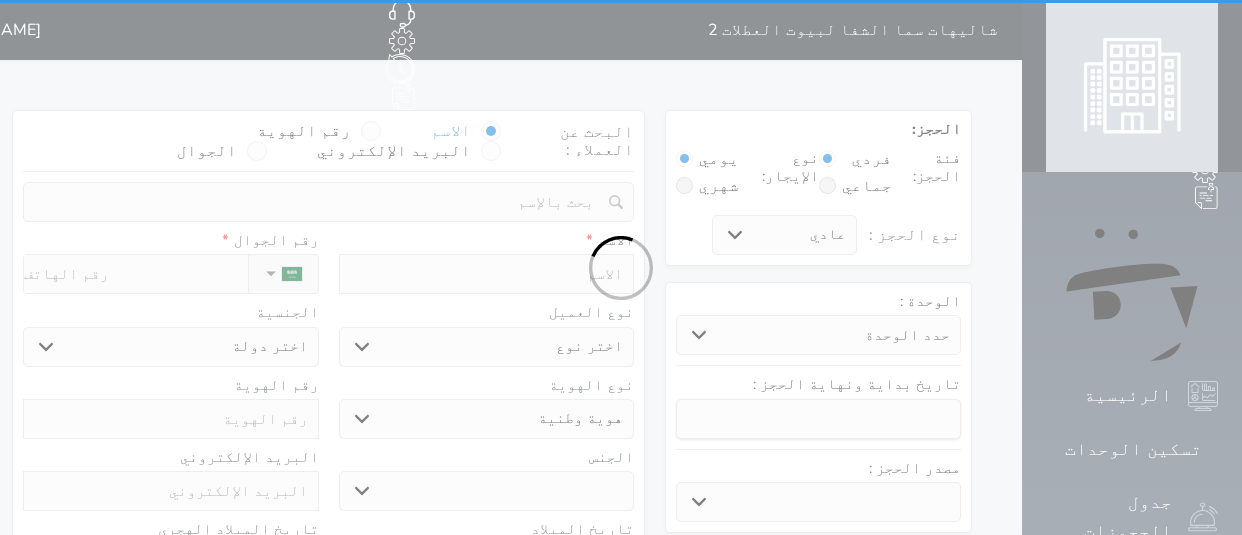 select on "1" 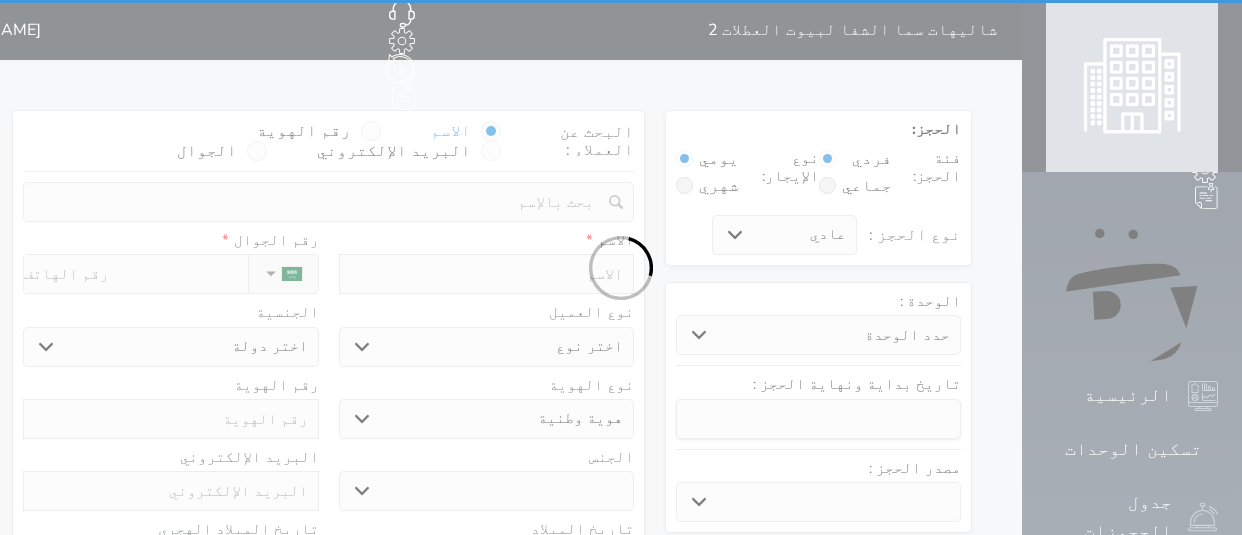 select 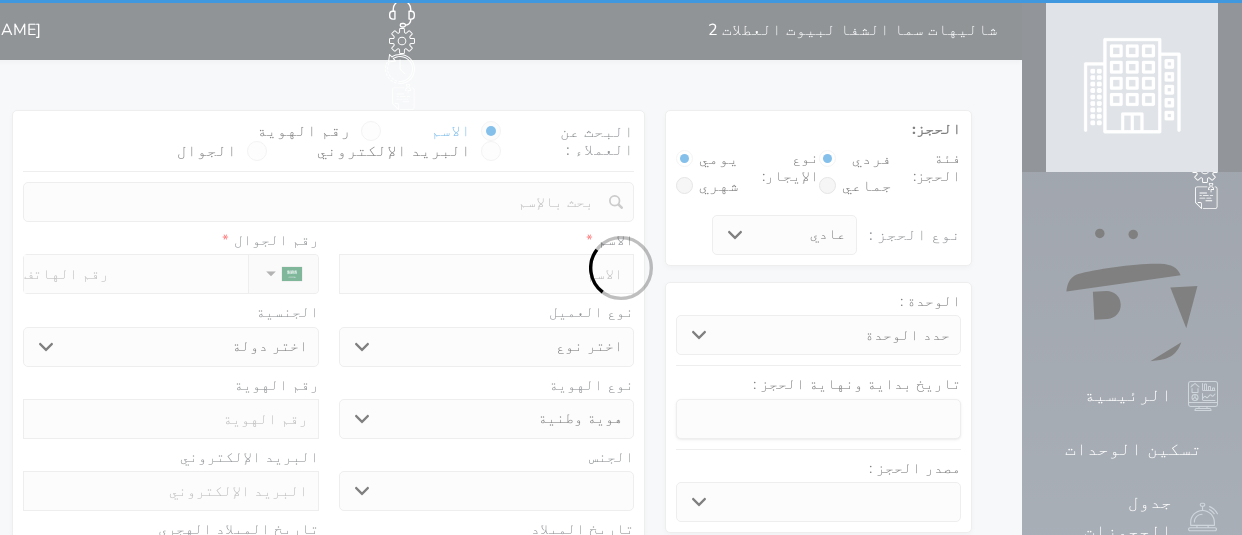 select 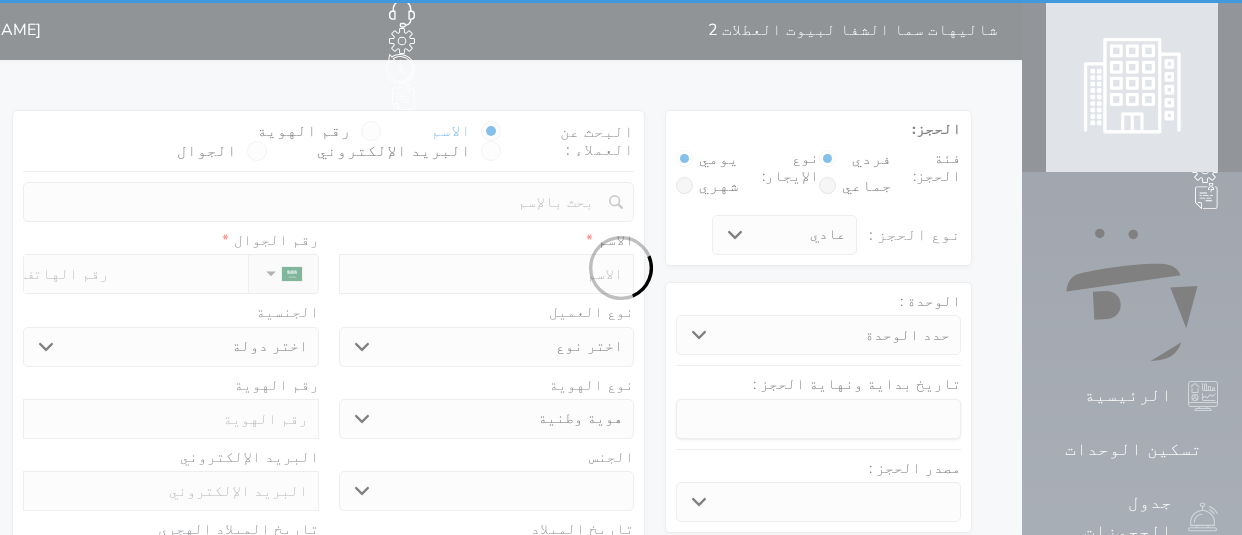 select 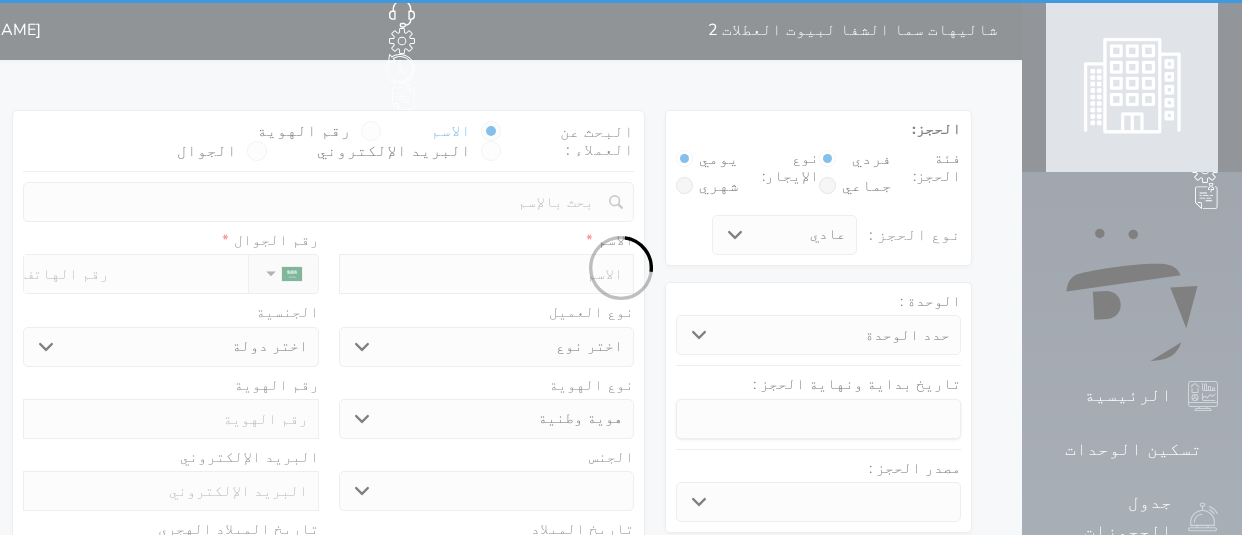 select 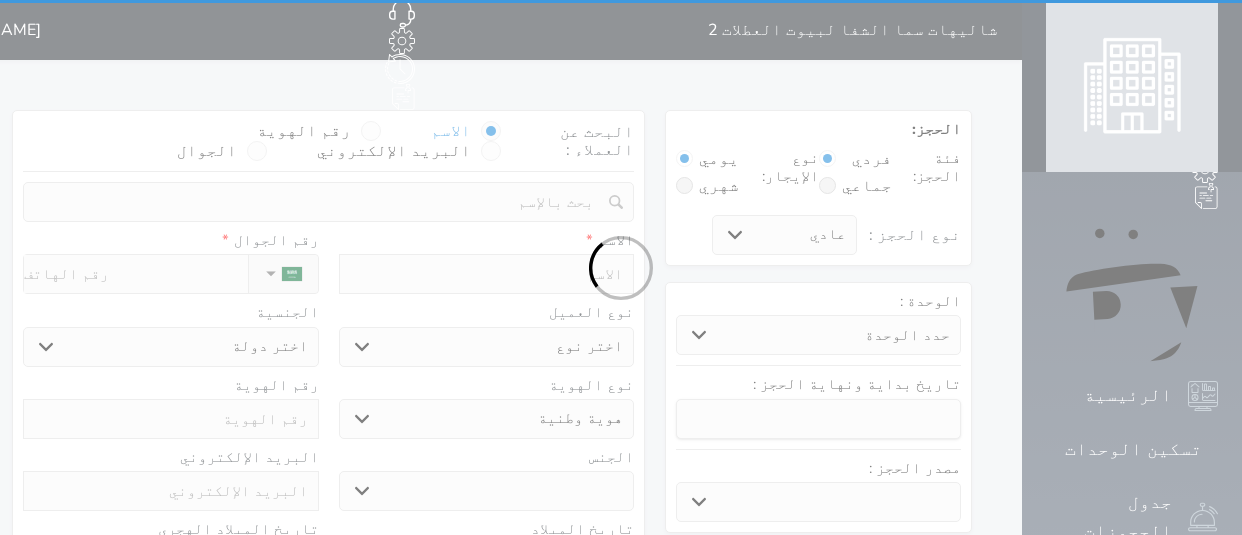 select 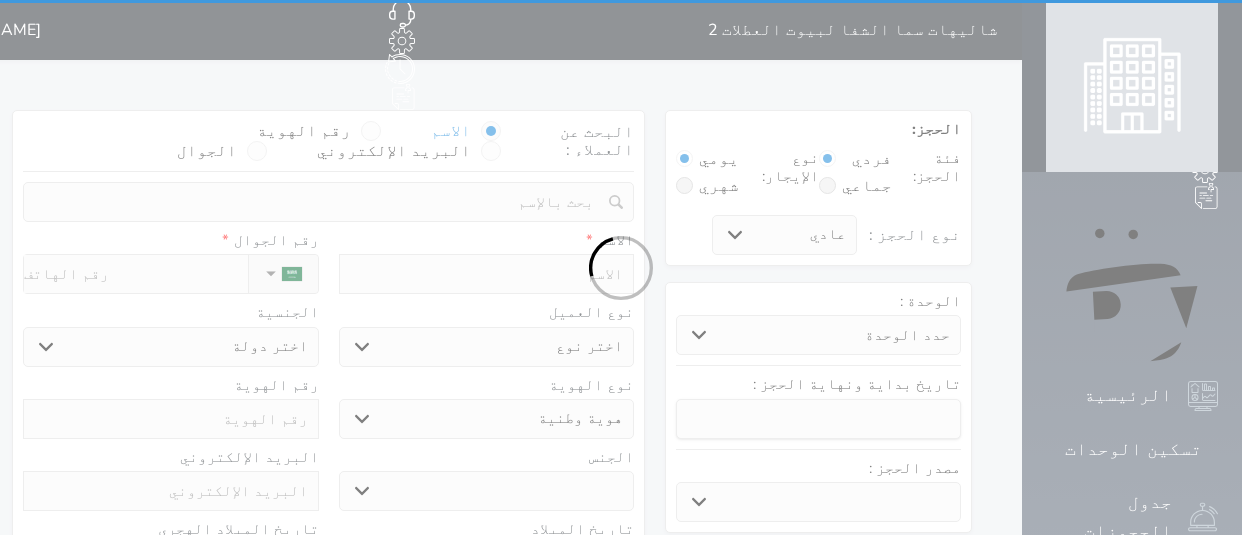 select 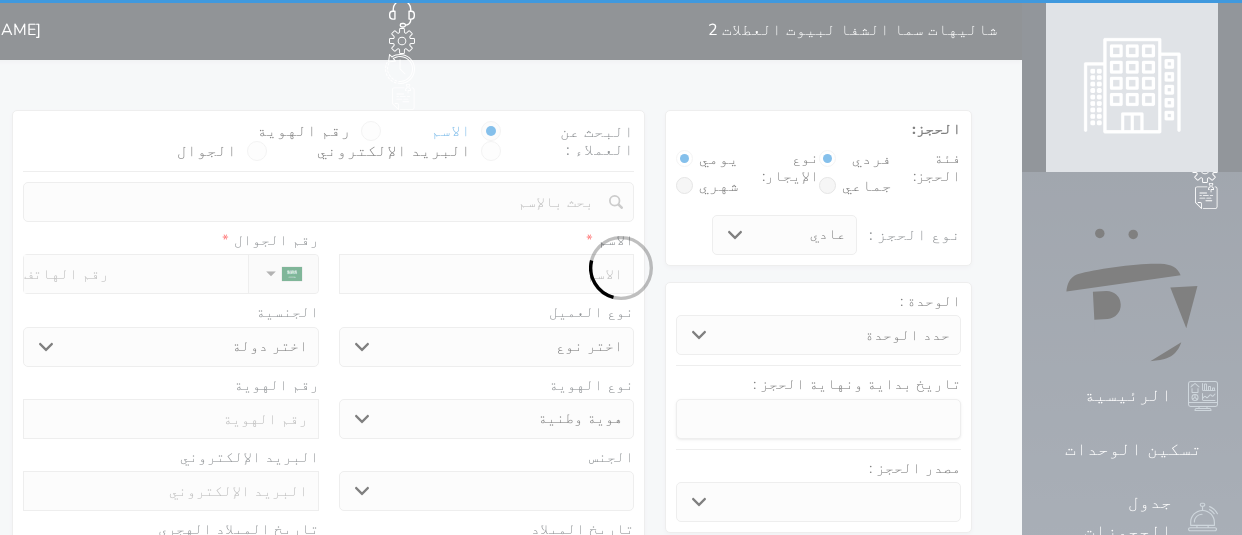 select 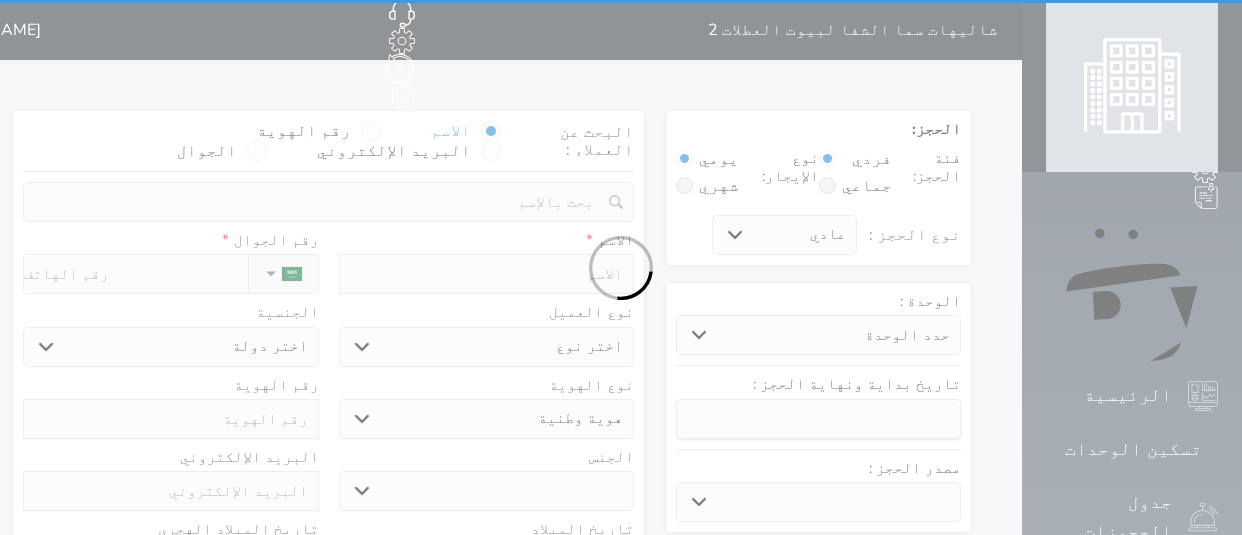 select 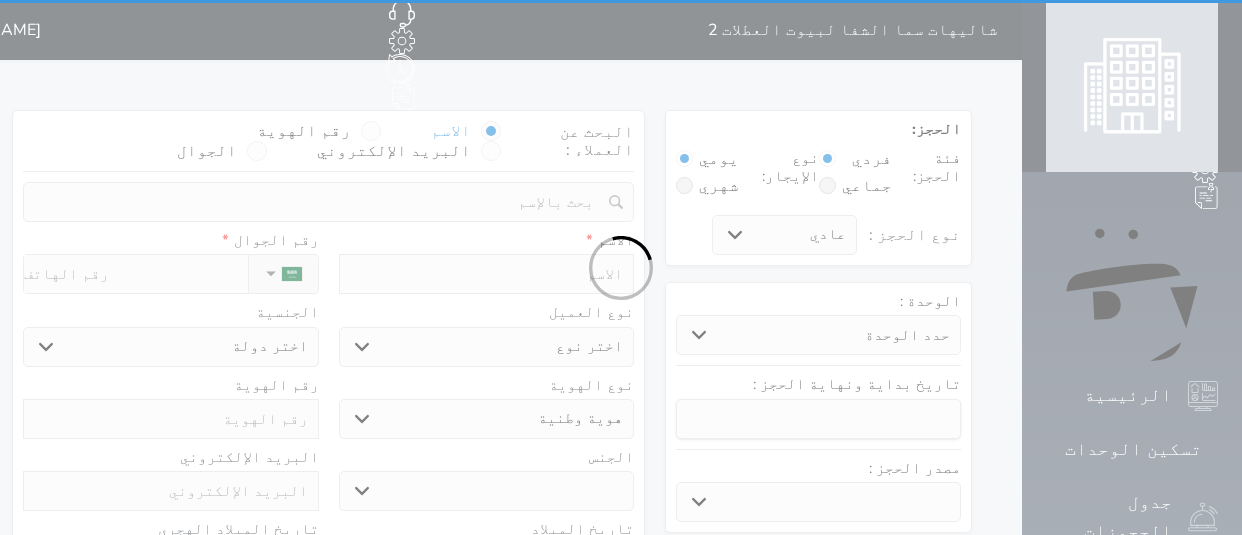 select 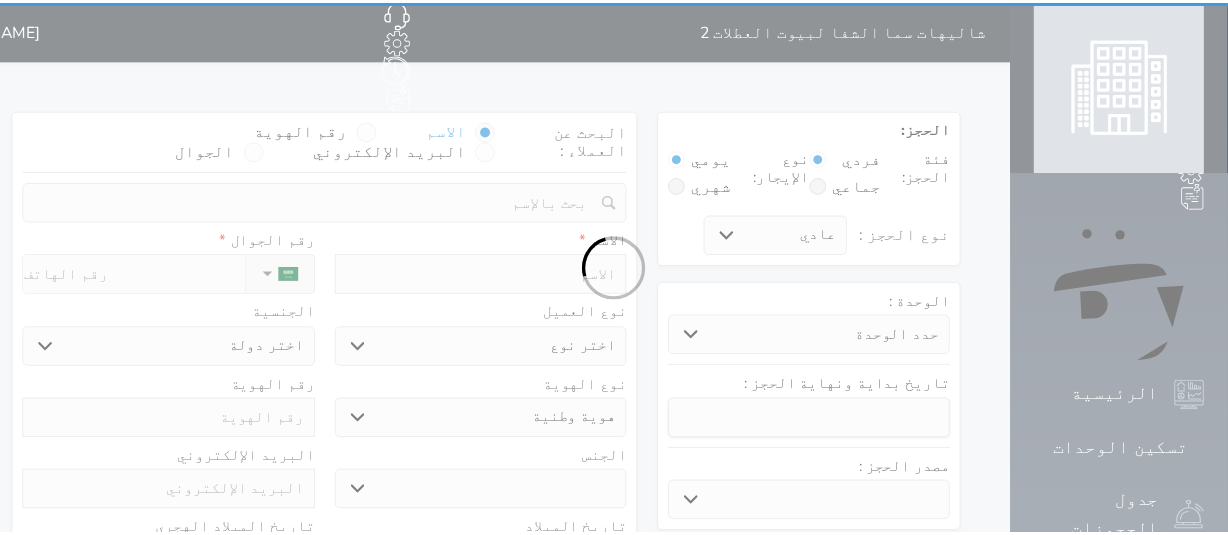 scroll, scrollTop: 0, scrollLeft: 0, axis: both 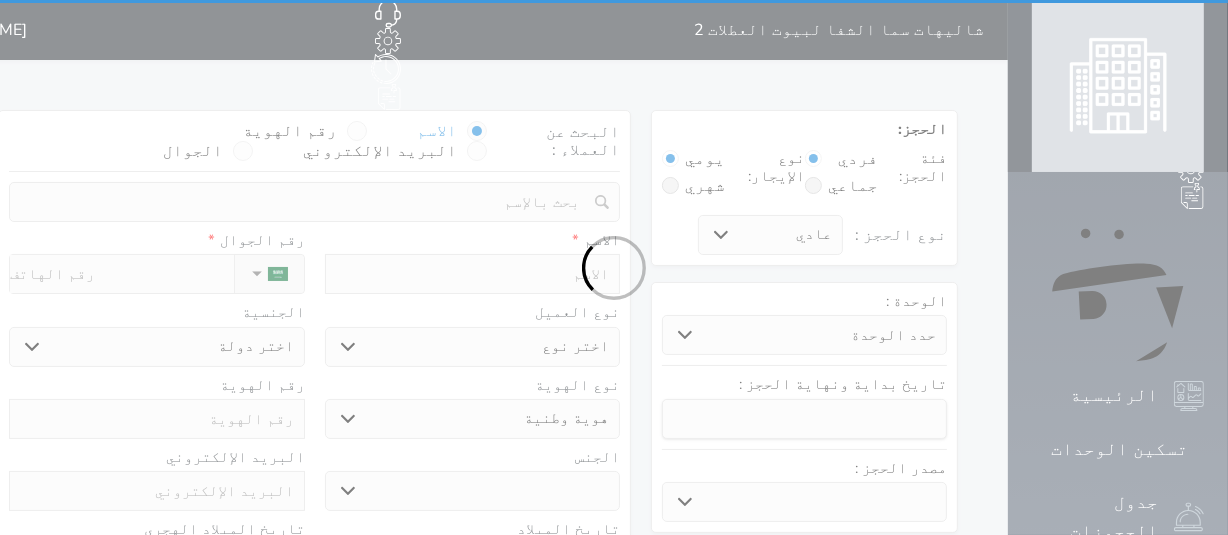 select on "113" 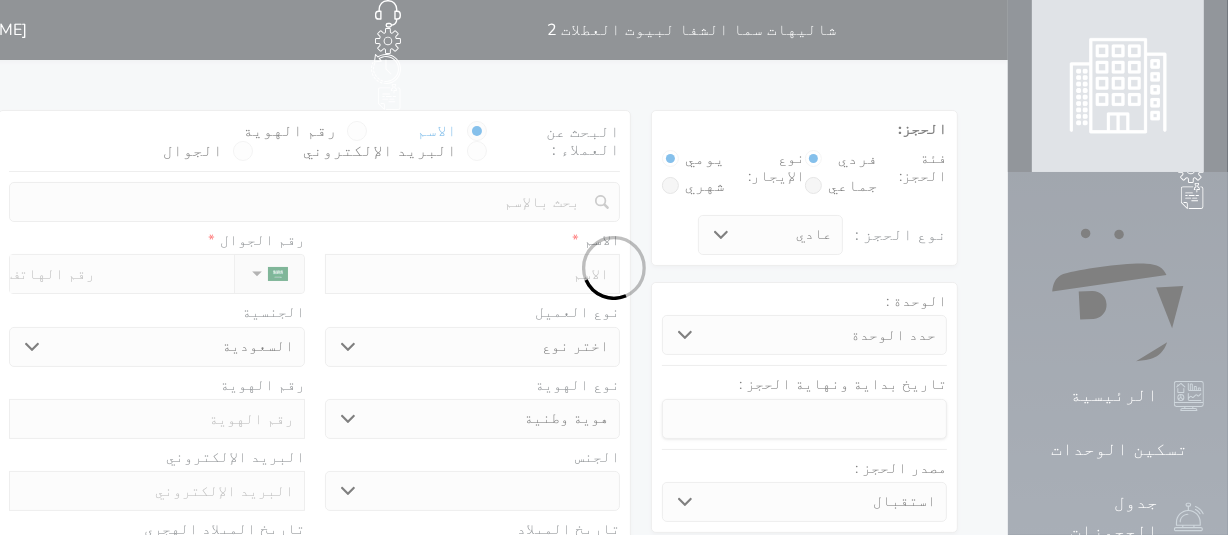 select 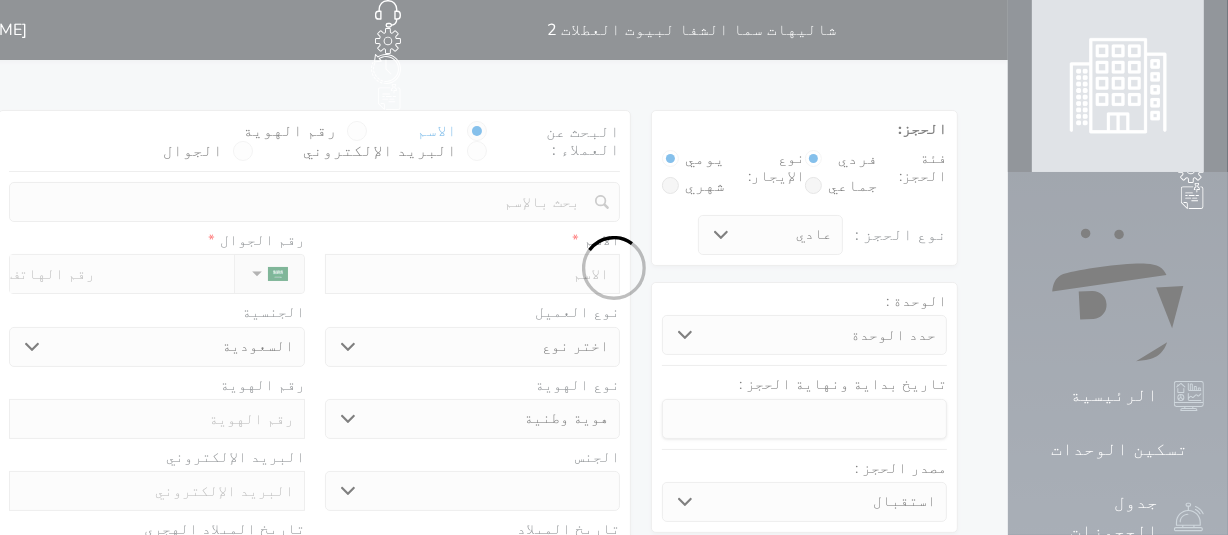 select 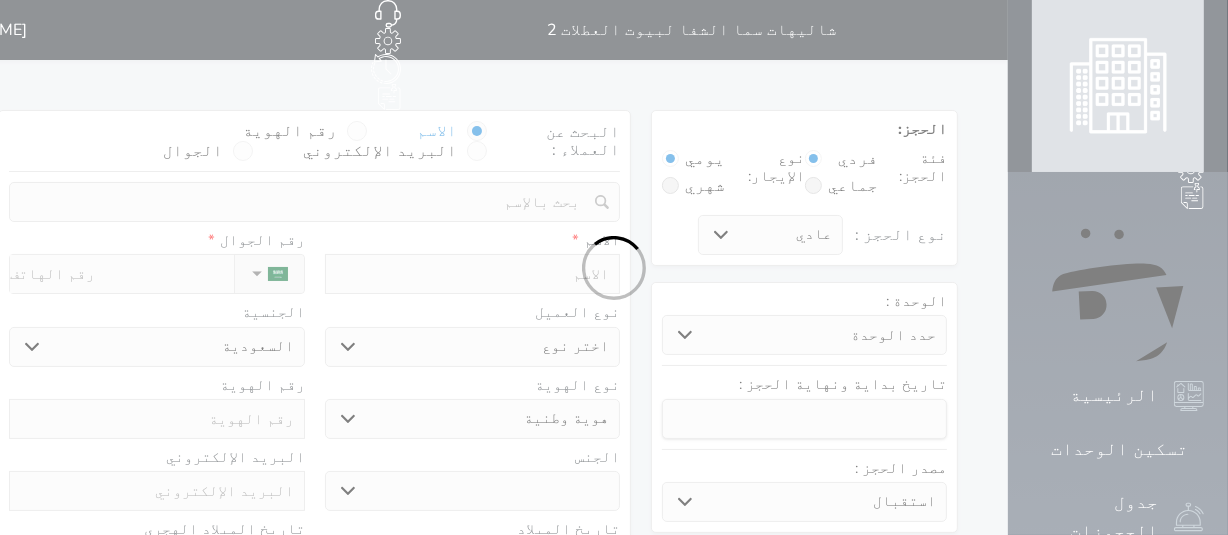 select 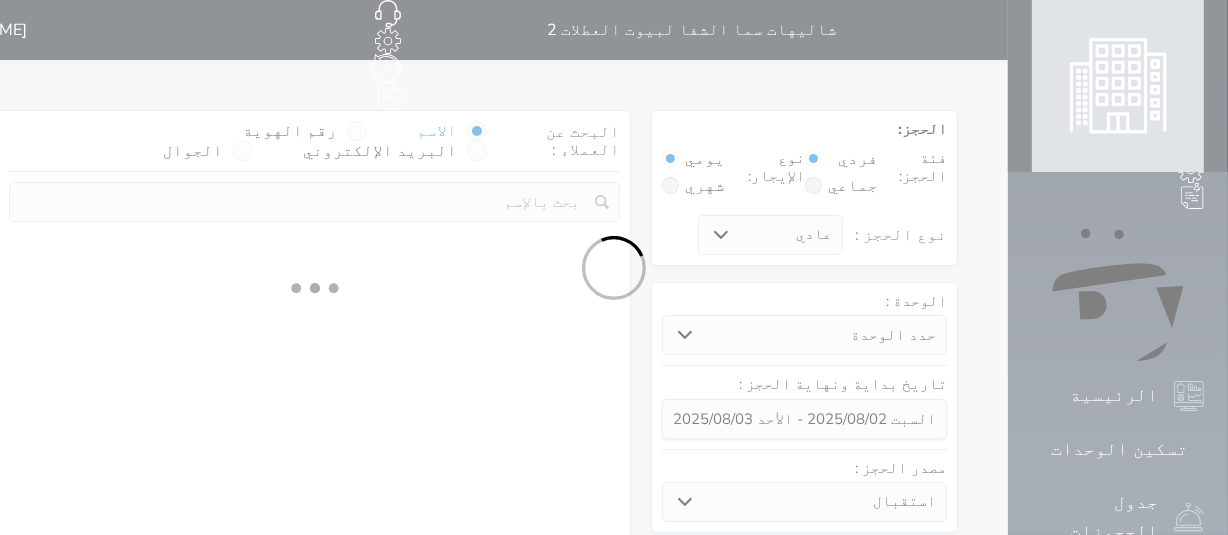 select 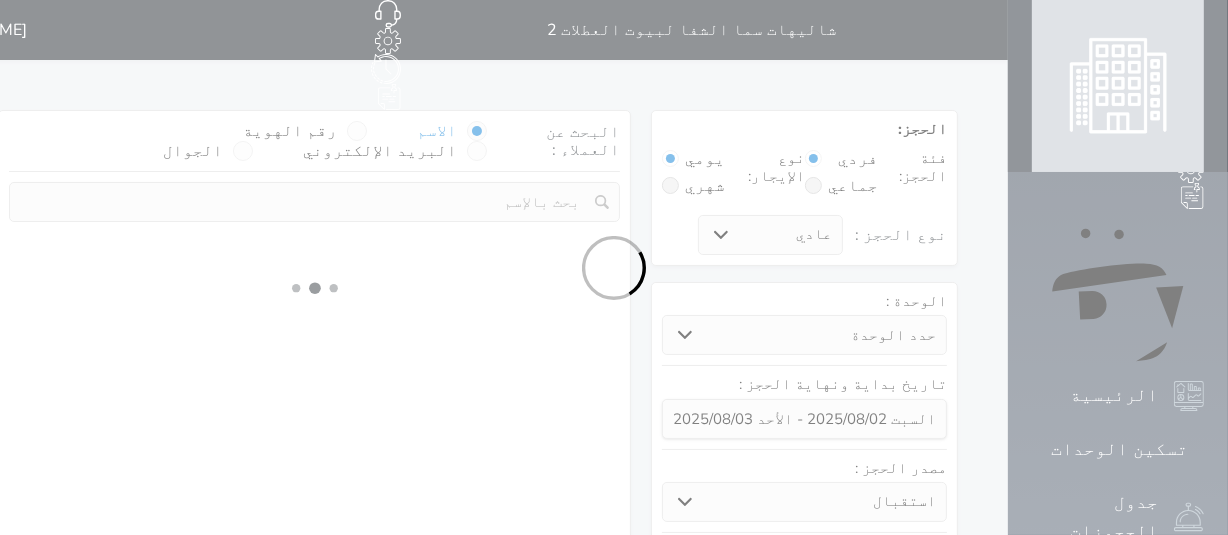 select on "1" 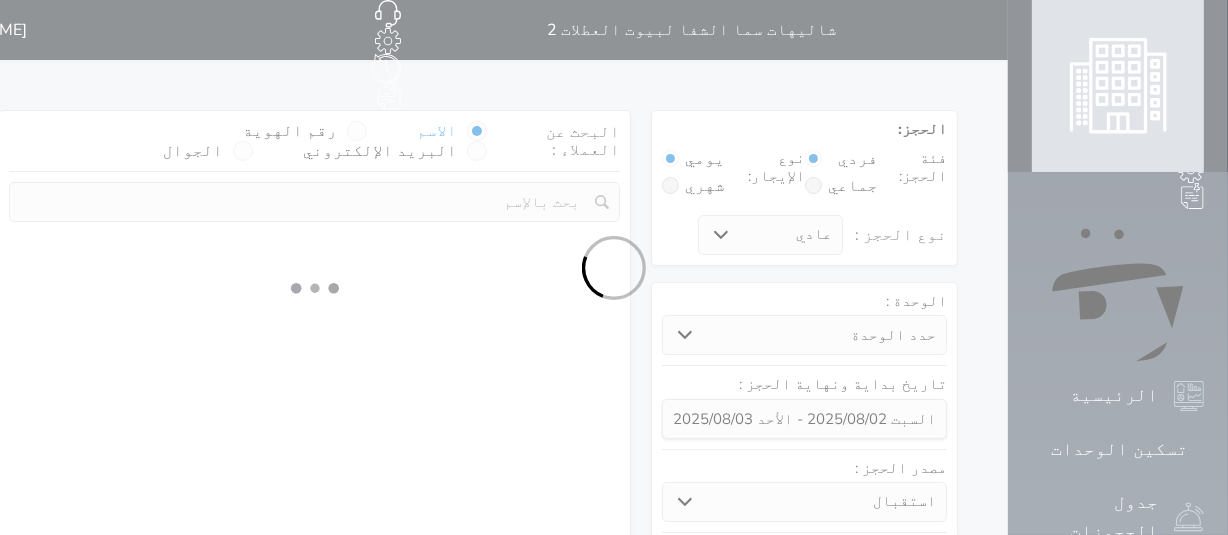 select on "113" 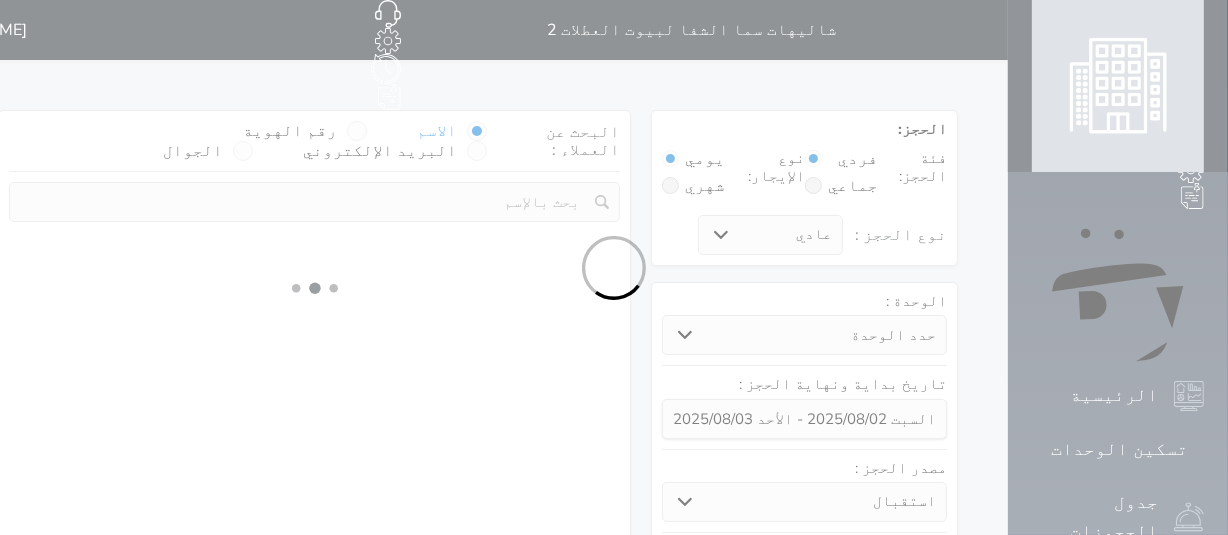select on "1" 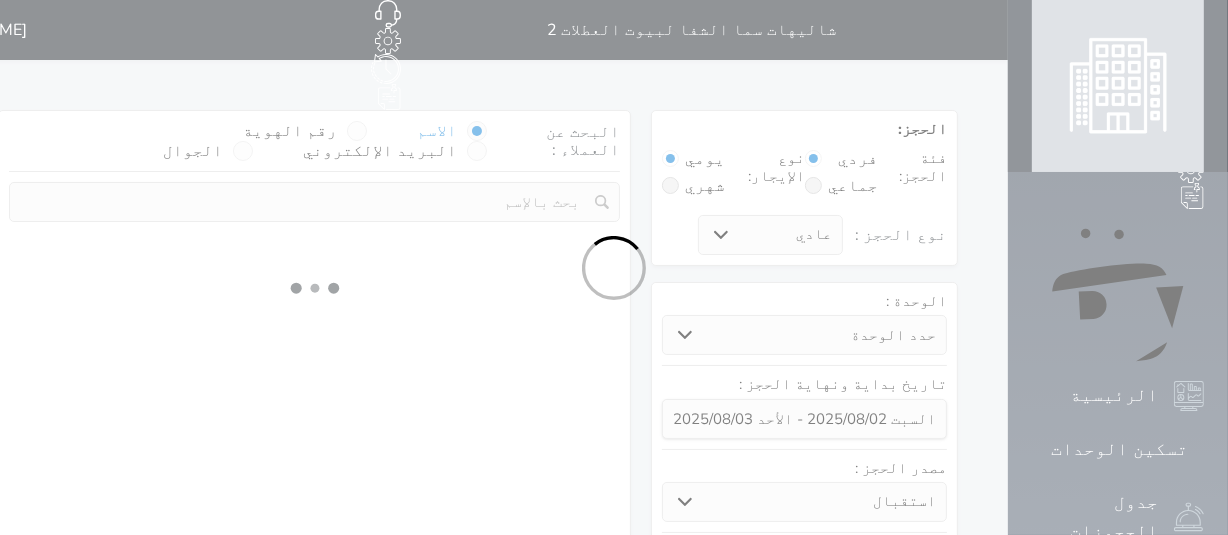 select 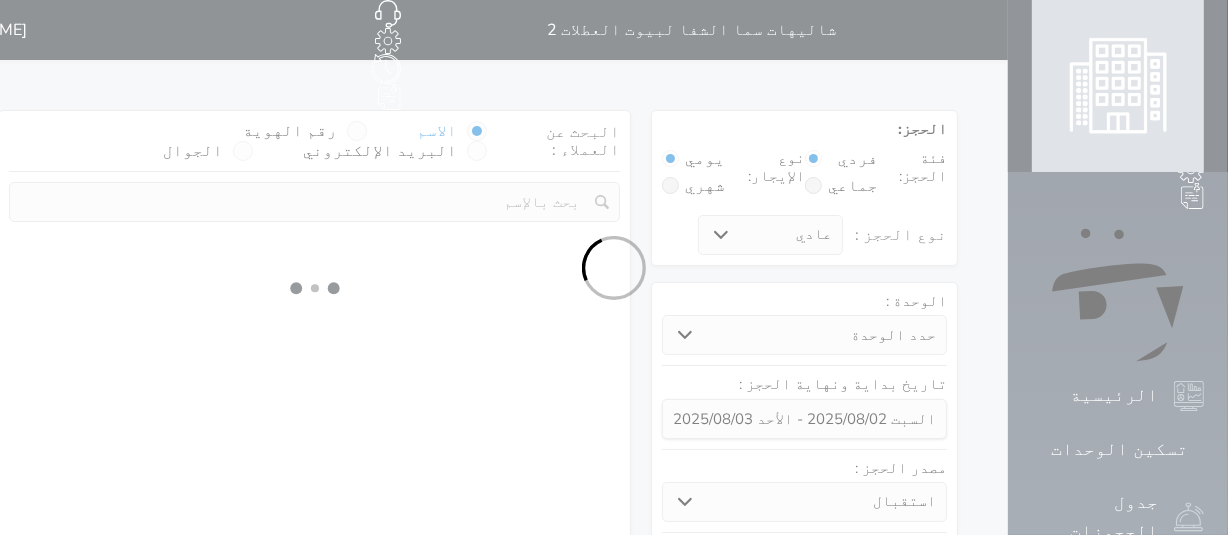 select on "7" 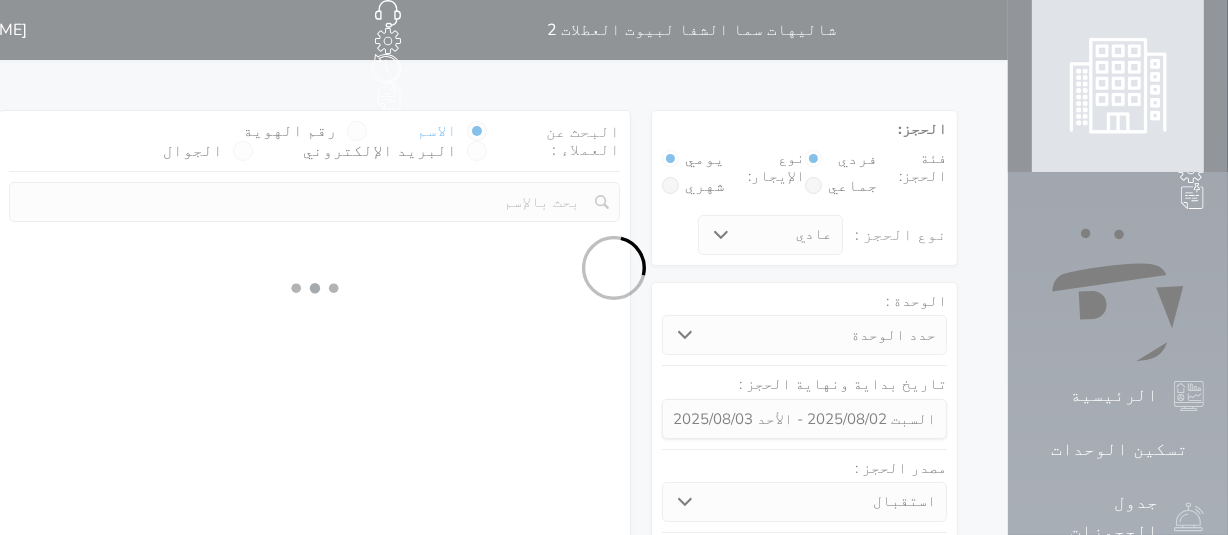 select 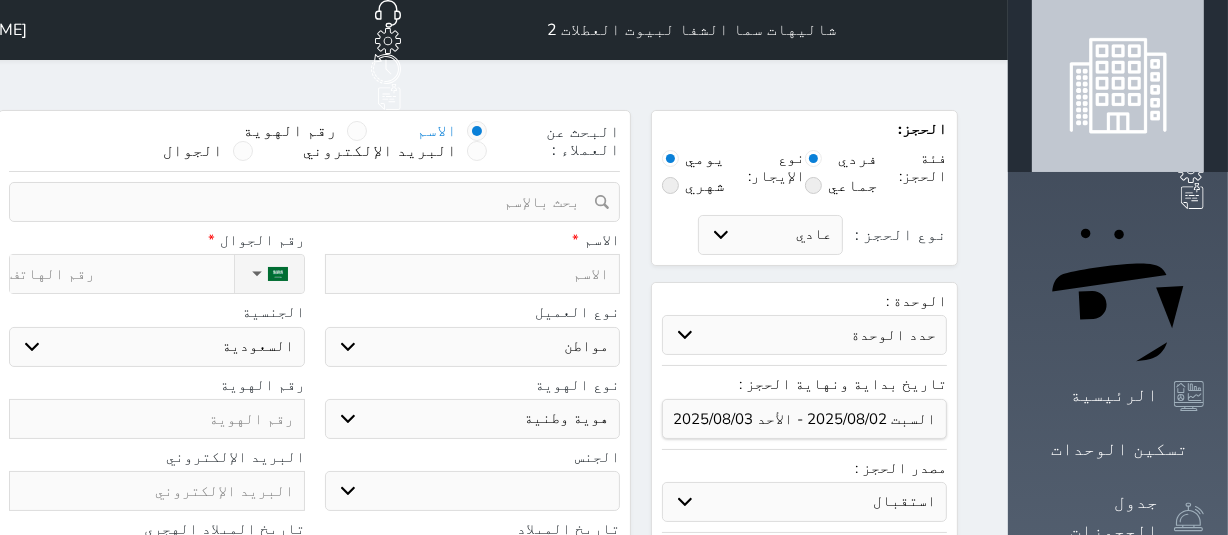 select 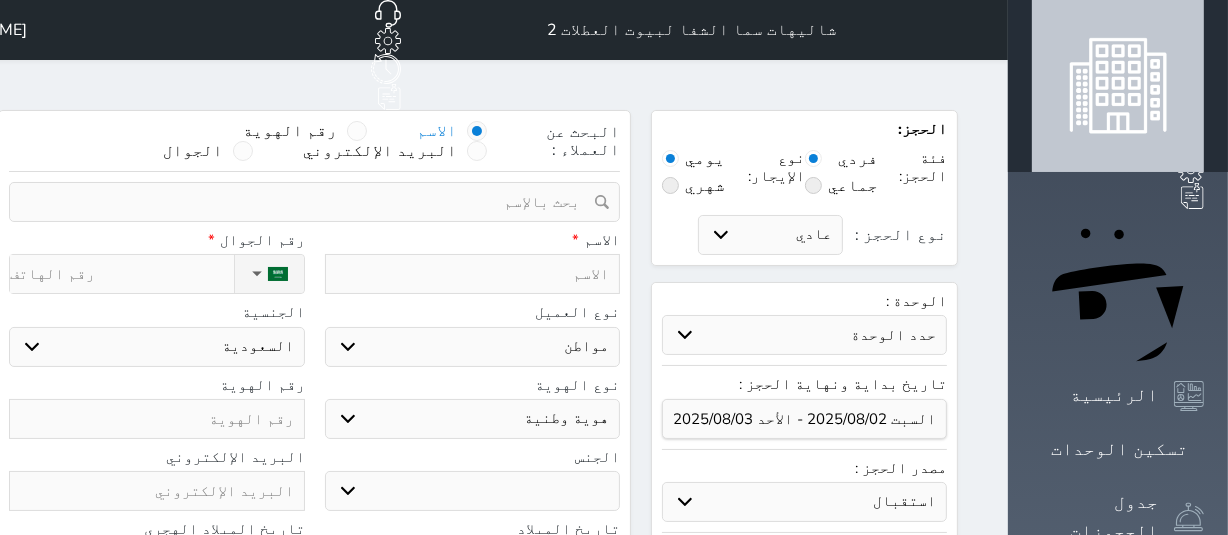 select 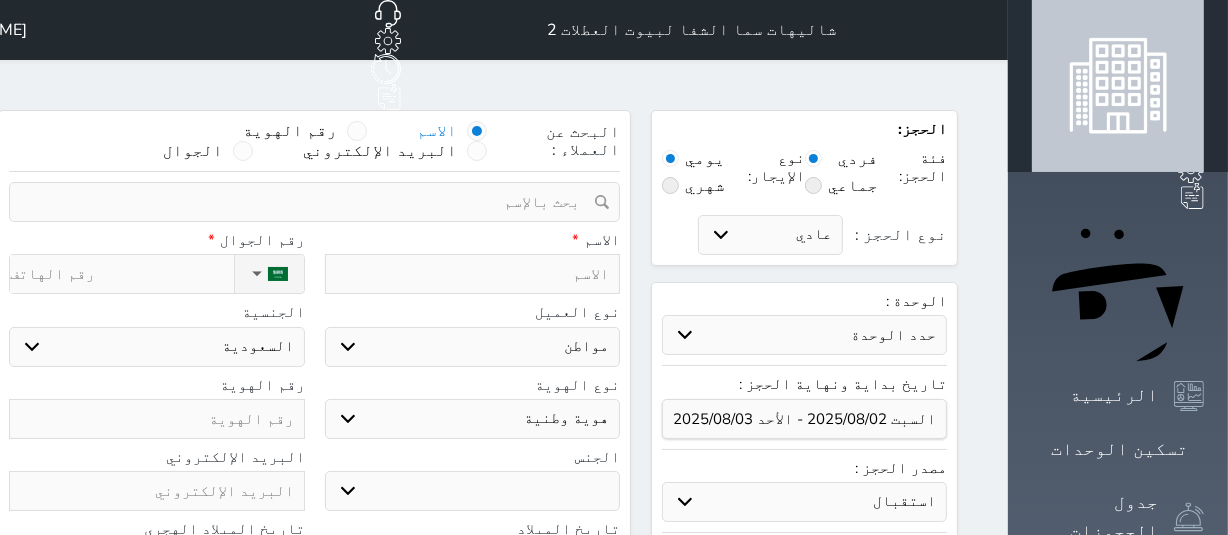 select 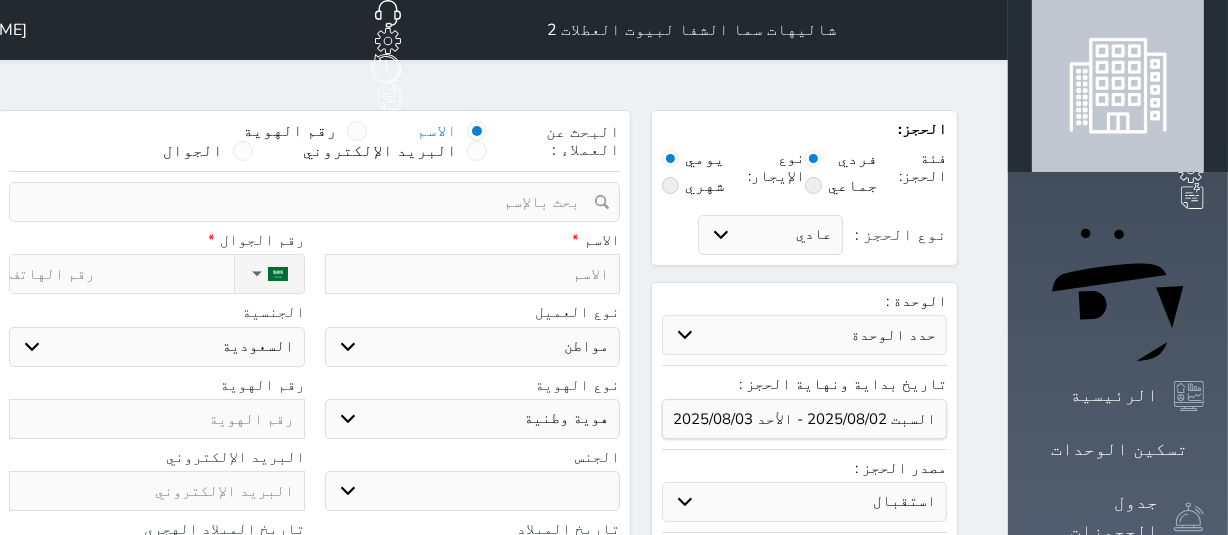 select 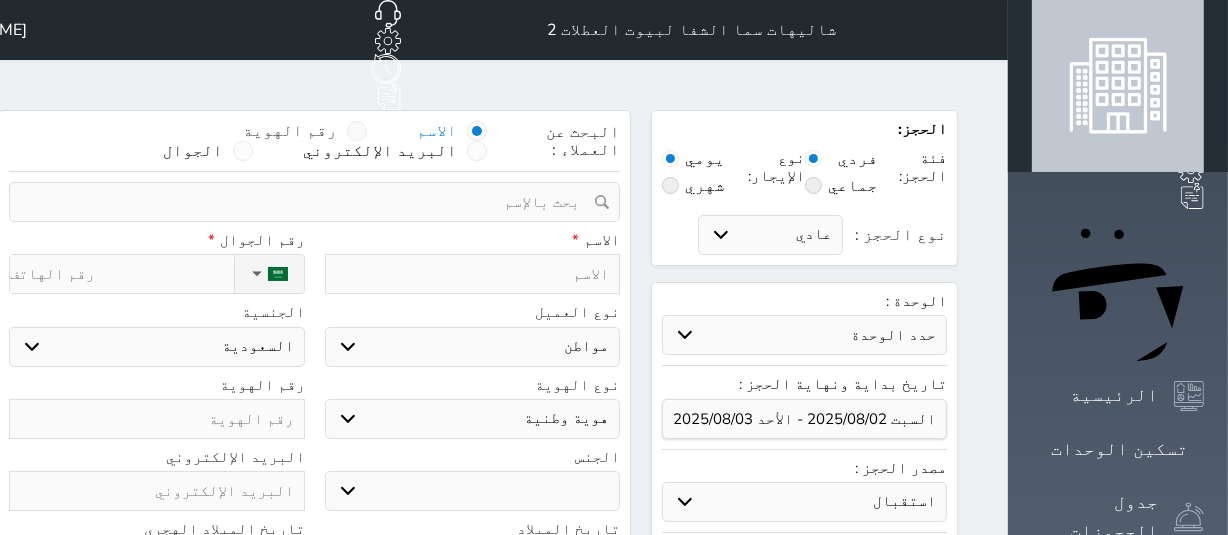 click at bounding box center [357, 131] 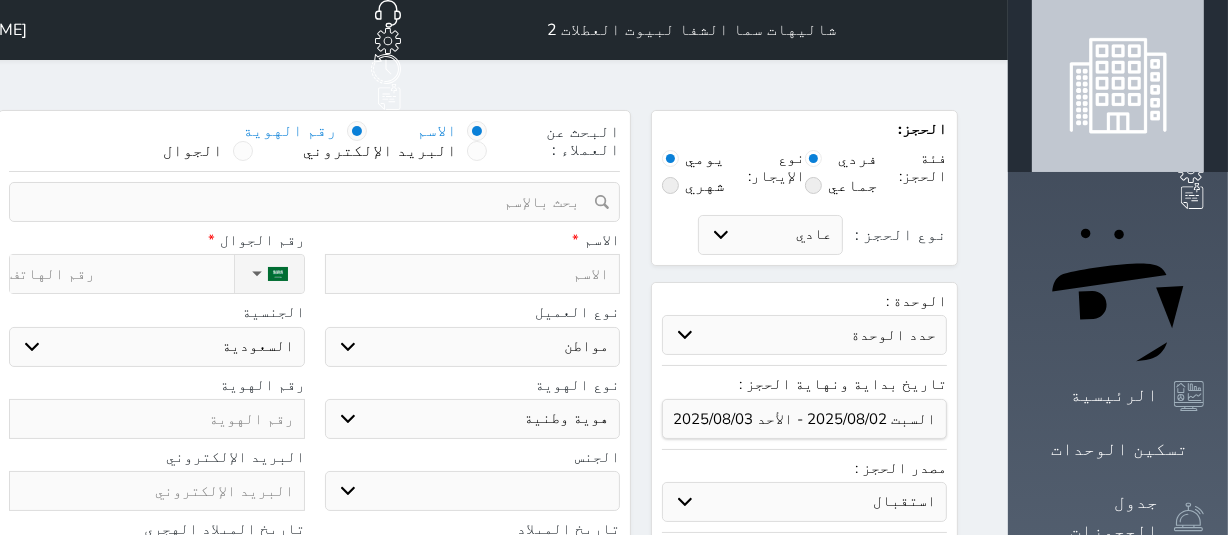 select 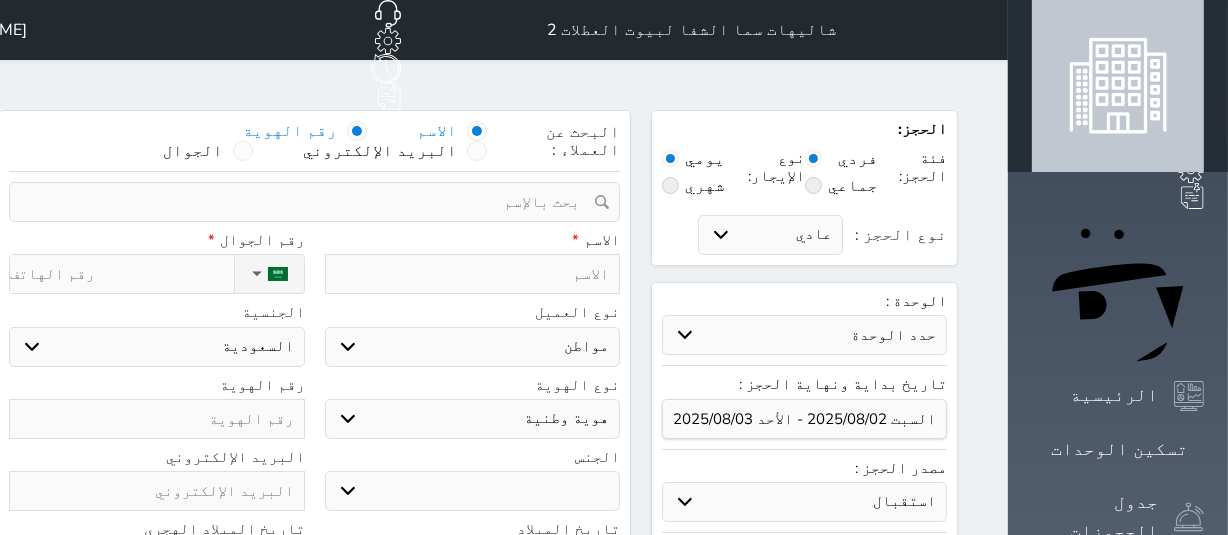 select 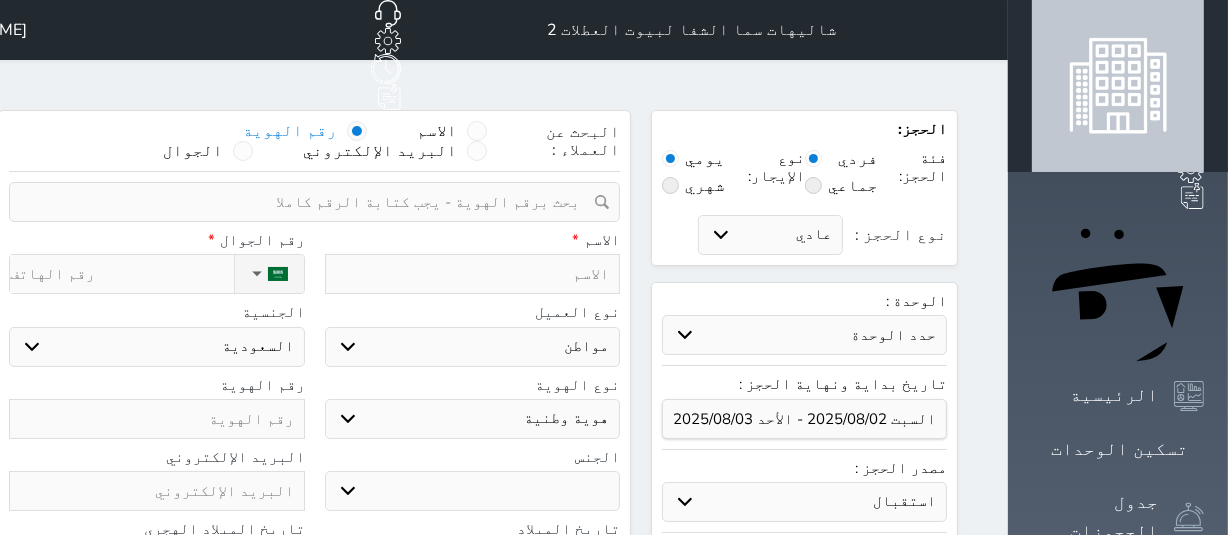 select 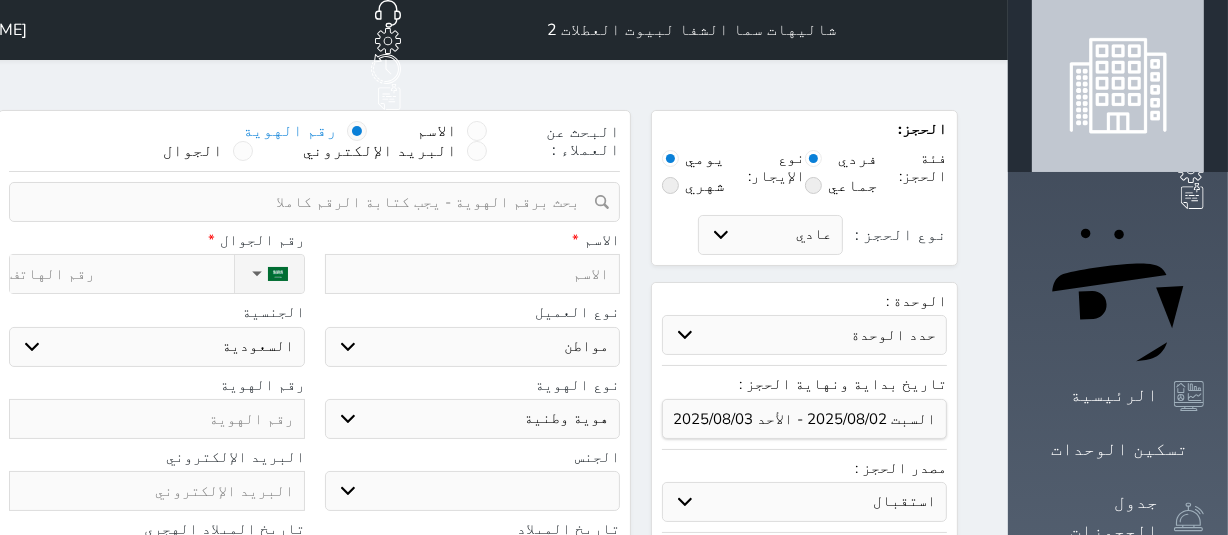 select 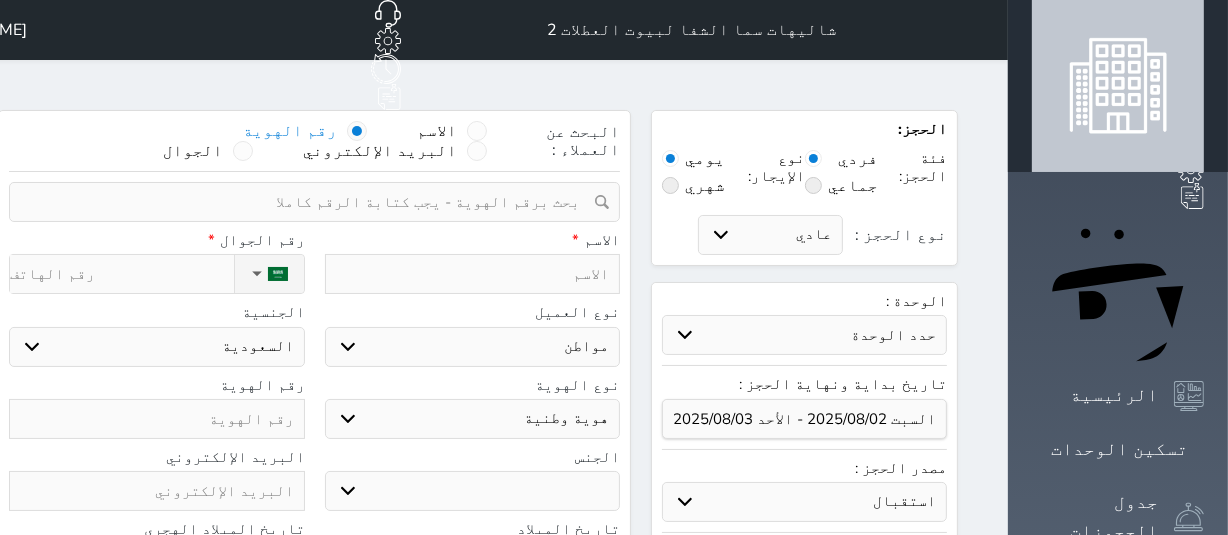 click at bounding box center [307, 202] 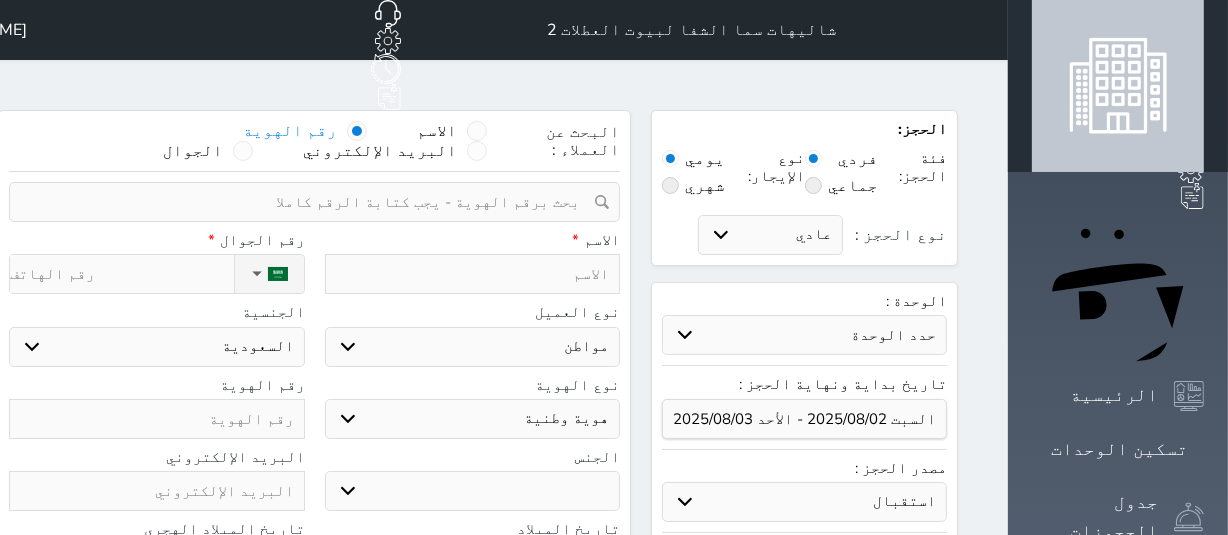 click at bounding box center (307, 202) 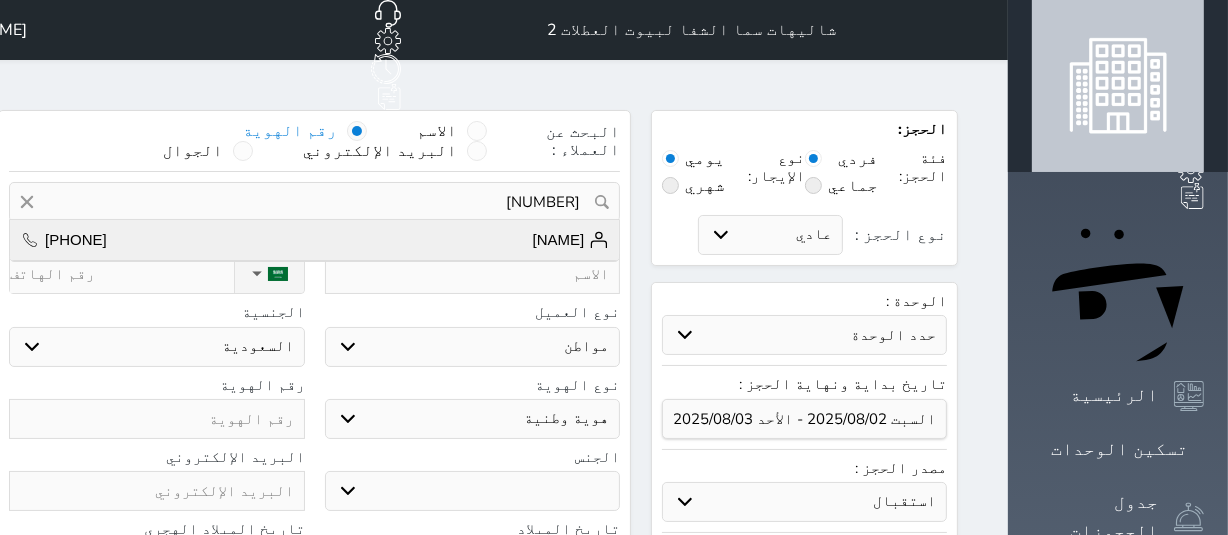click on "[FIRST] [LAST]" at bounding box center (571, 240) 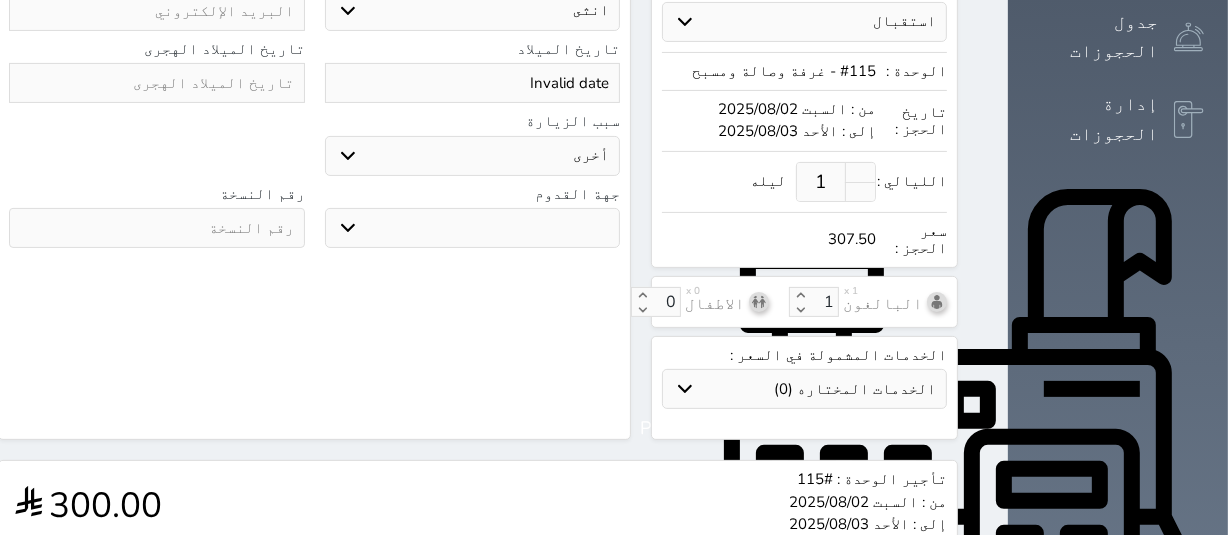 scroll, scrollTop: 650, scrollLeft: 0, axis: vertical 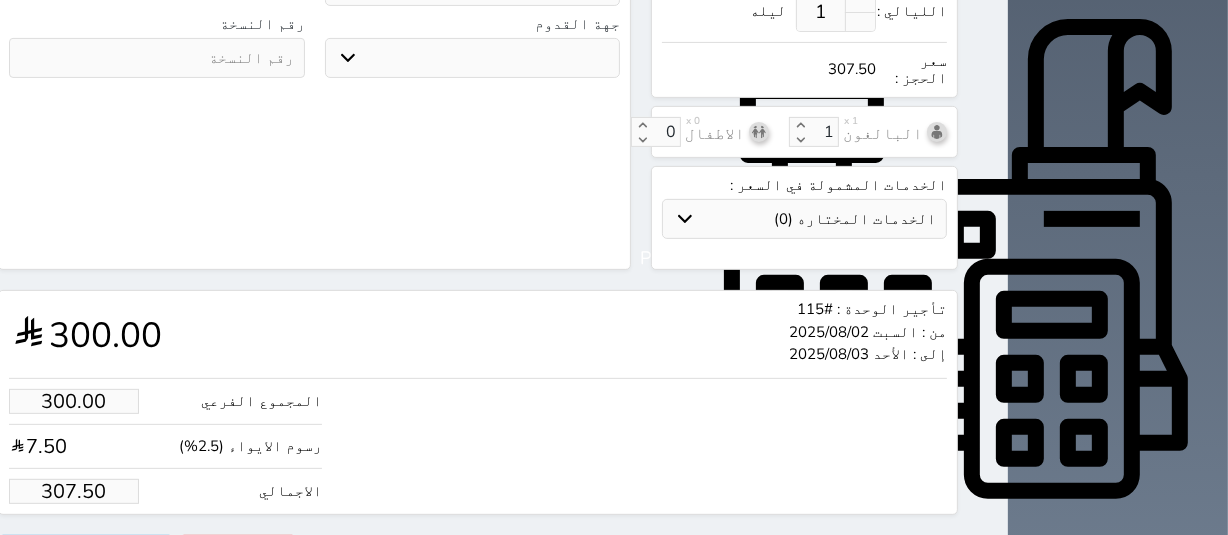 drag, startPoint x: 120, startPoint y: 438, endPoint x: 25, endPoint y: 434, distance: 95.084175 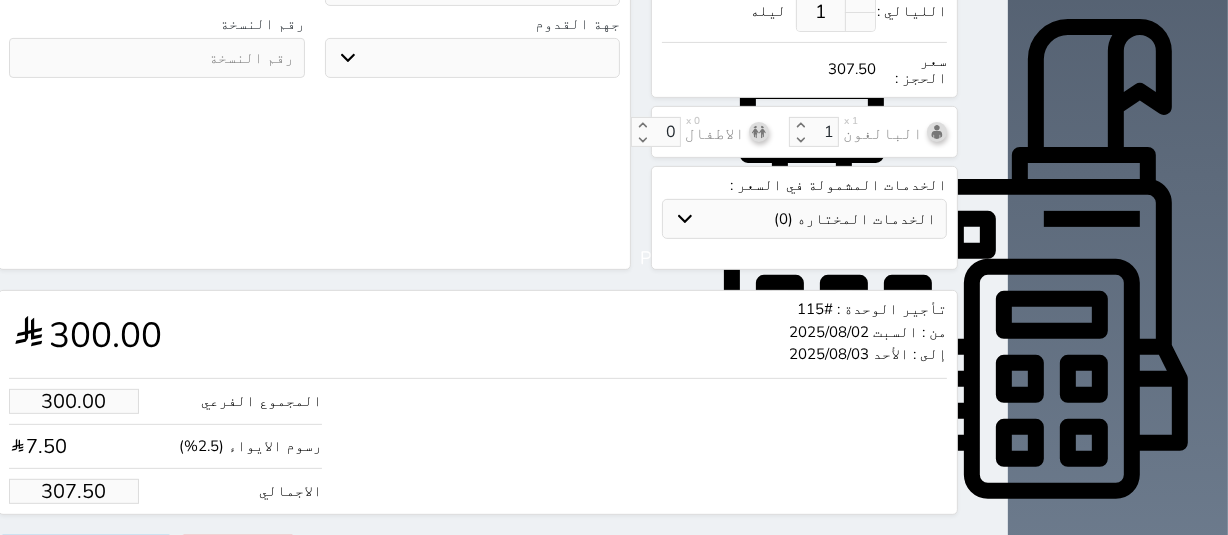 click on "تأجير الوحدة : #115   من : السبت 2025/08/02   إلى : الأحد 2025/08/03    300.00       المجموع الفرعي   300.00   رسوم الايواء (2.5%)    7.50        الاجمالي   307.50" at bounding box center (478, 402) 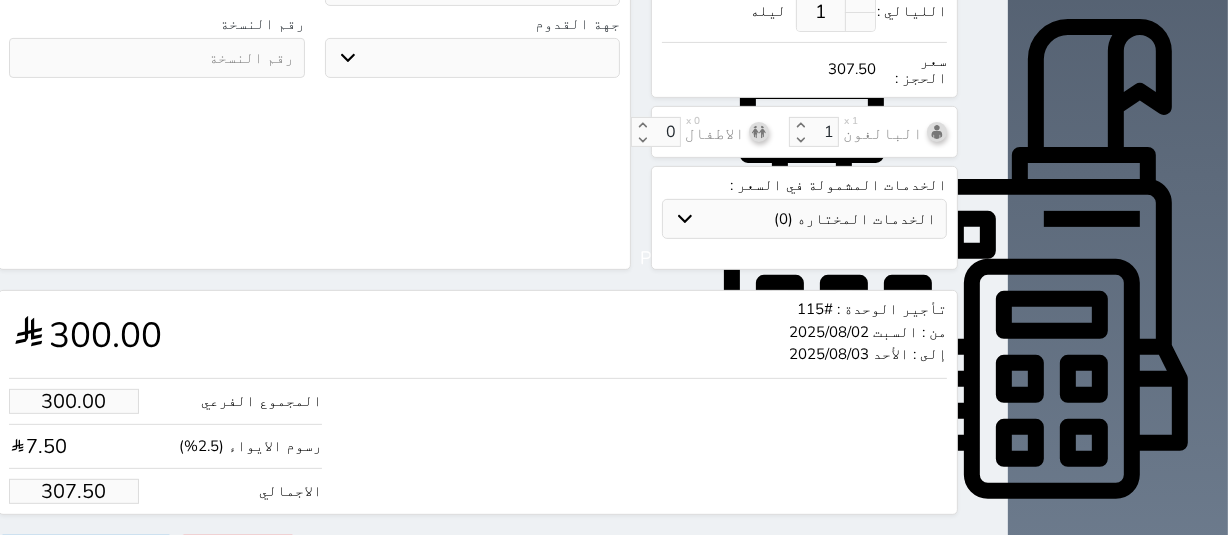 type on "1.00" 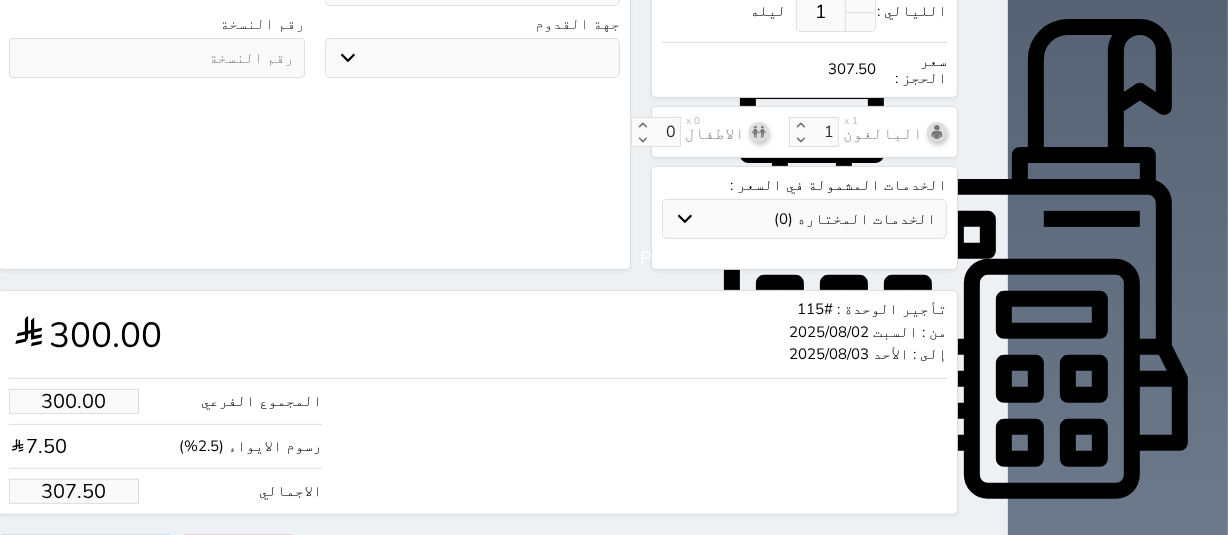 type on "1.025" 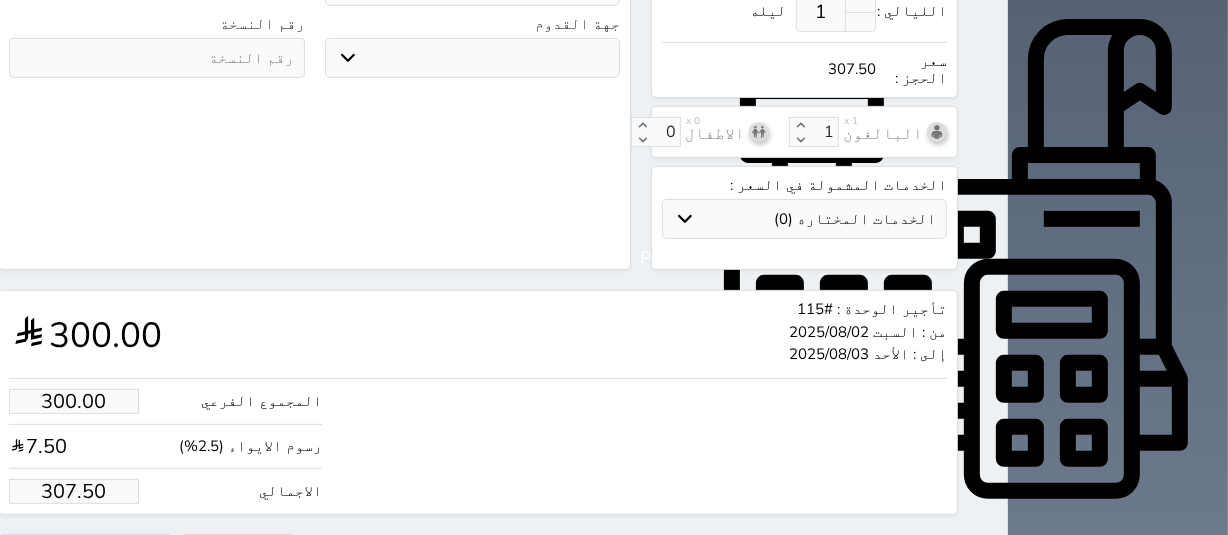 select 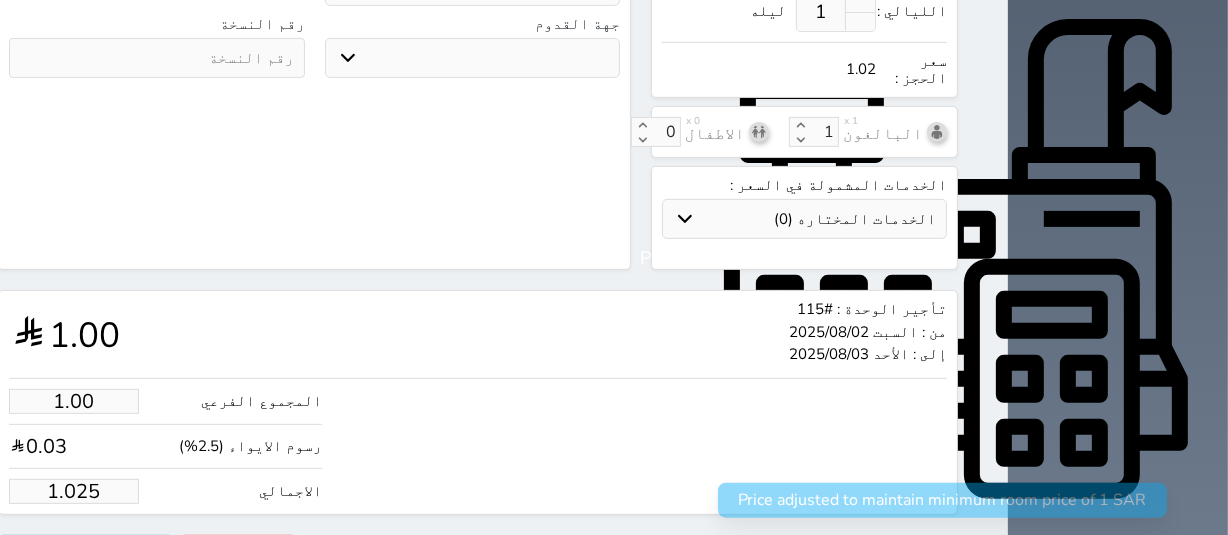 type on "1.02" 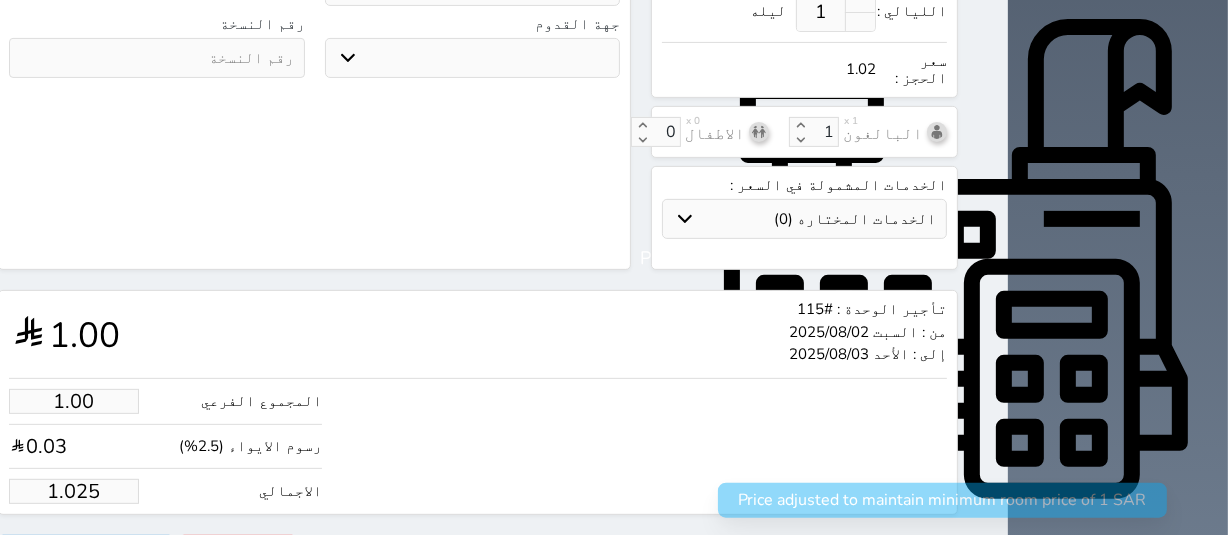 select 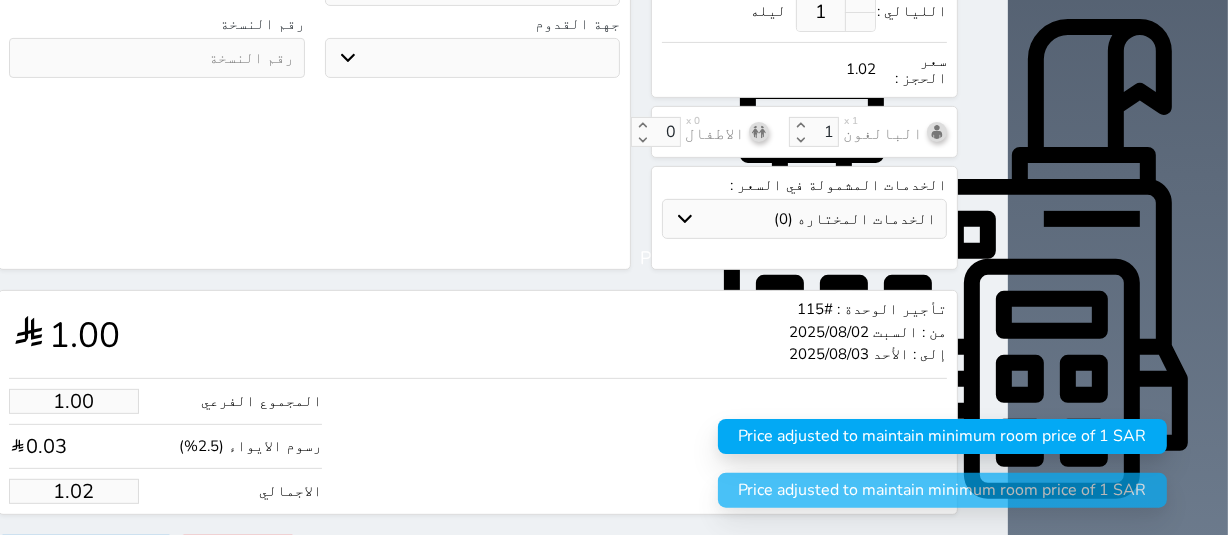type on "1.0" 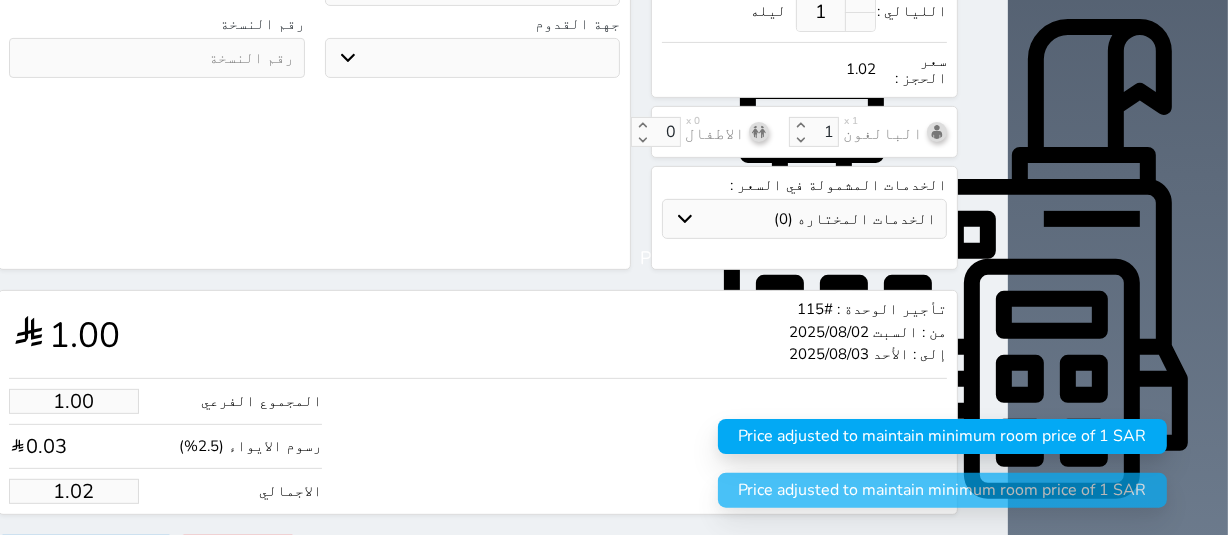 select 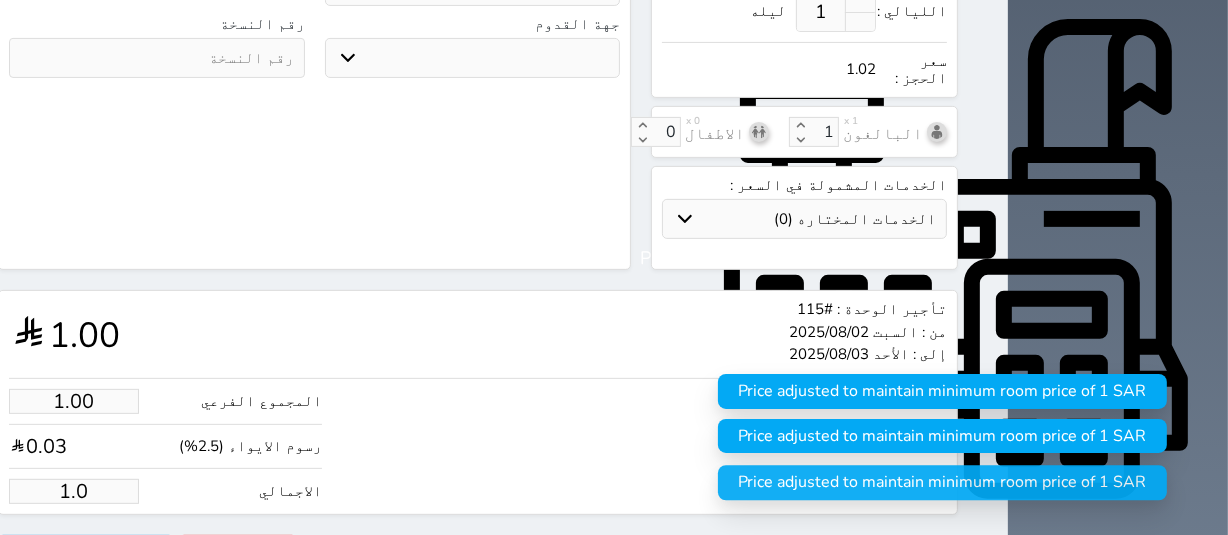 type on "1." 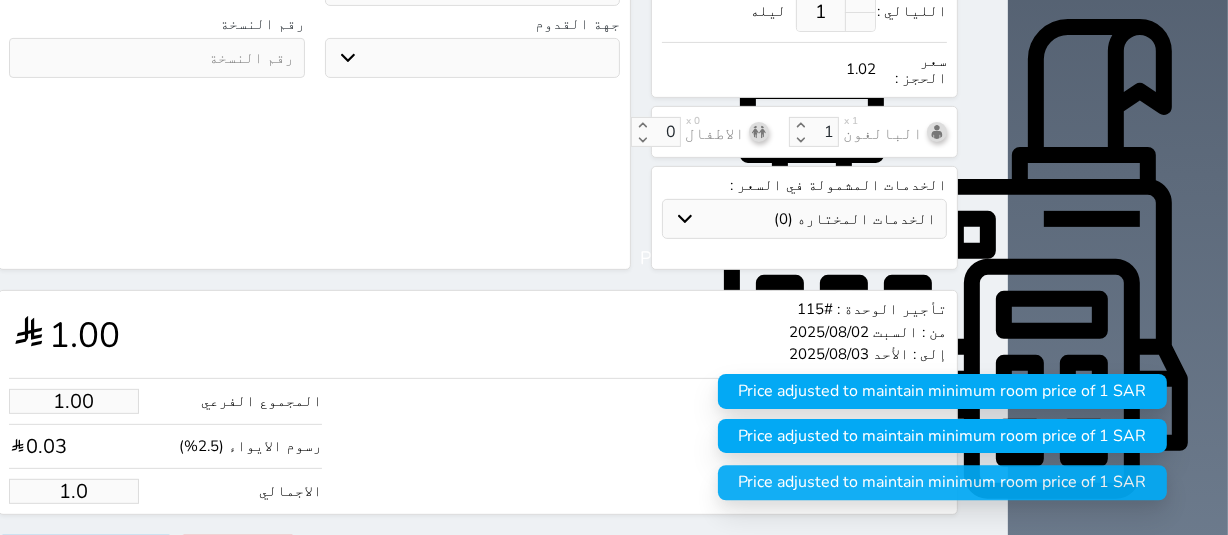 select 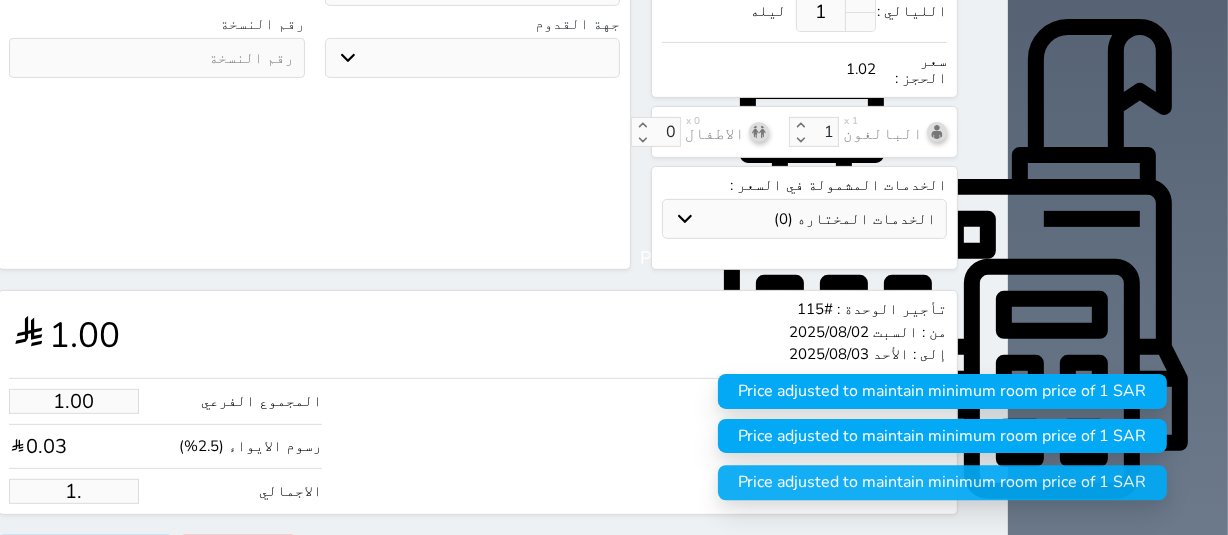 type on "1" 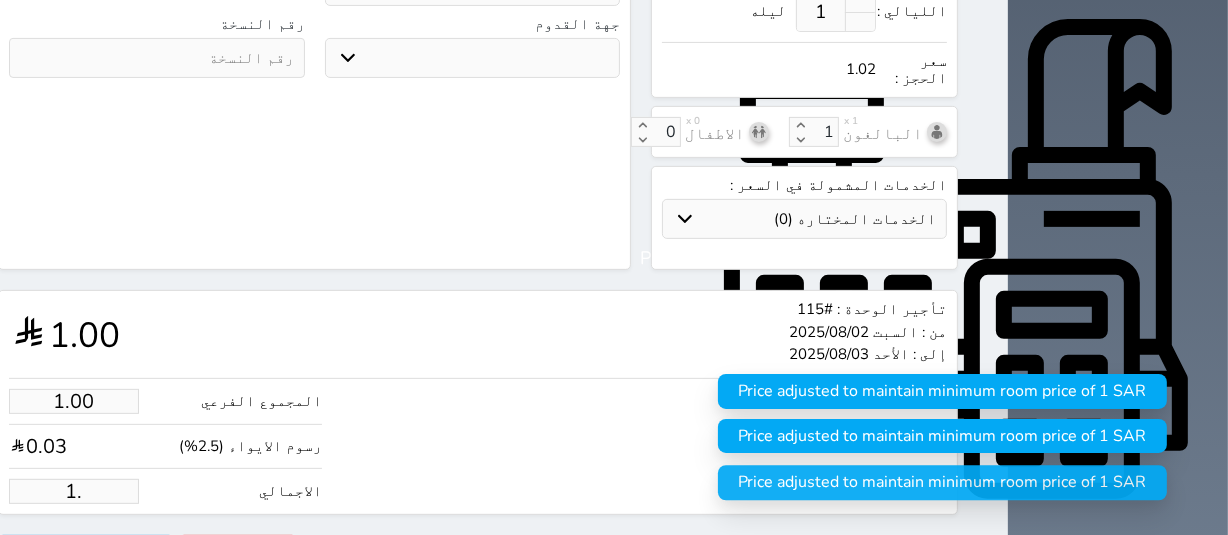 select 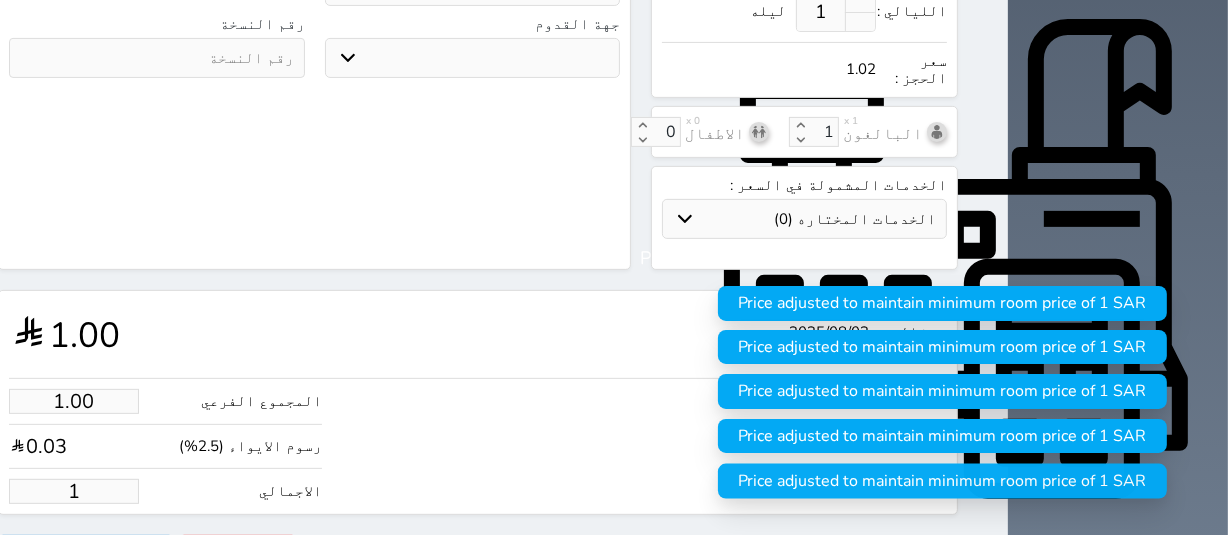 type 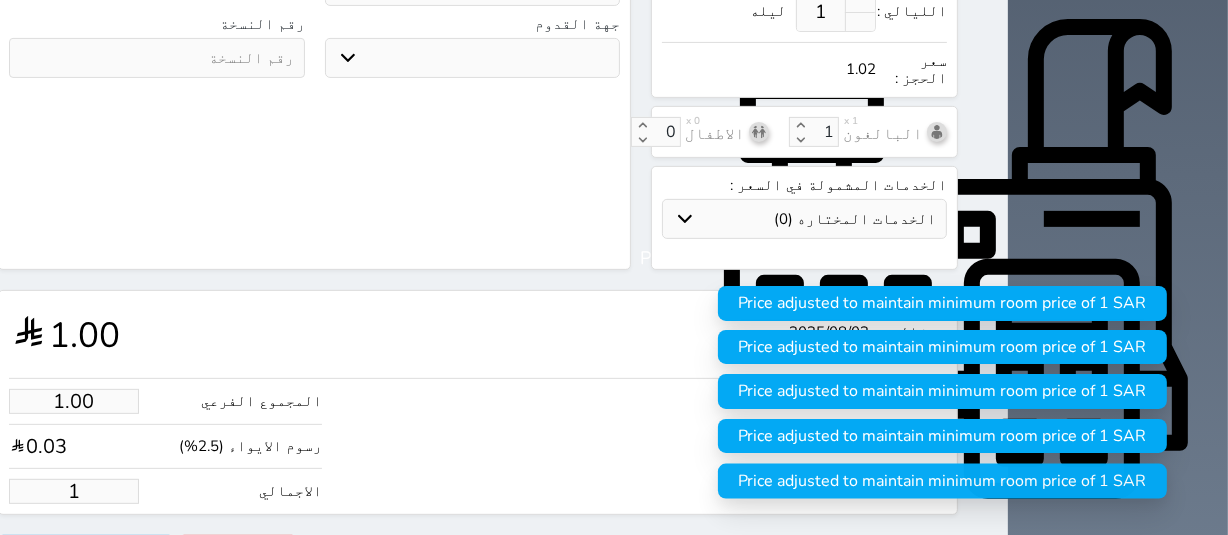 select 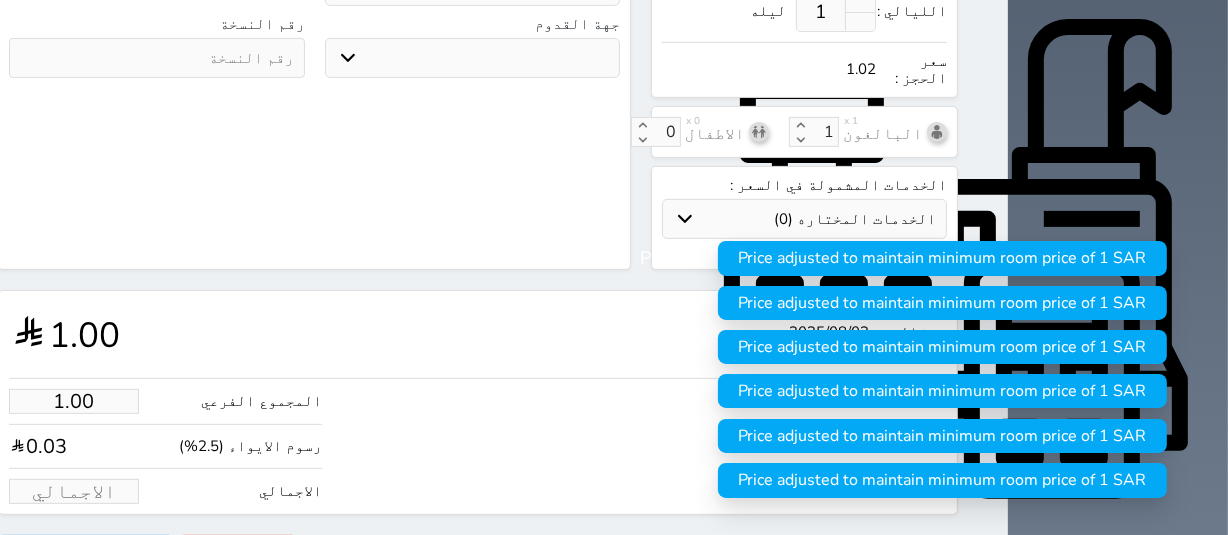 type on "7.80" 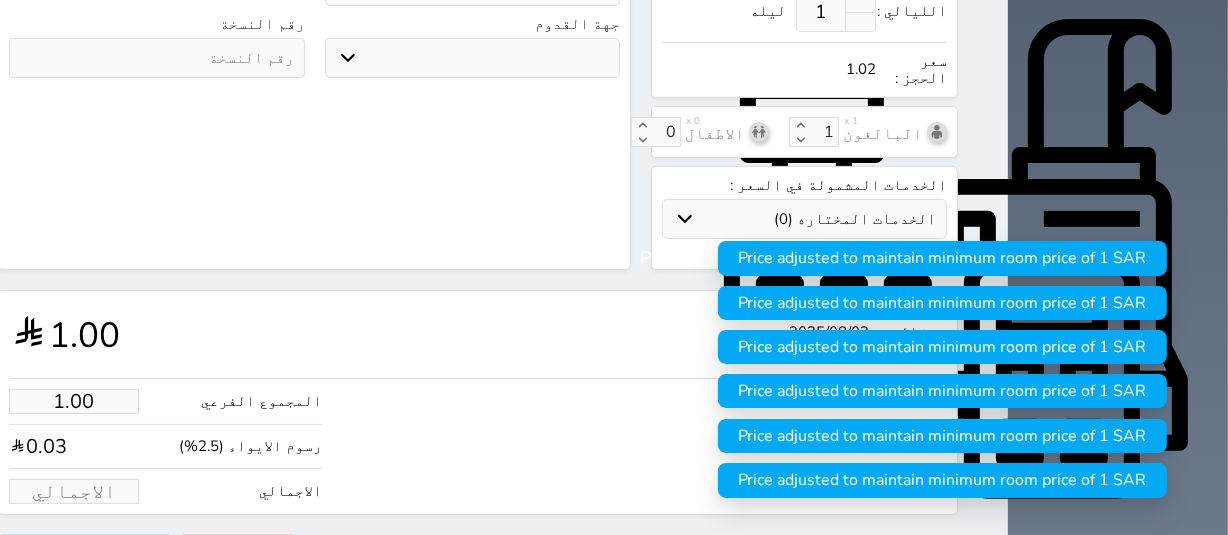 type on "8" 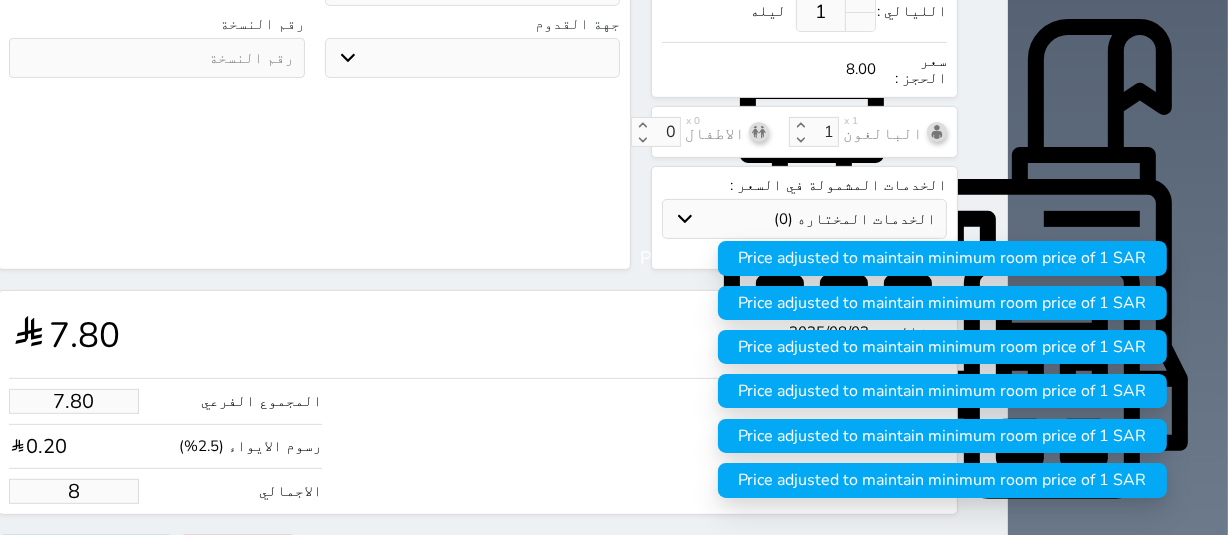 type on "78.05" 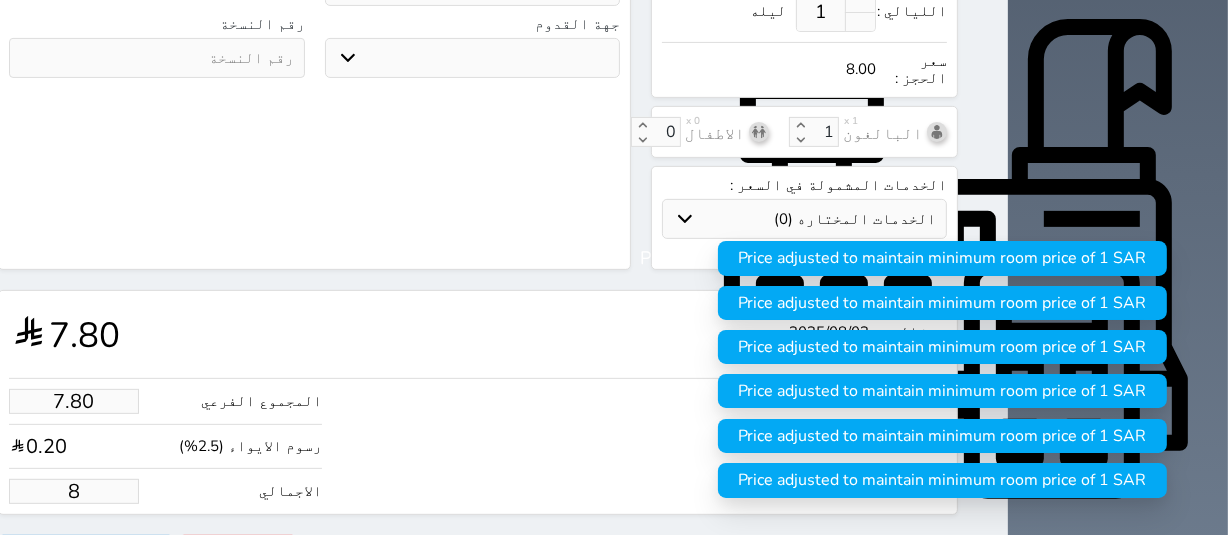 select 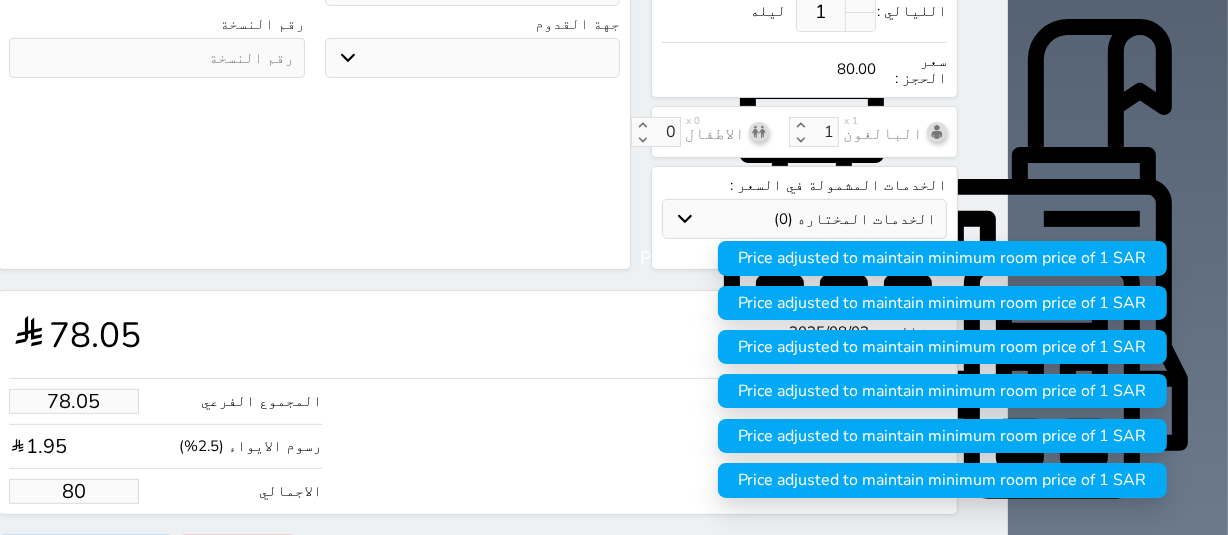 type on "780.49" 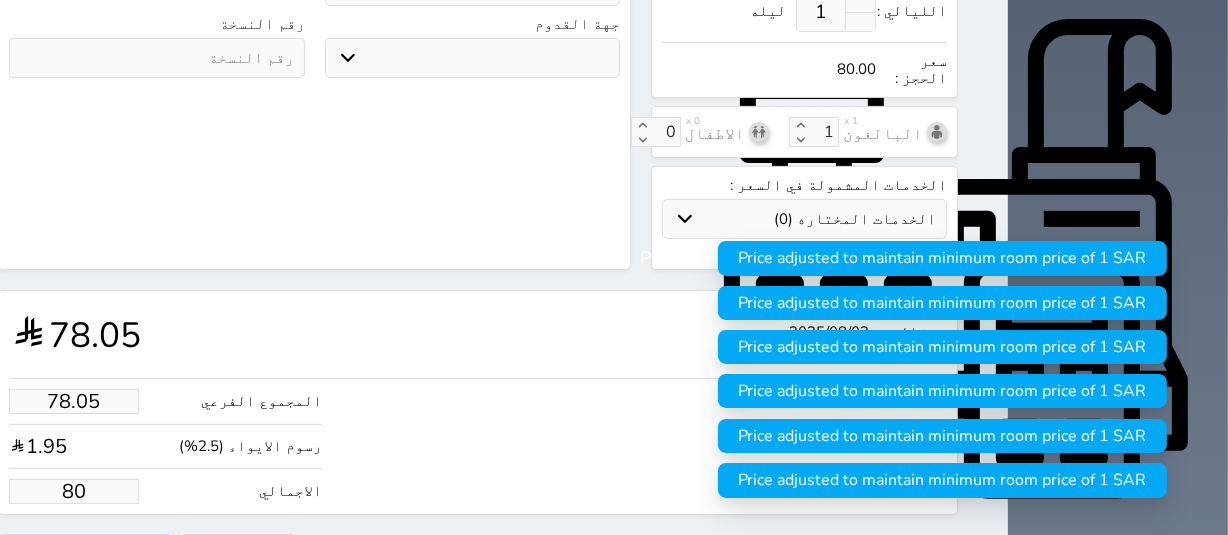 type on "800" 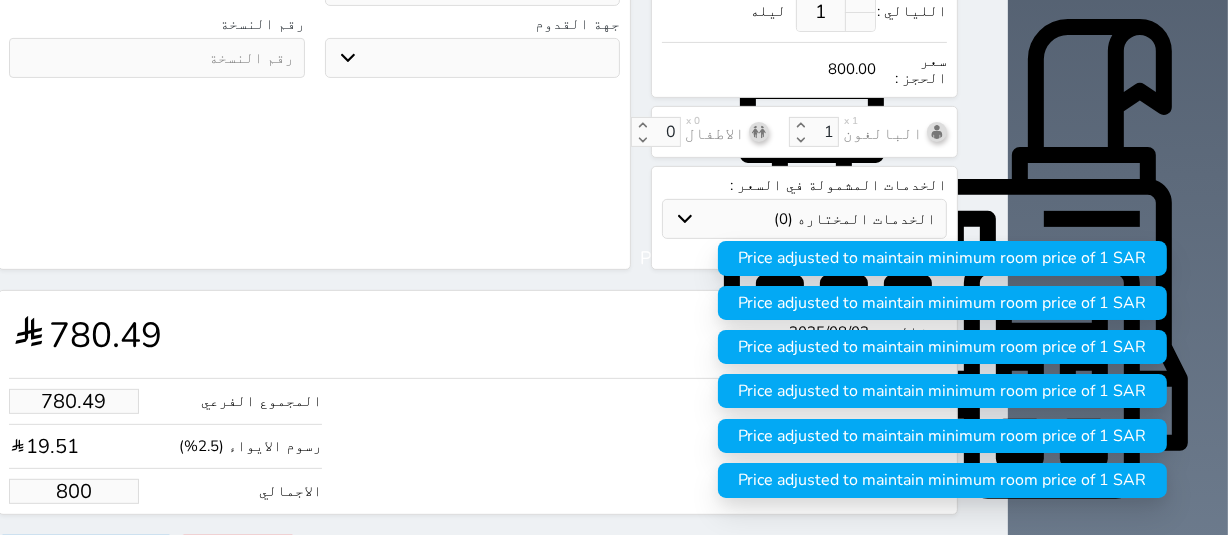 type on "800.00" 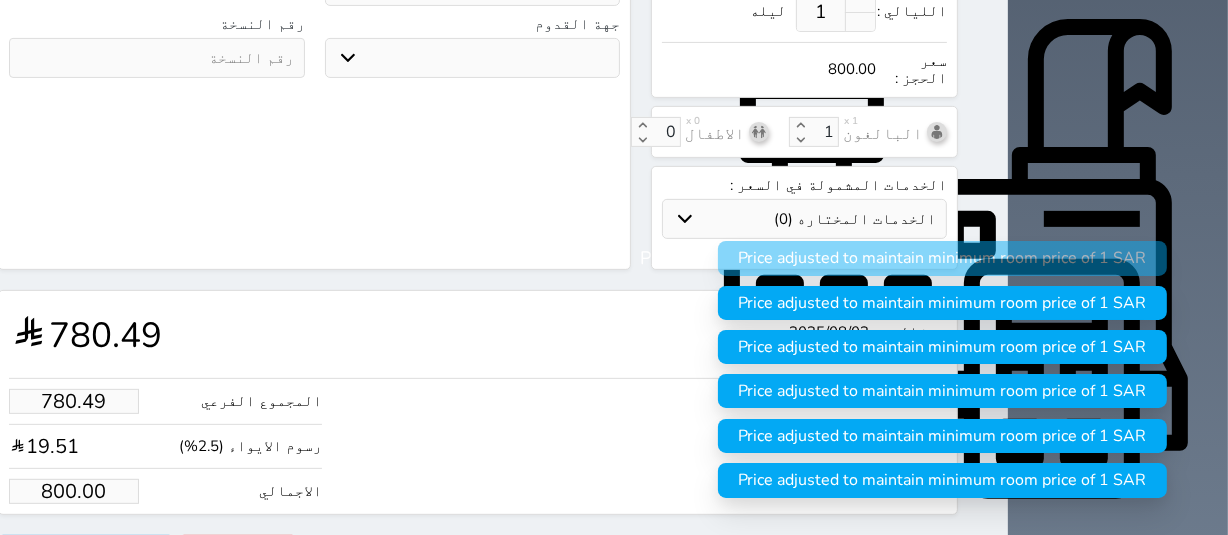 click on "المجموع الفرعي" at bounding box center (261, 401) 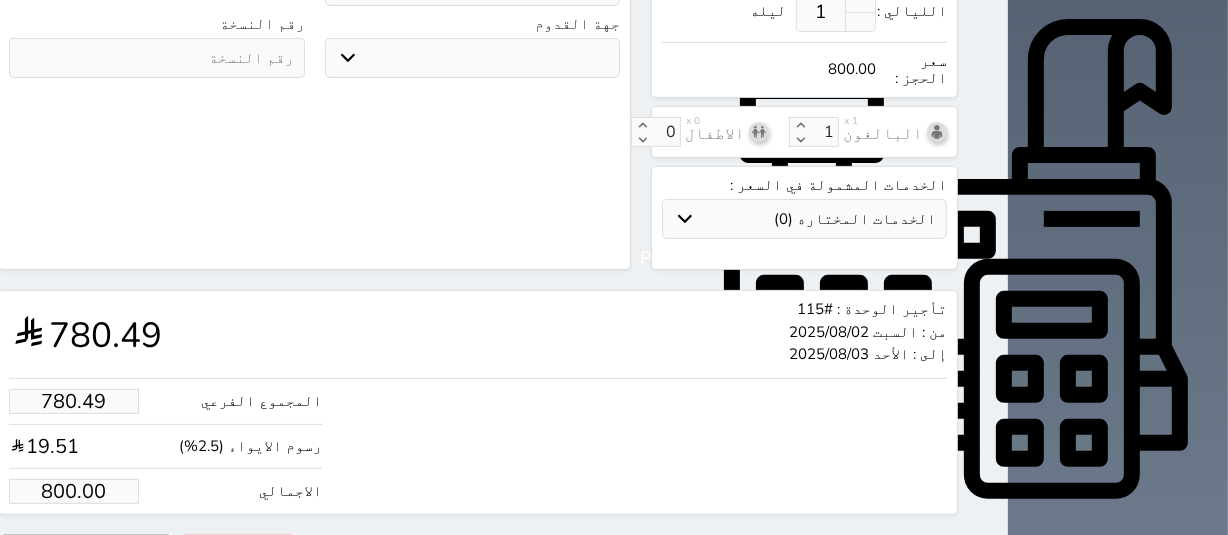 click on "حجز" at bounding box center (86, 552) 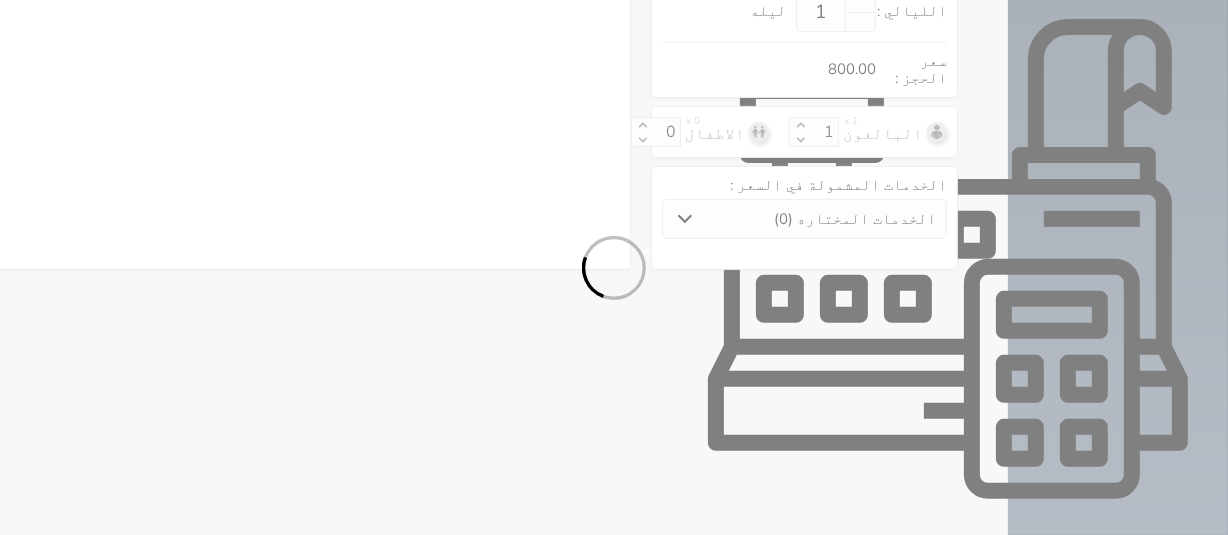 select on "1" 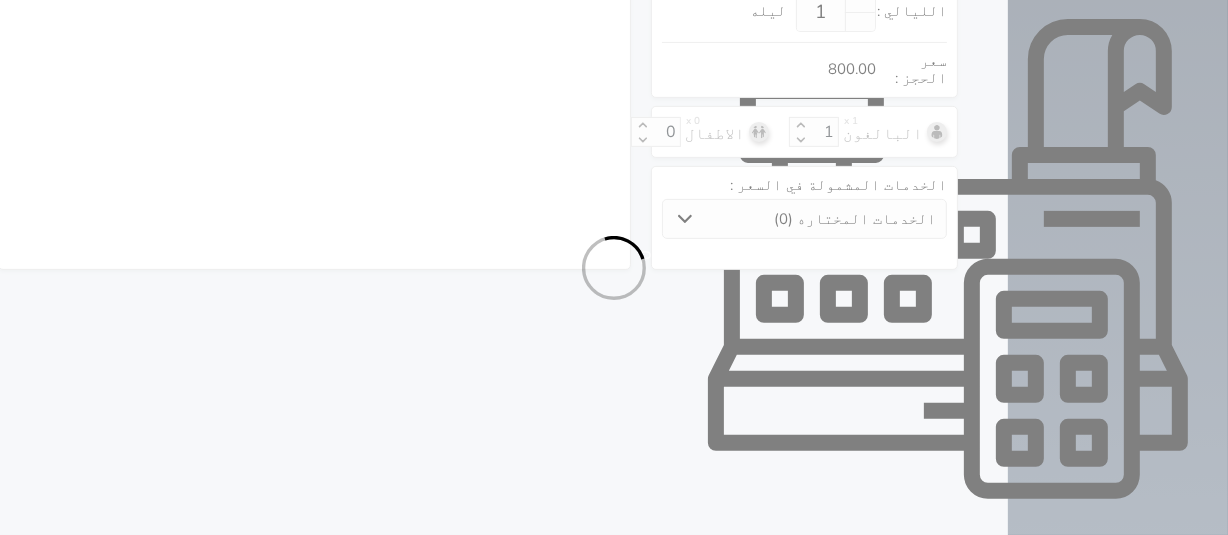 select on "113" 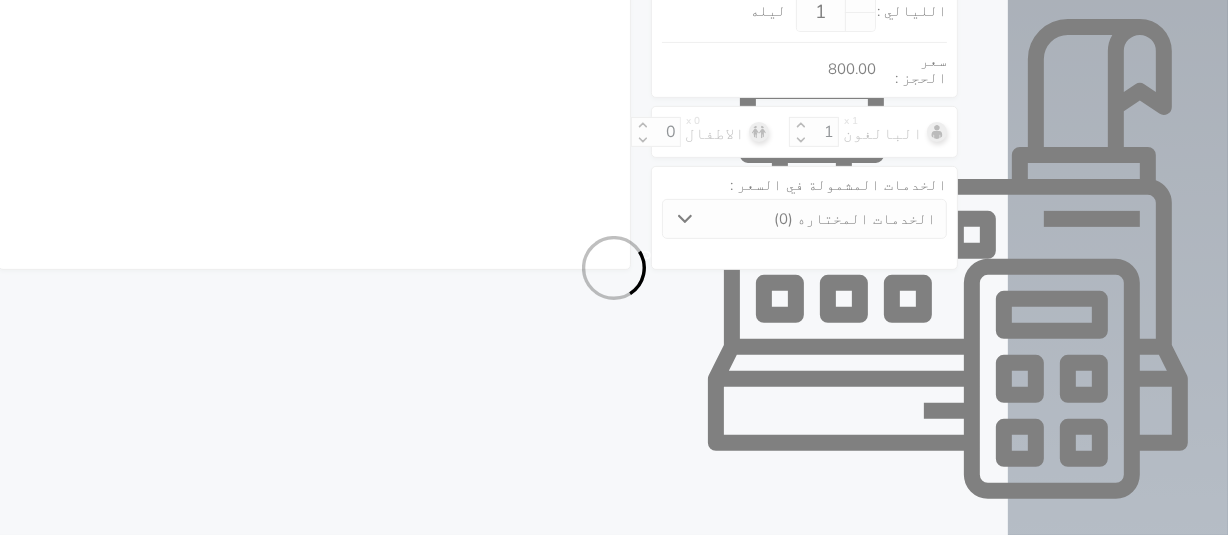 select on "1" 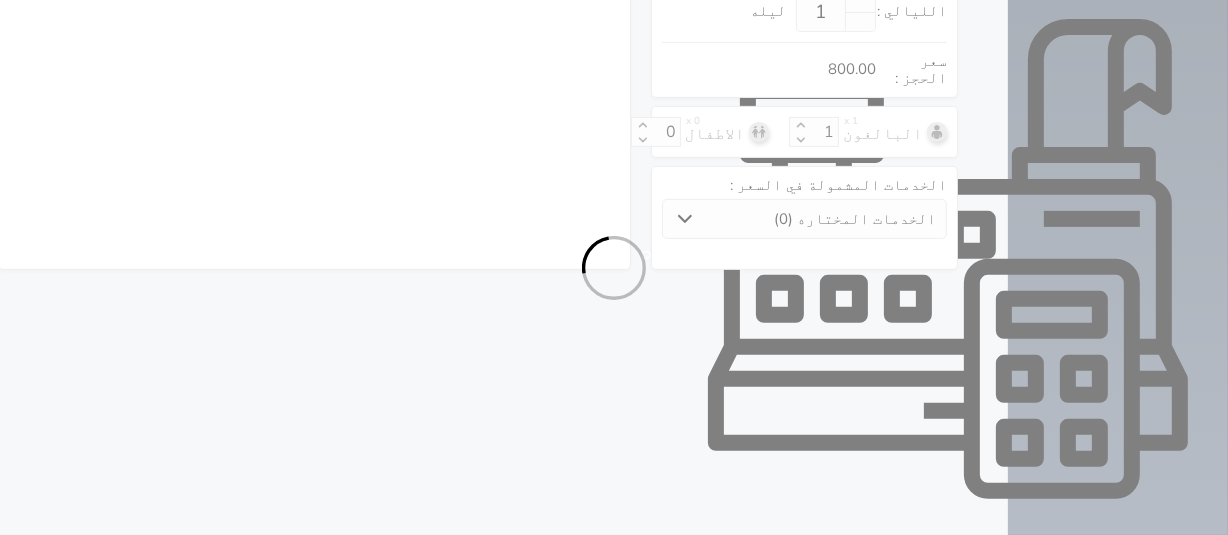select on "female" 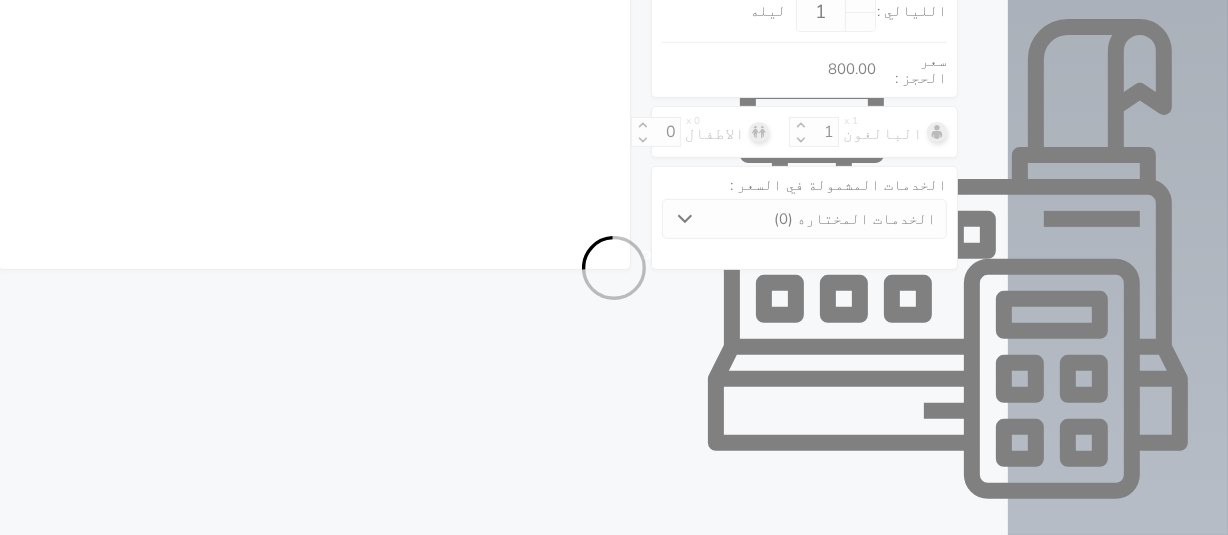 select on "7" 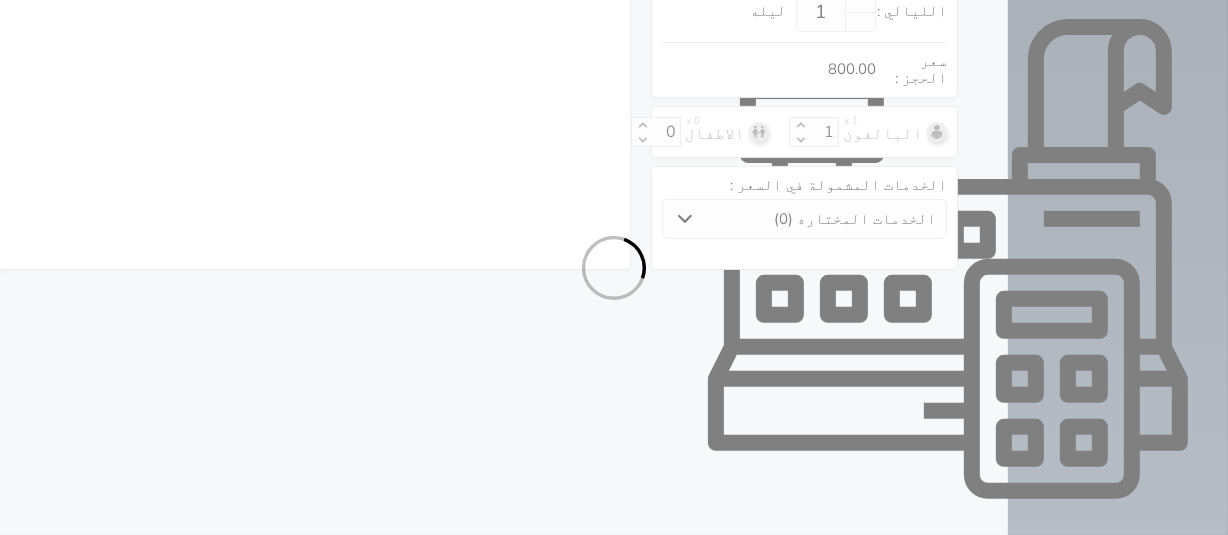select 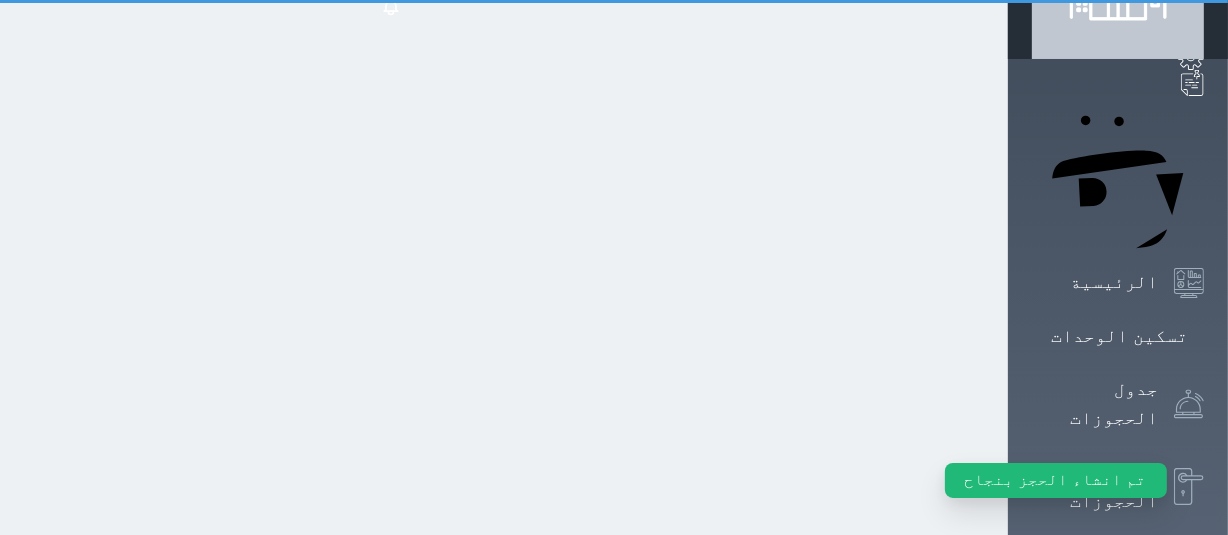 scroll, scrollTop: 0, scrollLeft: 0, axis: both 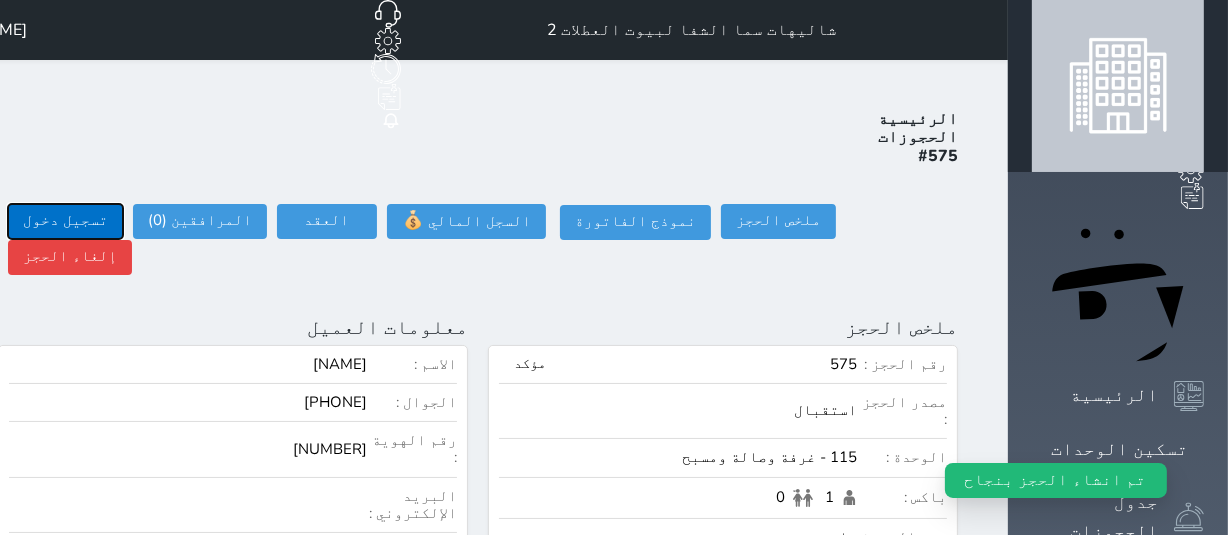 click on "تسجيل دخول" at bounding box center (65, 221) 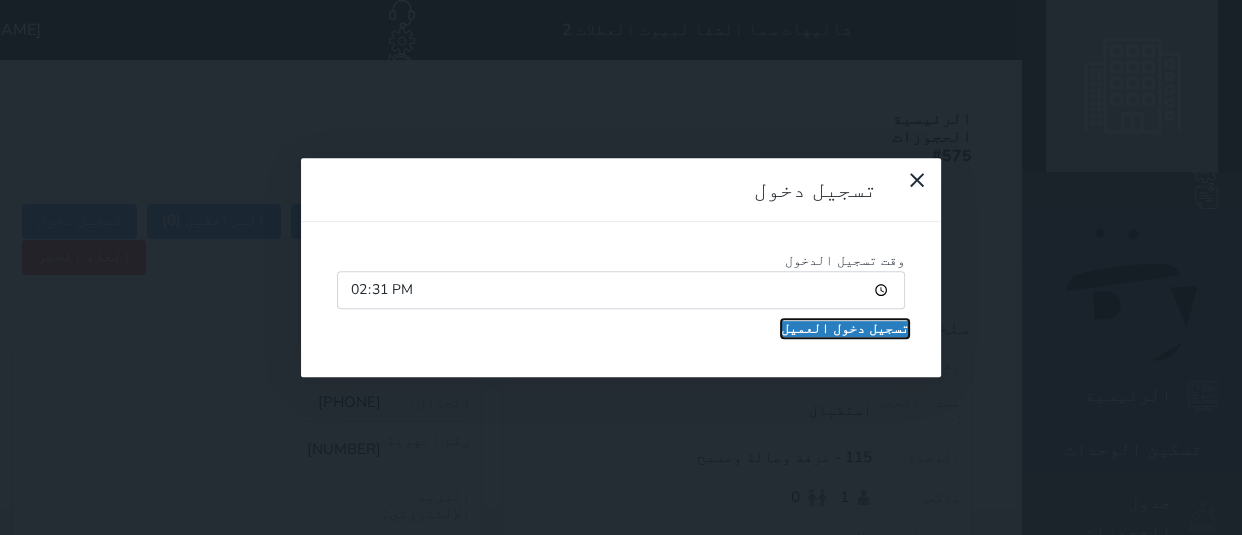 click on "تسجيل دخول العميل" at bounding box center (845, 329) 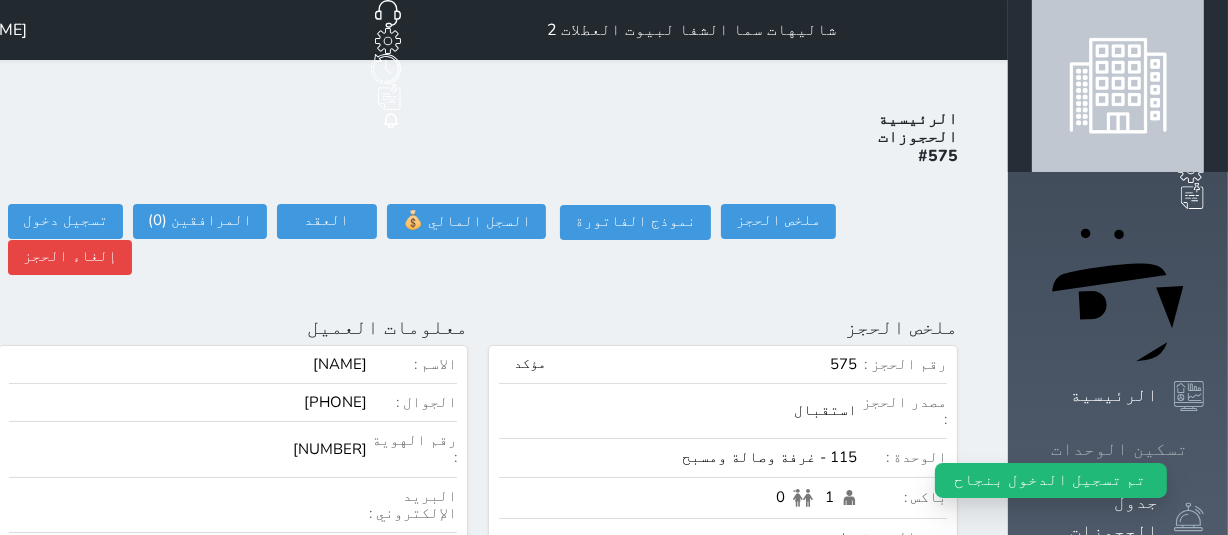 click on "تسكين الوحدات" at bounding box center [1119, 449] 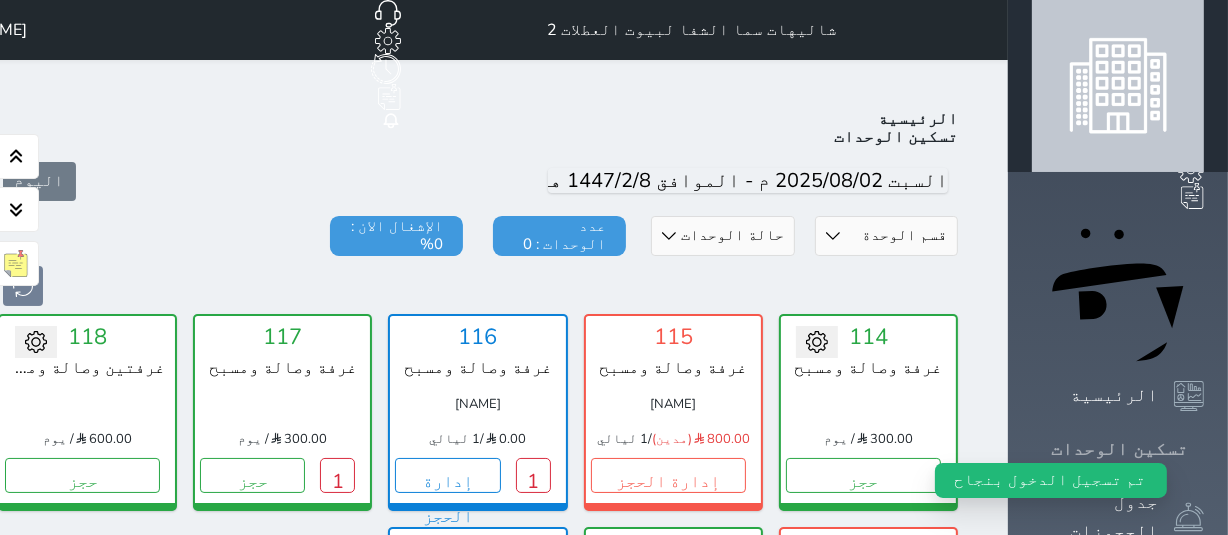 scroll, scrollTop: 78, scrollLeft: 0, axis: vertical 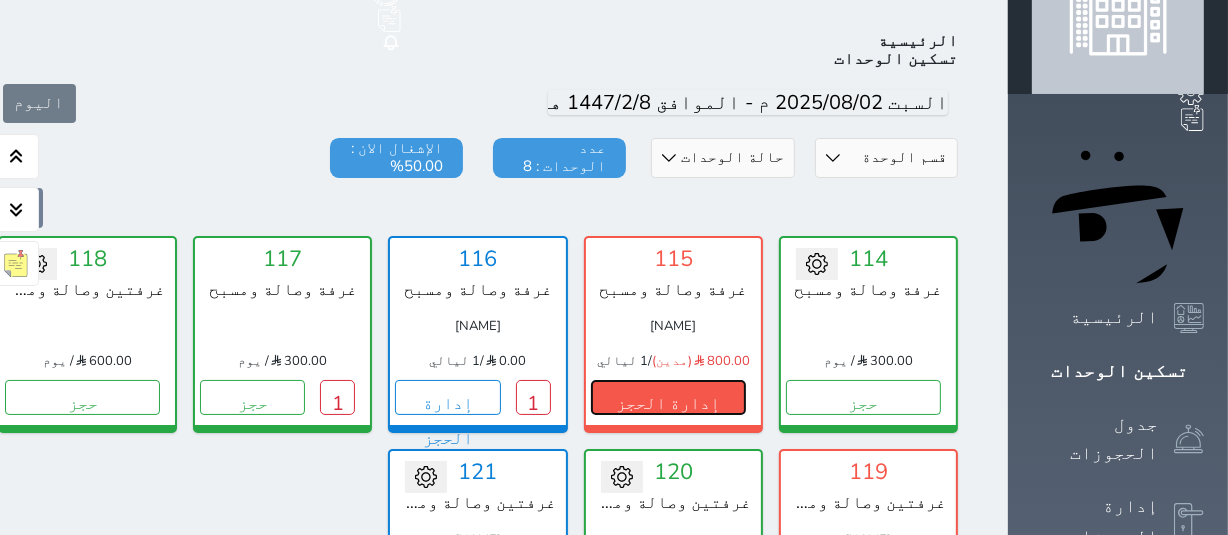 click on "إدارة الحجز" at bounding box center [668, 397] 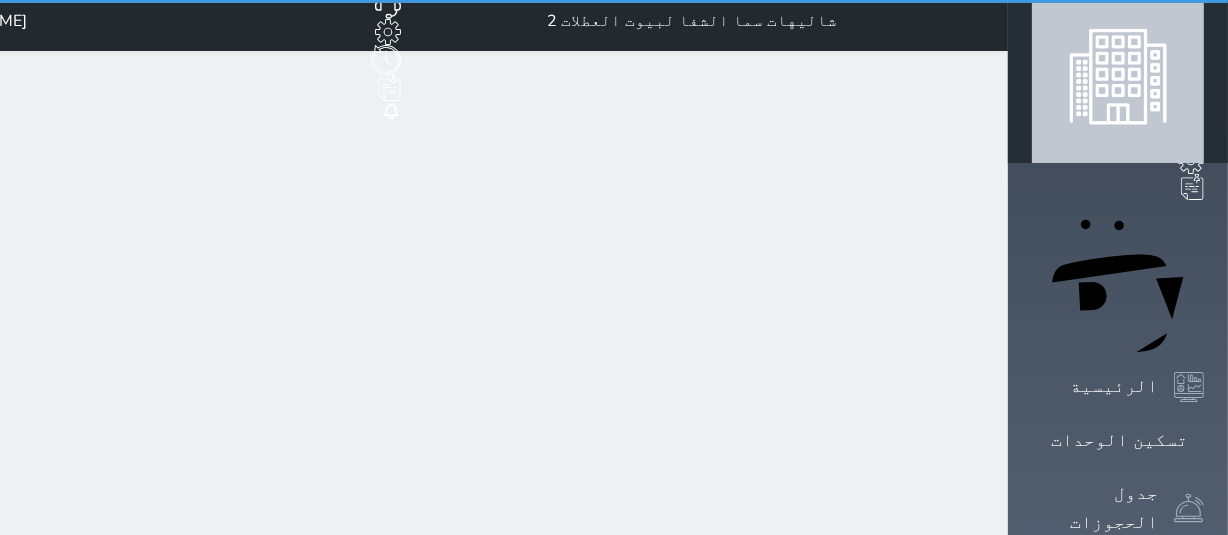 scroll, scrollTop: 0, scrollLeft: 0, axis: both 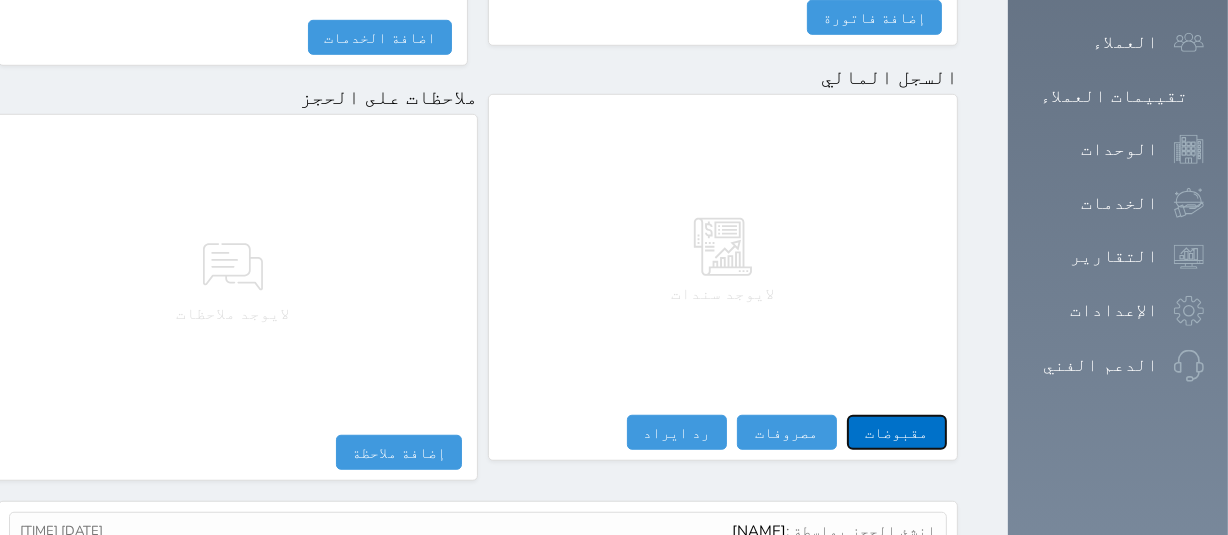 click on "مقبوضات" at bounding box center [897, 432] 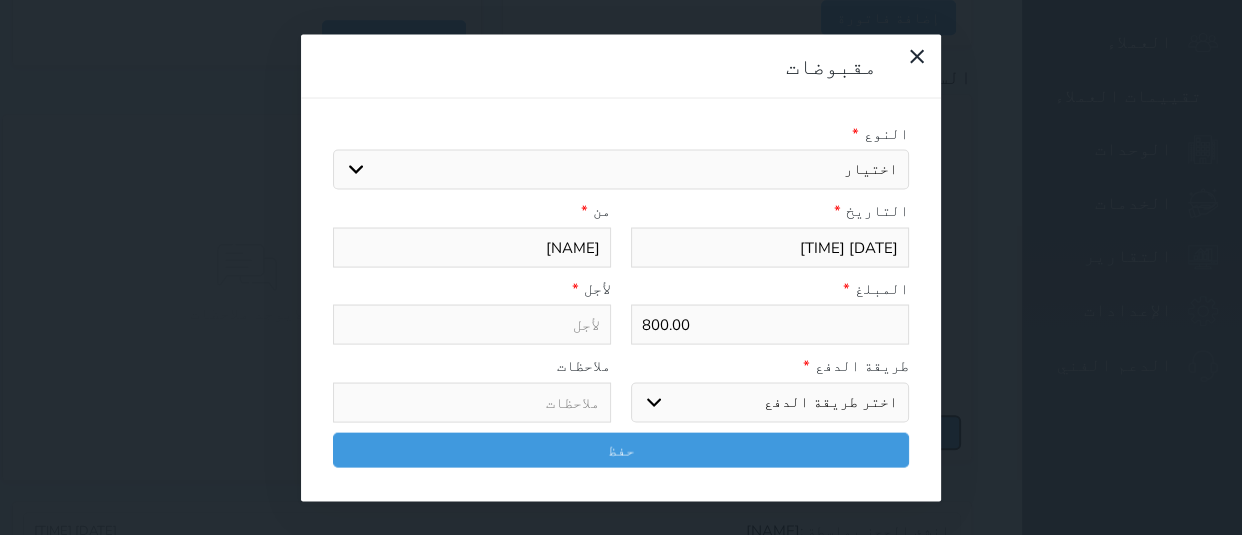 select 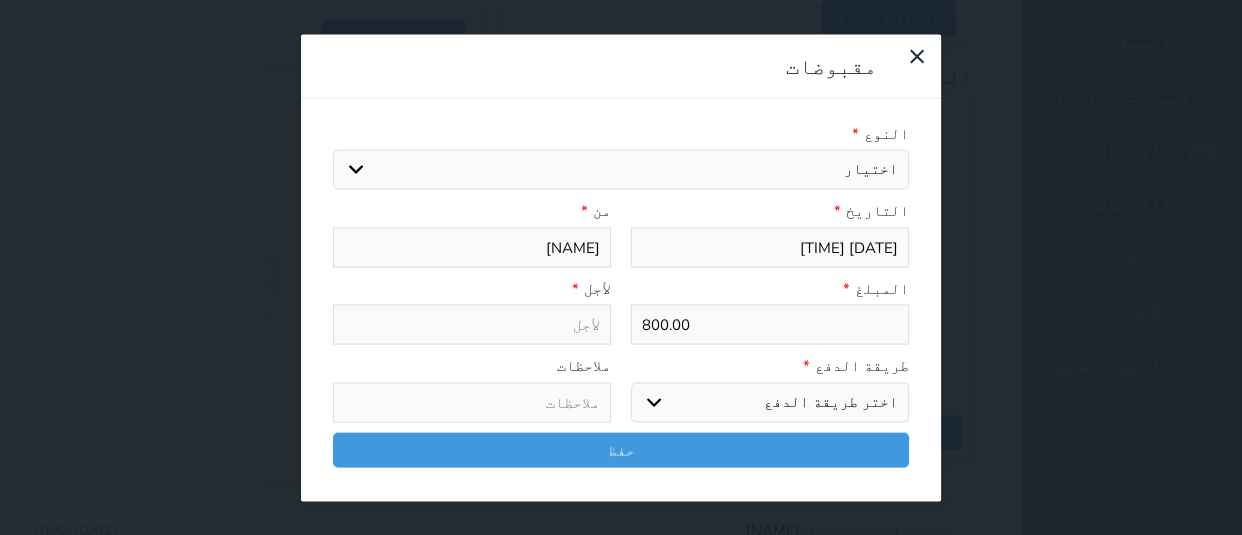 click on "اختيار   مقبوضات عامة قيمة إيجار فواتير تامين عربون لا ينطبق آخر مغسلة واي فاي - الإنترنت مواقف السيارات طعام الأغذية والمشروبات مشروبات المشروبات الباردة المشروبات الساخنة الإفطار غداء عشاء مخبز و كعك حمام سباحة الصالة الرياضية سبا و خدمات الجمال اختيار وإسقاط (خدمات النقل) ميني بار كابل - تلفزيون سرير إضافي تصفيف الشعر التسوق خدمات الجولات السياحية المنظمة خدمات الدليل السياحي" at bounding box center (621, 170) 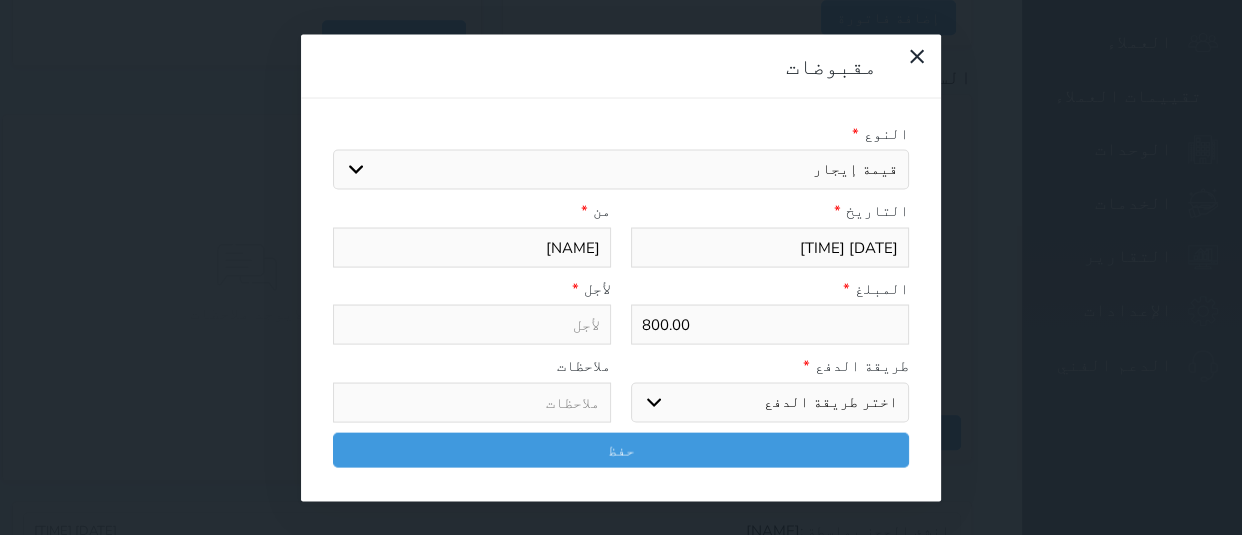 click on "اختيار   مقبوضات عامة قيمة إيجار فواتير تامين عربون لا ينطبق آخر مغسلة واي فاي - الإنترنت مواقف السيارات طعام الأغذية والمشروبات مشروبات المشروبات الباردة المشروبات الساخنة الإفطار غداء عشاء مخبز و كعك حمام سباحة الصالة الرياضية سبا و خدمات الجمال اختيار وإسقاط (خدمات النقل) ميني بار كابل - تلفزيون سرير إضافي تصفيف الشعر التسوق خدمات الجولات السياحية المنظمة خدمات الدليل السياحي" at bounding box center [621, 170] 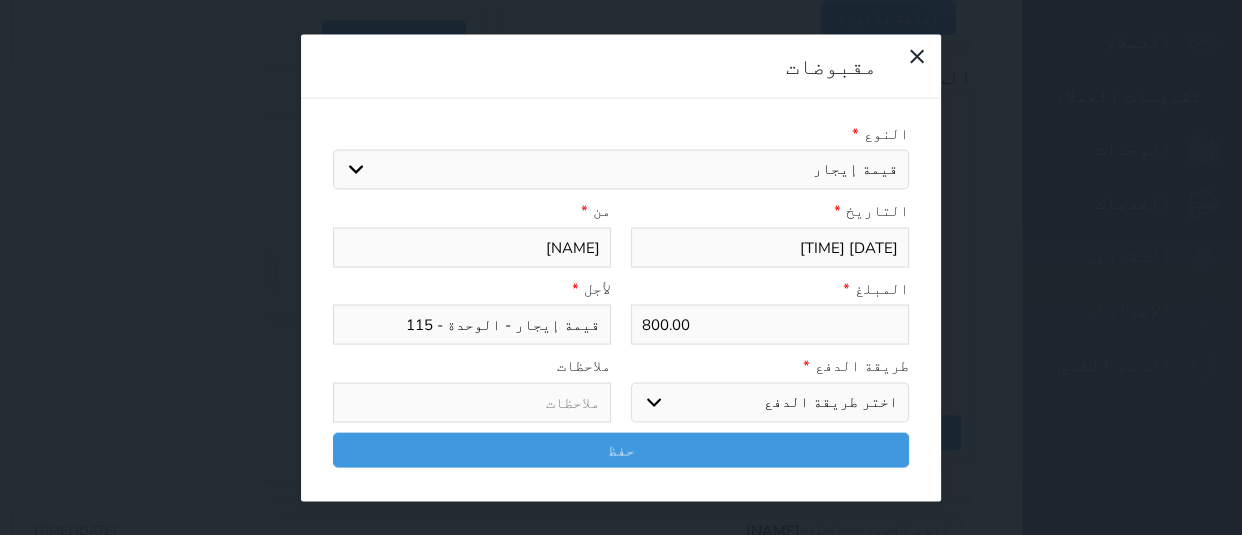 click on "اختر طريقة الدفع   دفع نقدى   تحويل بنكى   مدى   بطاقة ائتمان   آجل" at bounding box center [770, 402] 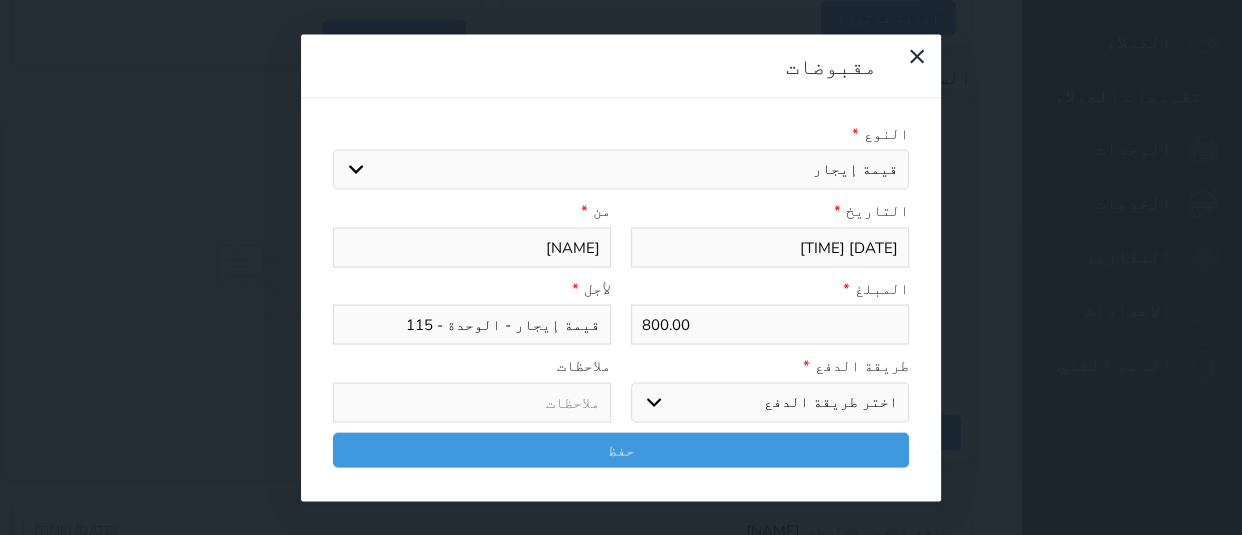 select on "mada" 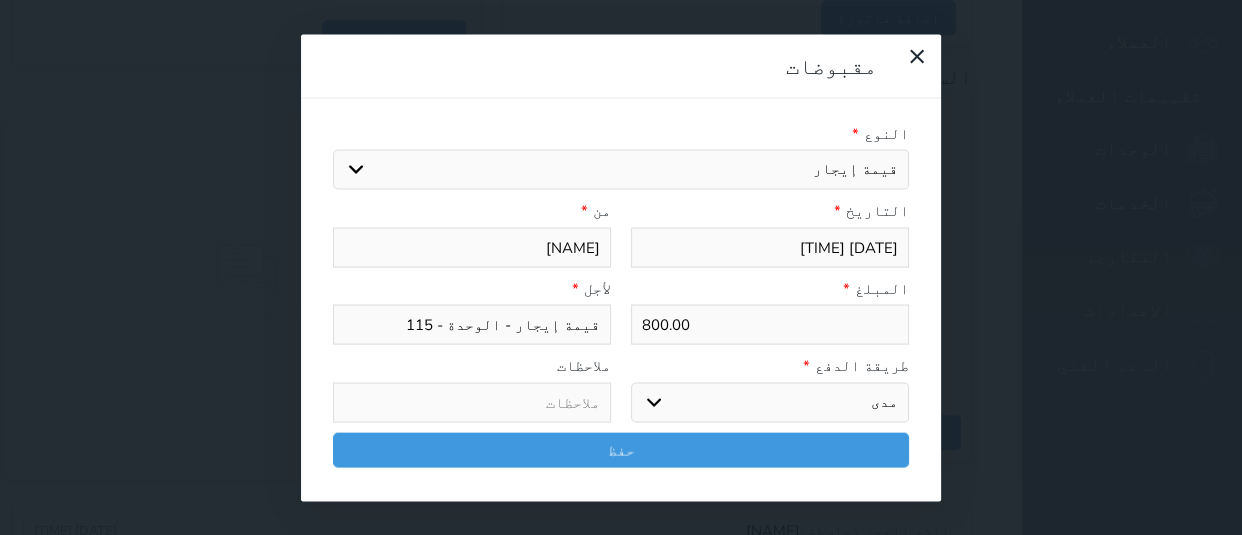 click on "اختر طريقة الدفع   دفع نقدى   تحويل بنكى   مدى   بطاقة ائتمان   آجل" at bounding box center (770, 402) 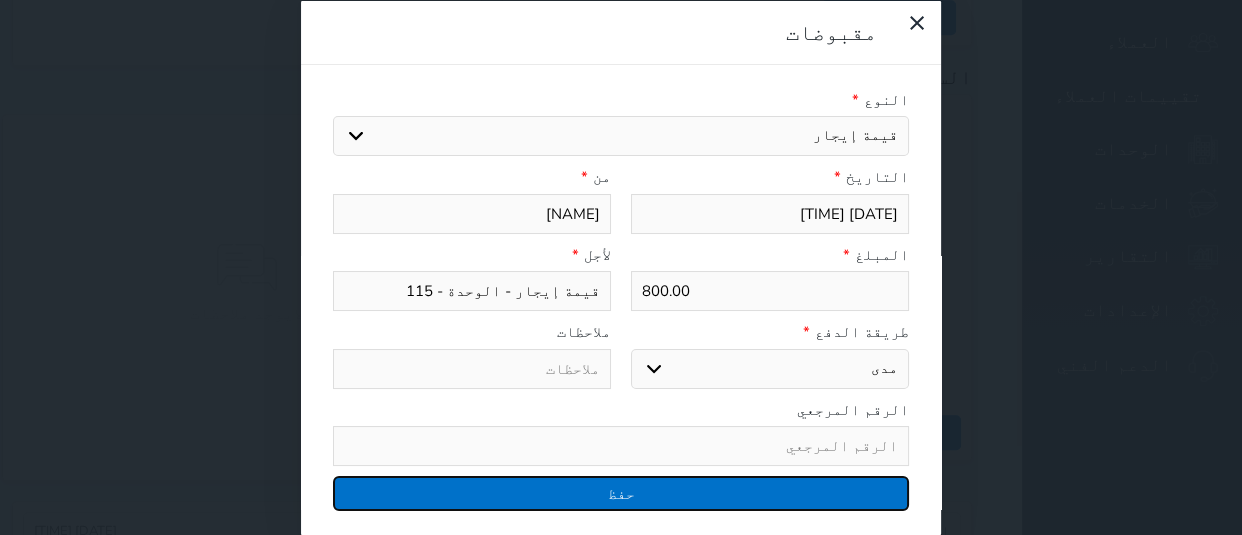 click on "حفظ" at bounding box center [621, 493] 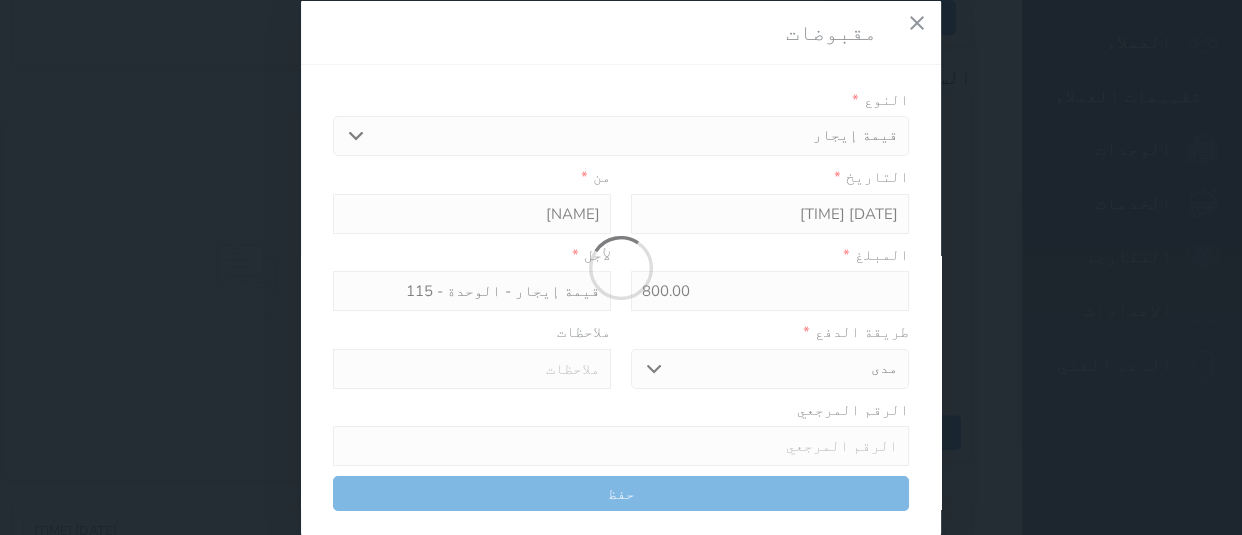 select 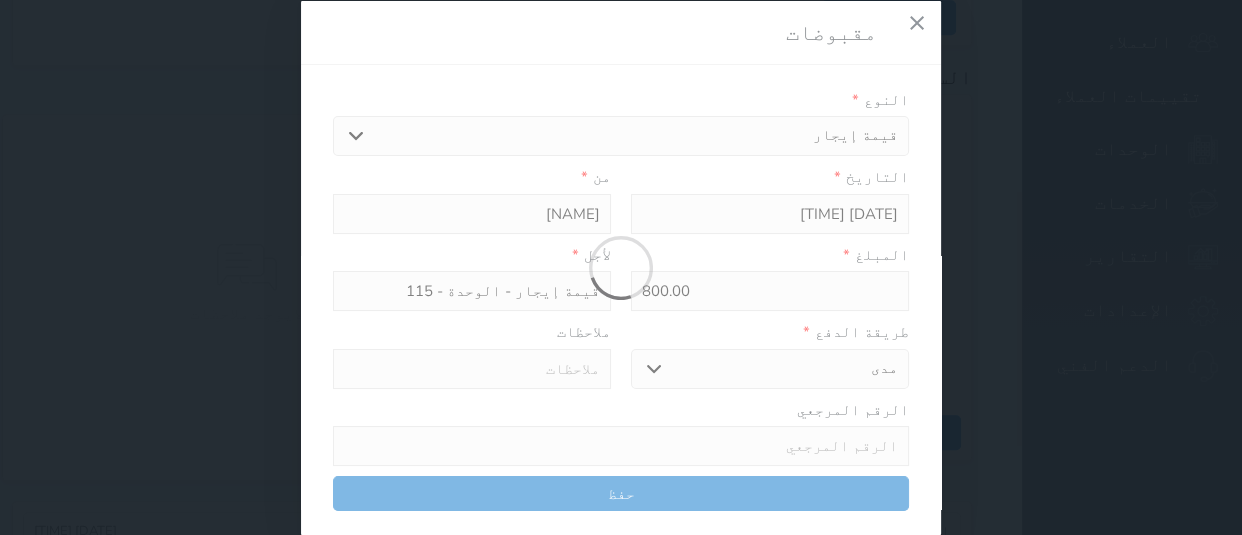 type 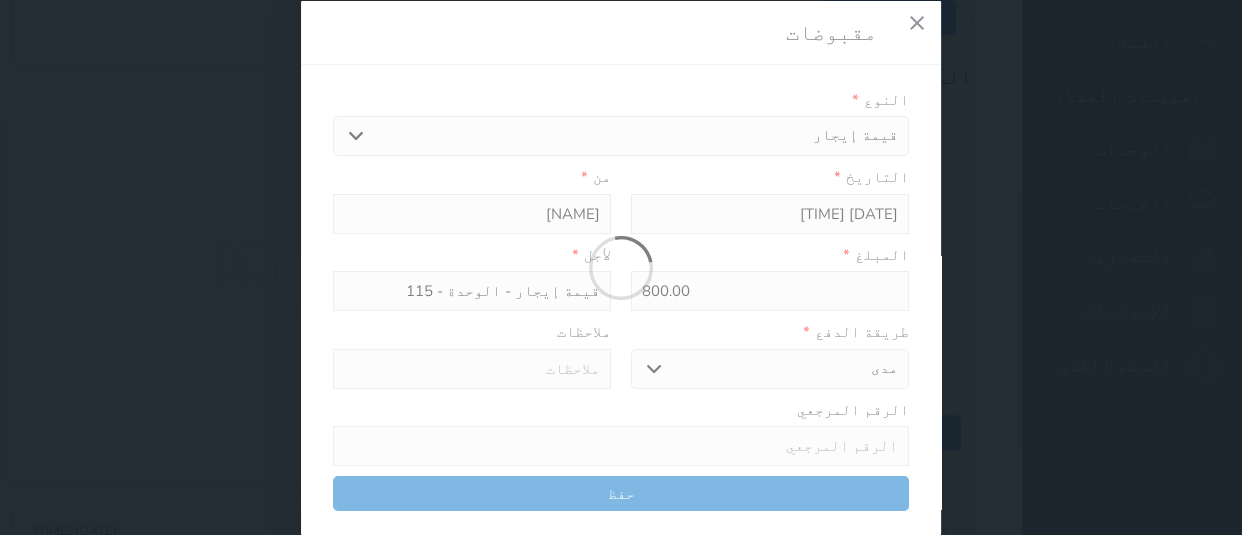 type on "0" 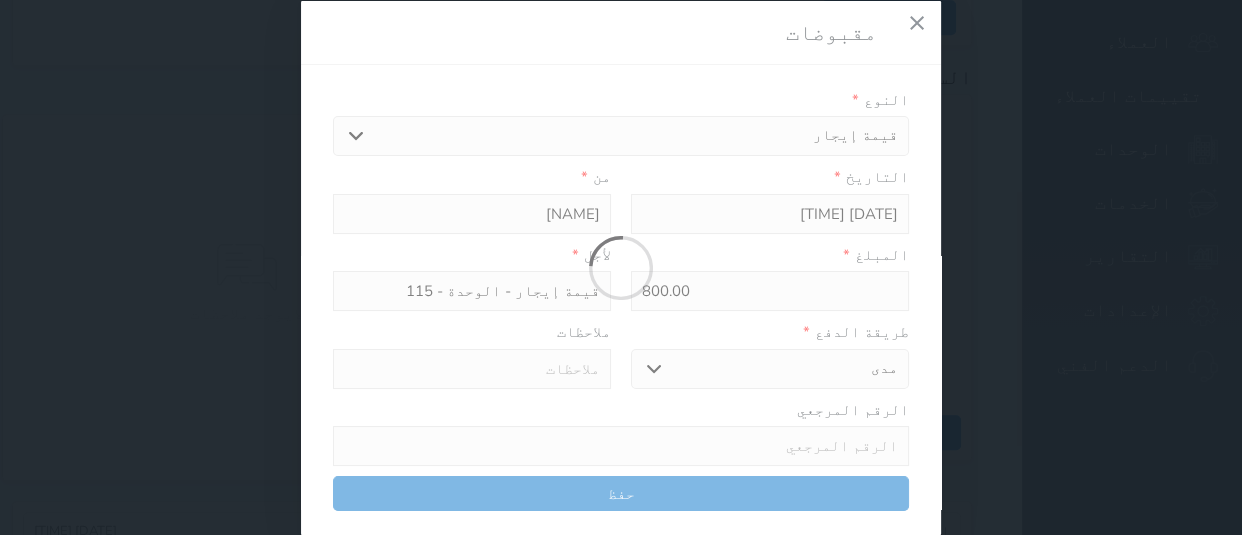 select 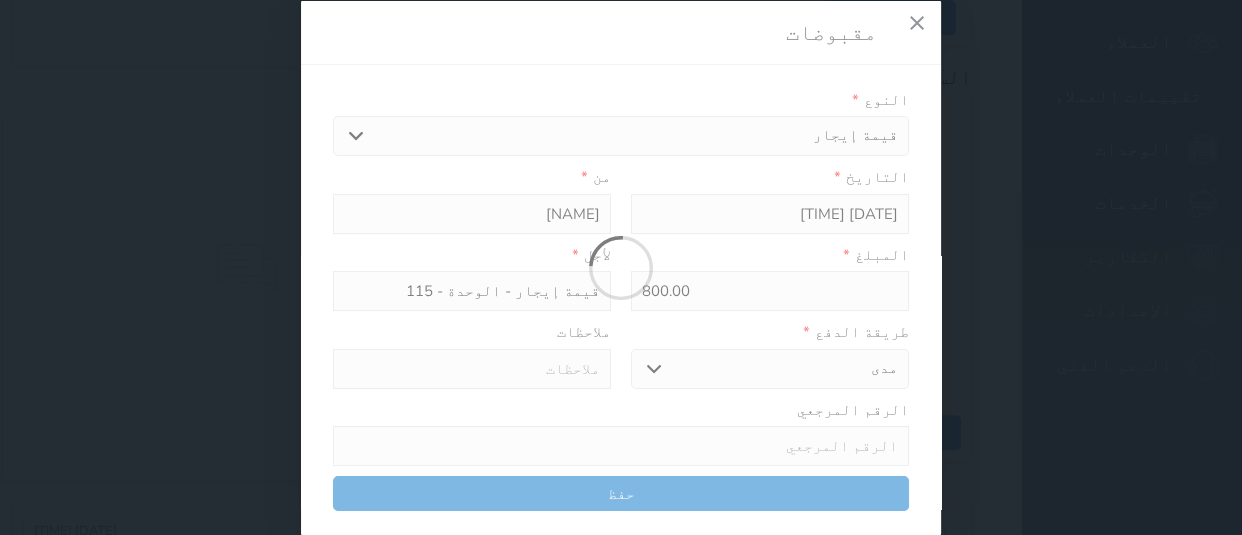 type on "0" 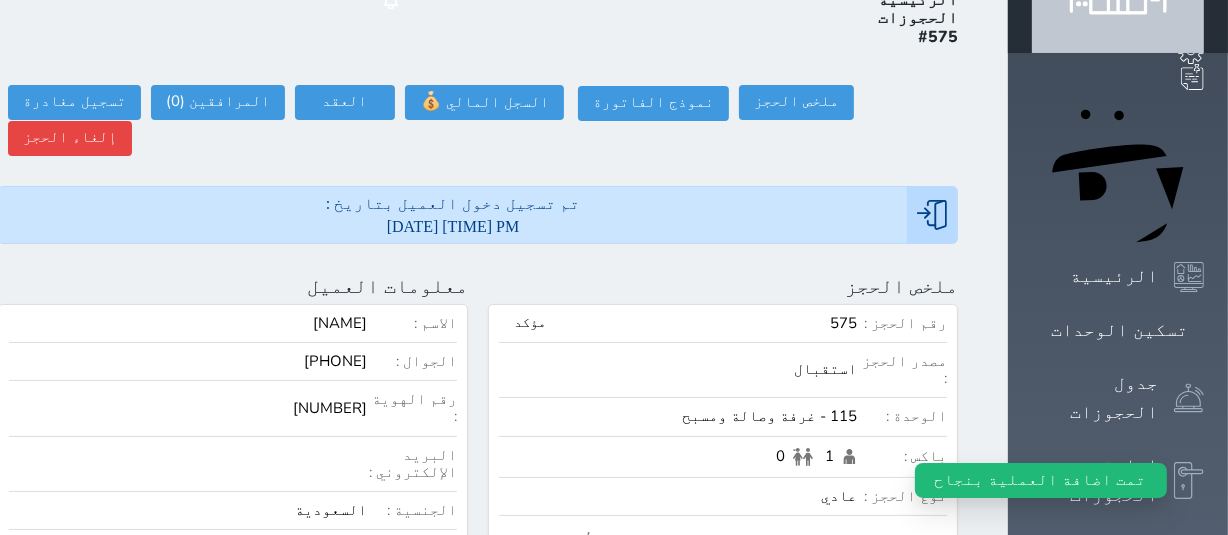 scroll, scrollTop: 0, scrollLeft: 0, axis: both 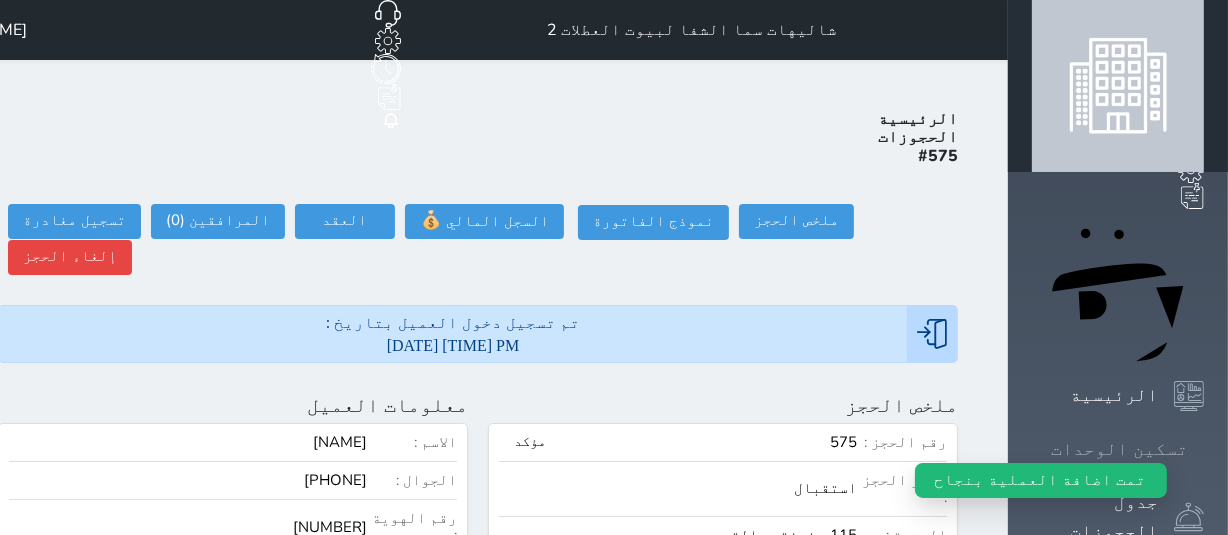 click on "تسكين الوحدات" at bounding box center (1119, 449) 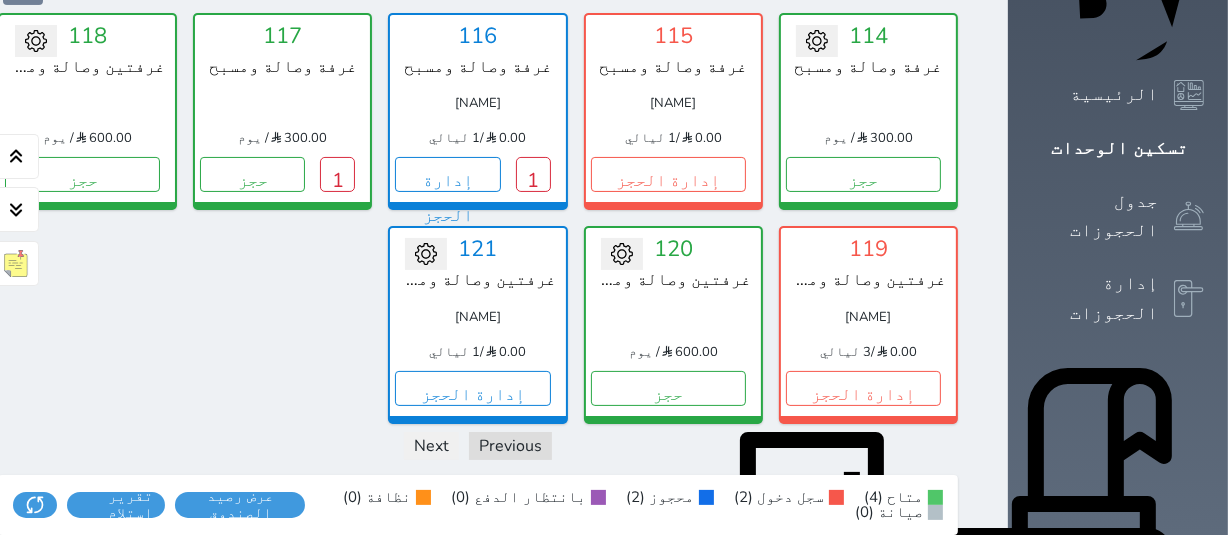 scroll, scrollTop: 303, scrollLeft: 0, axis: vertical 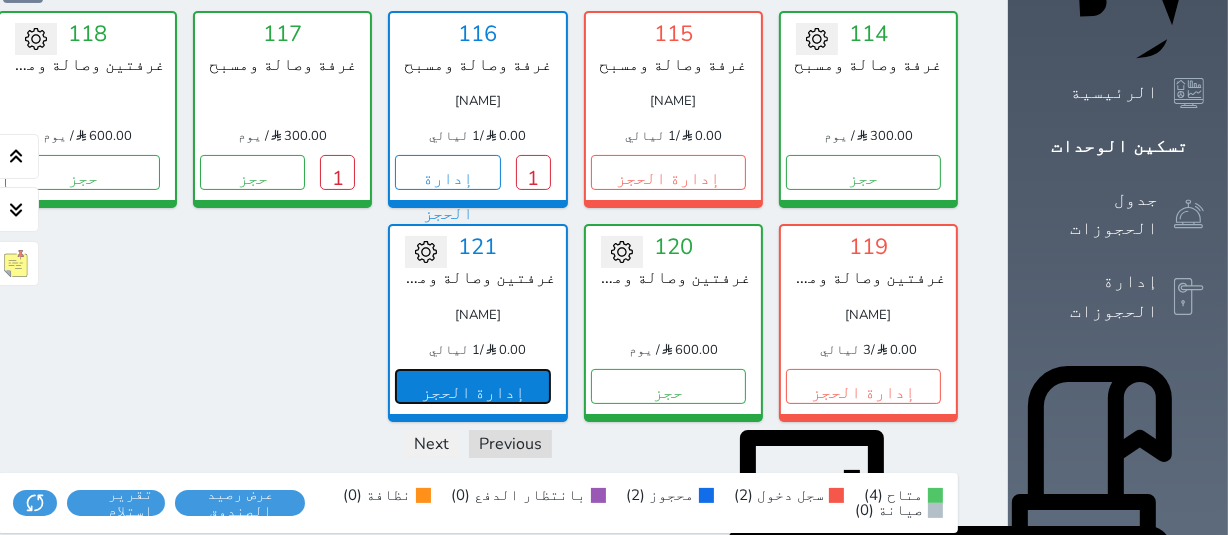 click on "إدارة الحجز" at bounding box center [472, 386] 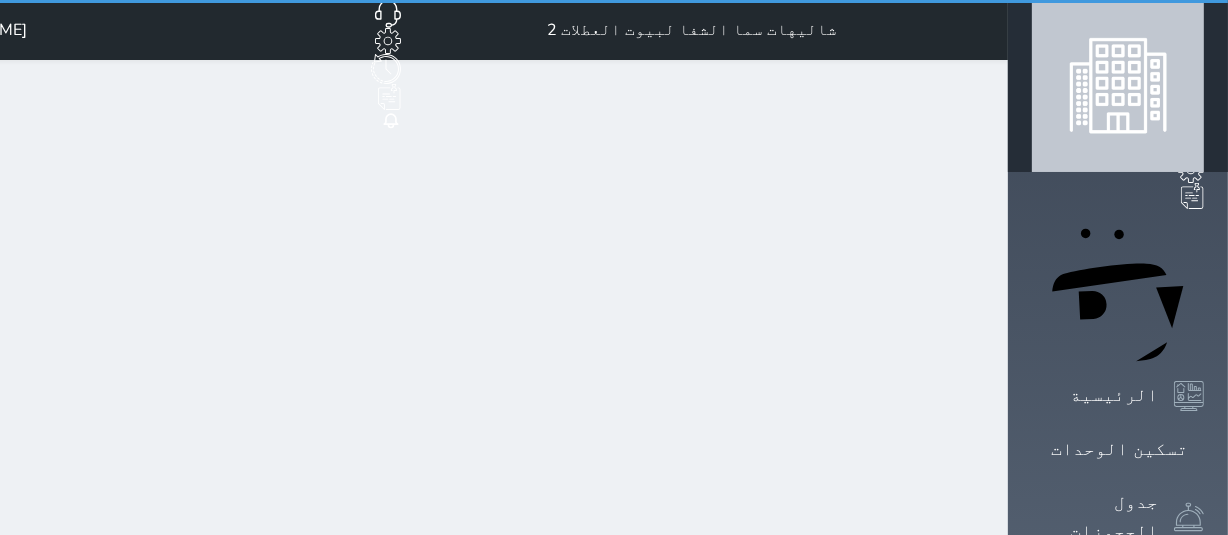 scroll, scrollTop: 0, scrollLeft: 0, axis: both 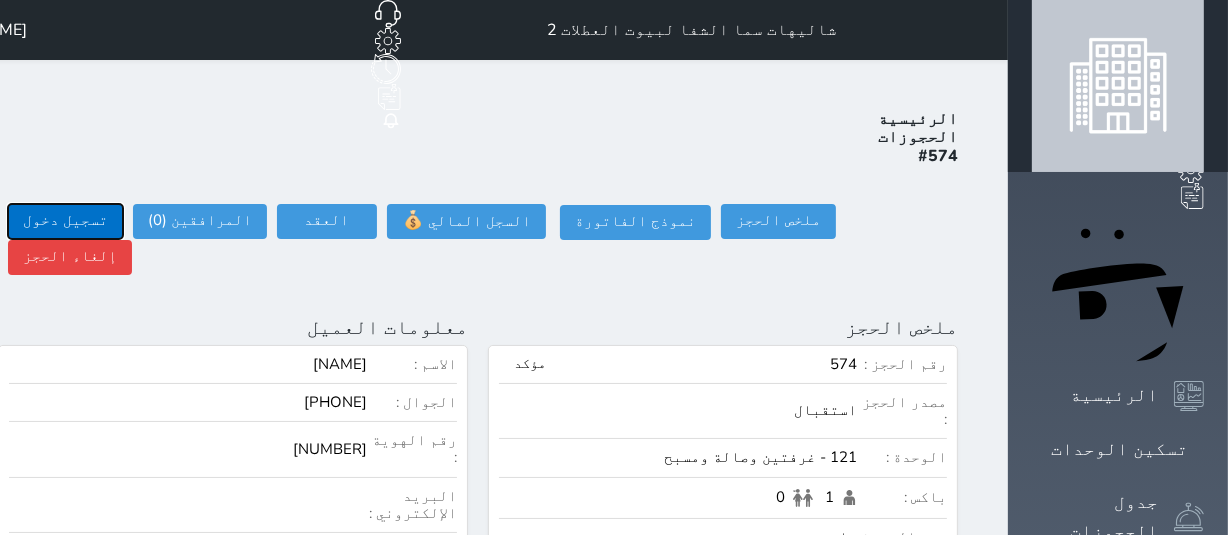 click on "تسجيل دخول" at bounding box center (65, 221) 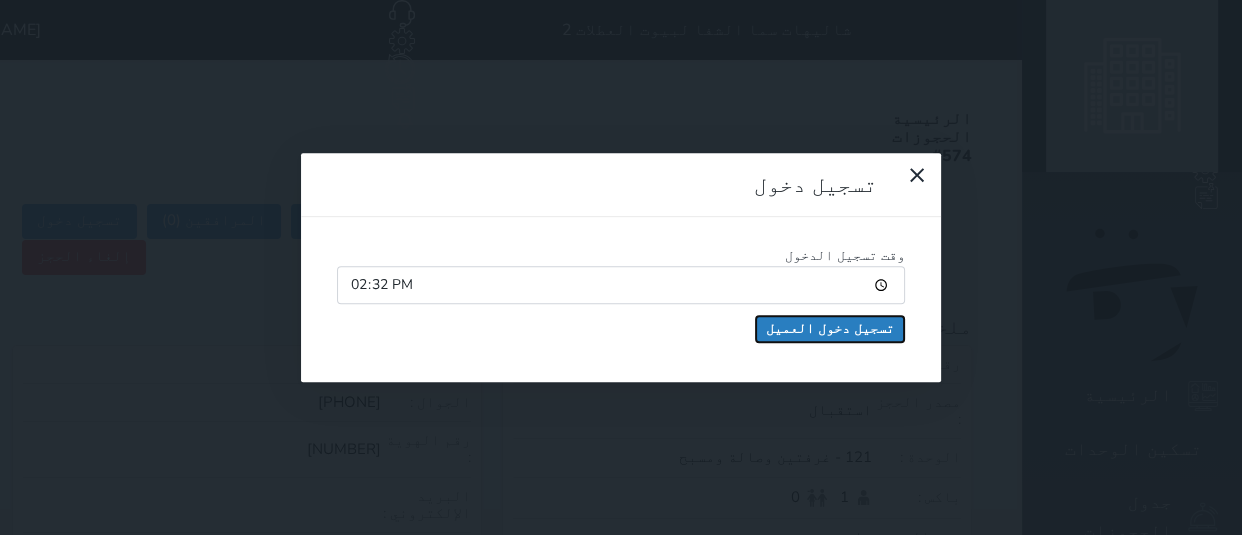 click on "تسجيل دخول العميل" at bounding box center (830, 329) 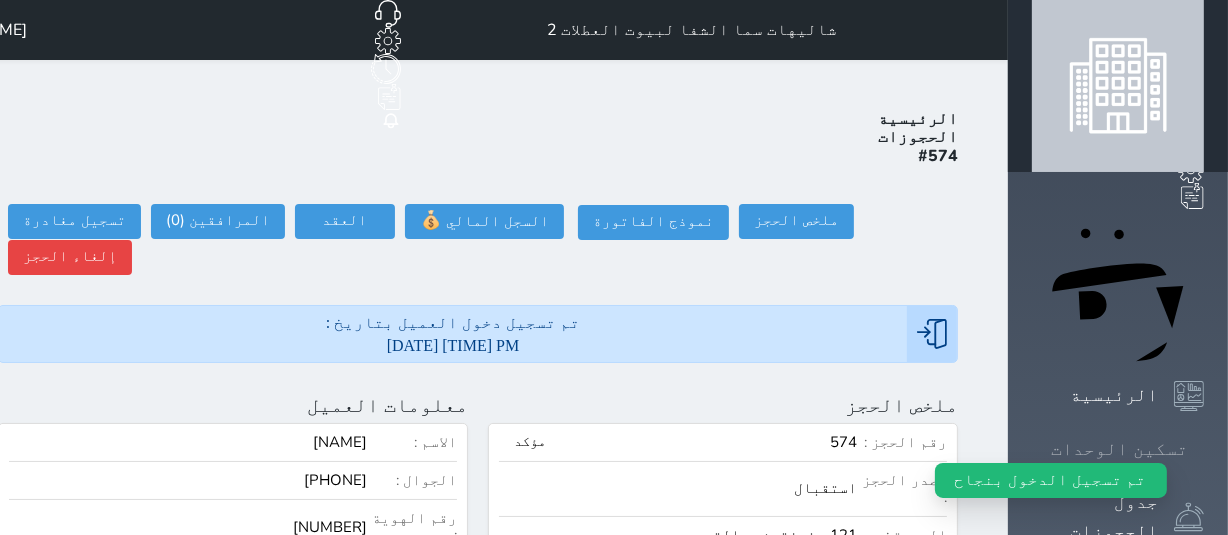 click at bounding box center (1204, 449) 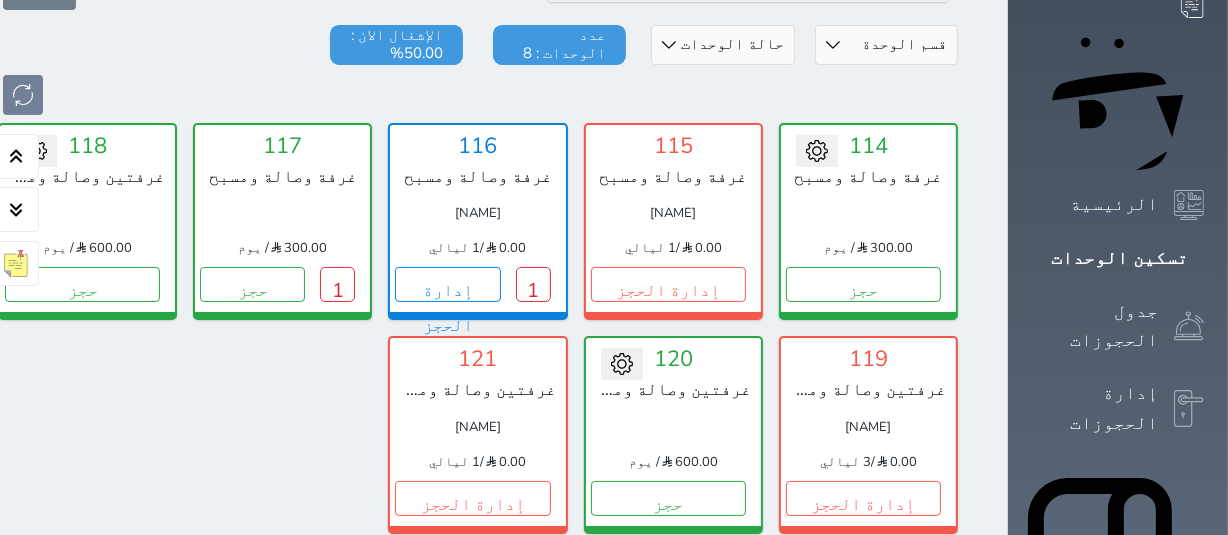 scroll, scrollTop: 176, scrollLeft: 0, axis: vertical 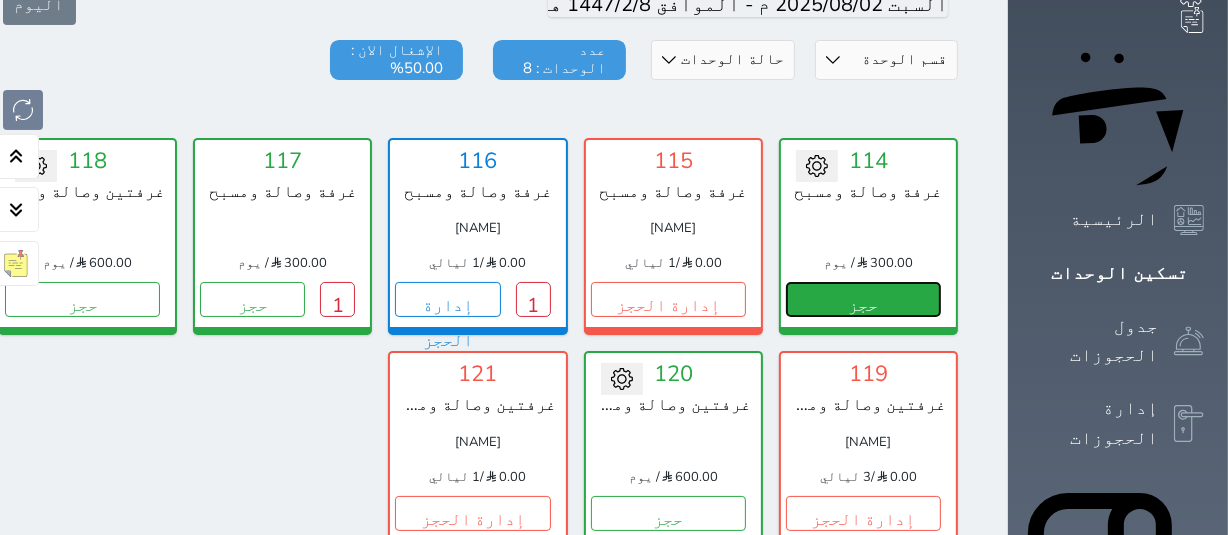 click on "حجز" at bounding box center [863, 299] 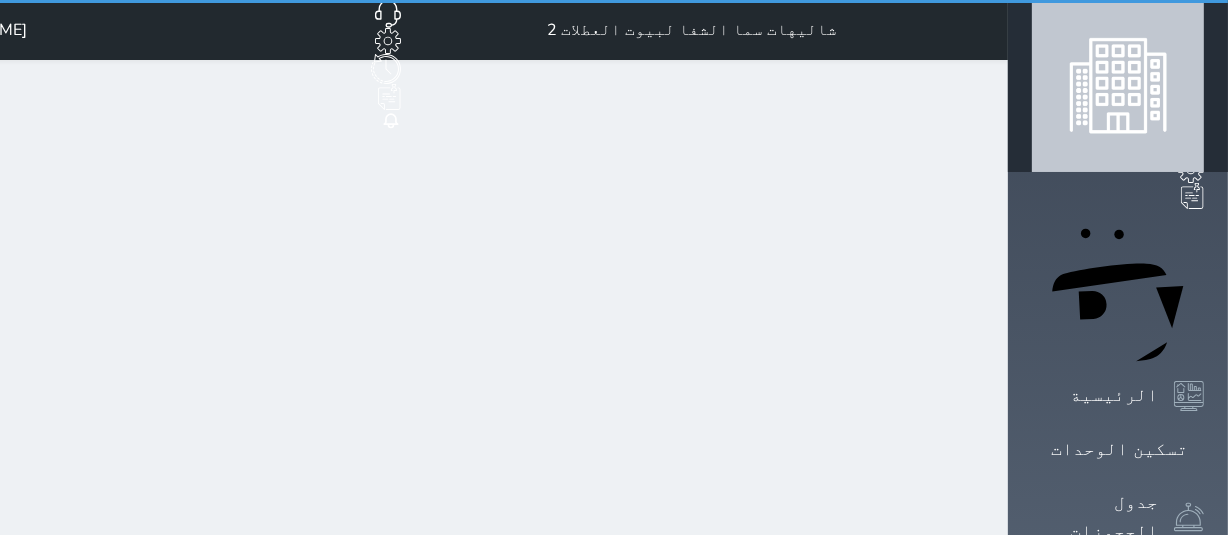 select on "1" 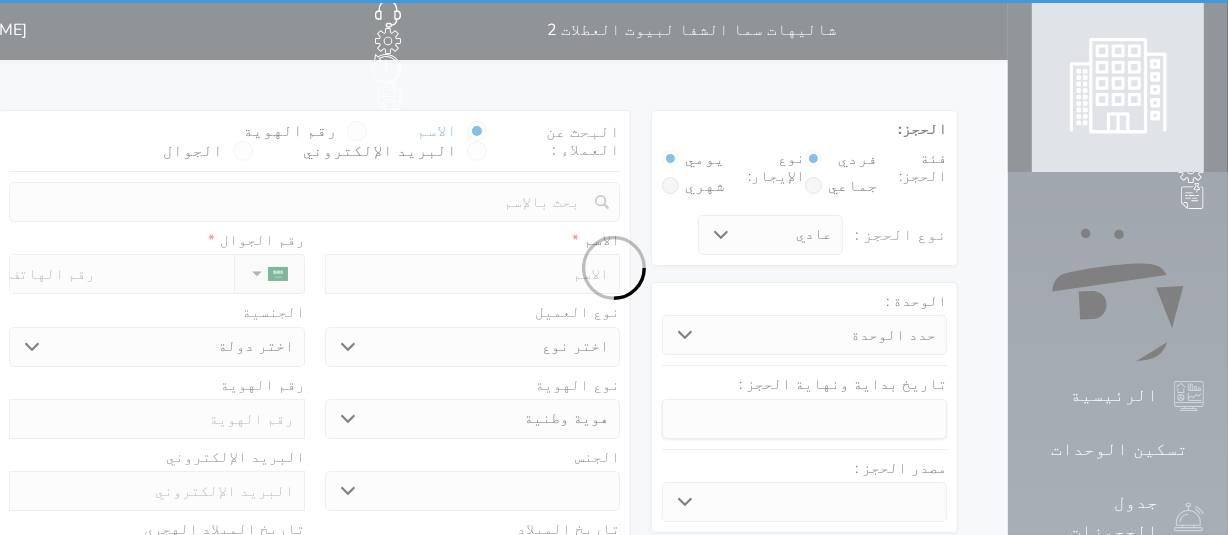 scroll, scrollTop: 0, scrollLeft: 0, axis: both 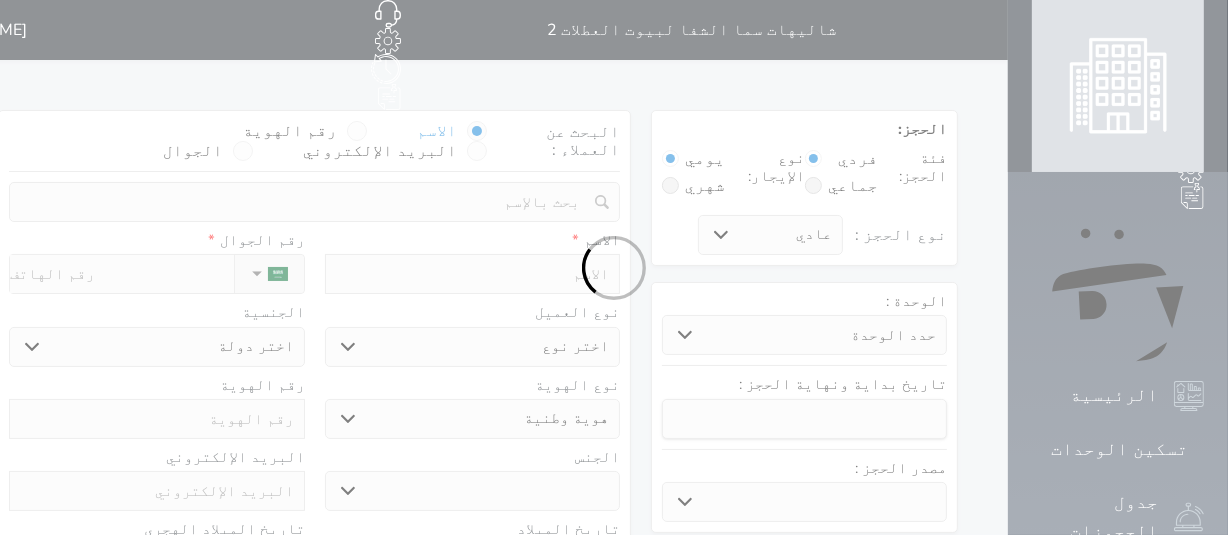 select 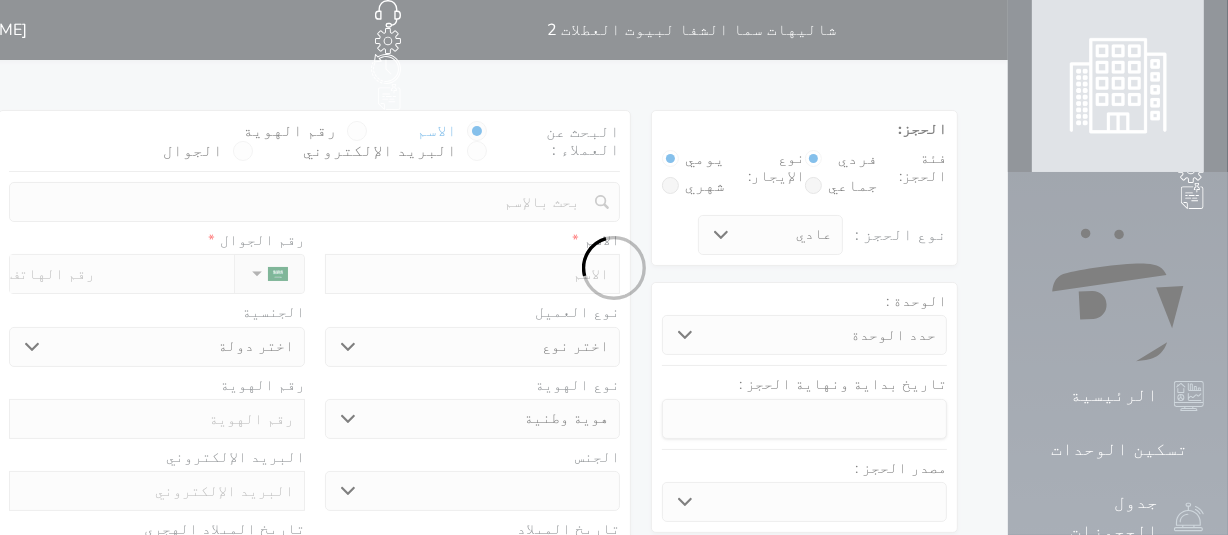 select 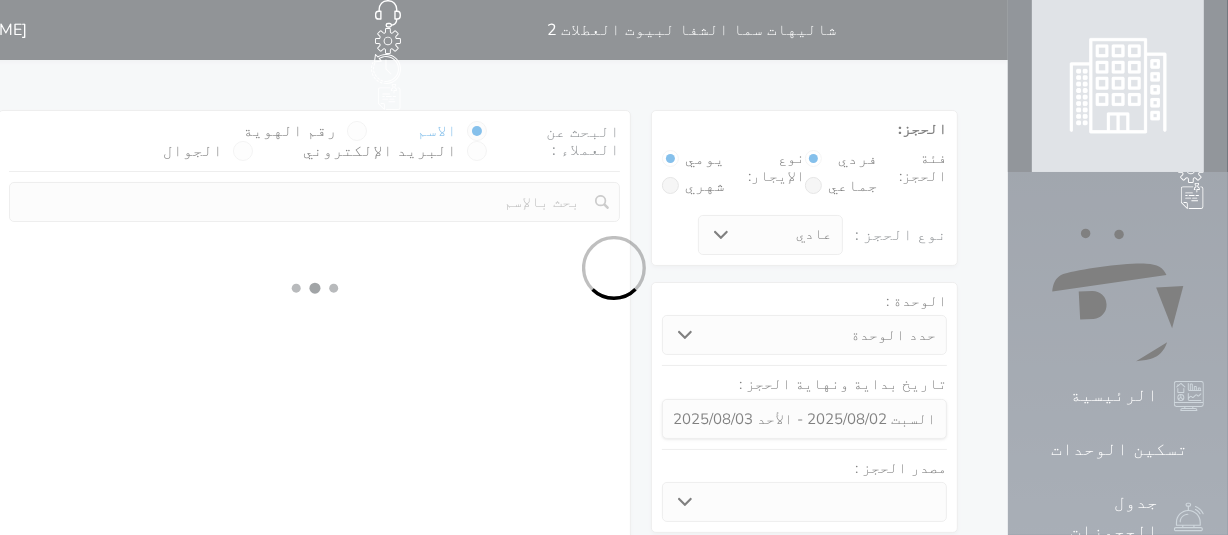 select 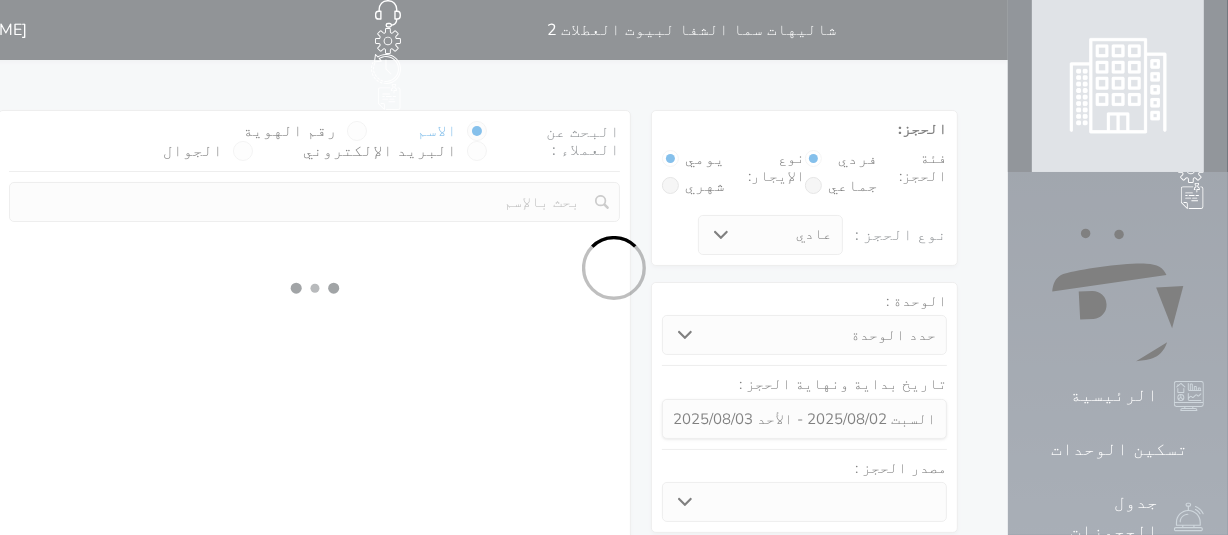 select on "1" 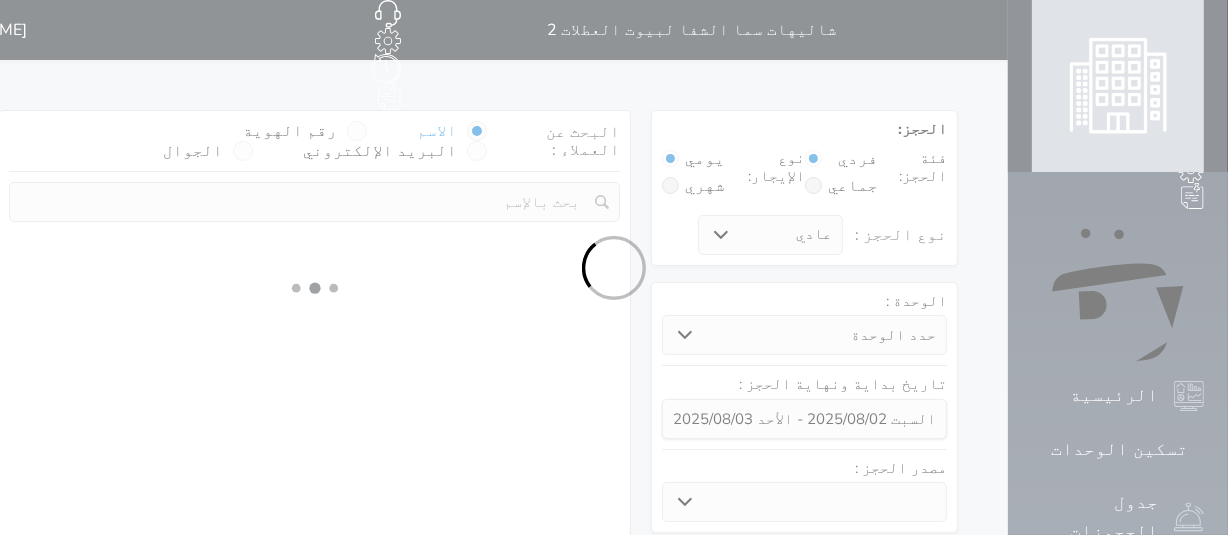 select on "113" 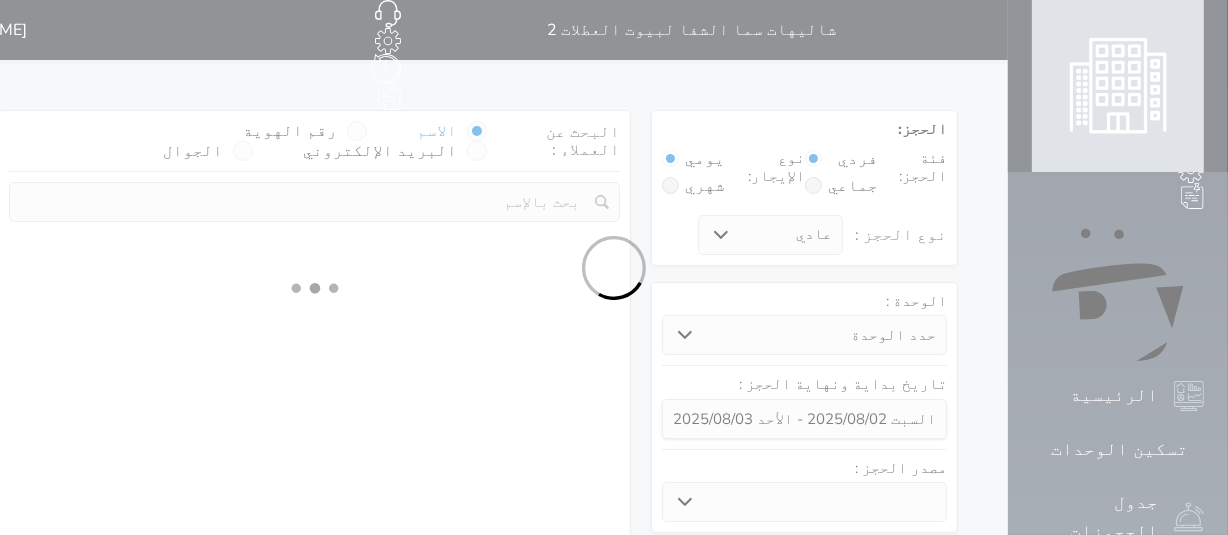 select on "1" 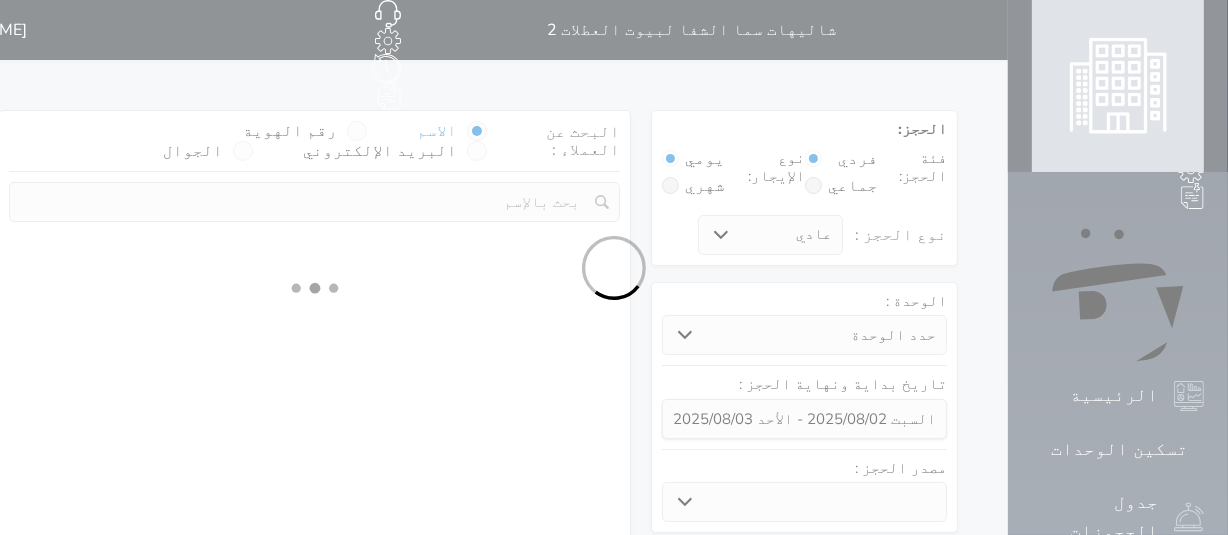 select 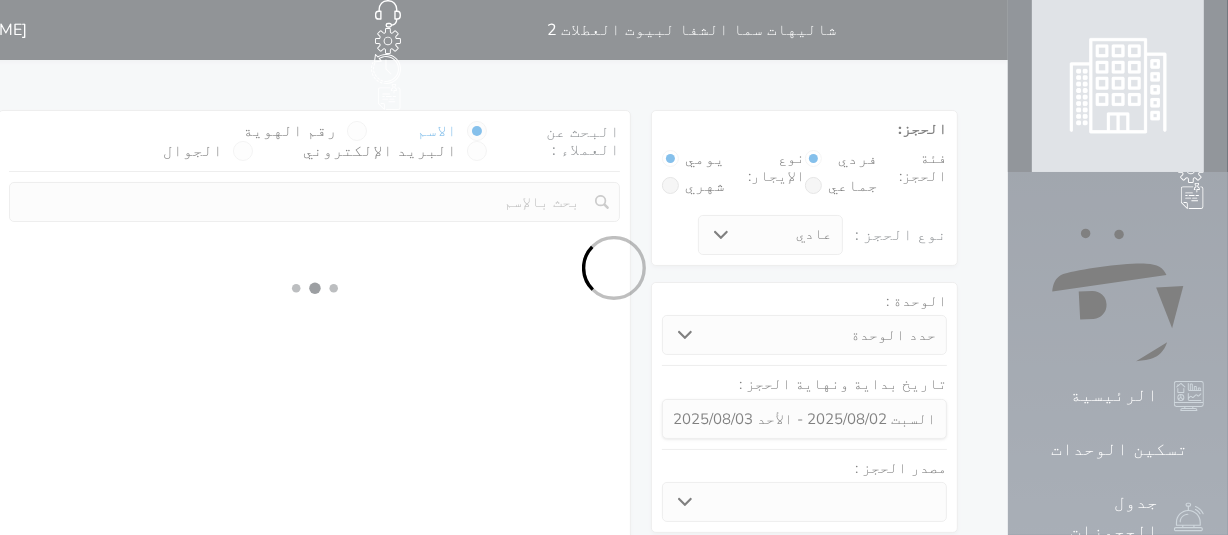 select on "7" 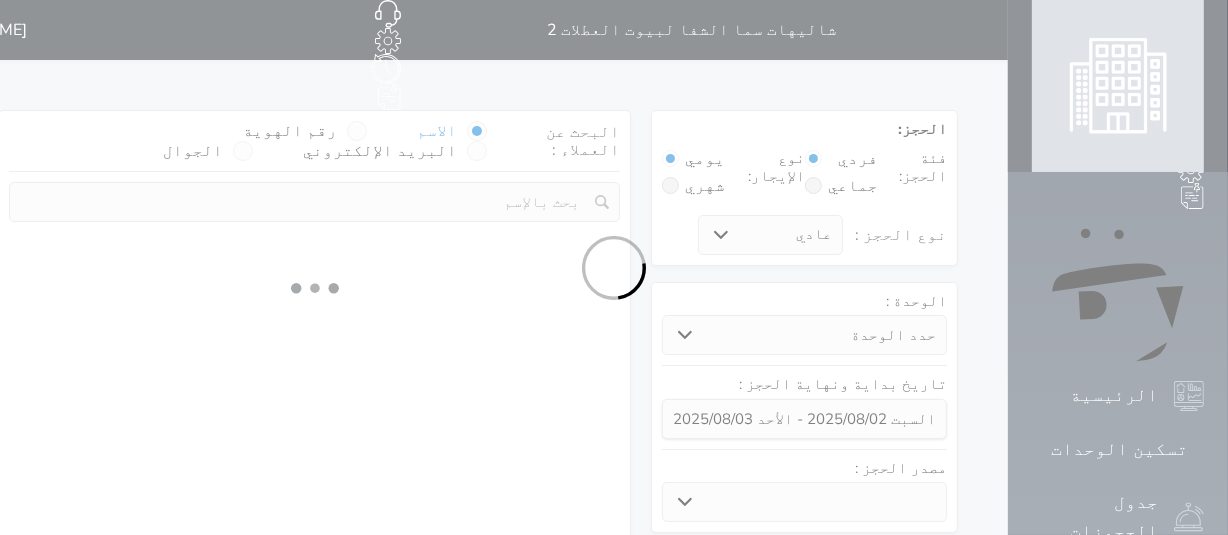 select 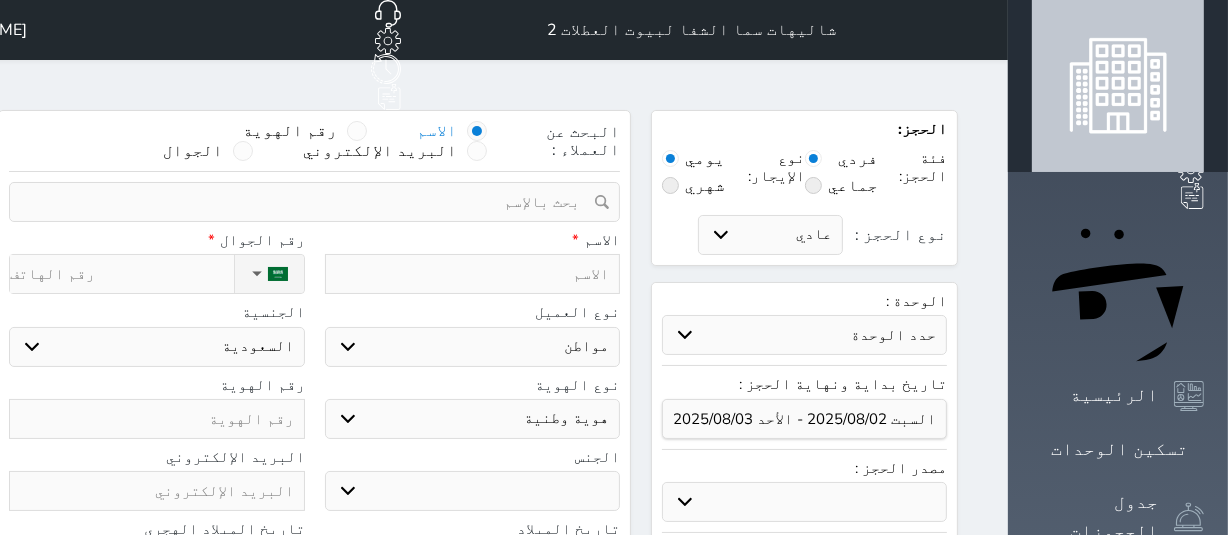 select 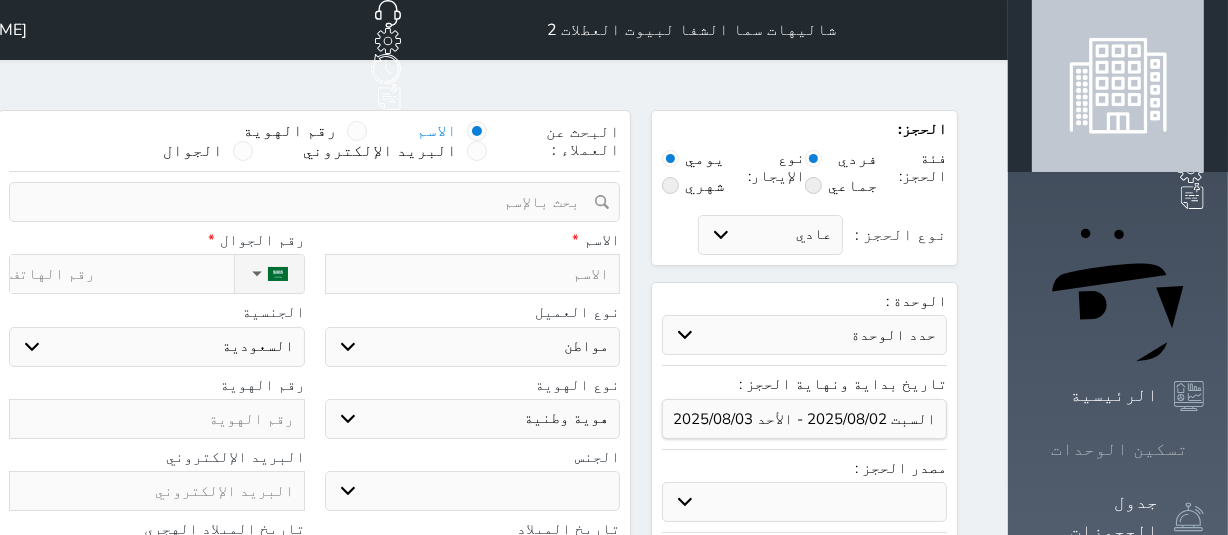 click 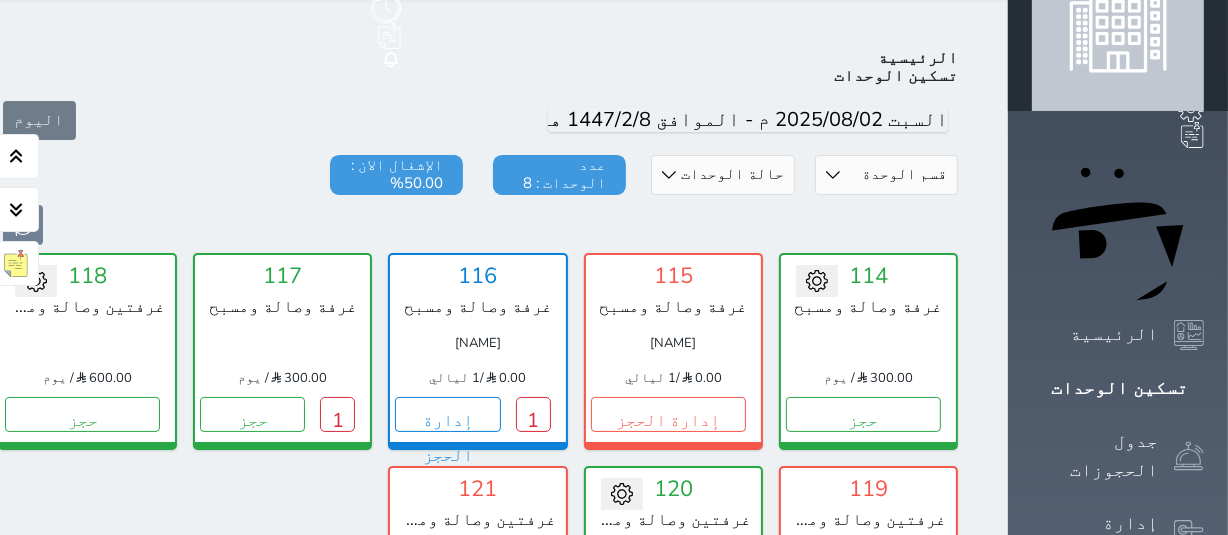 scroll, scrollTop: 0, scrollLeft: 0, axis: both 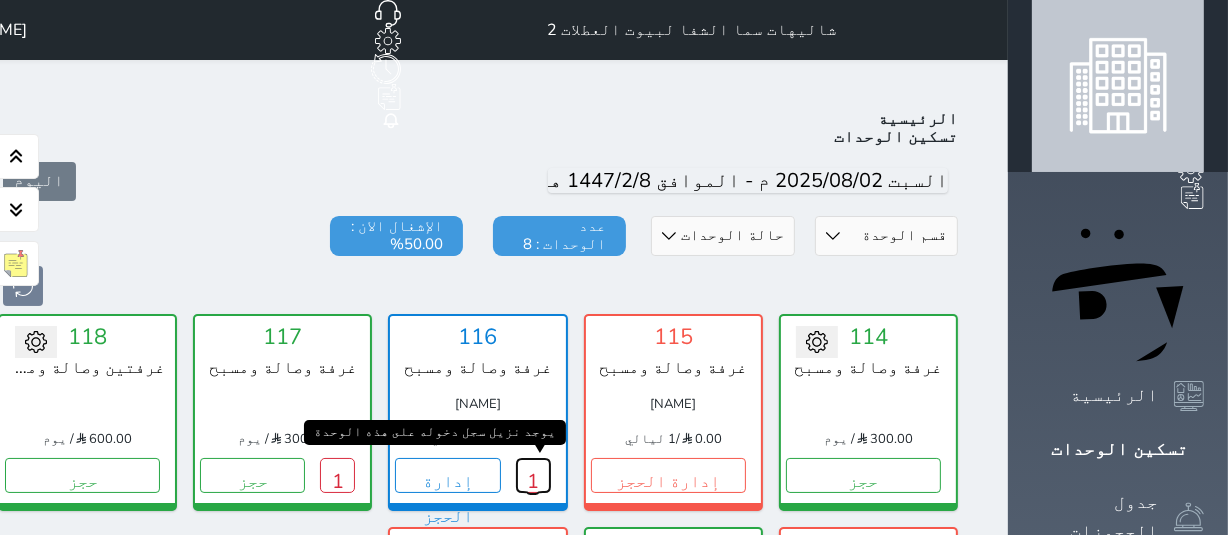 click on "1" at bounding box center [533, 475] 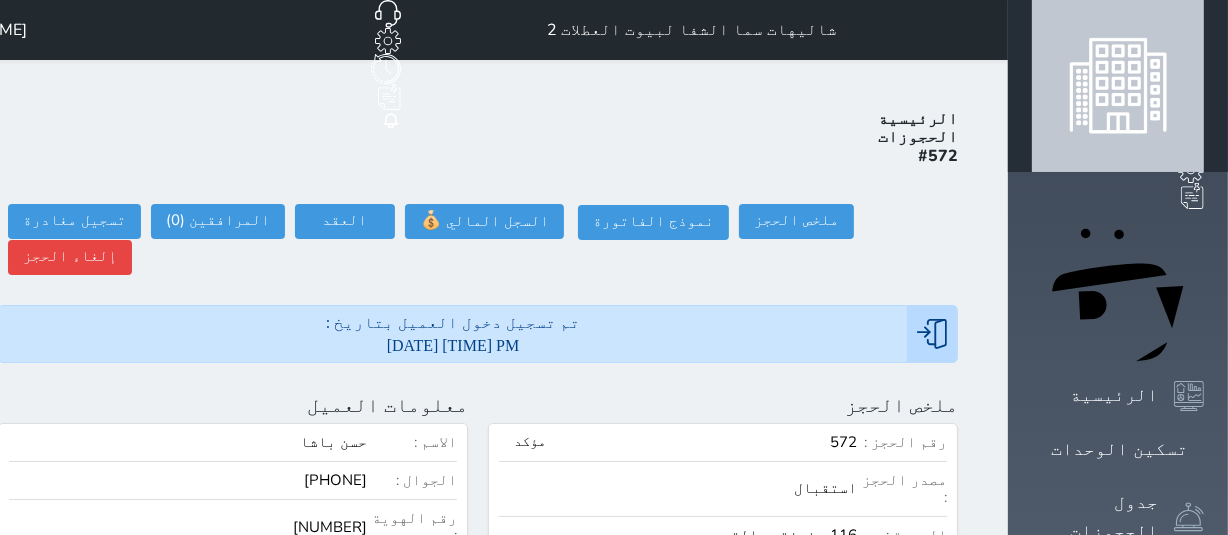 scroll, scrollTop: 0, scrollLeft: 0, axis: both 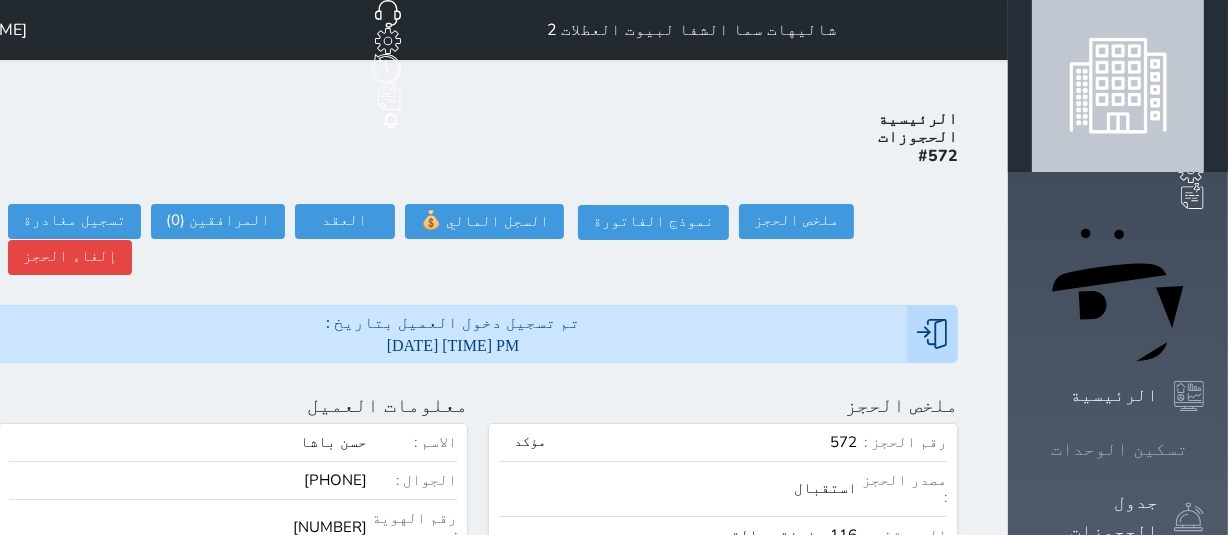 click on "تسكين الوحدات" at bounding box center (1119, 449) 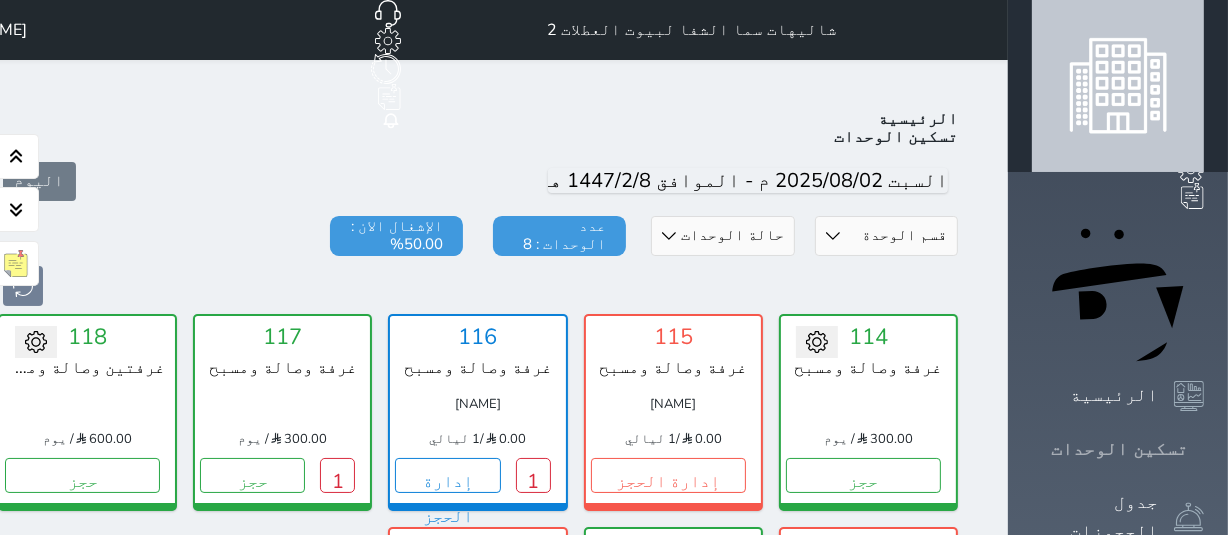 scroll, scrollTop: 78, scrollLeft: 0, axis: vertical 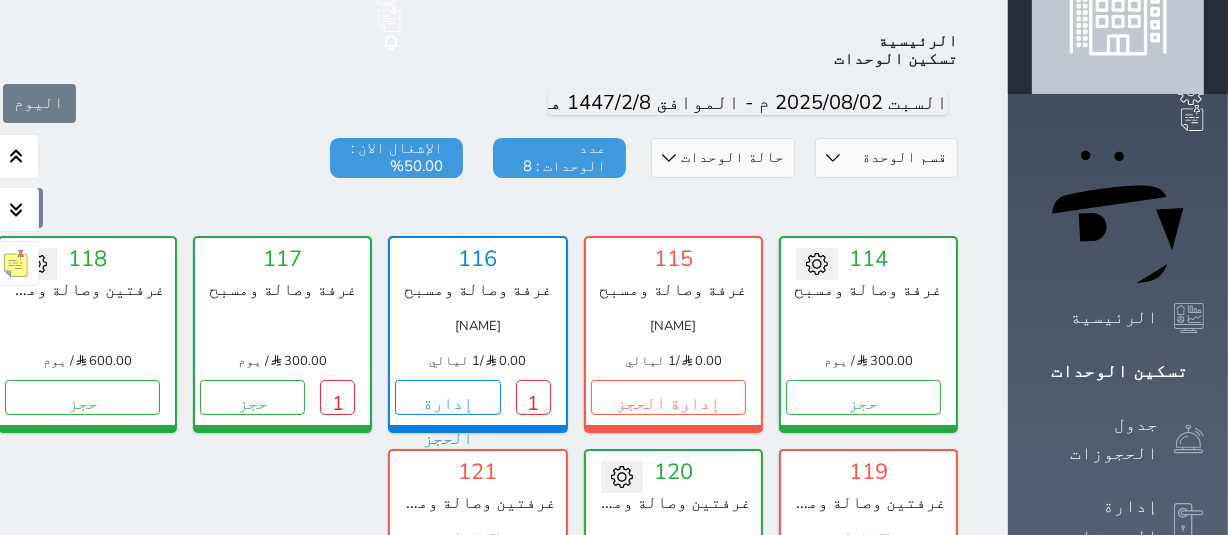 click on "قسم الوحدة   غرفة وصالة ومسبح غرفتين وصالة ومسبح   حالة الوحدات متاح تحت التنظيف تحت الصيانة سجل دخول  لم يتم تسجيل الدخول   عدد الوحدات : 8   الإشغال الان : 50.00%" at bounding box center (478, 183) 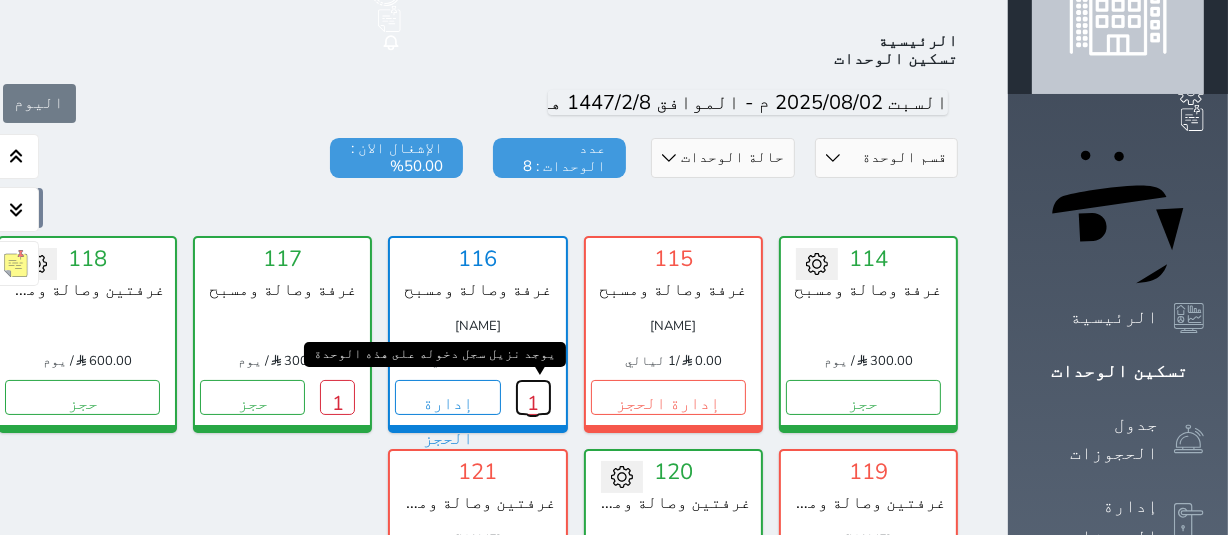 click on "1" at bounding box center [533, 397] 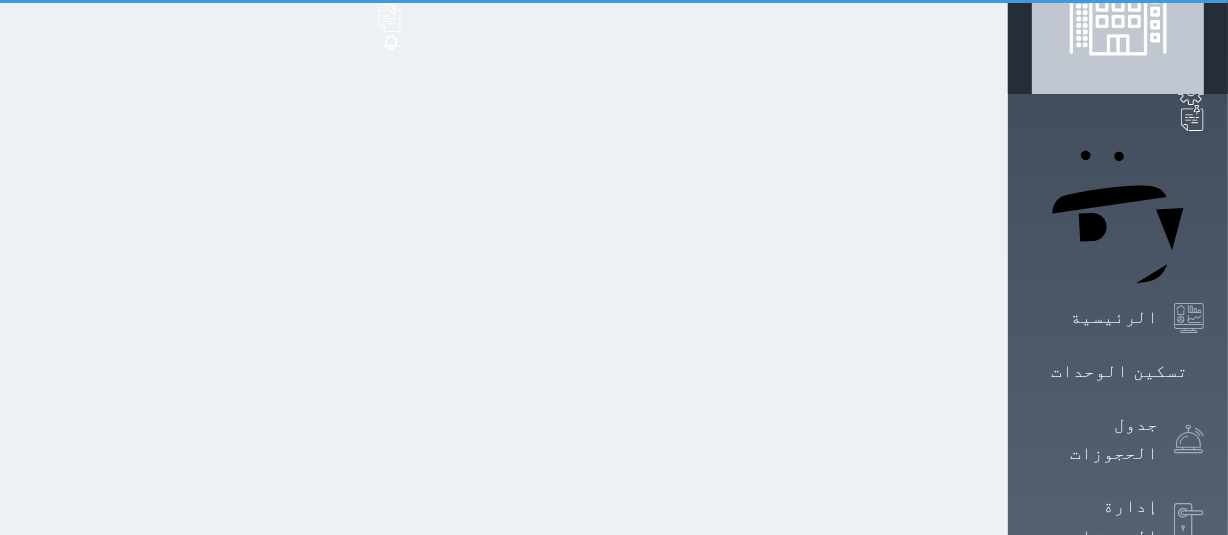 scroll, scrollTop: 0, scrollLeft: 0, axis: both 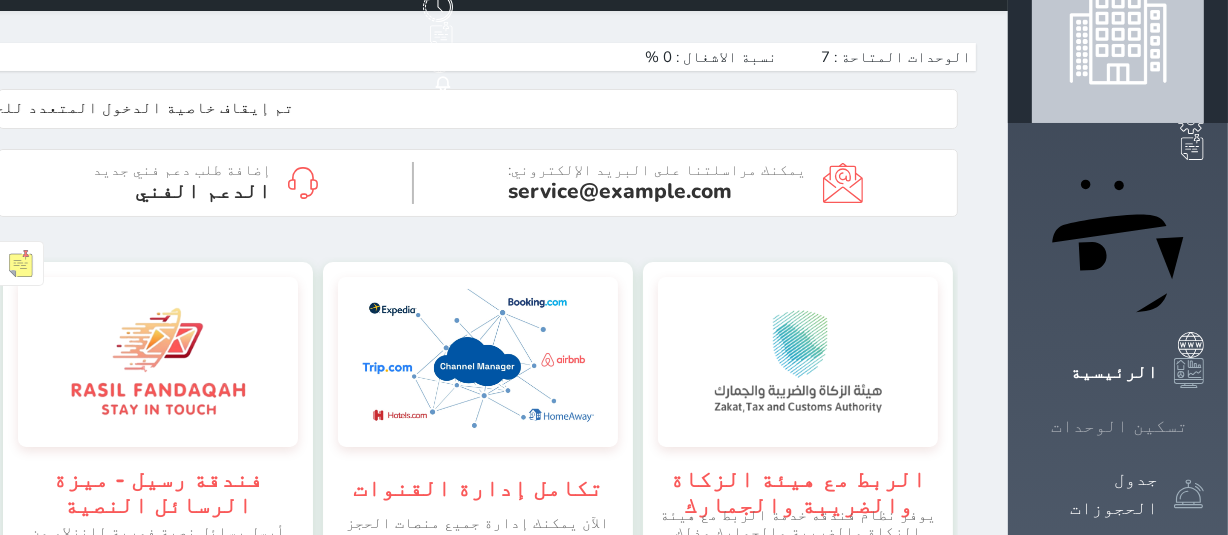 click 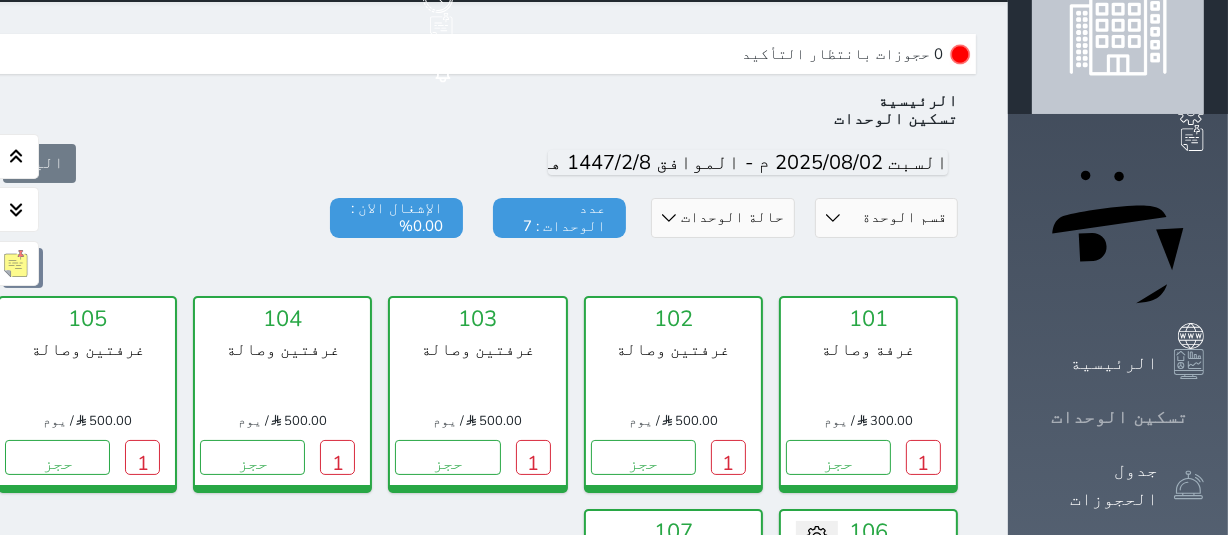 scroll, scrollTop: 60, scrollLeft: 0, axis: vertical 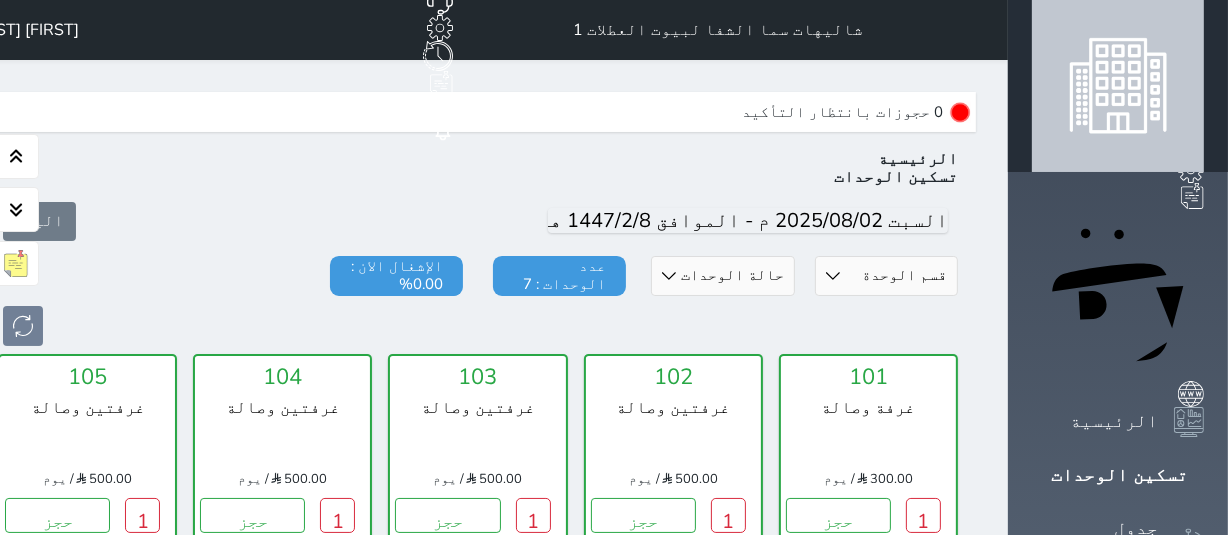 click on "[NAME]" at bounding box center (24, 30) 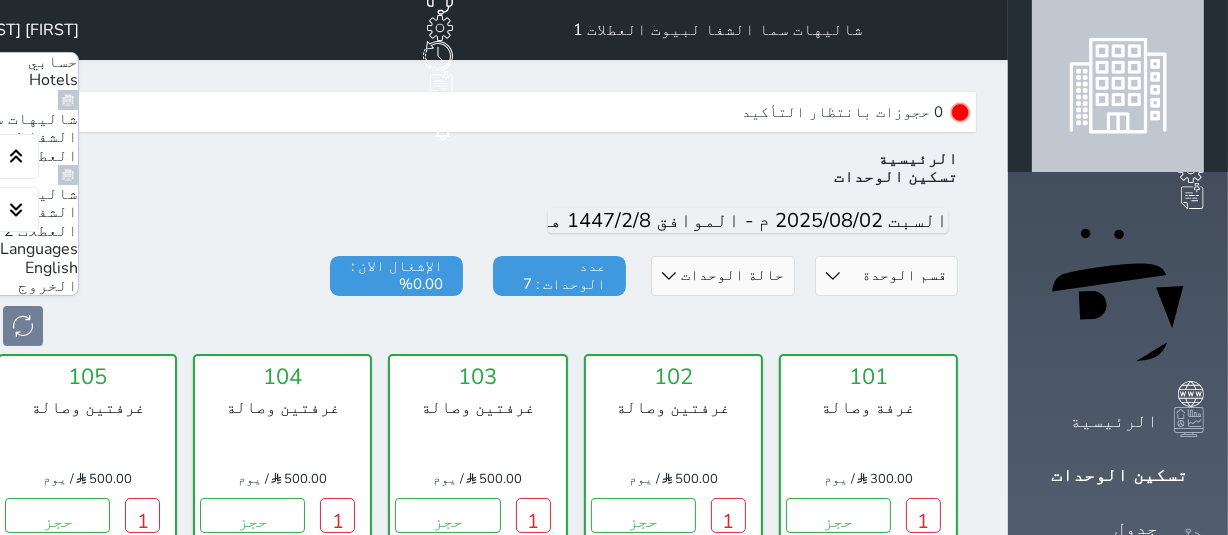 click on "شاليهات سما الشفا لبيوت العطلات 2" at bounding box center (26, 212) 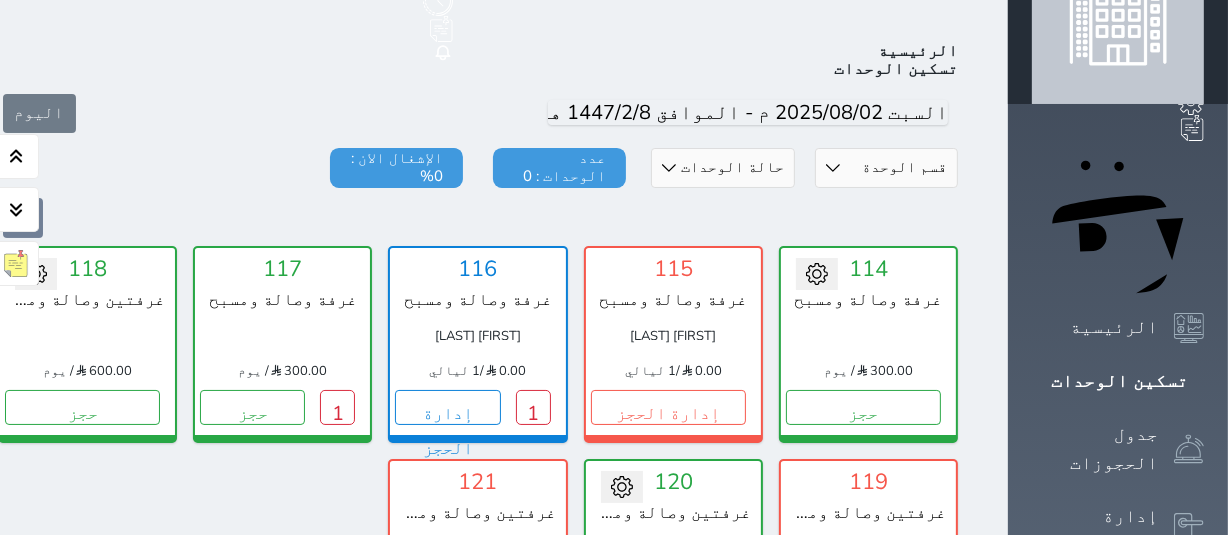 scroll, scrollTop: 78, scrollLeft: 0, axis: vertical 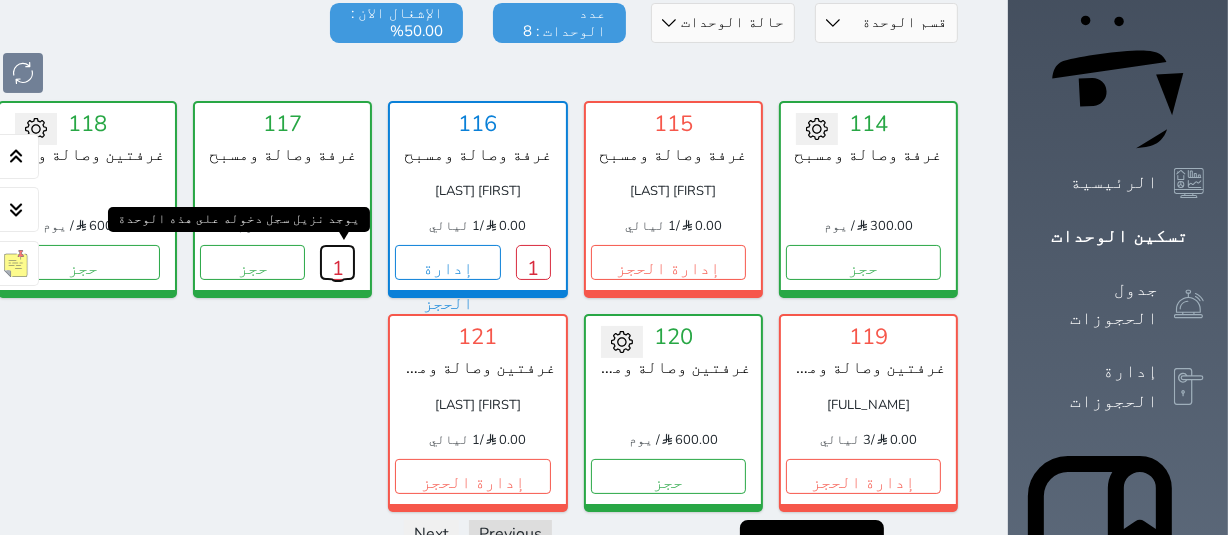 click on "1" at bounding box center (337, 262) 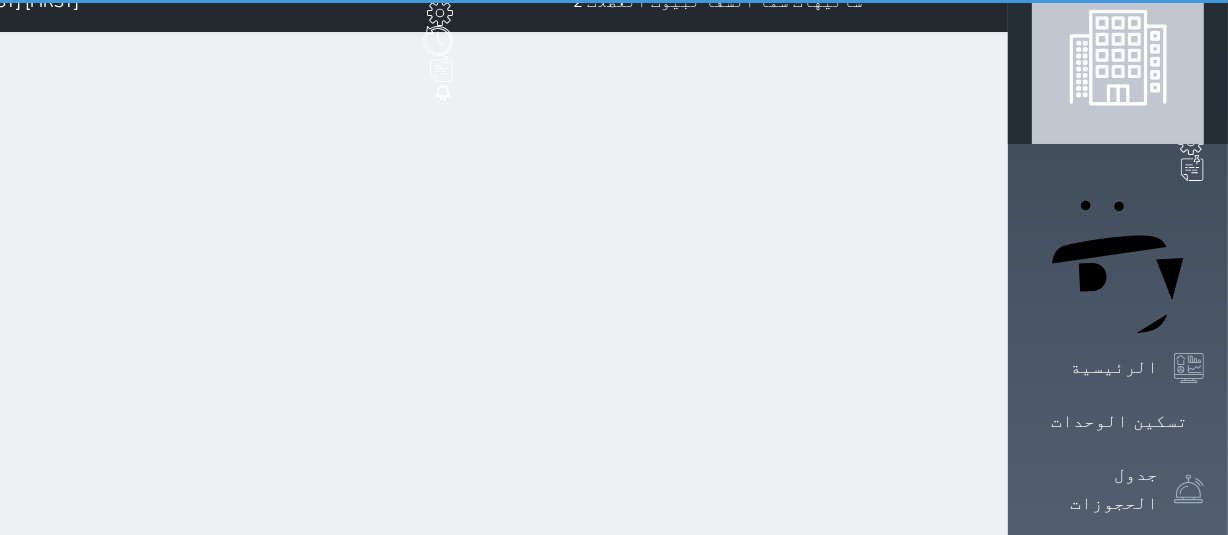 scroll, scrollTop: 0, scrollLeft: 0, axis: both 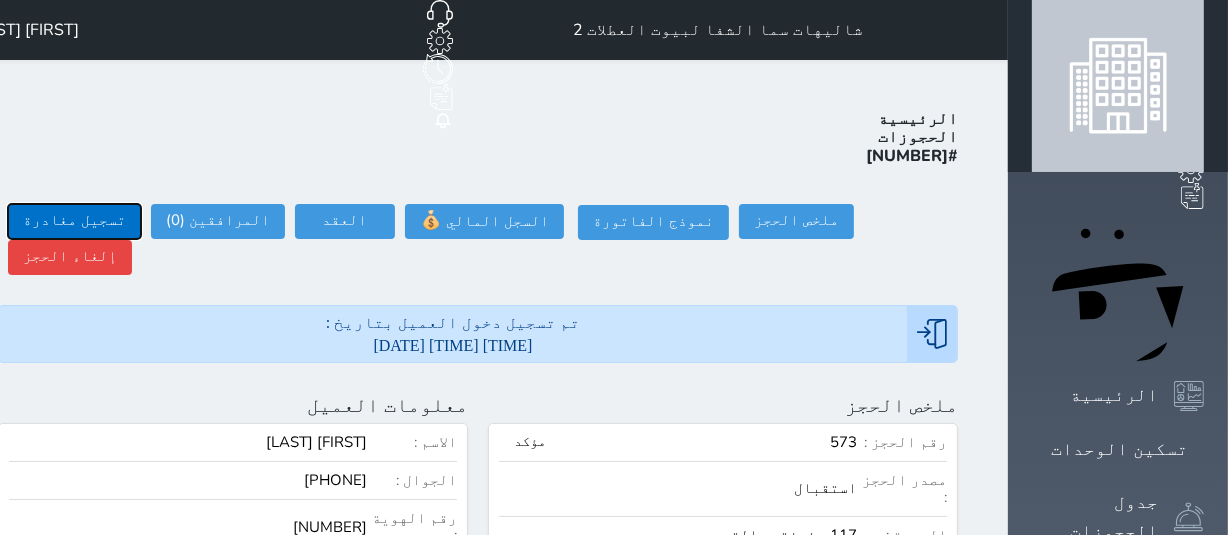click on "تسجيل مغادرة" at bounding box center [74, 221] 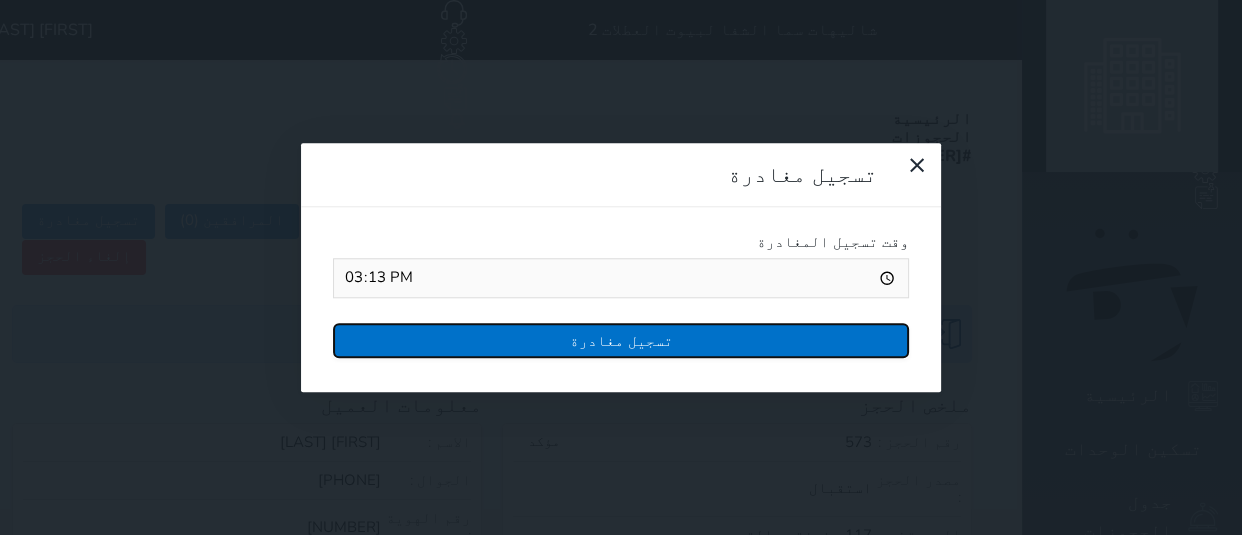 click on "تسجيل مغادرة" at bounding box center (621, 340) 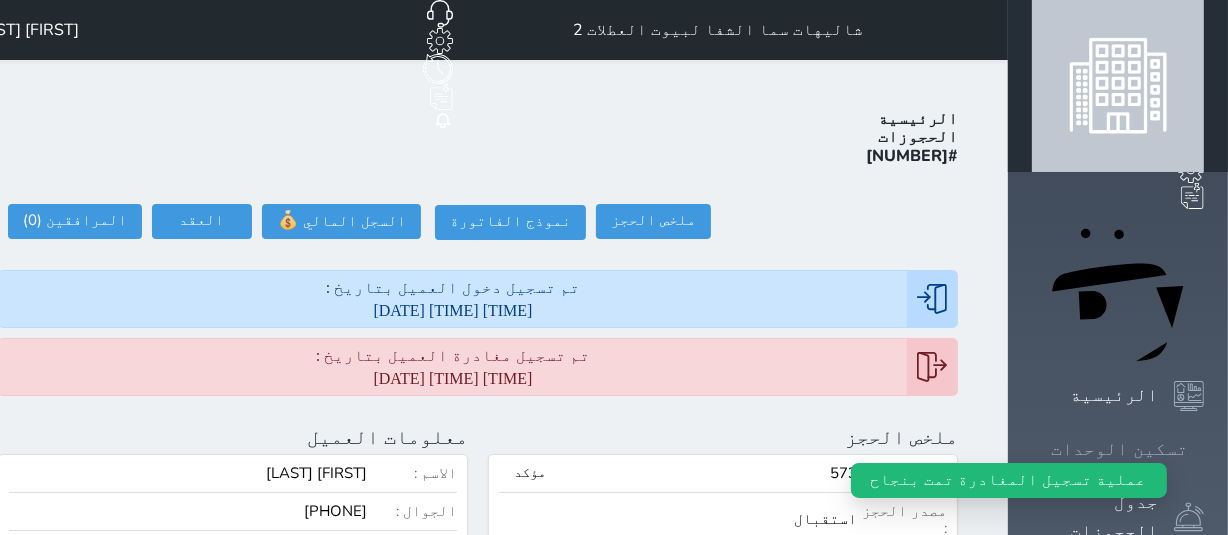 click at bounding box center (1204, 449) 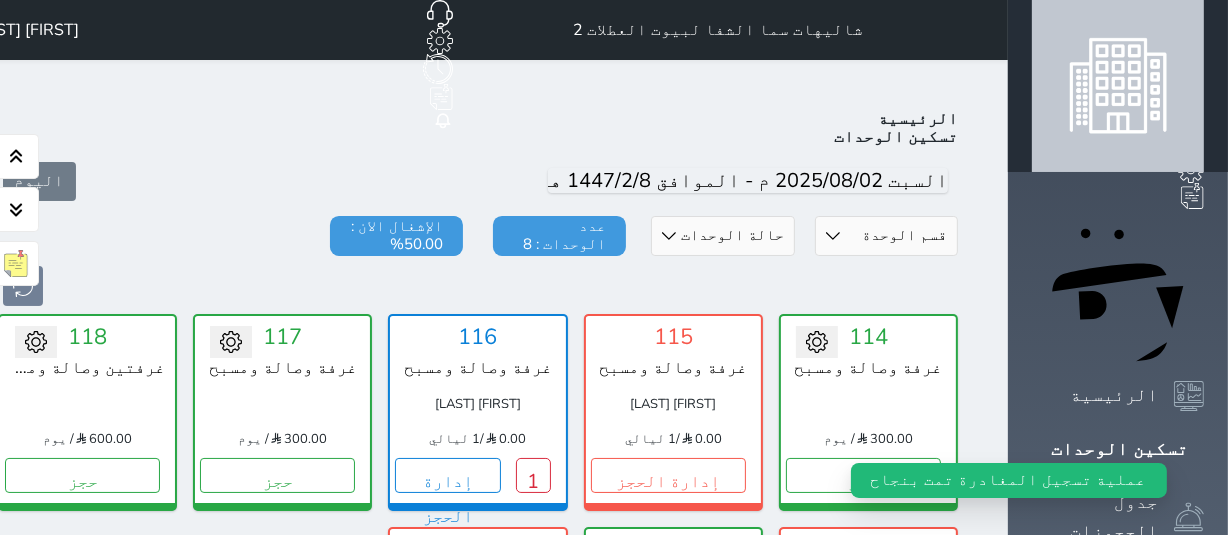 scroll, scrollTop: 78, scrollLeft: 0, axis: vertical 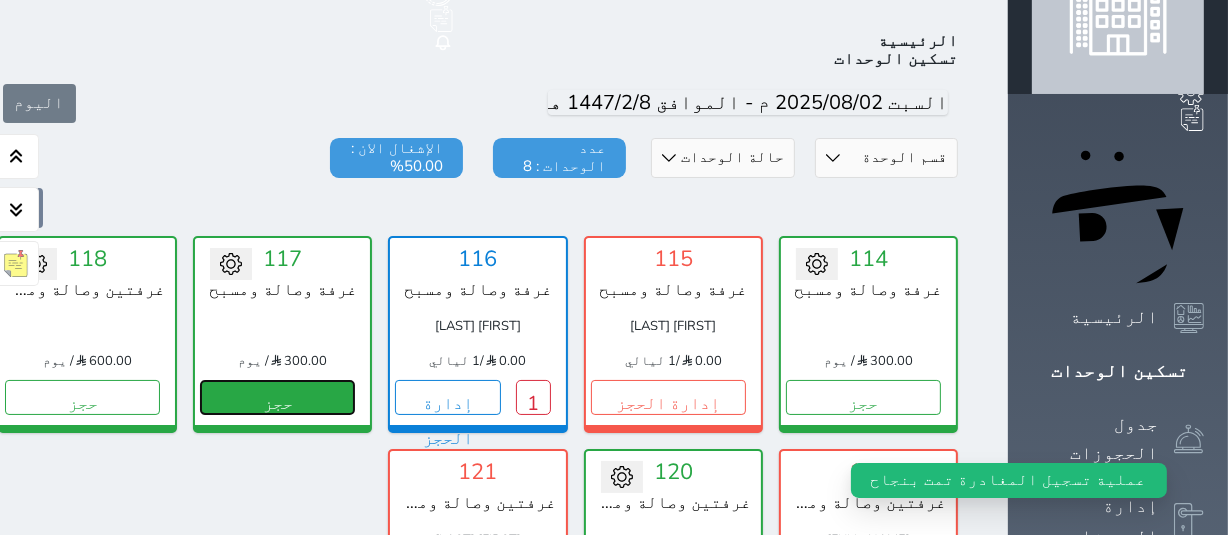 click on "حجز" at bounding box center [277, 397] 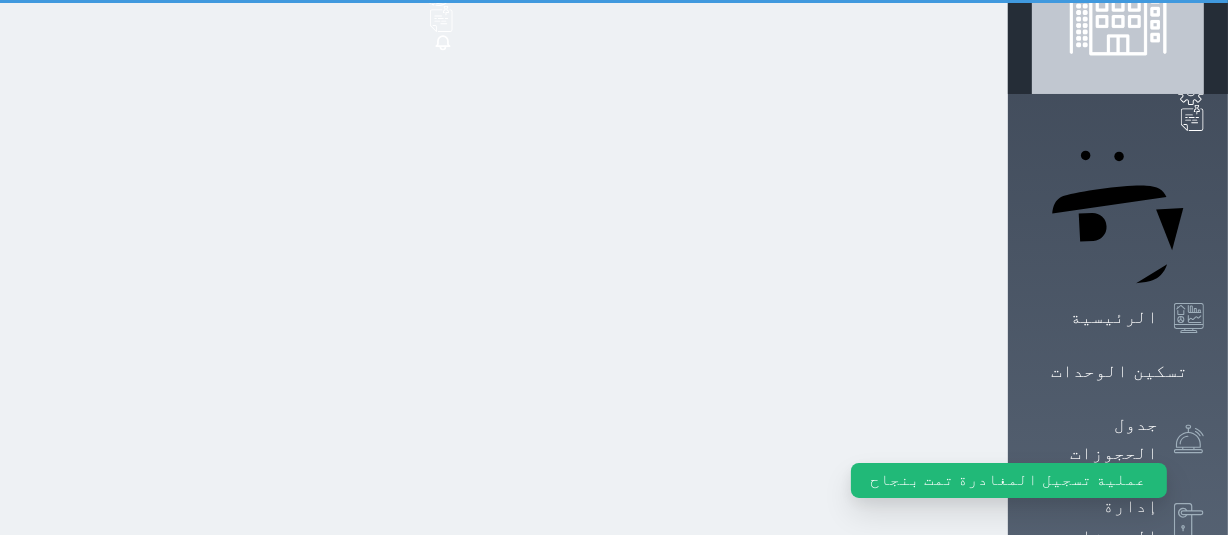 scroll, scrollTop: 21, scrollLeft: 0, axis: vertical 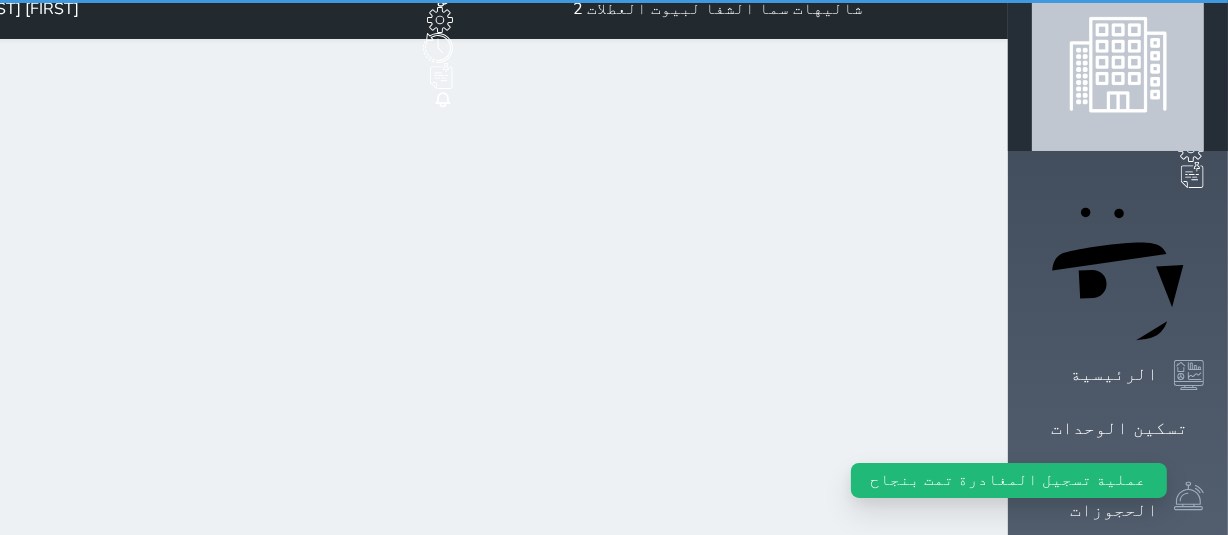 select on "1" 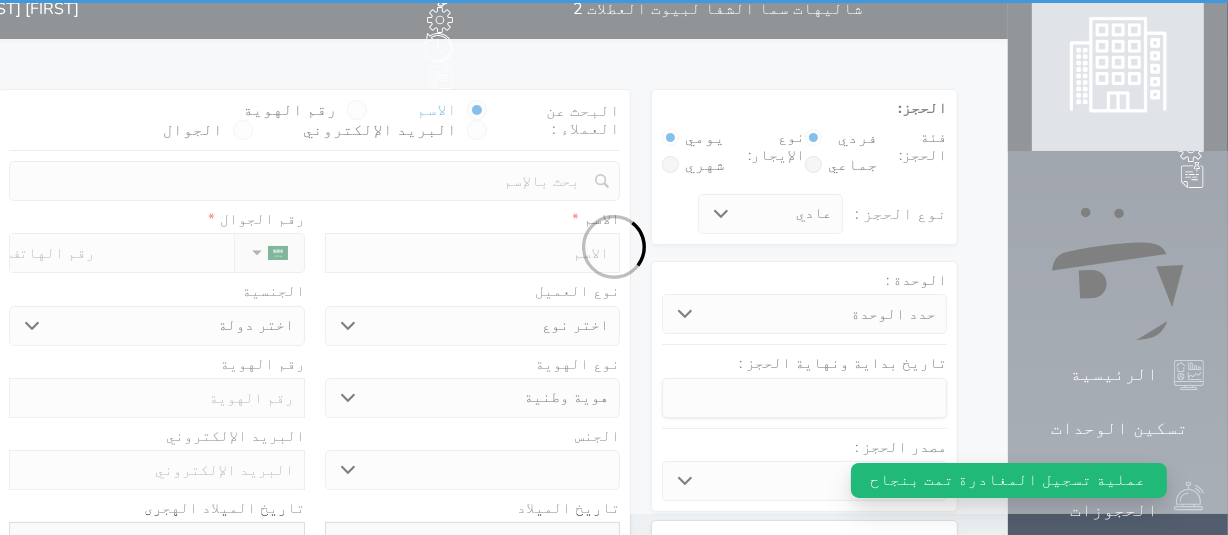 scroll, scrollTop: 0, scrollLeft: 0, axis: both 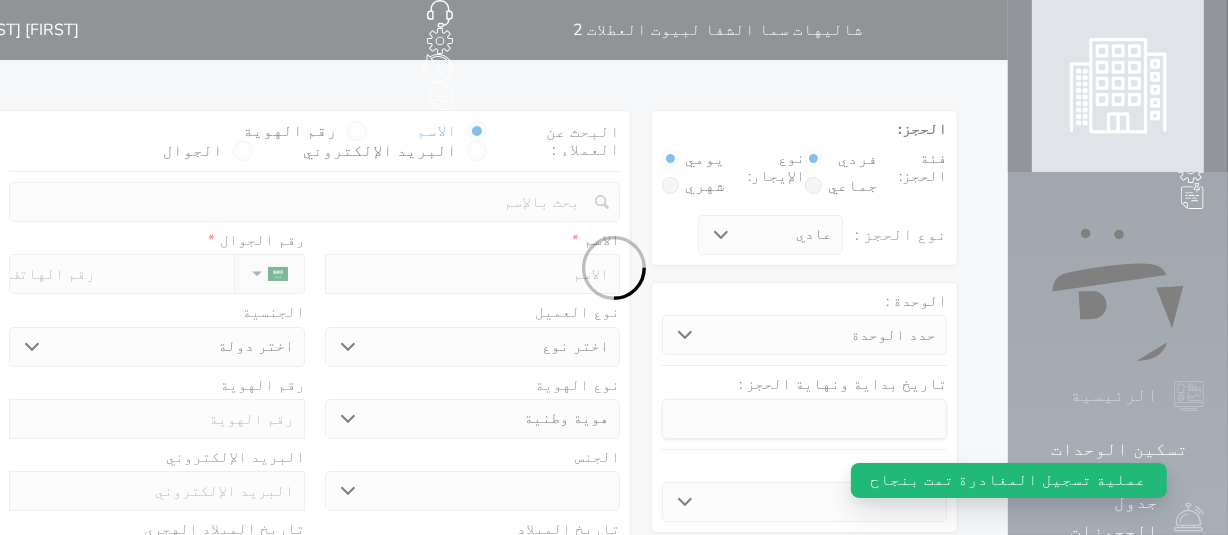 select 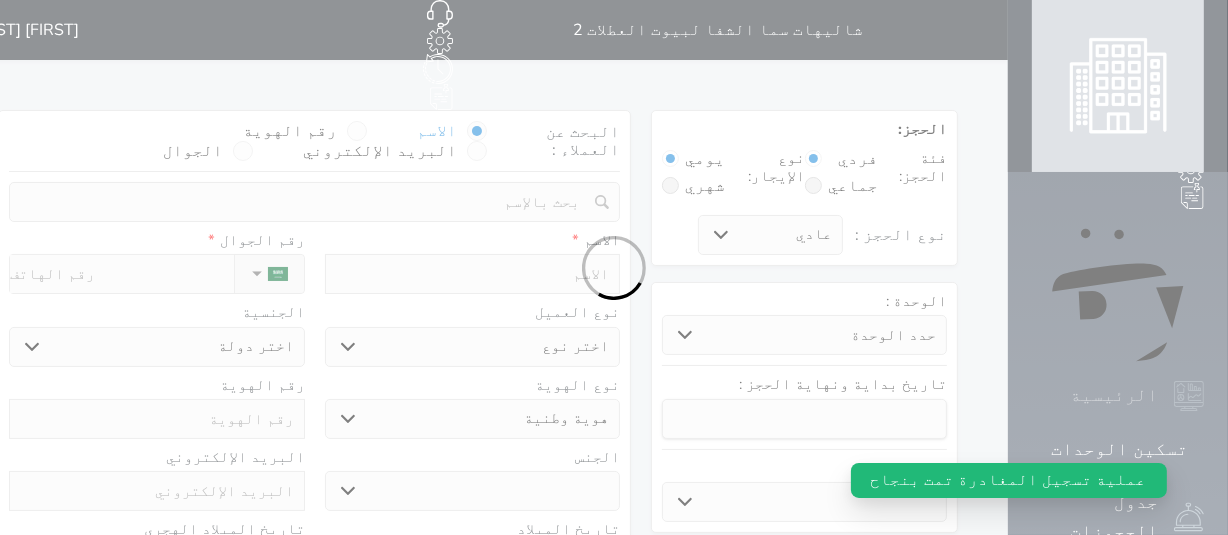 select 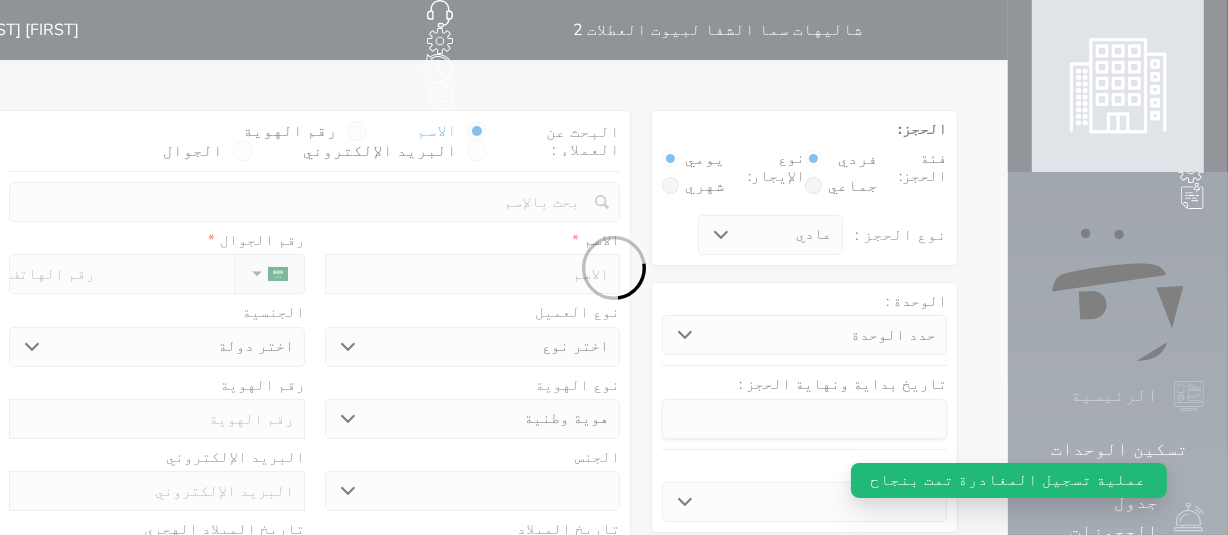 select 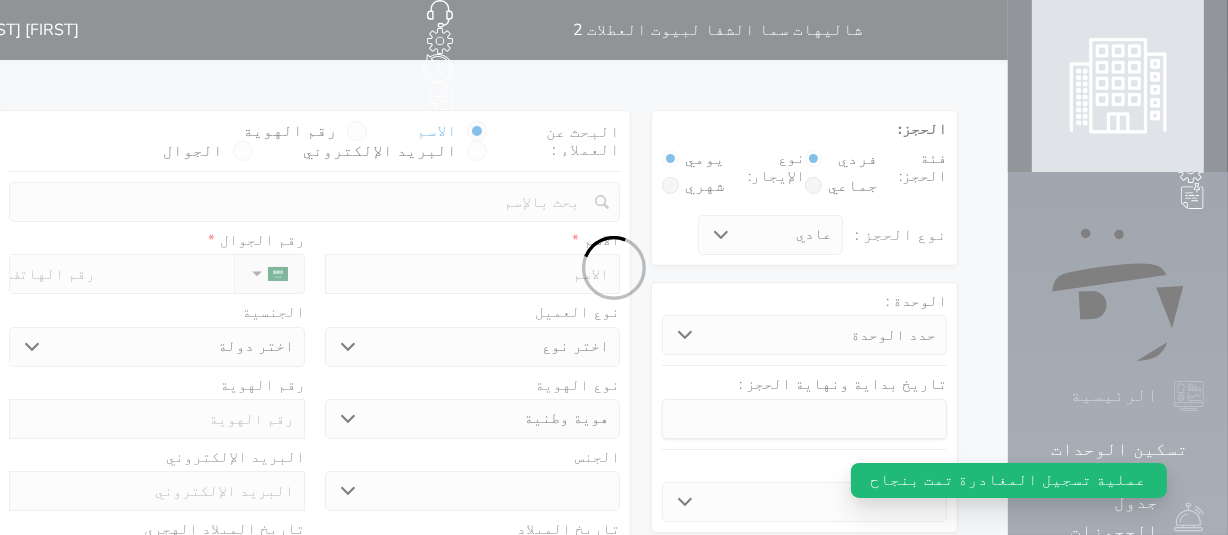 select 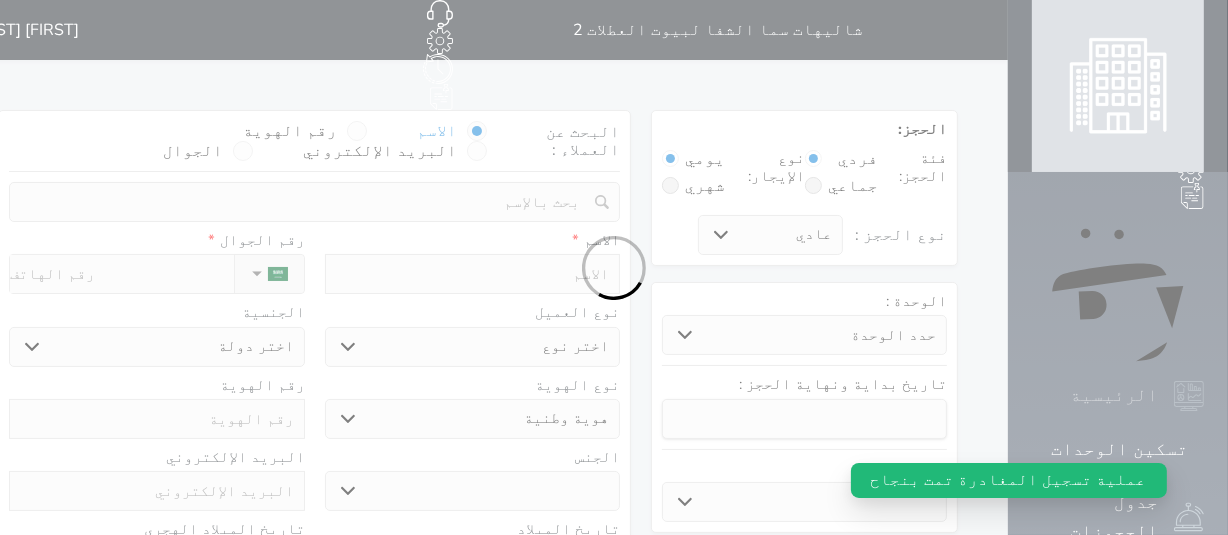 select 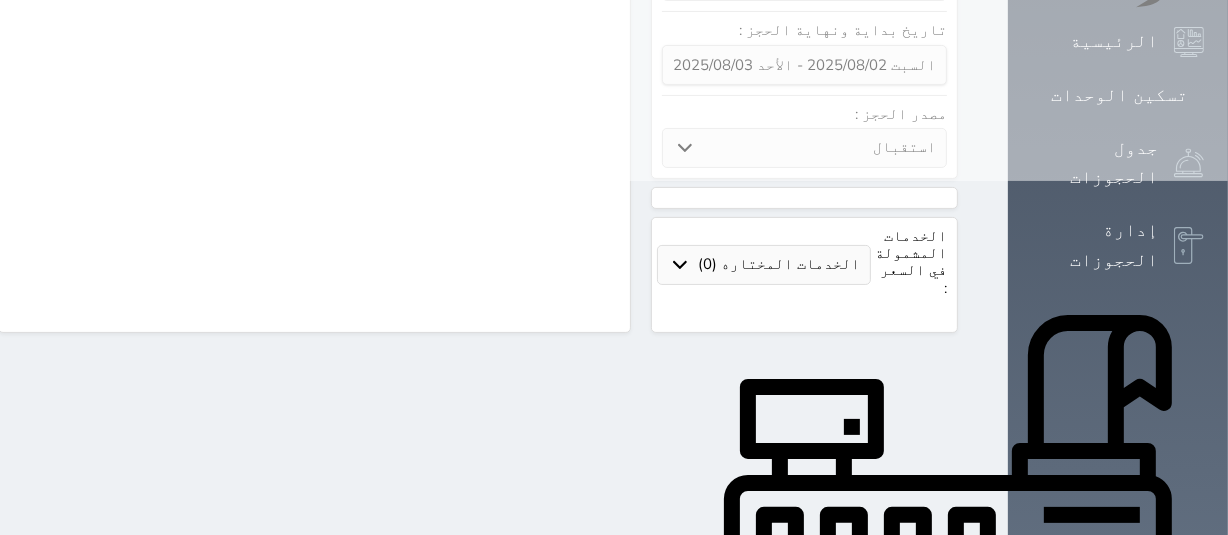 select 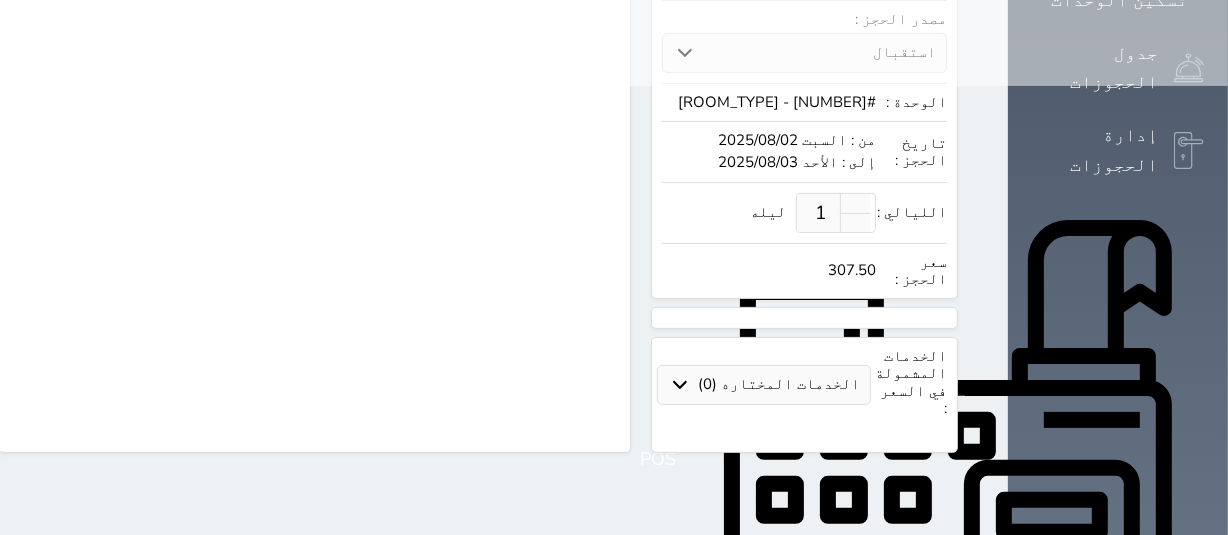 select on "1" 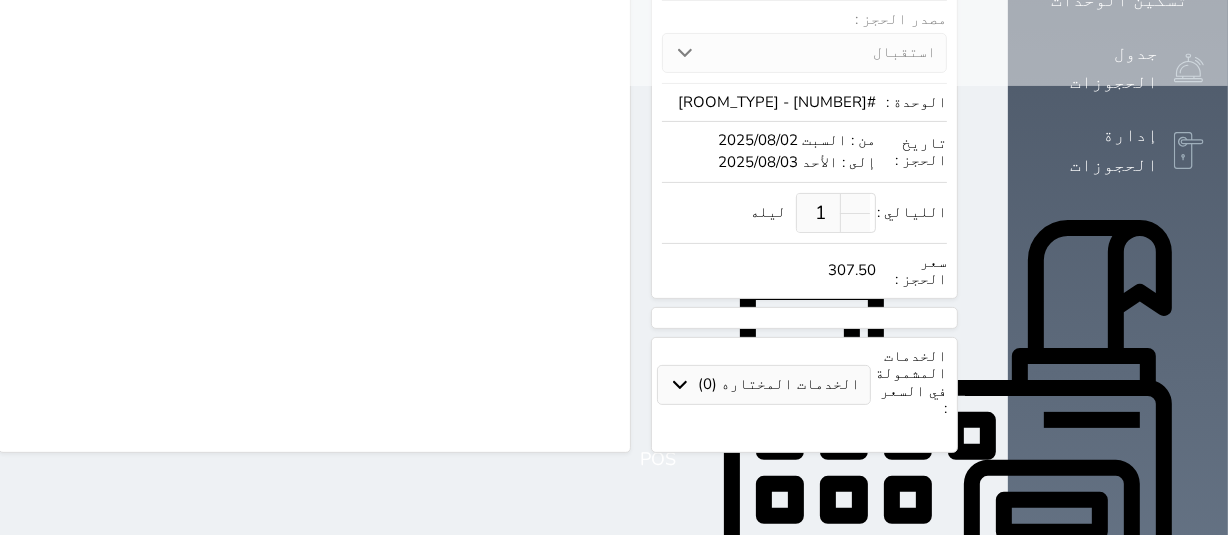 select on "113" 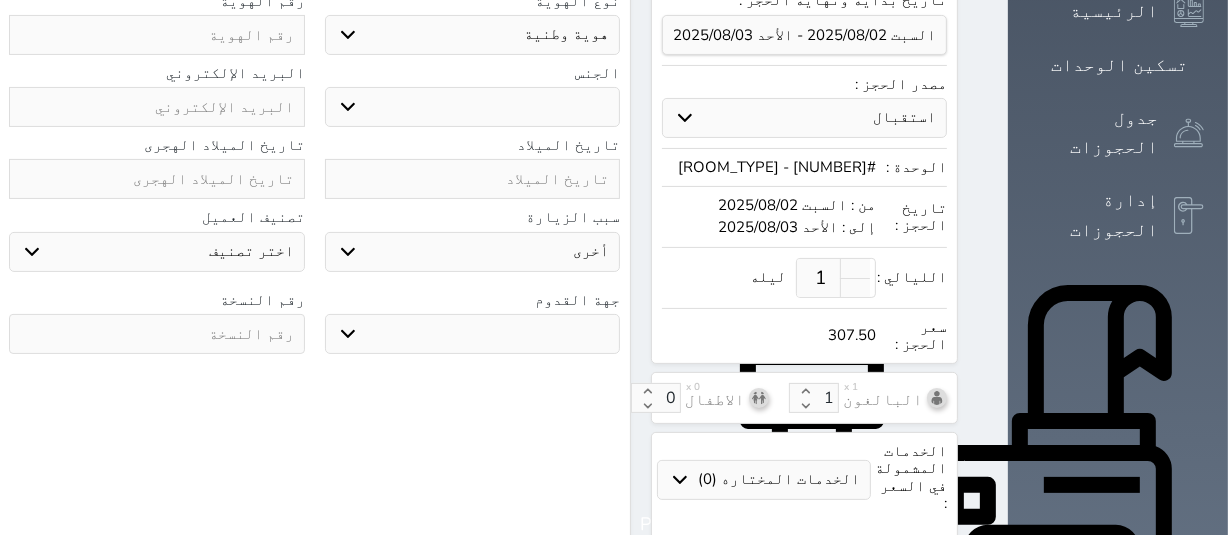 scroll, scrollTop: 650, scrollLeft: 0, axis: vertical 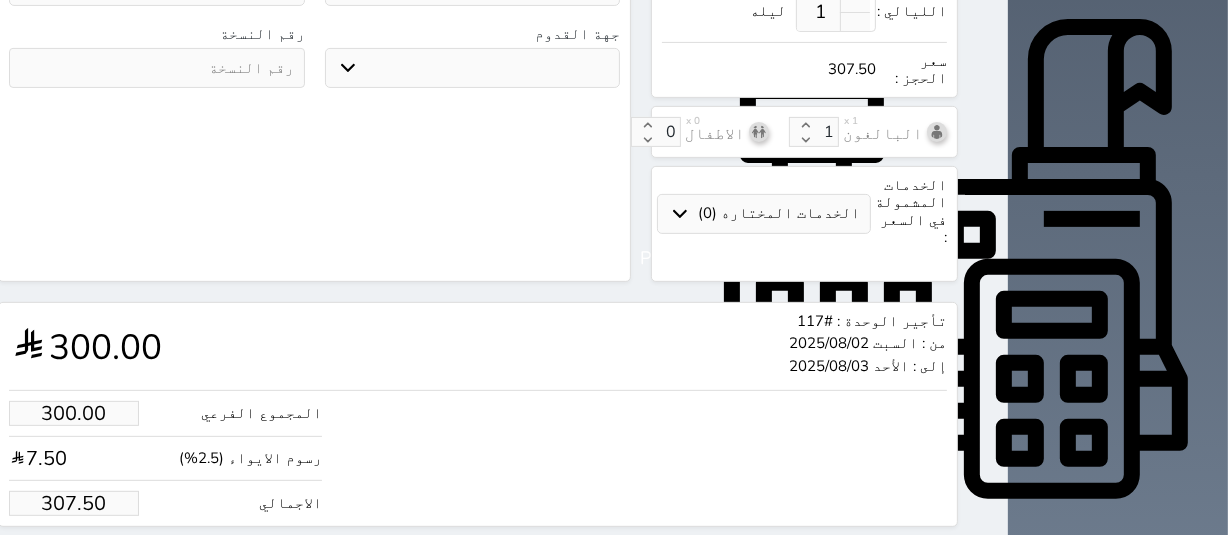 select 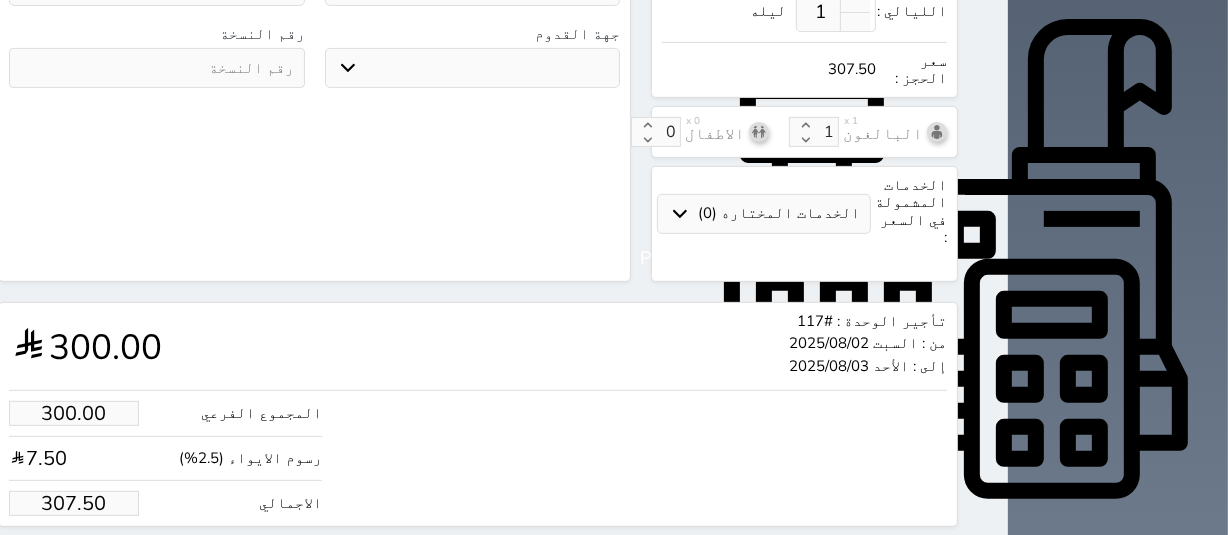 select 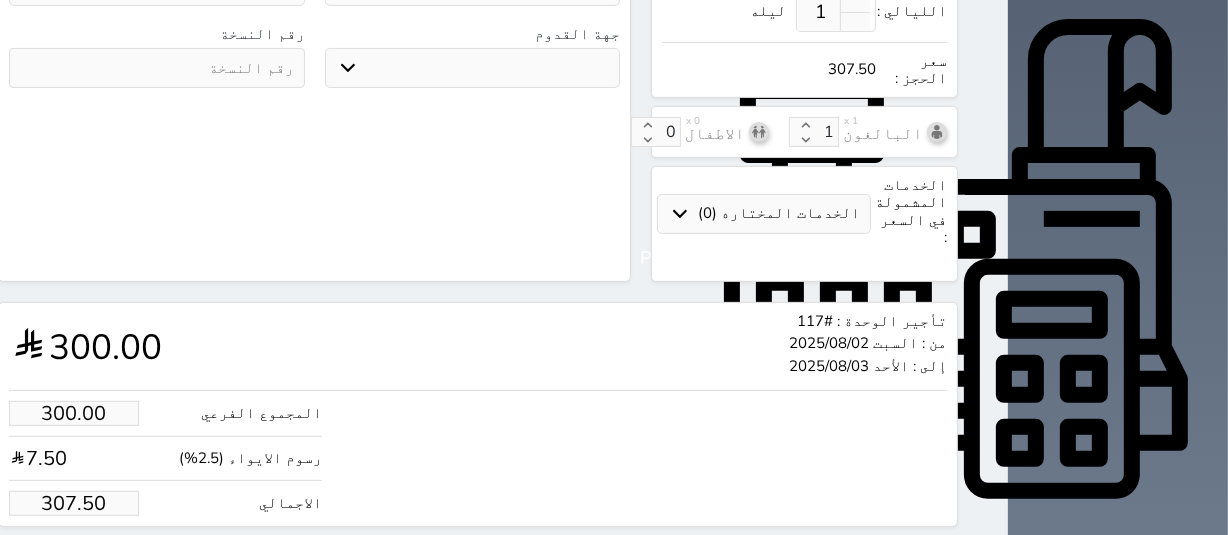 select 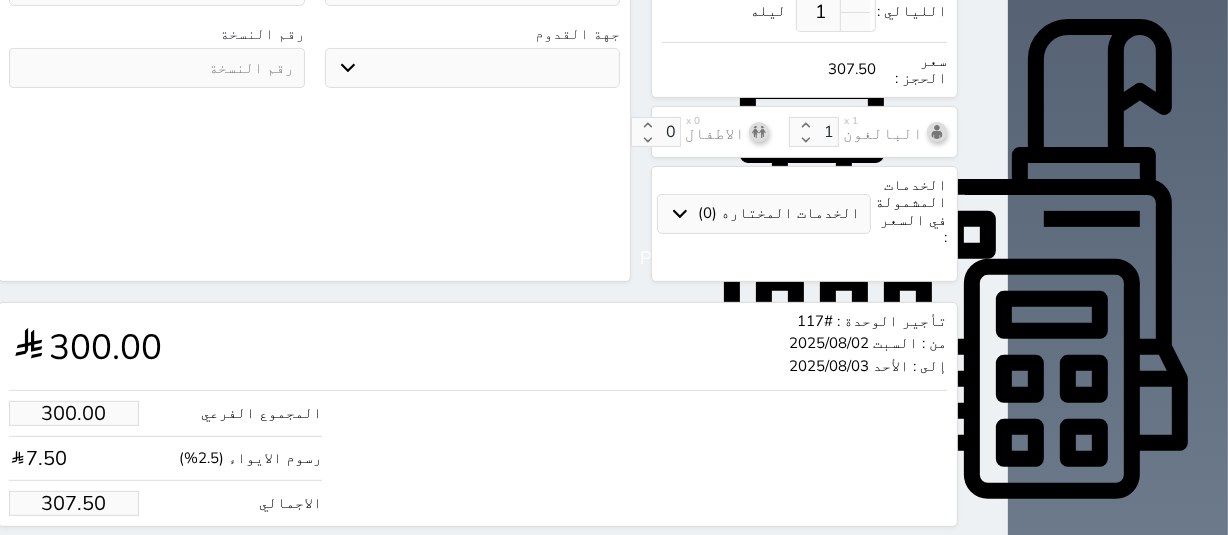 drag, startPoint x: 119, startPoint y: 439, endPoint x: 42, endPoint y: 432, distance: 77.31753 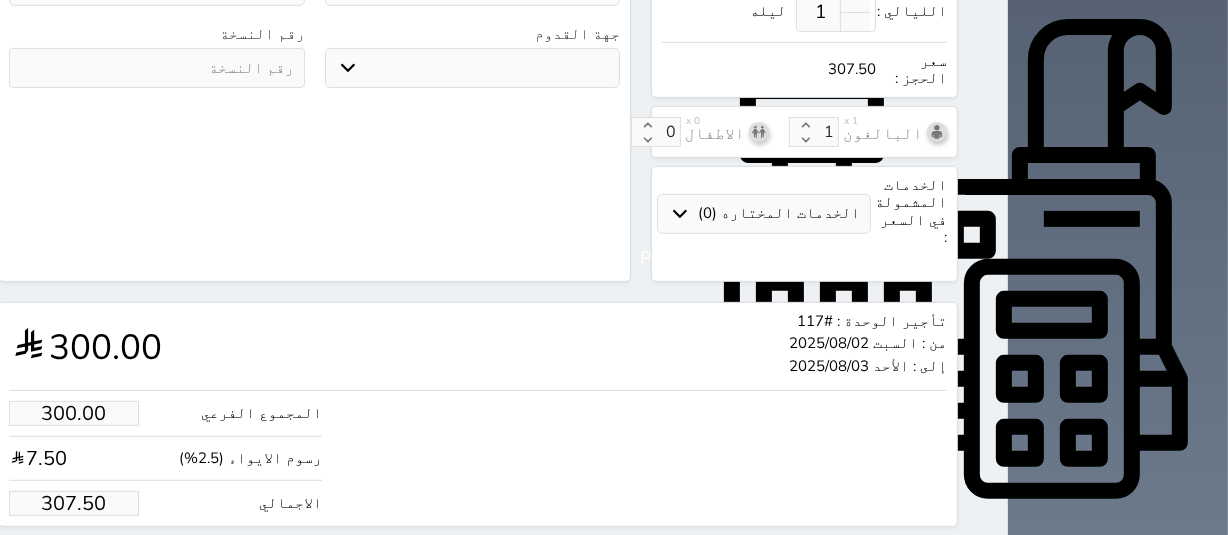 click on "307.50" at bounding box center [74, 503] 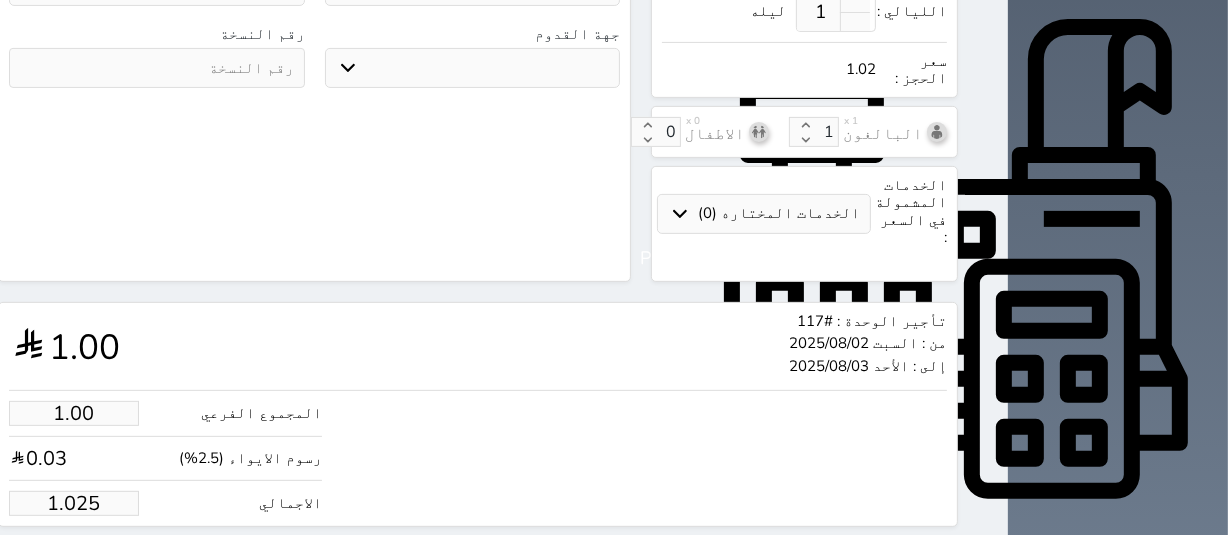 type on "1.02" 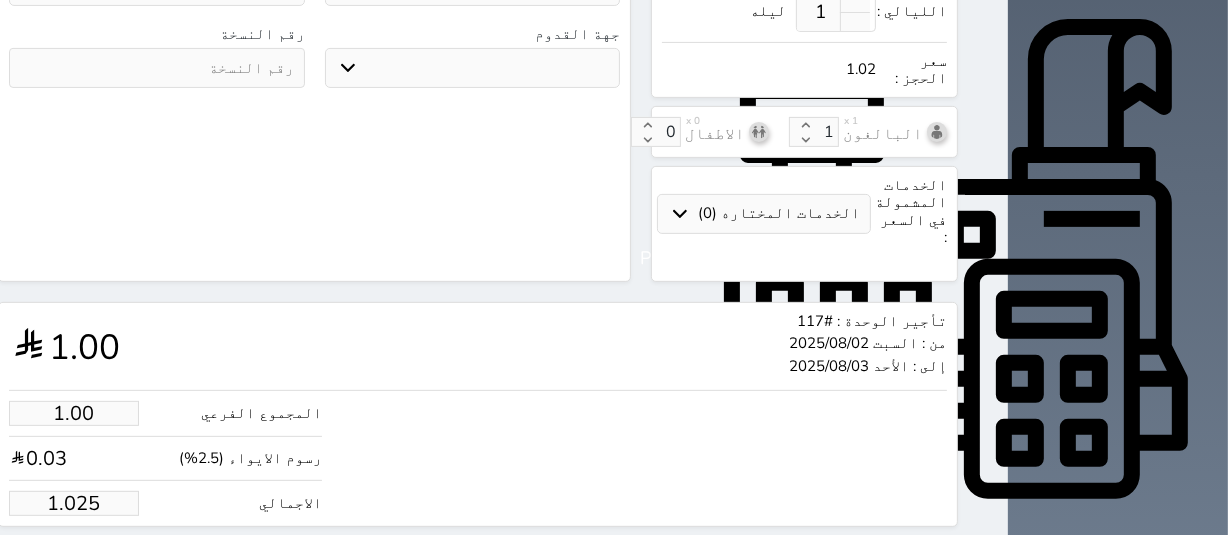 select 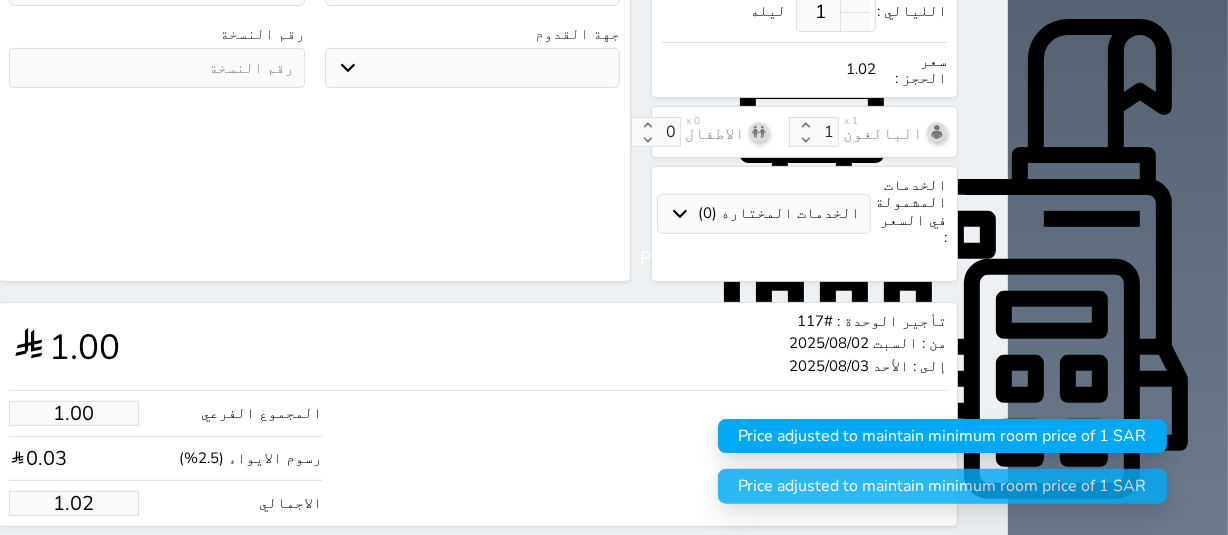 type on "1.0" 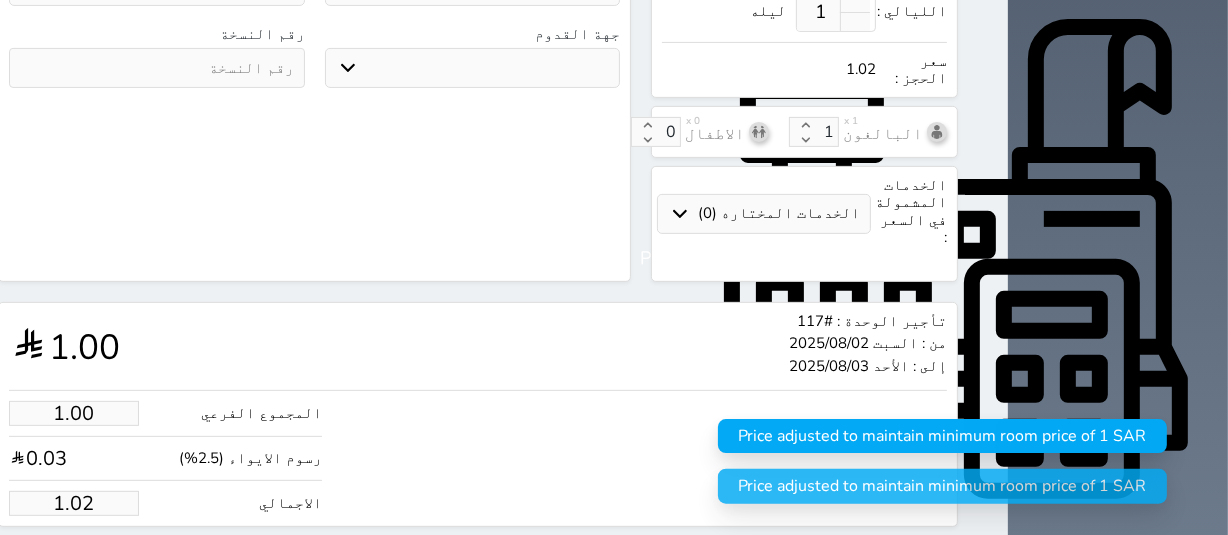 select 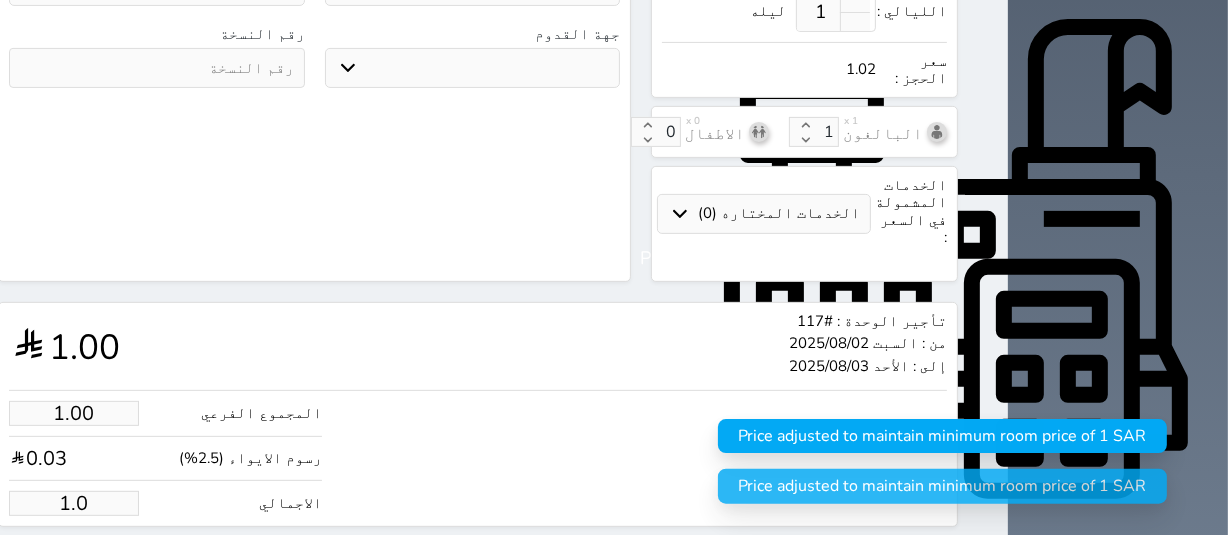 type on "1." 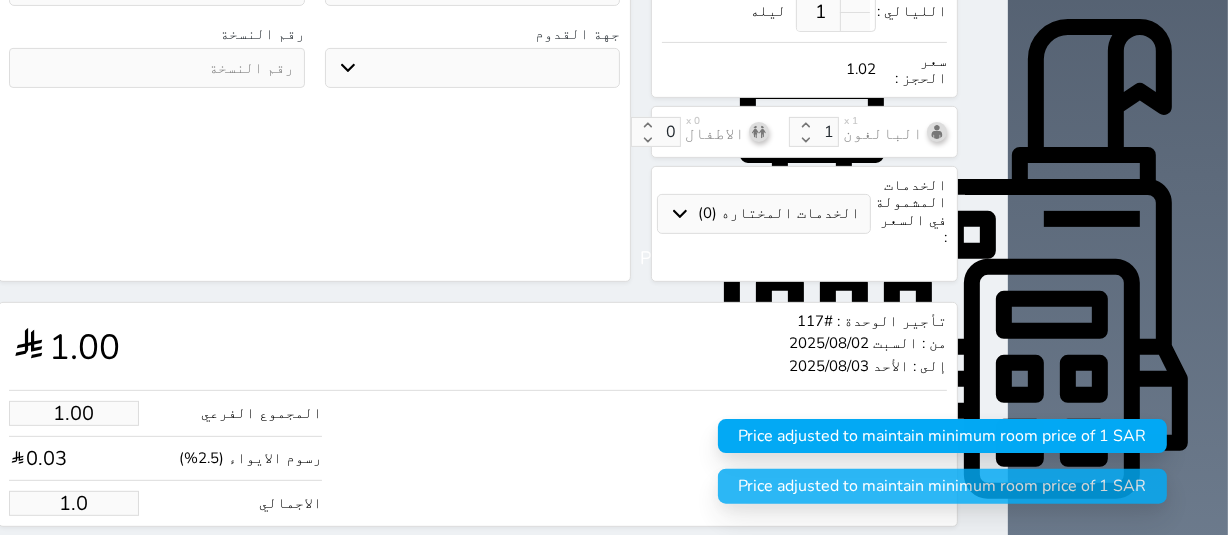 select 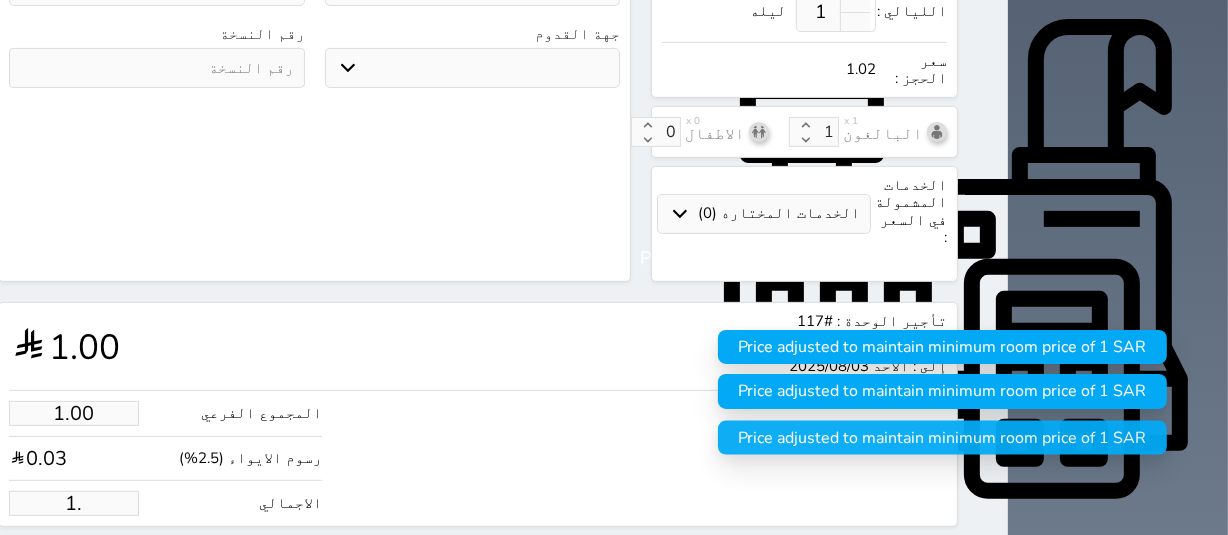 type on "1" 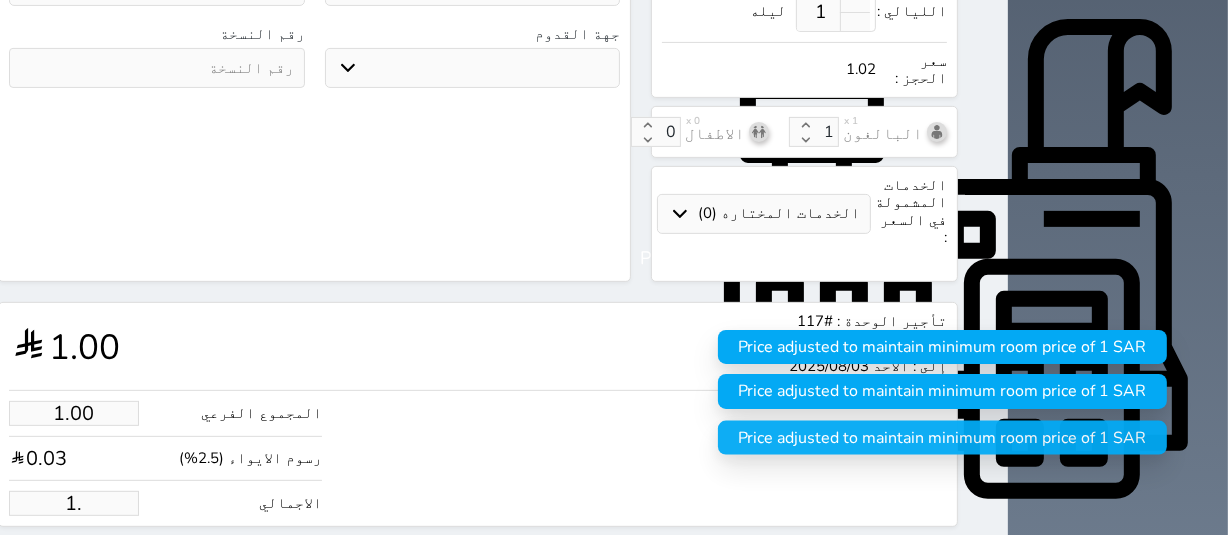 select 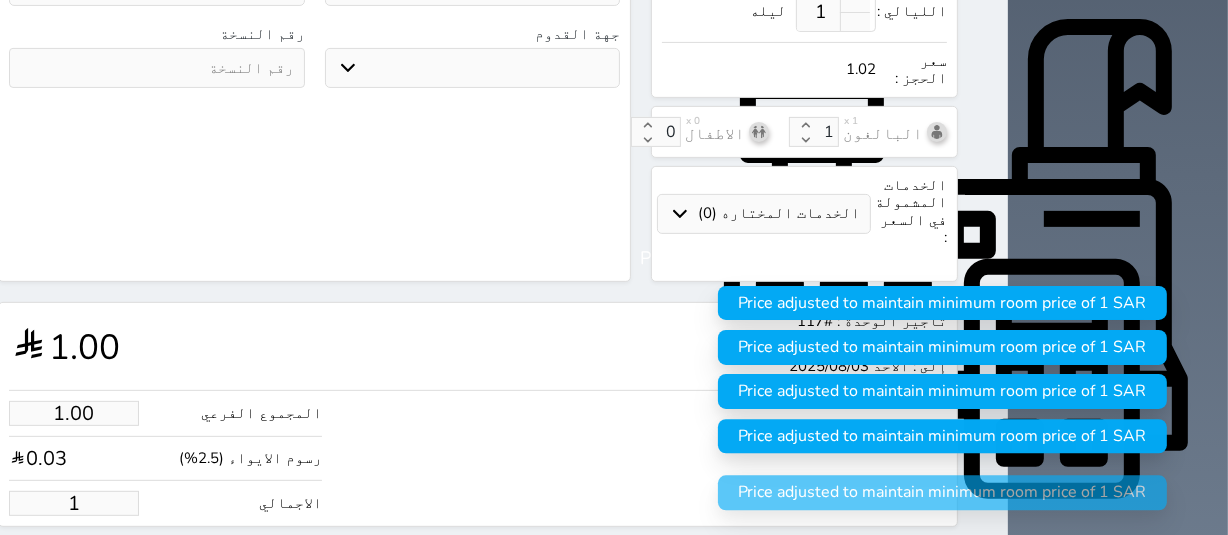 type 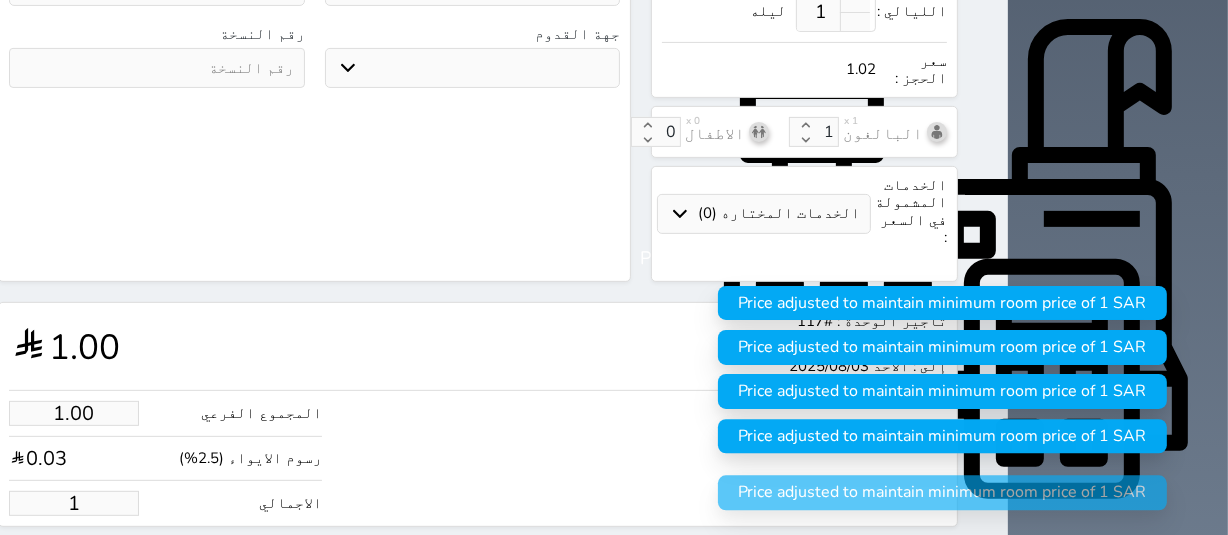 select 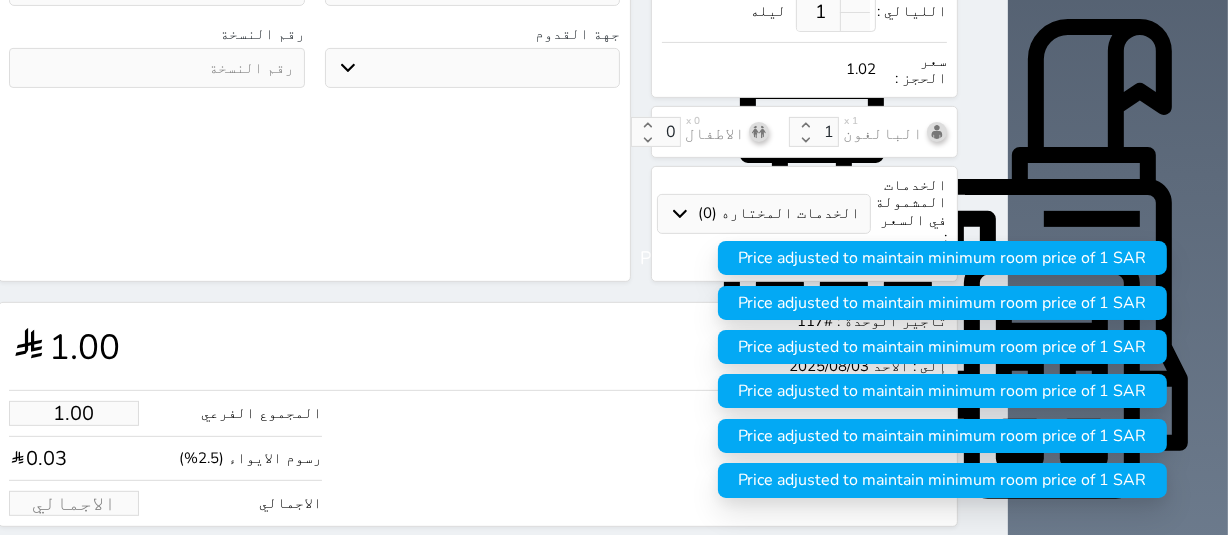 type on "7.80" 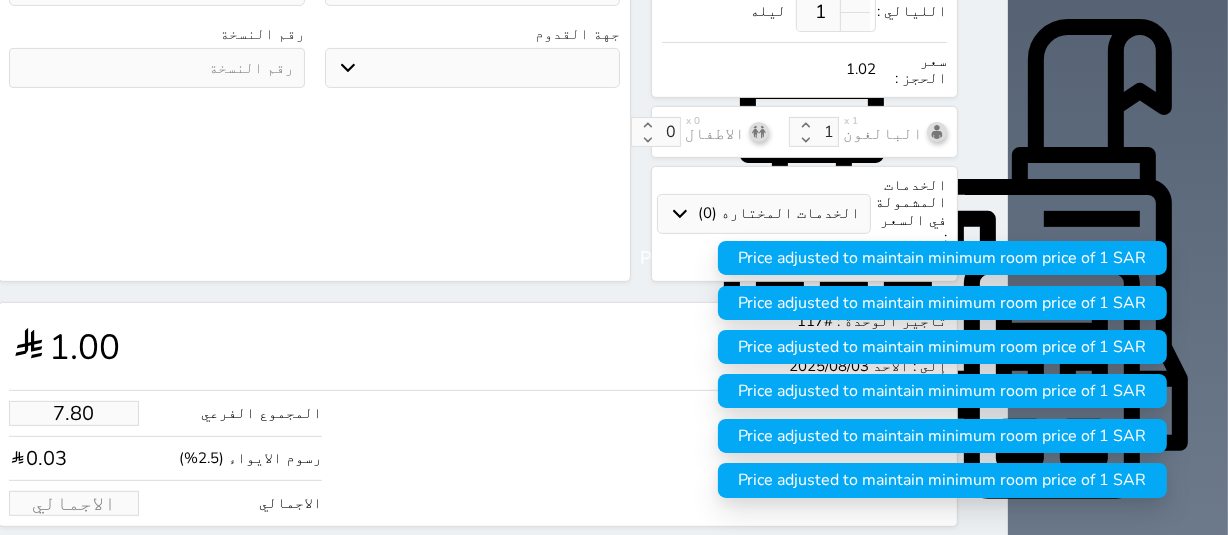 type on "8" 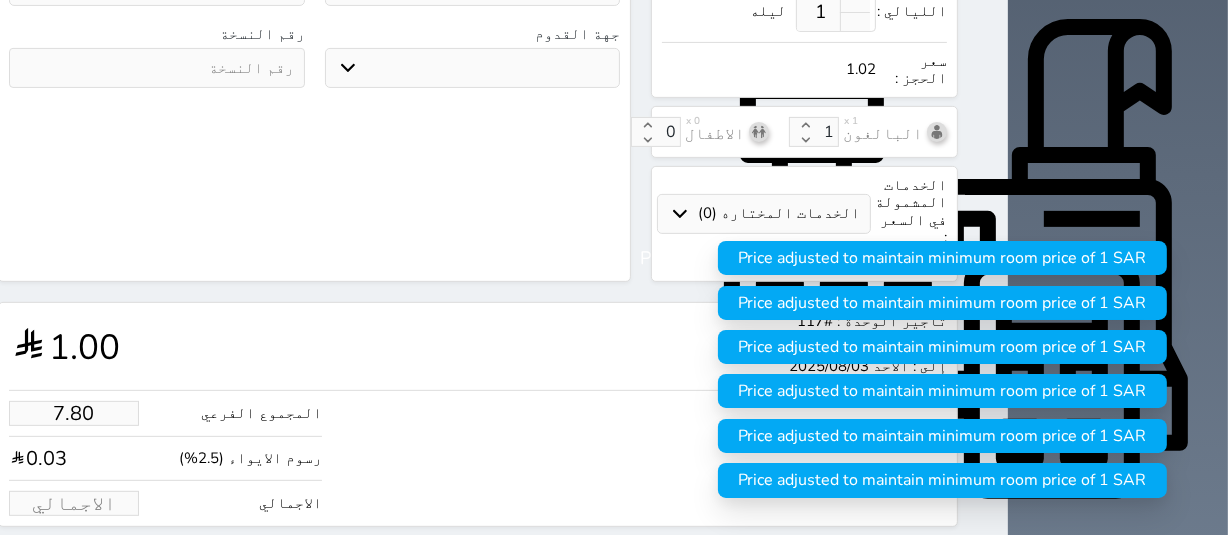 select 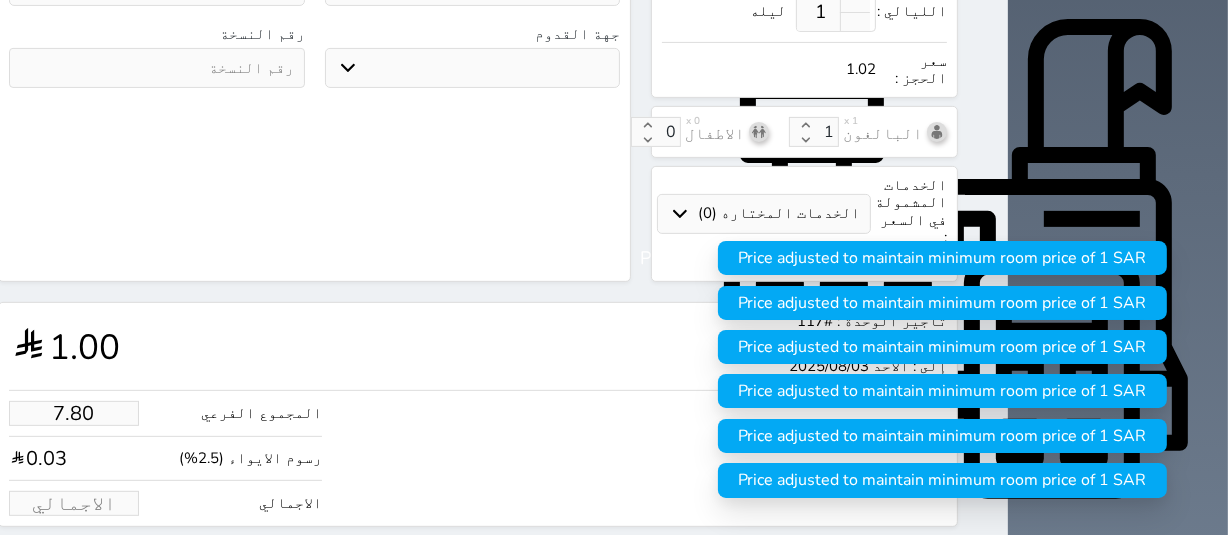 select 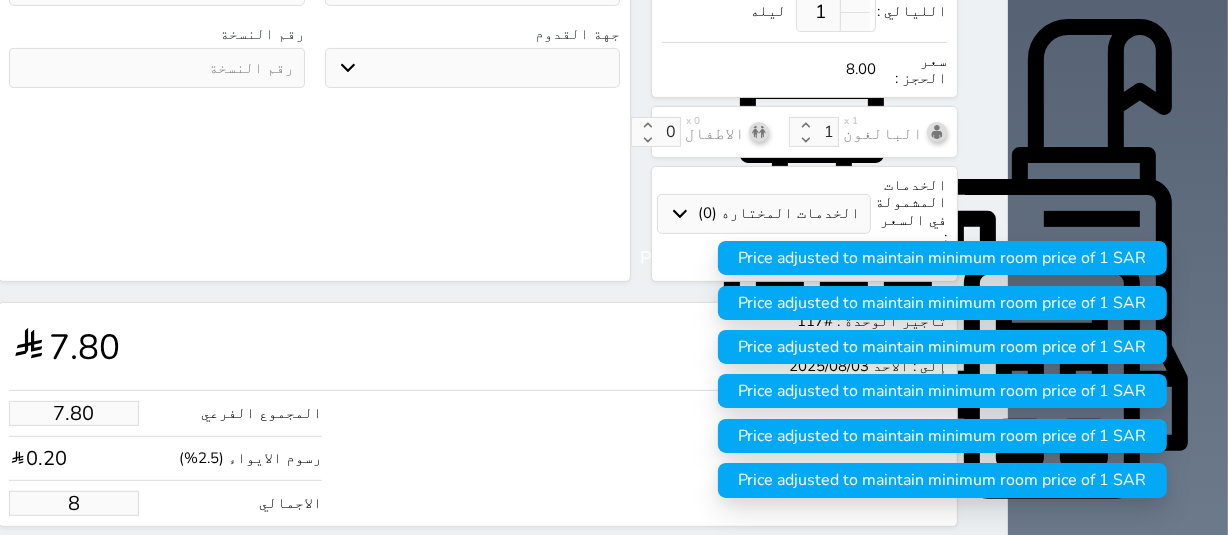 type on "82.93" 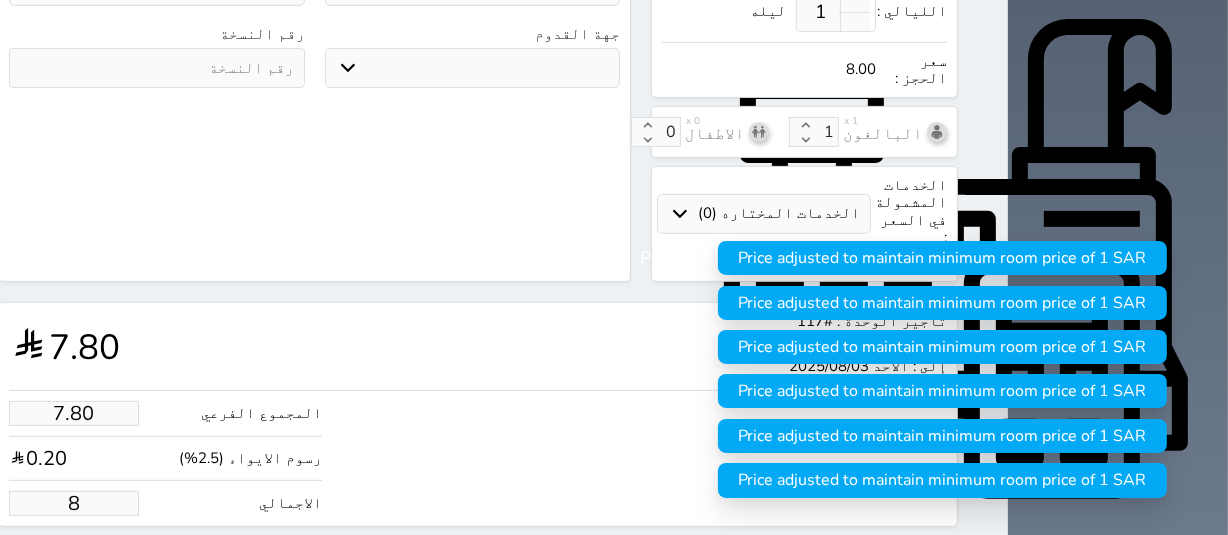 type on "85" 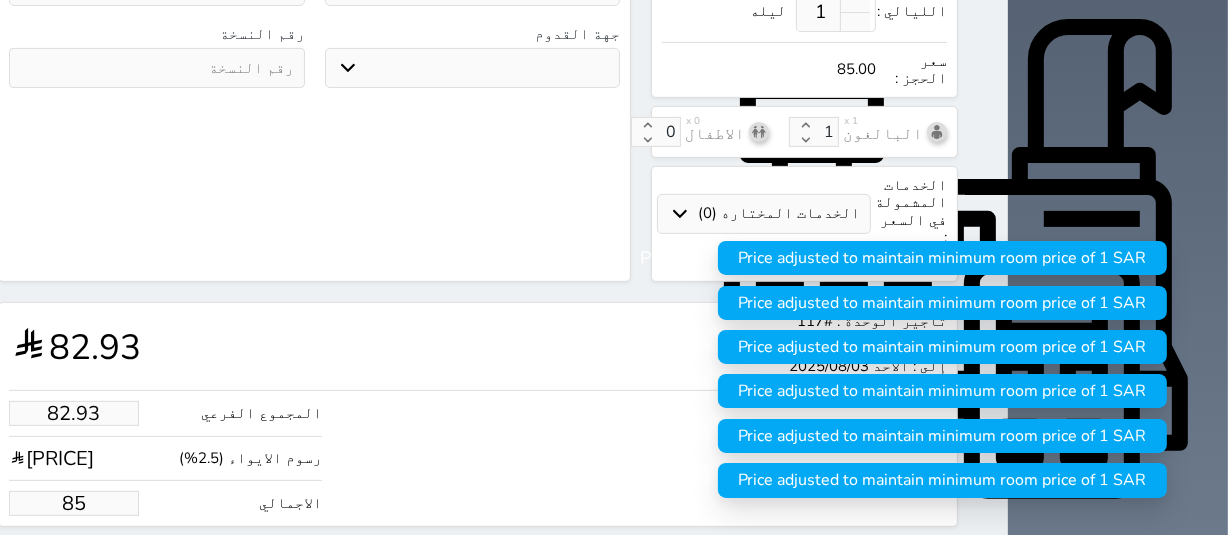 type on "829.27" 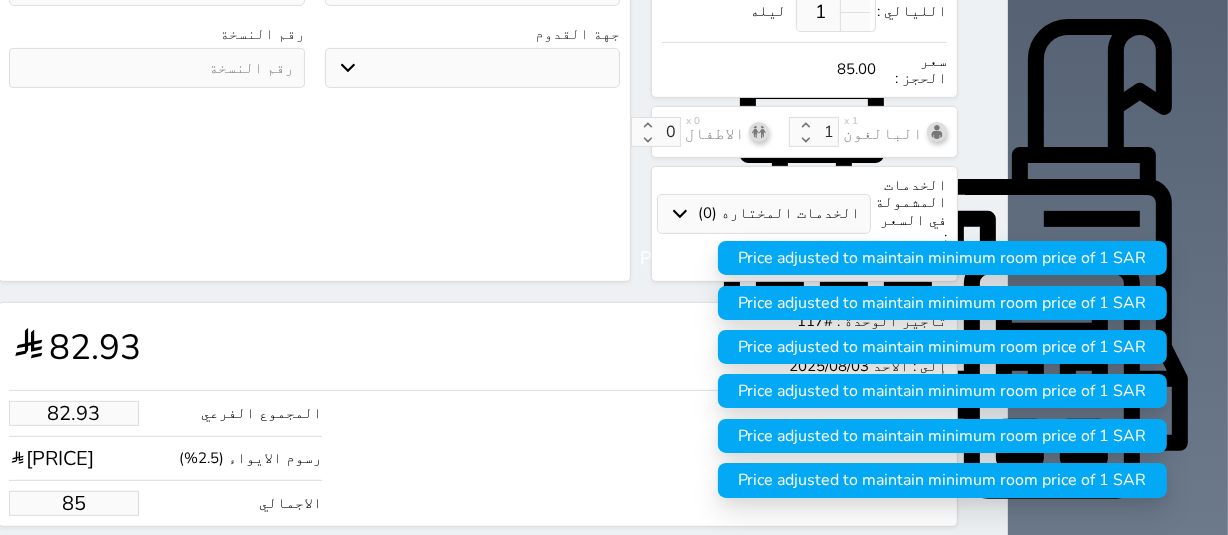 type on "850" 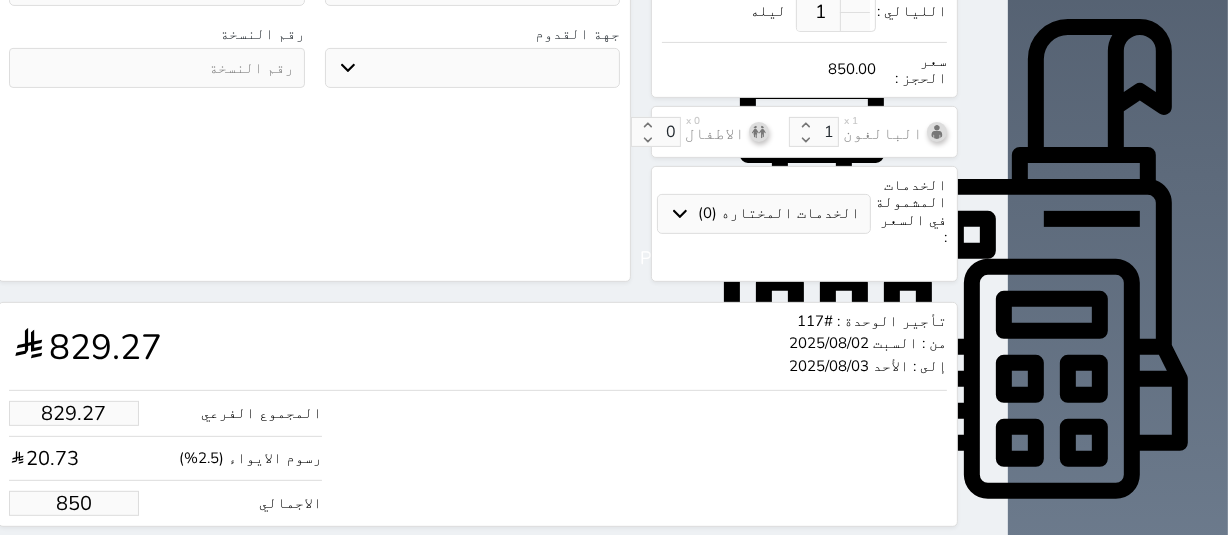 type on "850.00" 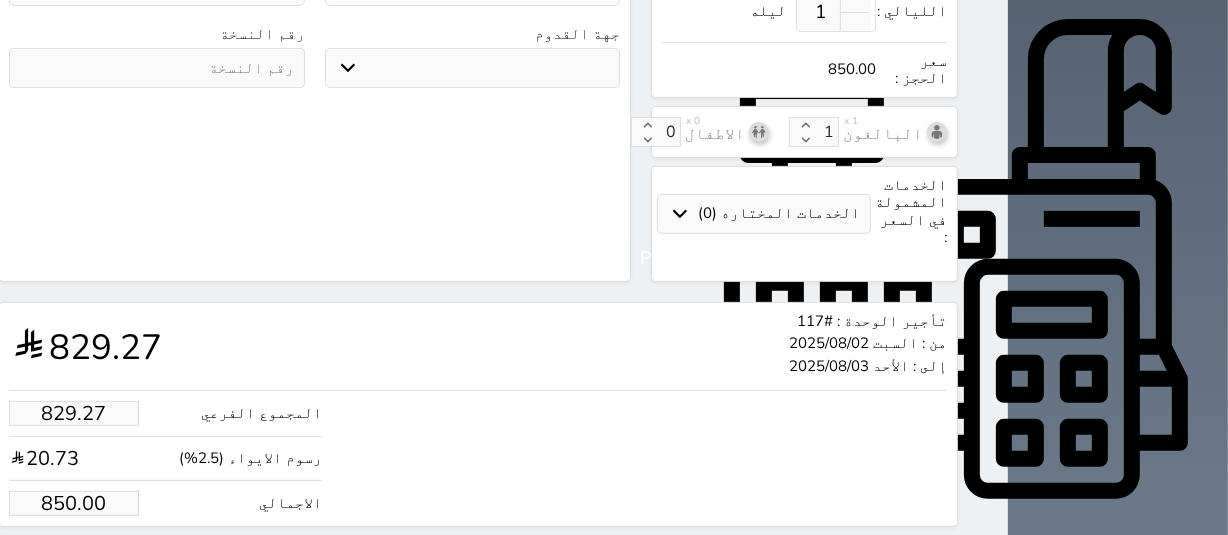 click on "المجموع الفرعي   829.27   رسوم الايواء (2.5%)    20.73        الاجمالي   850.00" at bounding box center [478, 453] 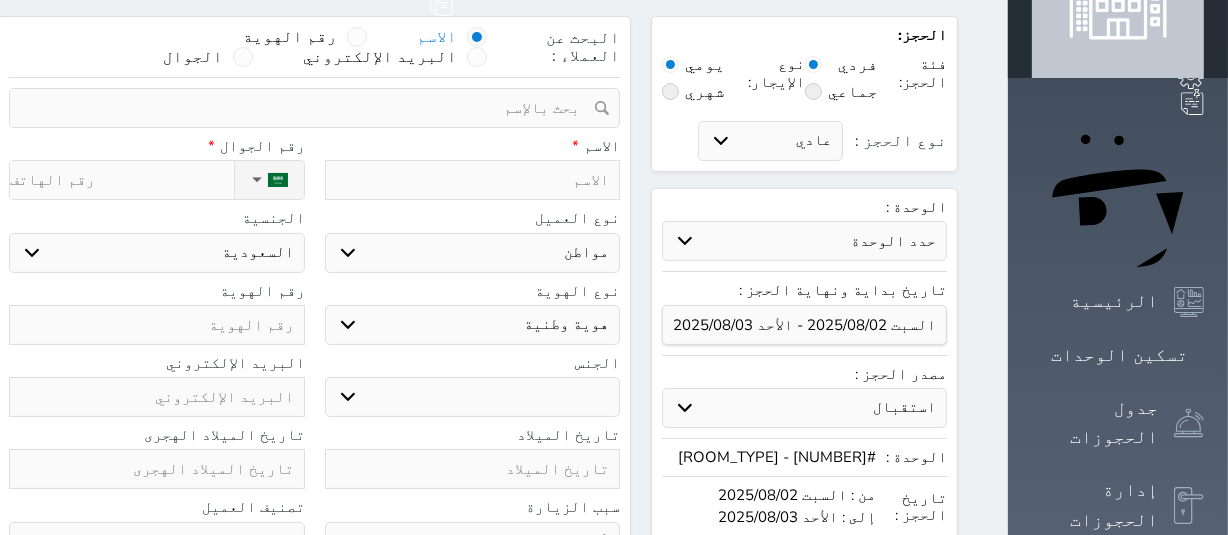 scroll, scrollTop: 0, scrollLeft: 0, axis: both 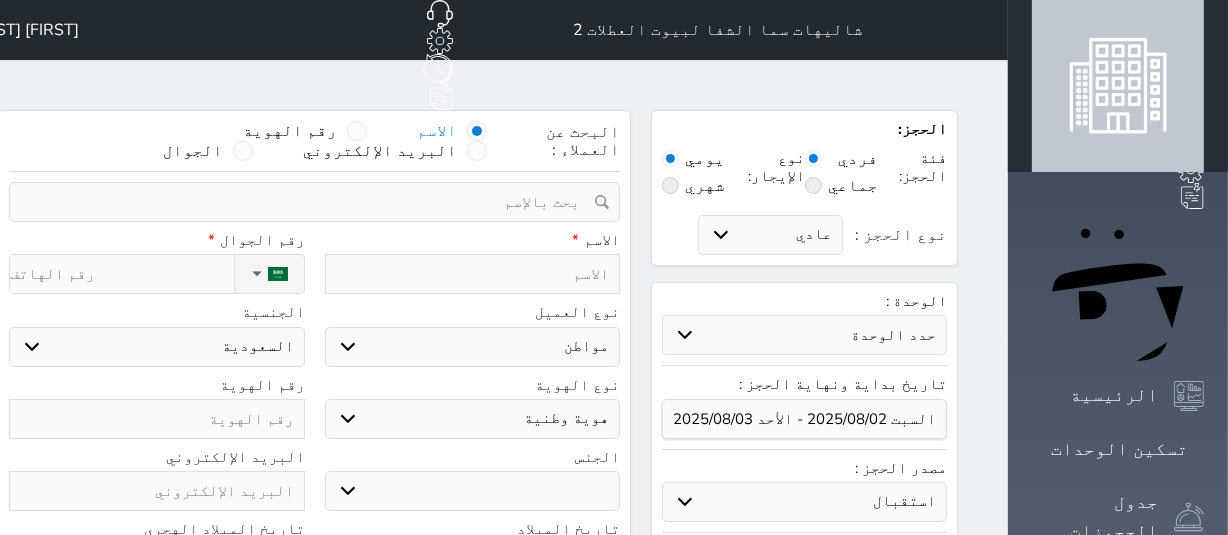 click at bounding box center [473, 274] 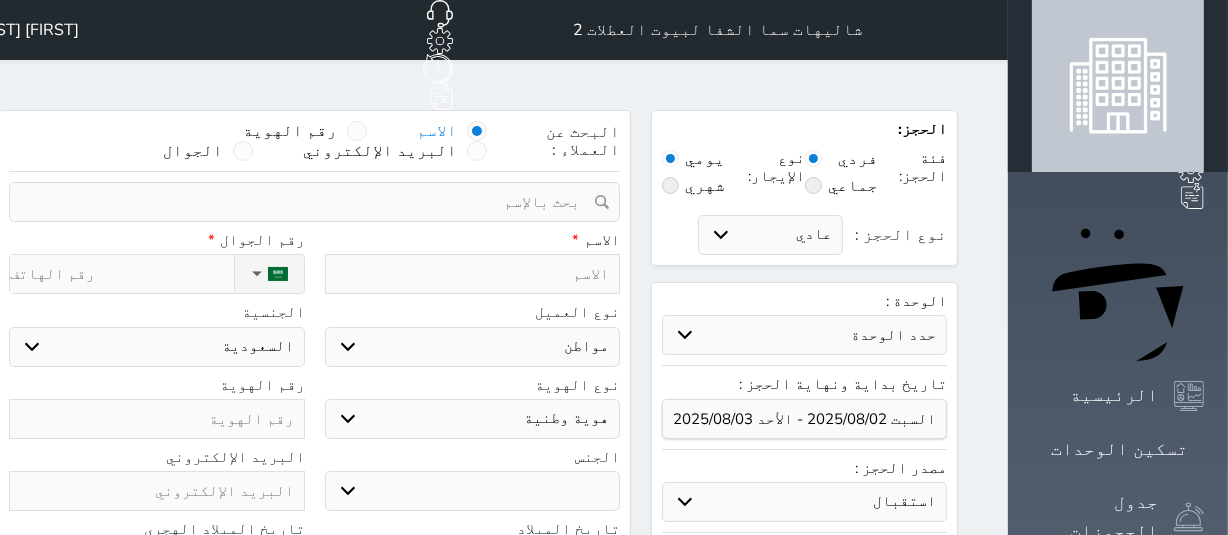 type on "ف" 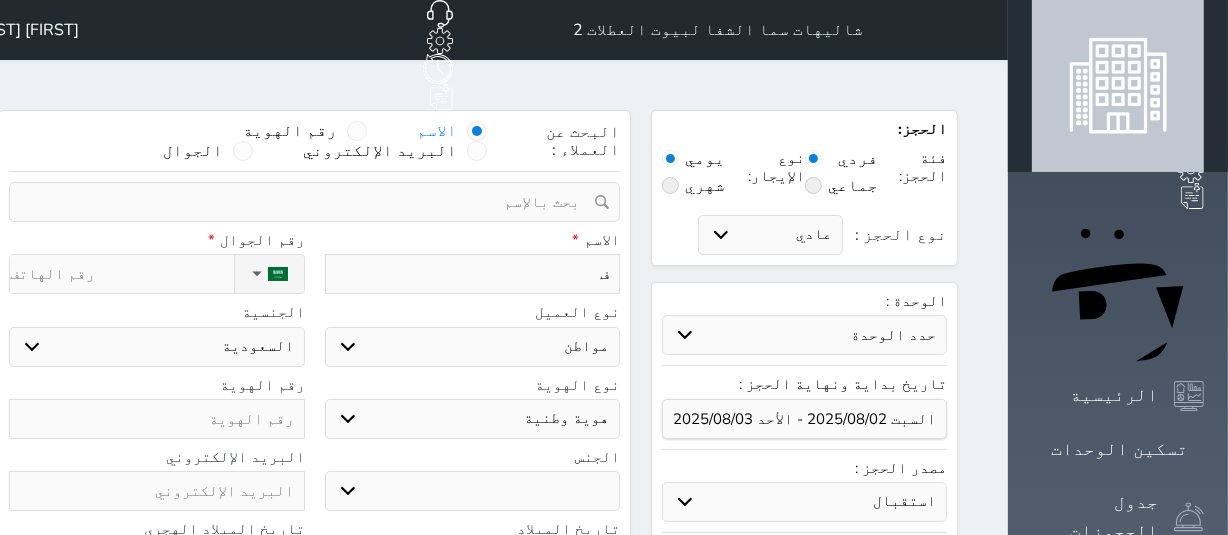 type on "فه" 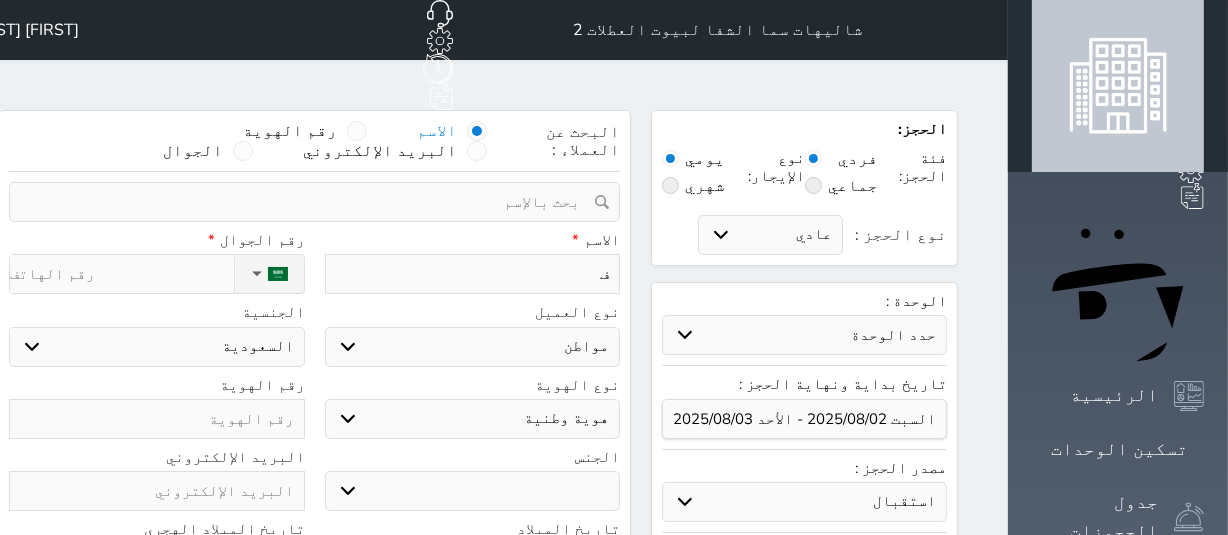 select 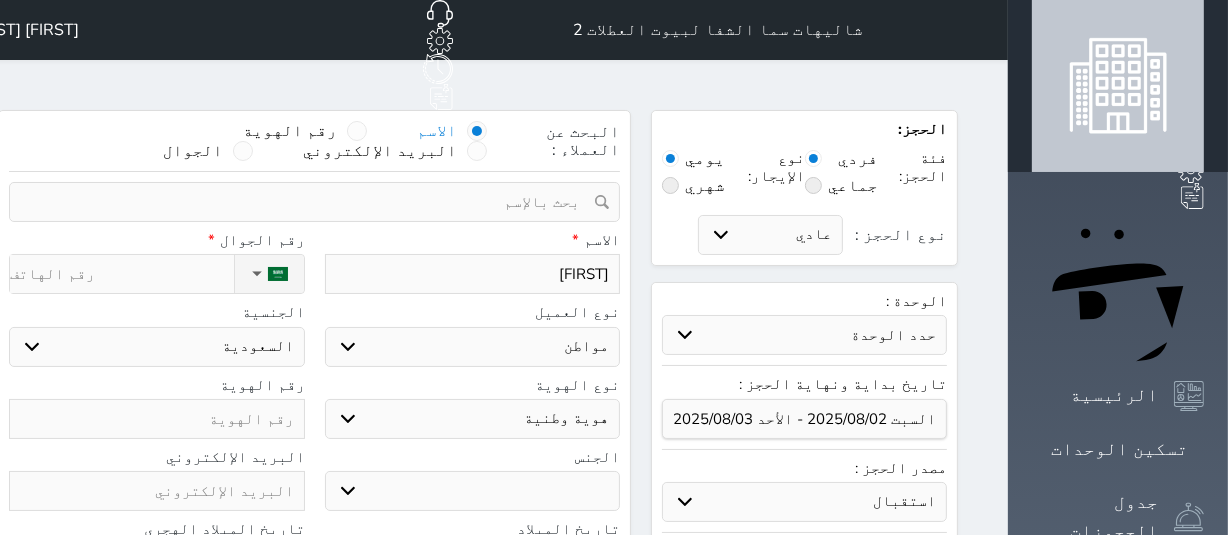 type on "فهد" 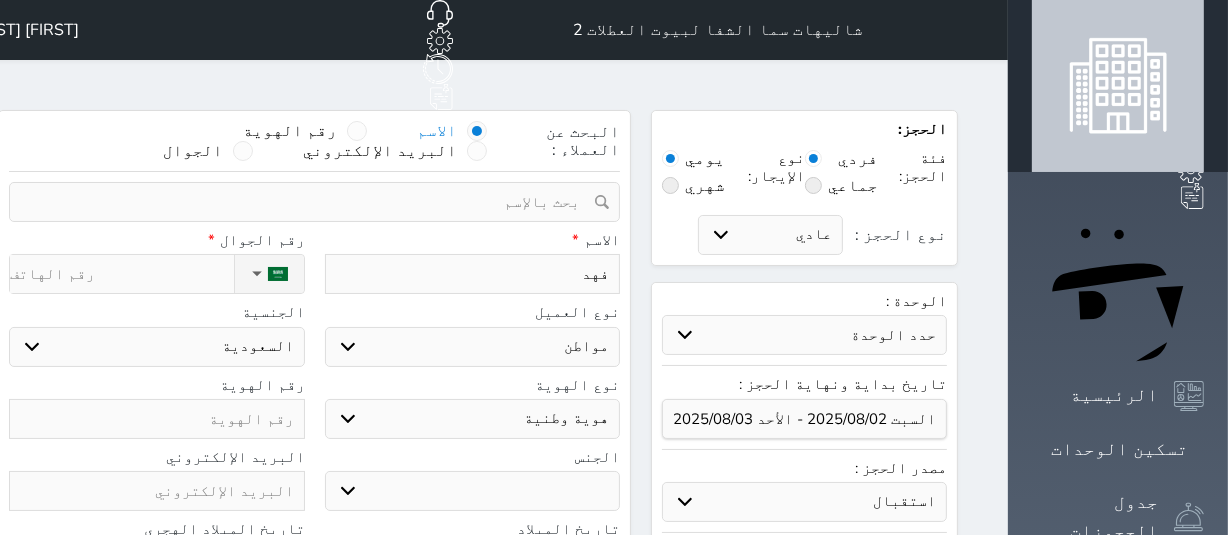 select 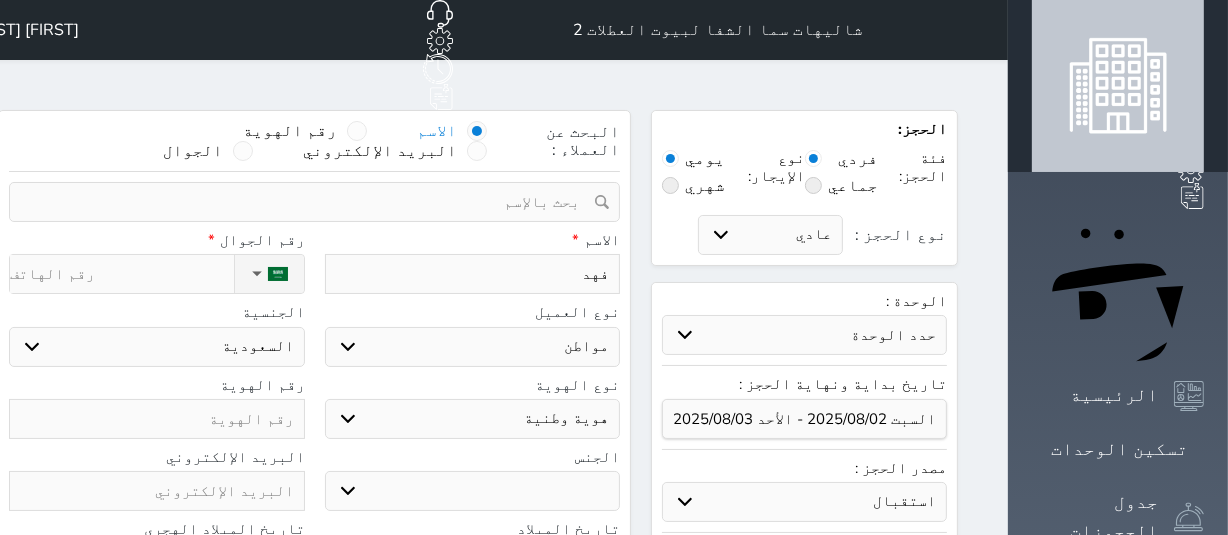 select 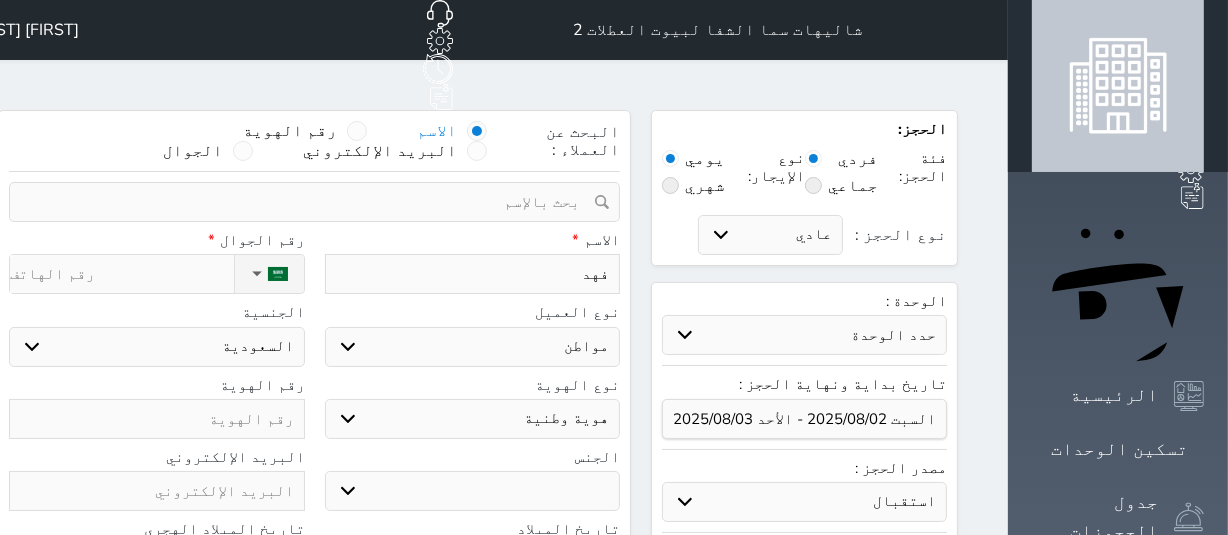 type on "فهد" 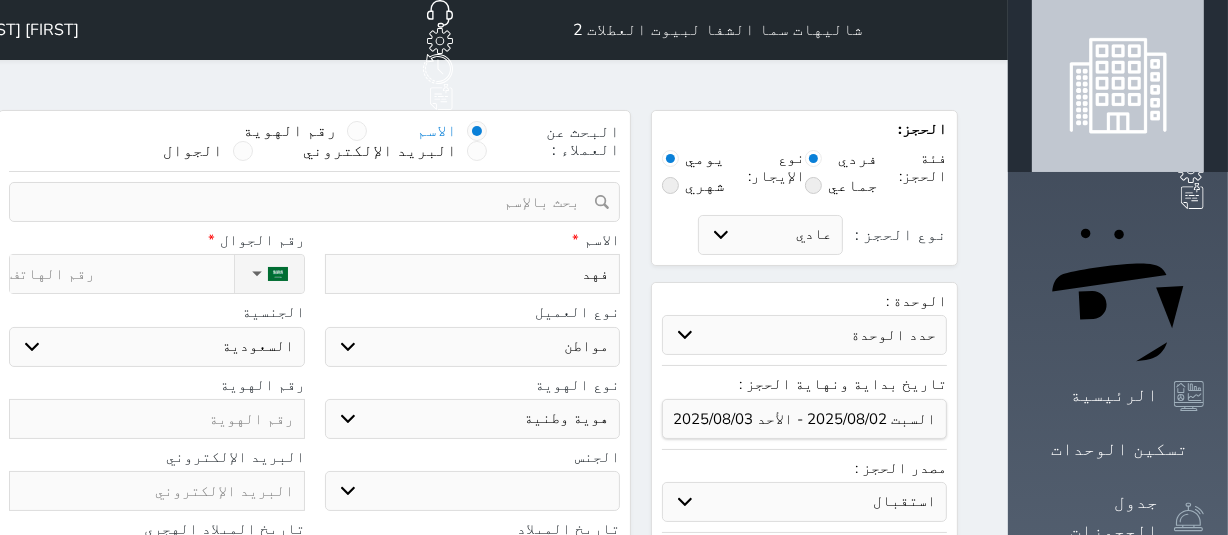 select 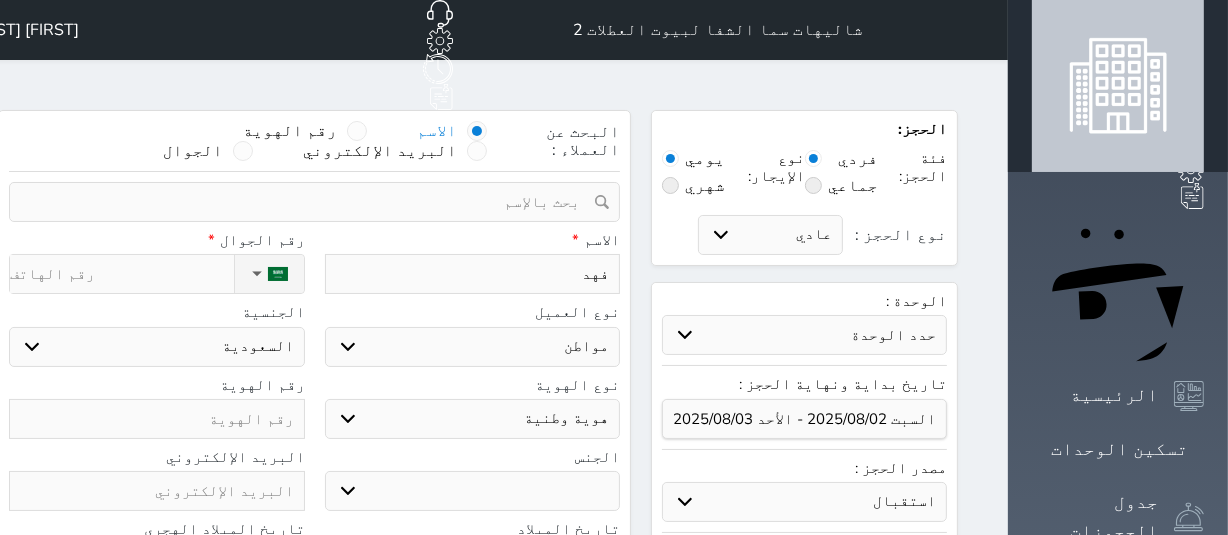 select 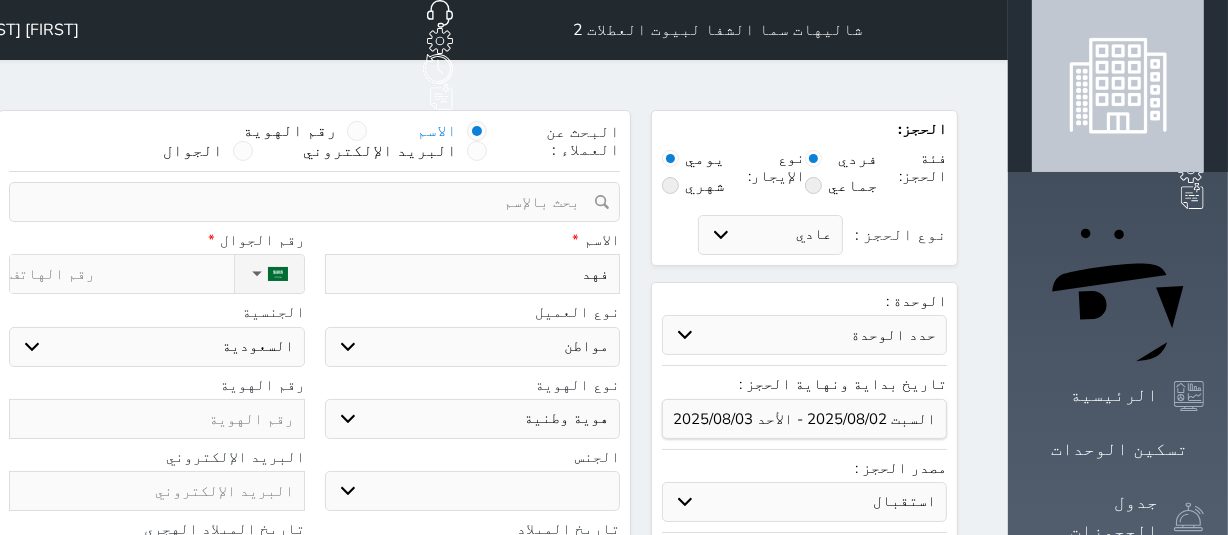 type on "فهد م" 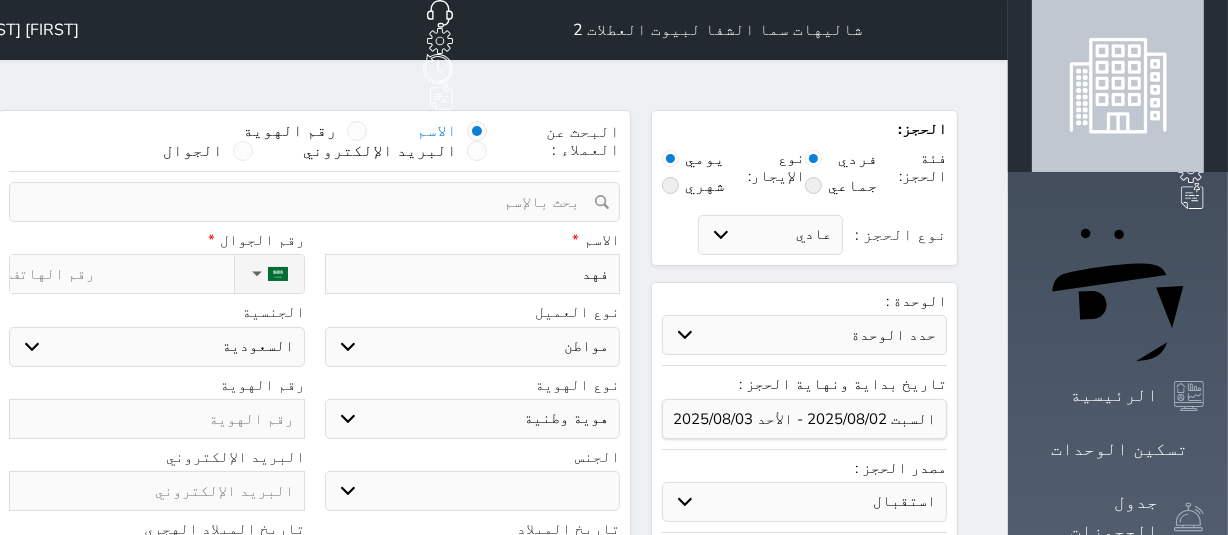 select 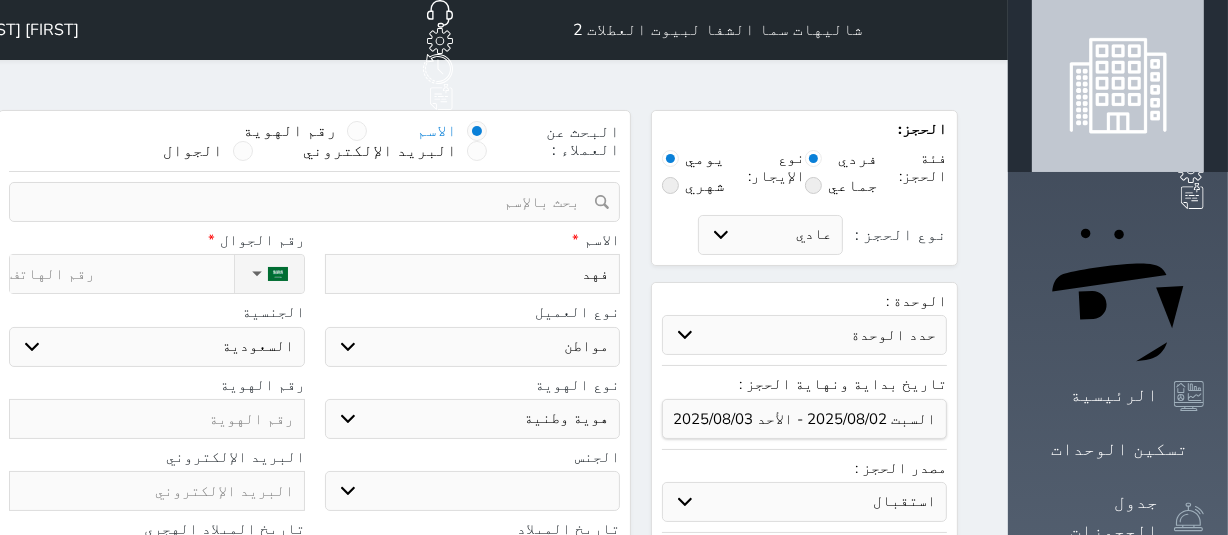 select 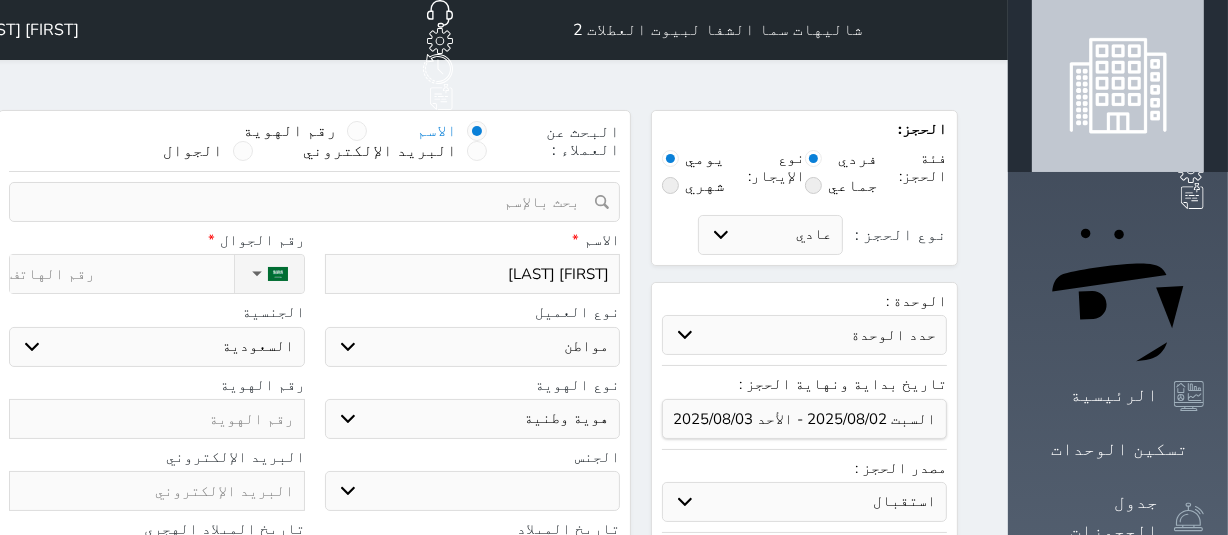 type on "فهد مح" 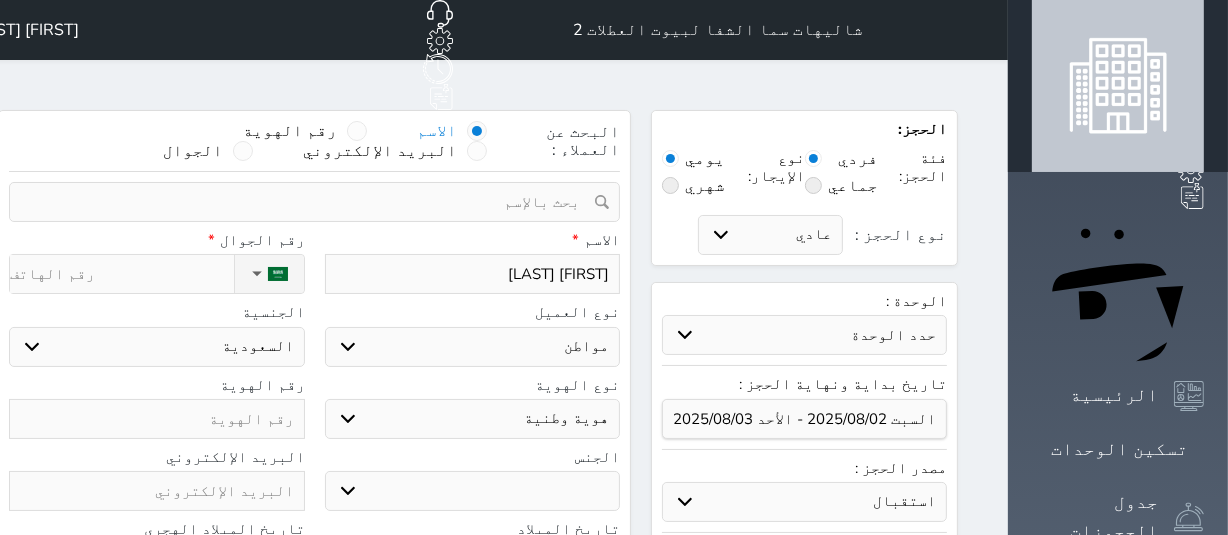 select 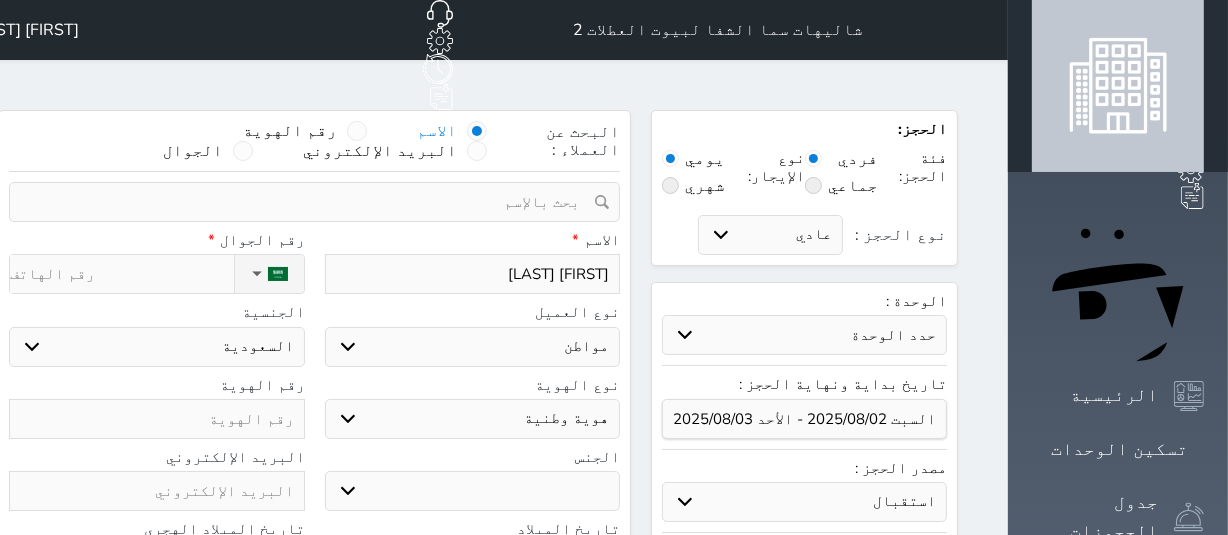 select 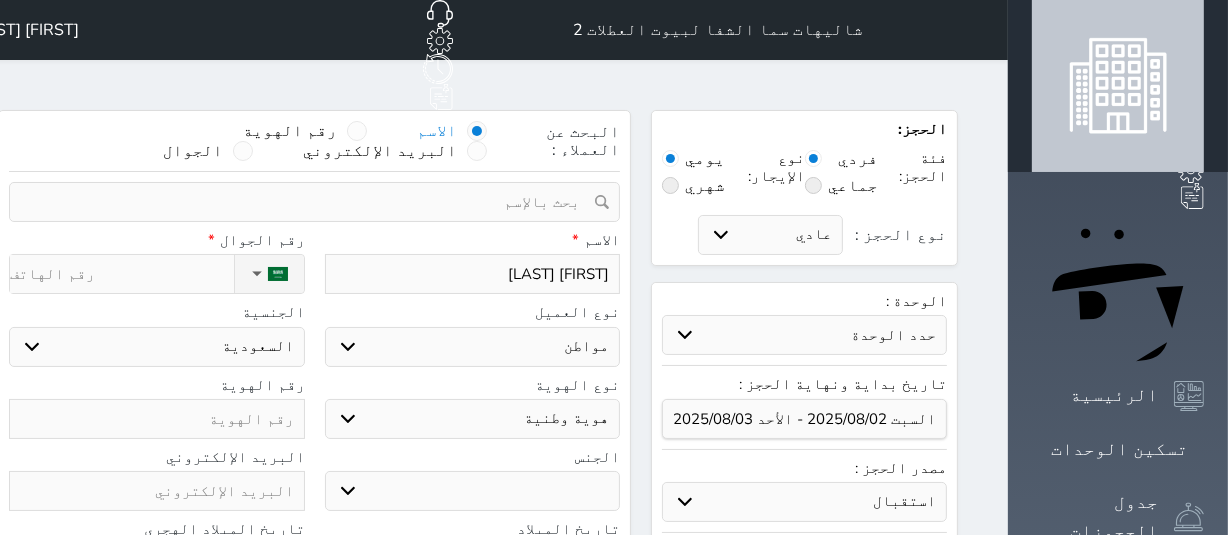 type on "فهد محم" 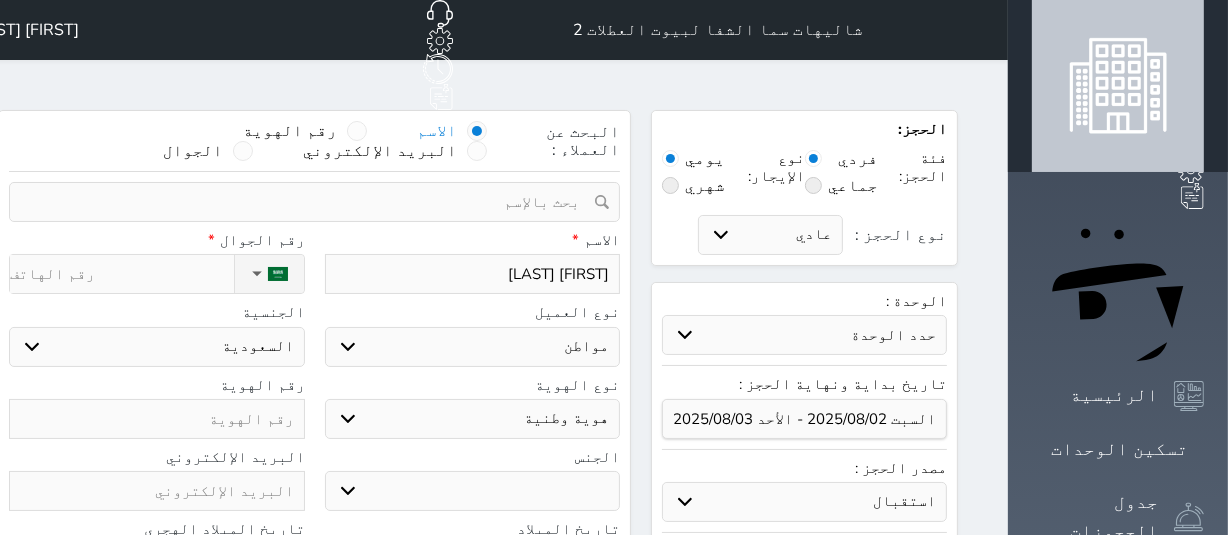 select 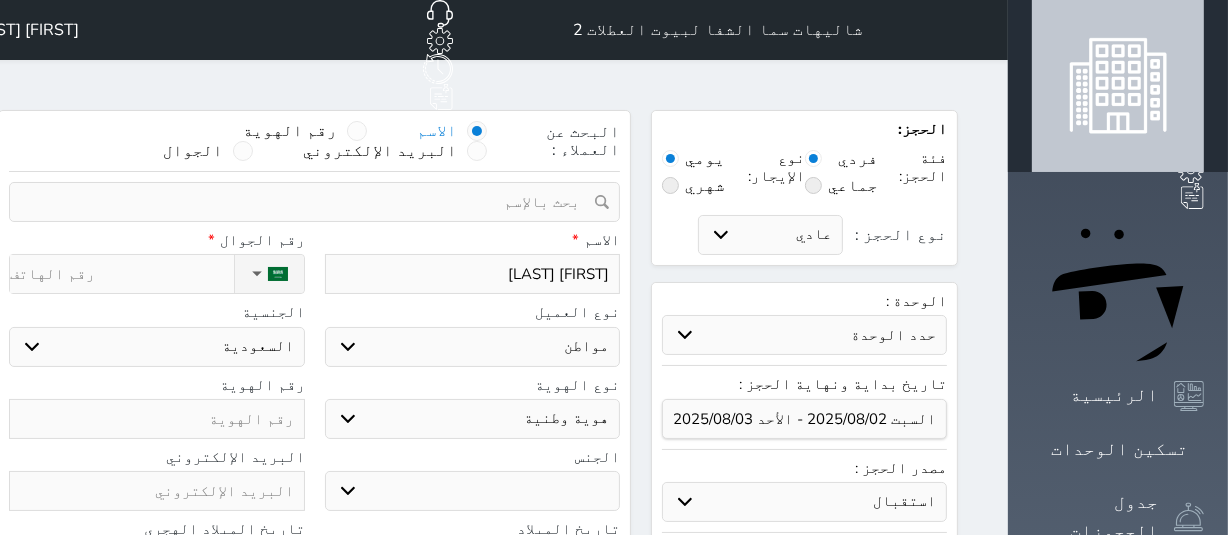 select 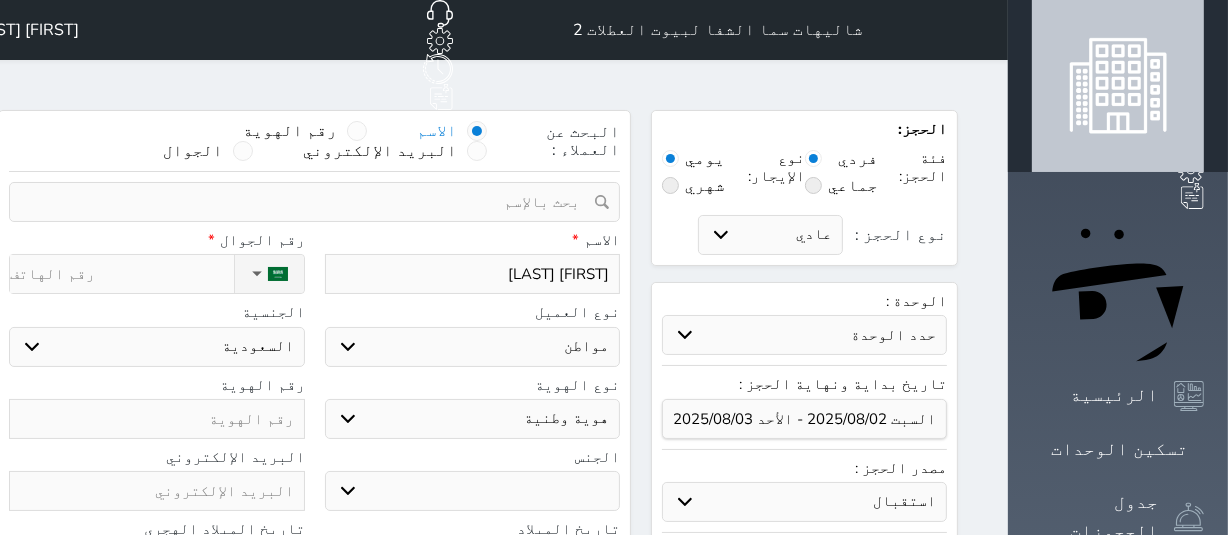 type on "فهد محمد" 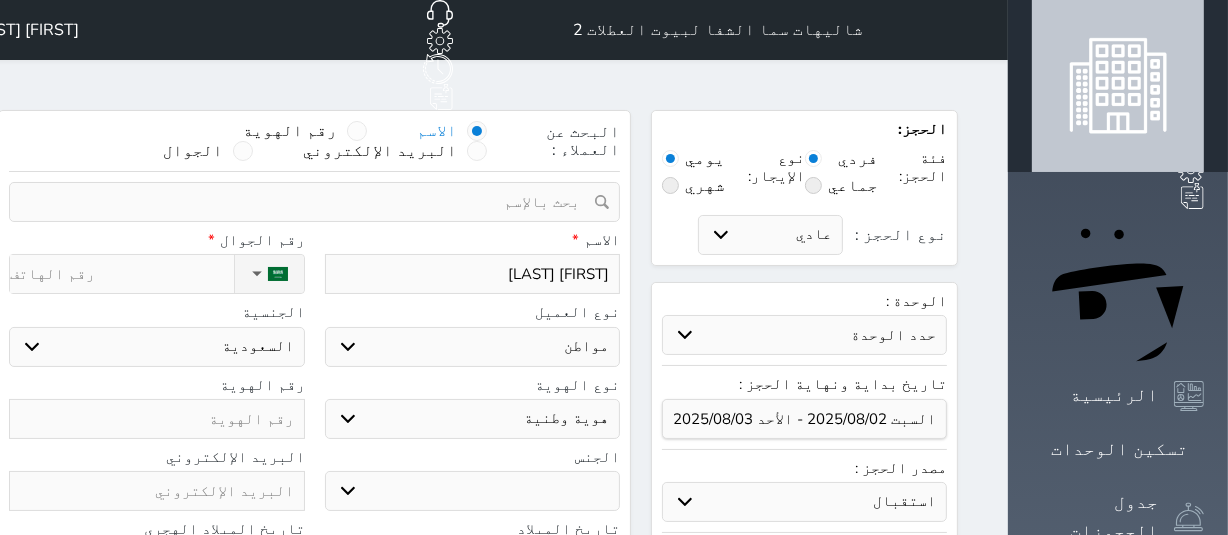 select 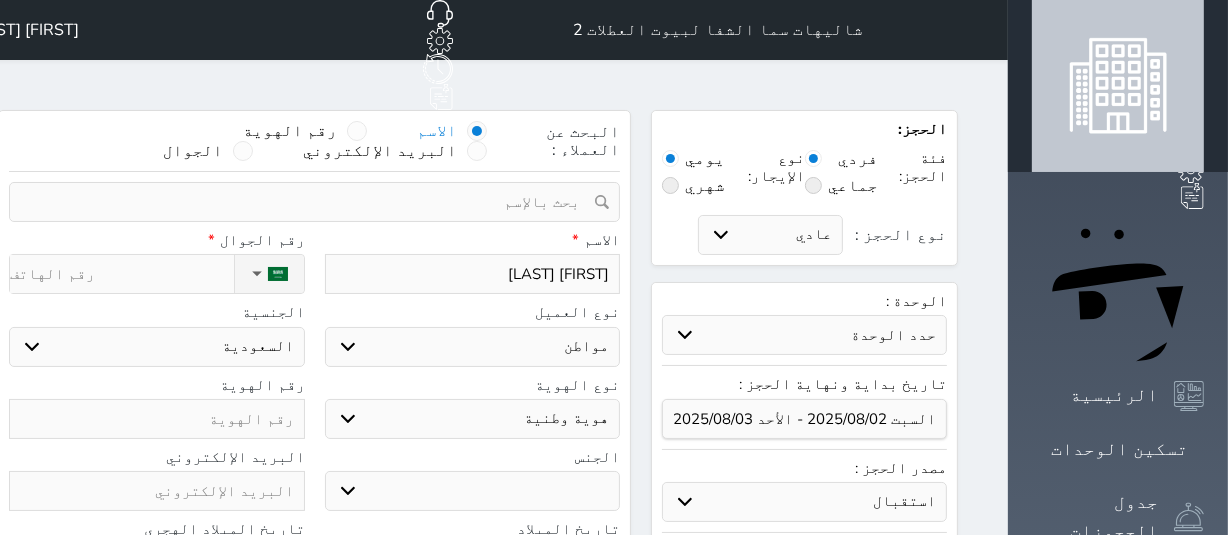 select 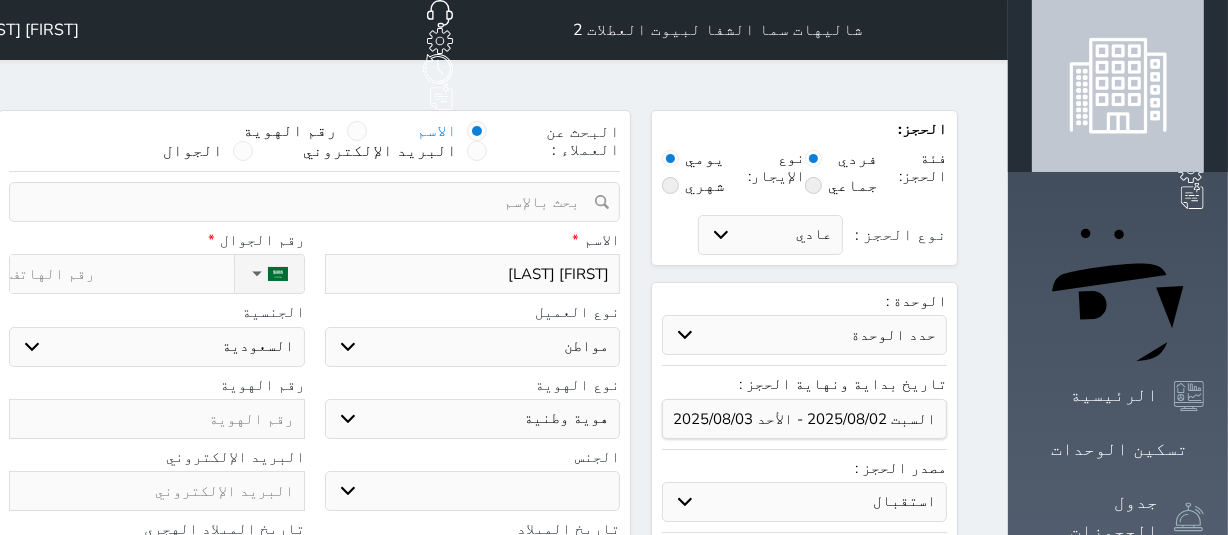 type on "فهد محمد" 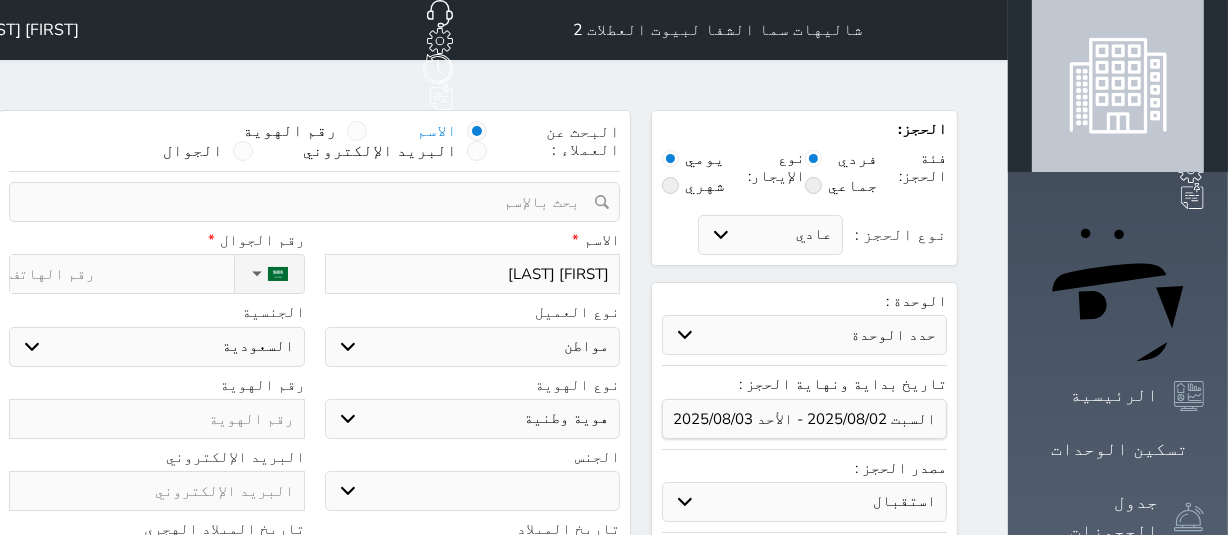select 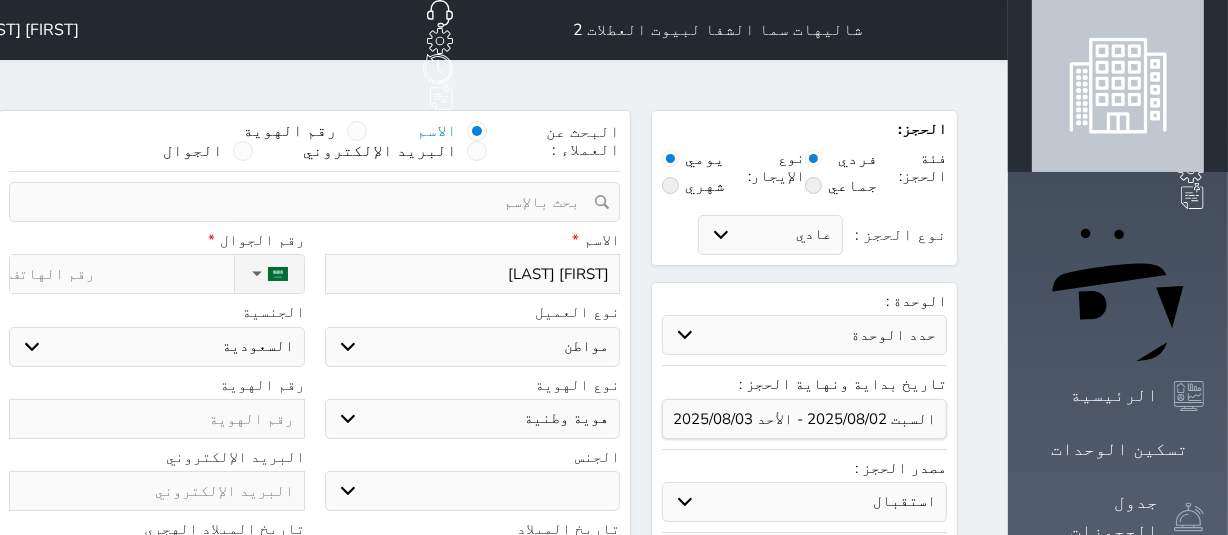 select 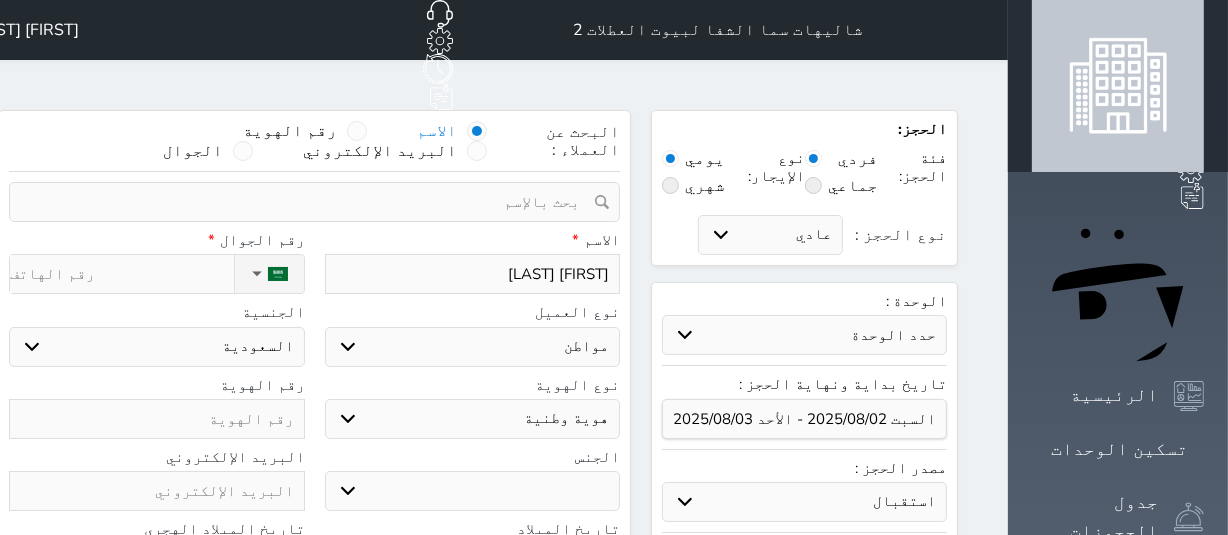 type on "فهد محمد ا" 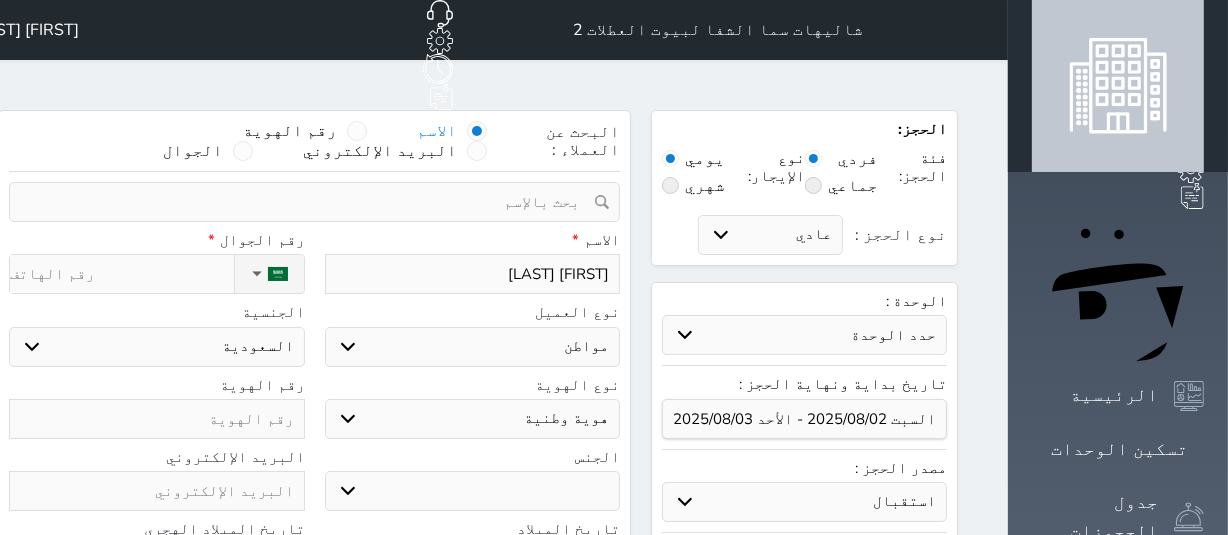 select 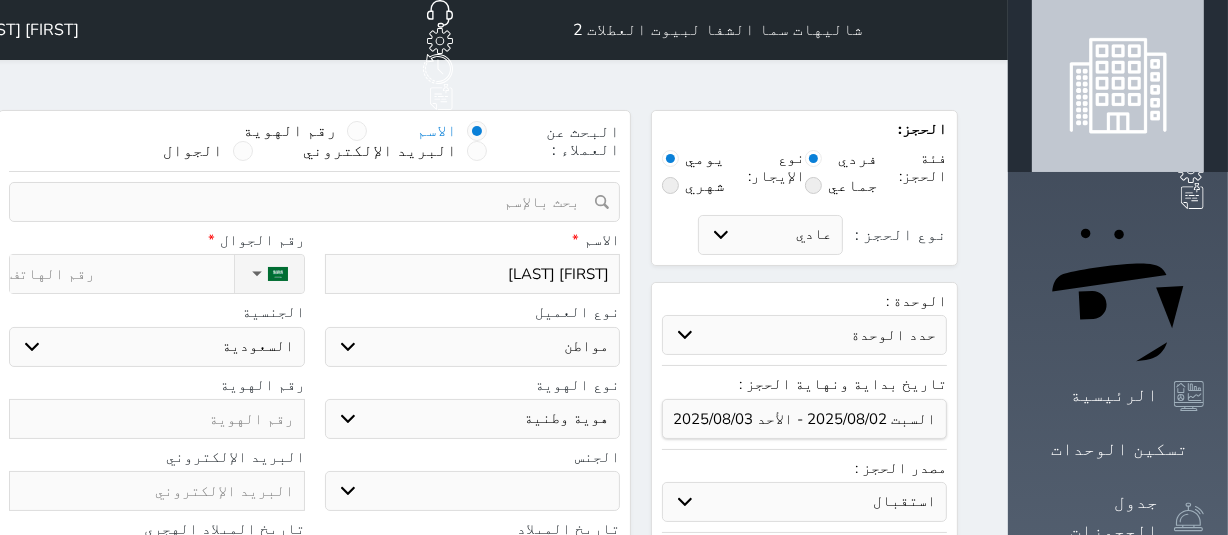 select 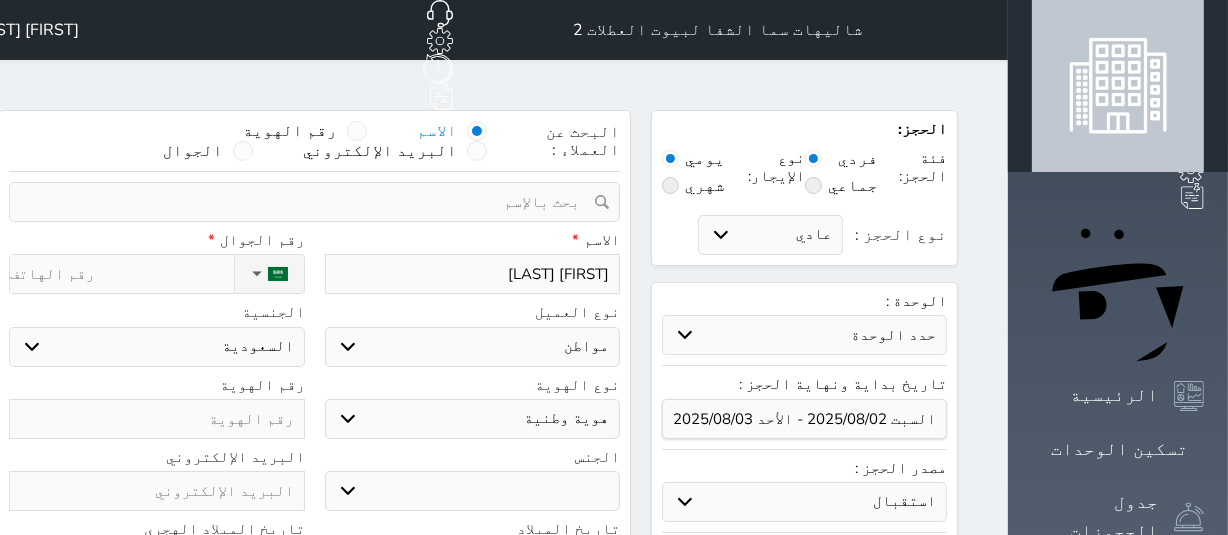 type on "فهد محمد ال" 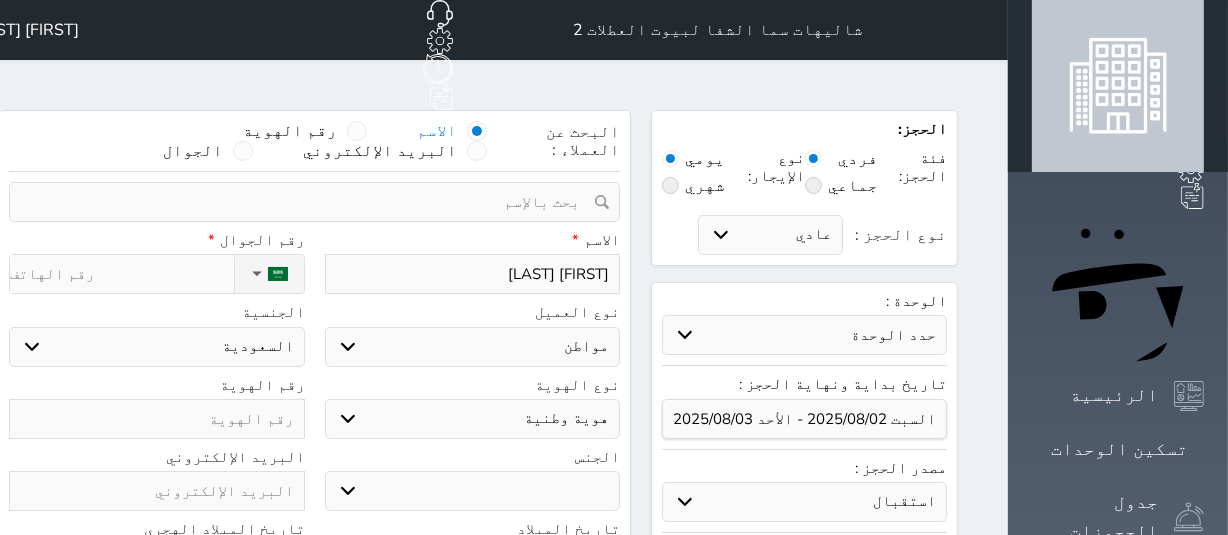 select 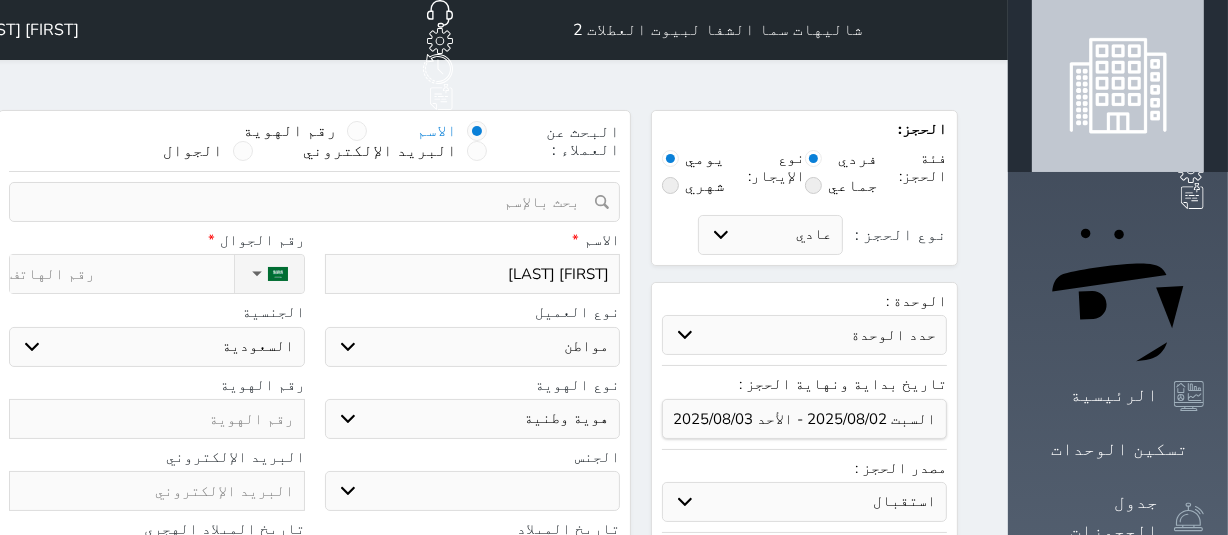 type on "فهد محمد الخ" 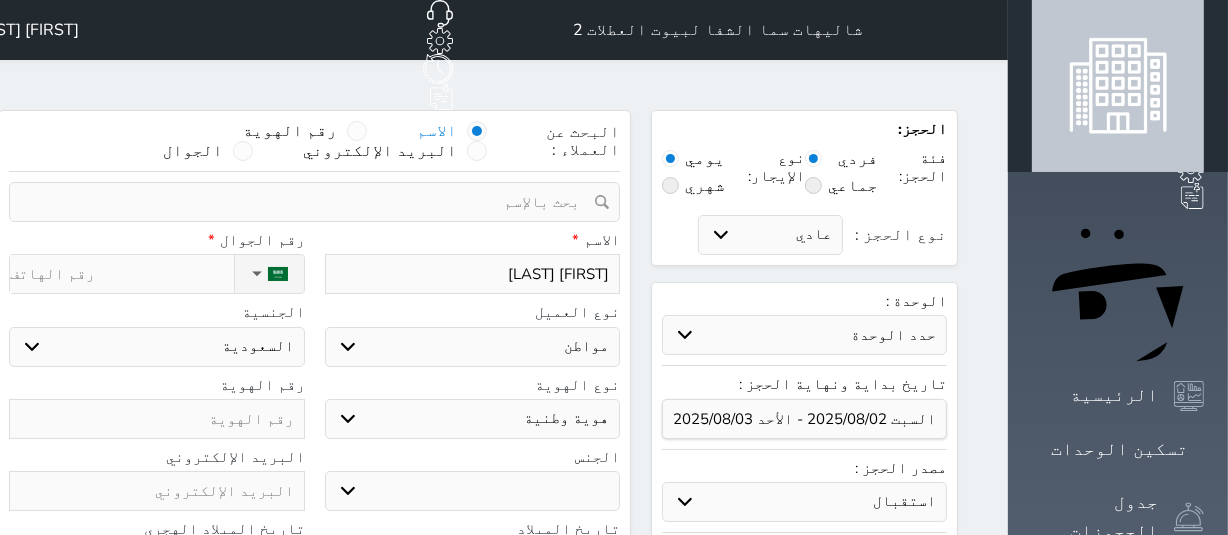 select 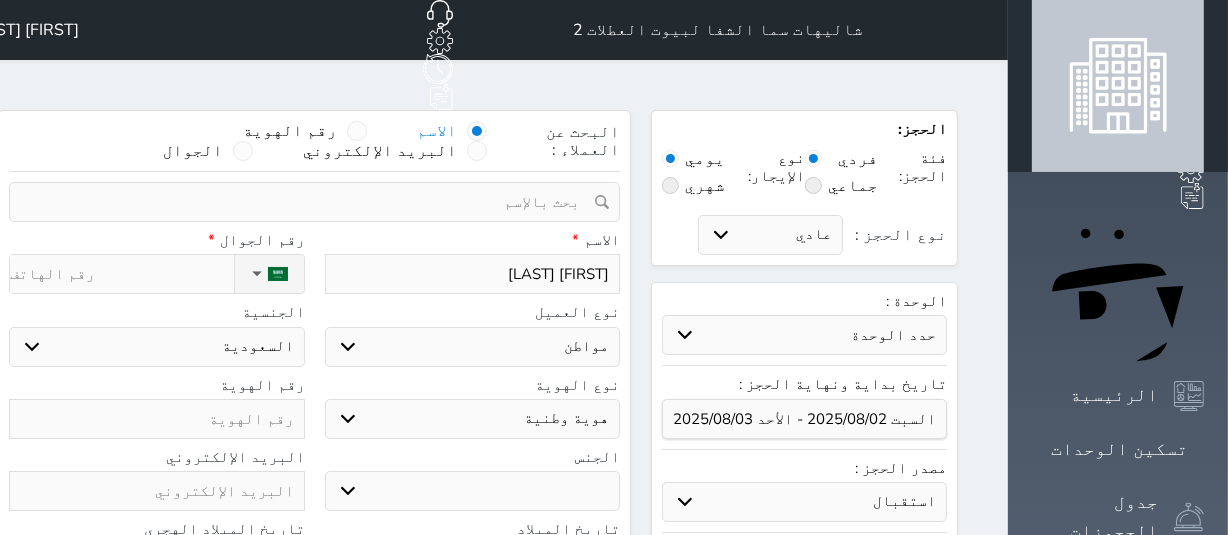 type on "فهد محمد الخا" 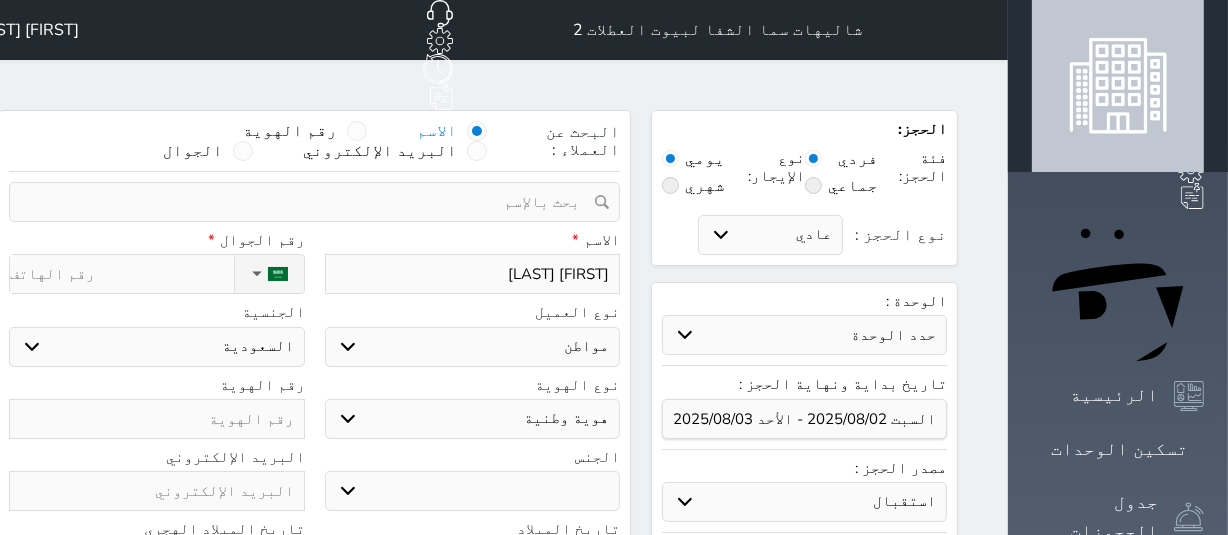 select 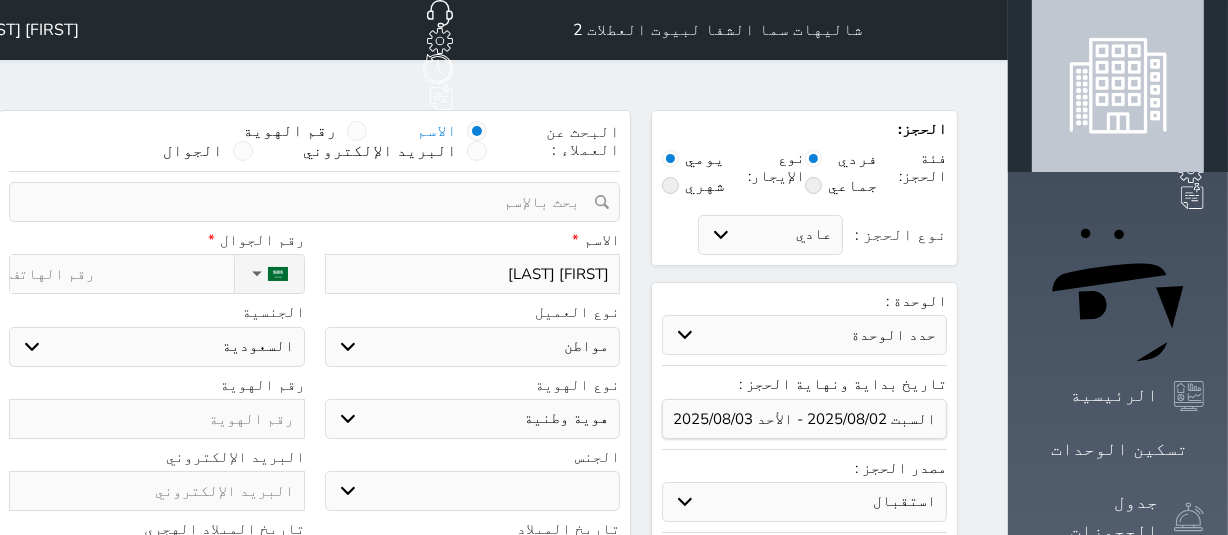 type on "فهد محمد الخال" 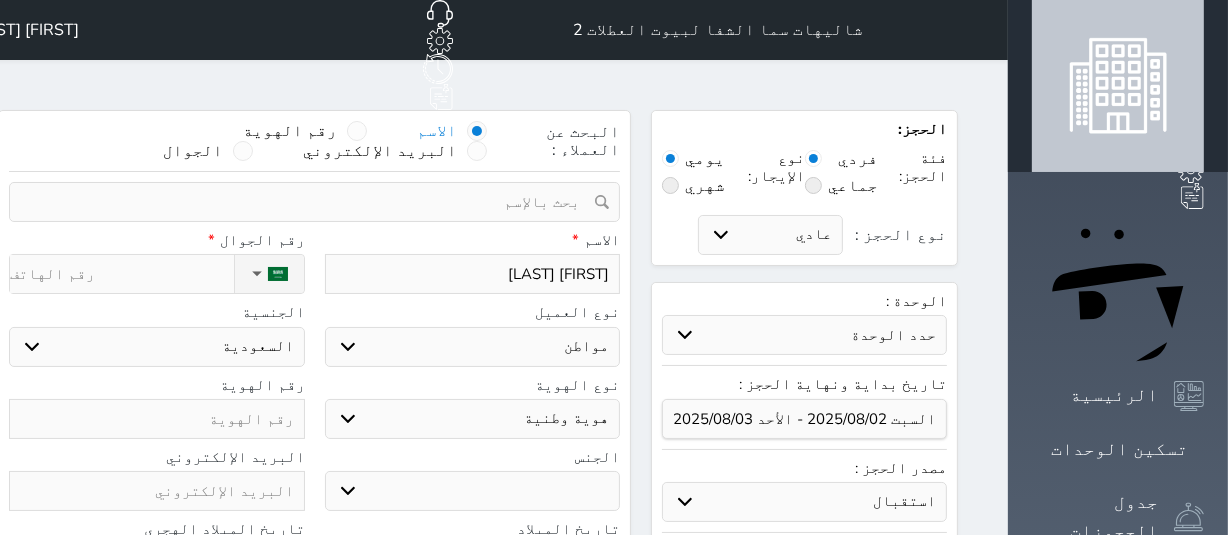 select 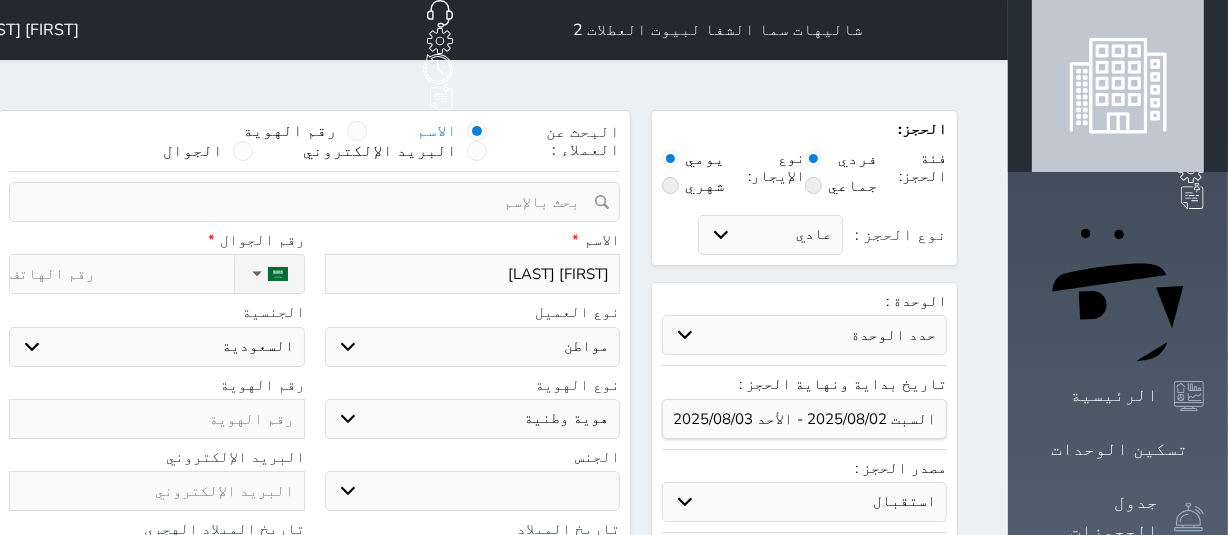 type on "فهد محمد الخالد" 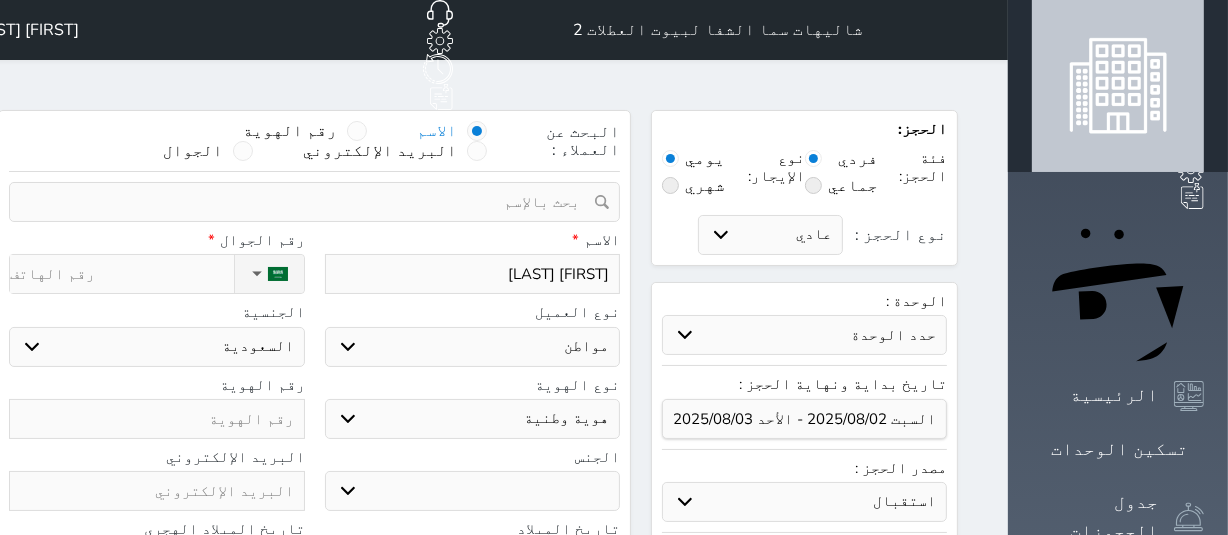 select 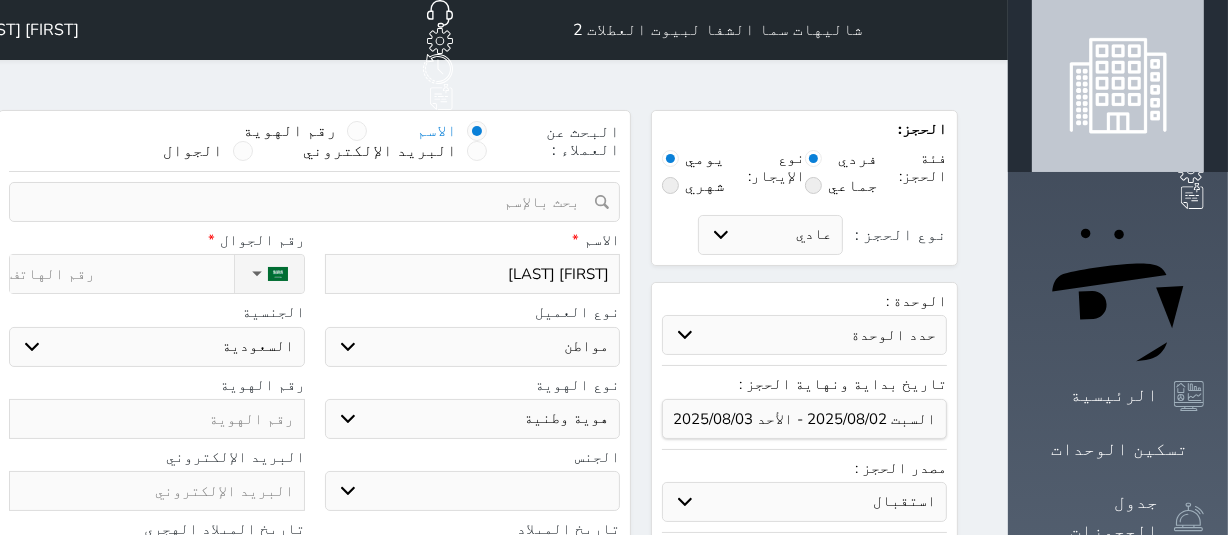 select 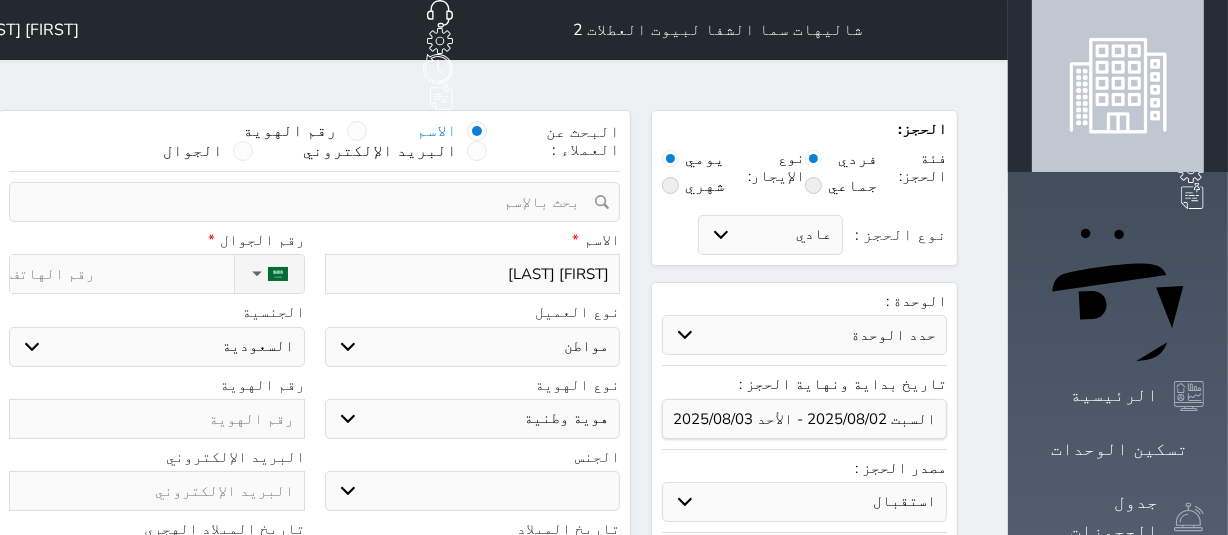 type on "[FIRST] [LAST]" 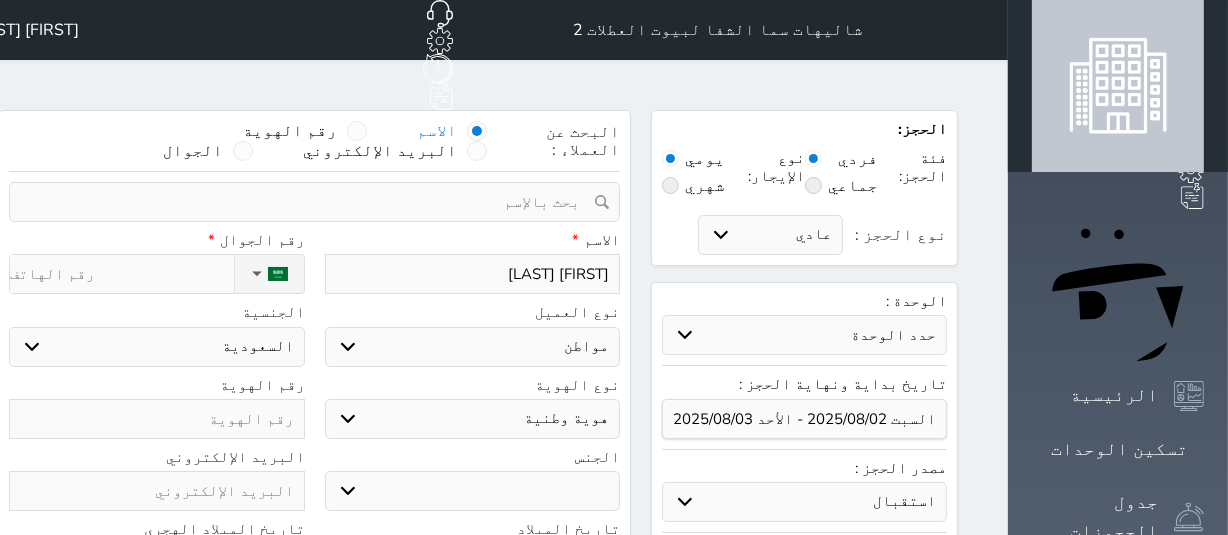 select 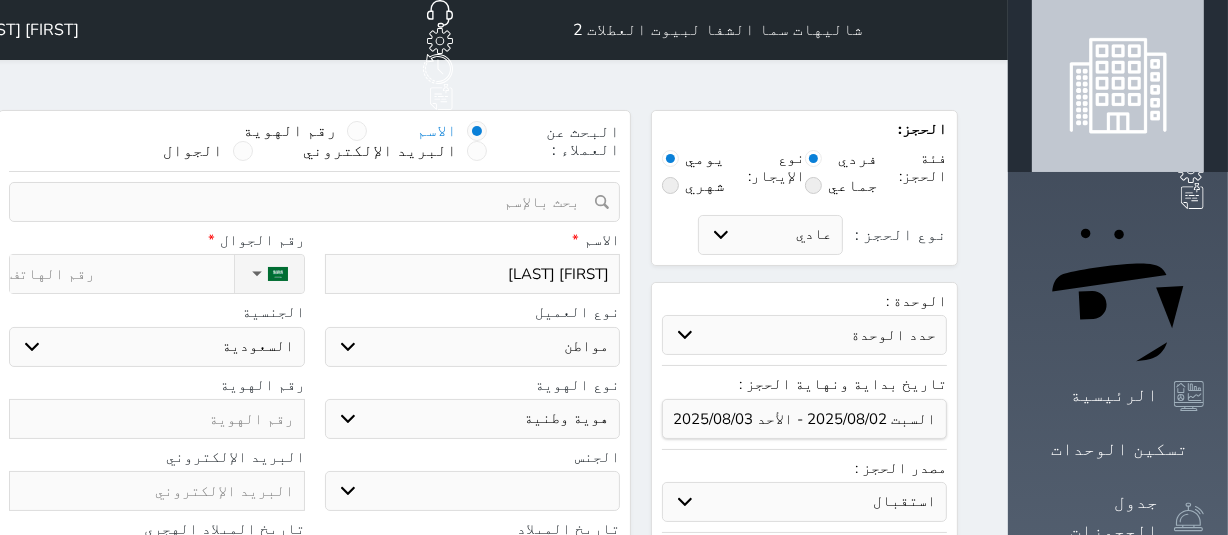 type on "[FIRST] [LAST]" 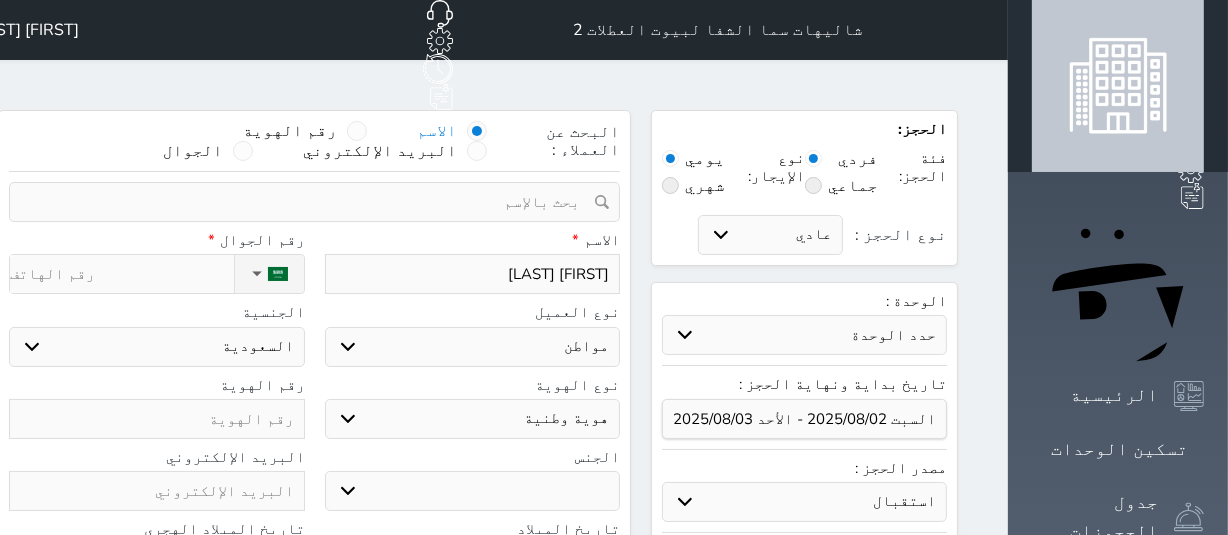 type on "0" 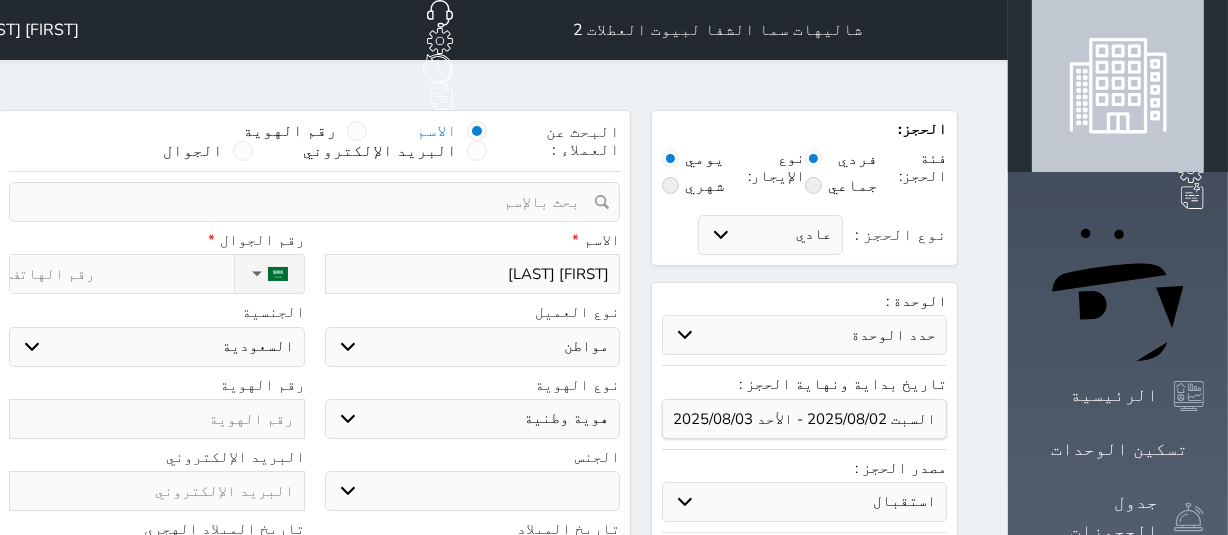 select 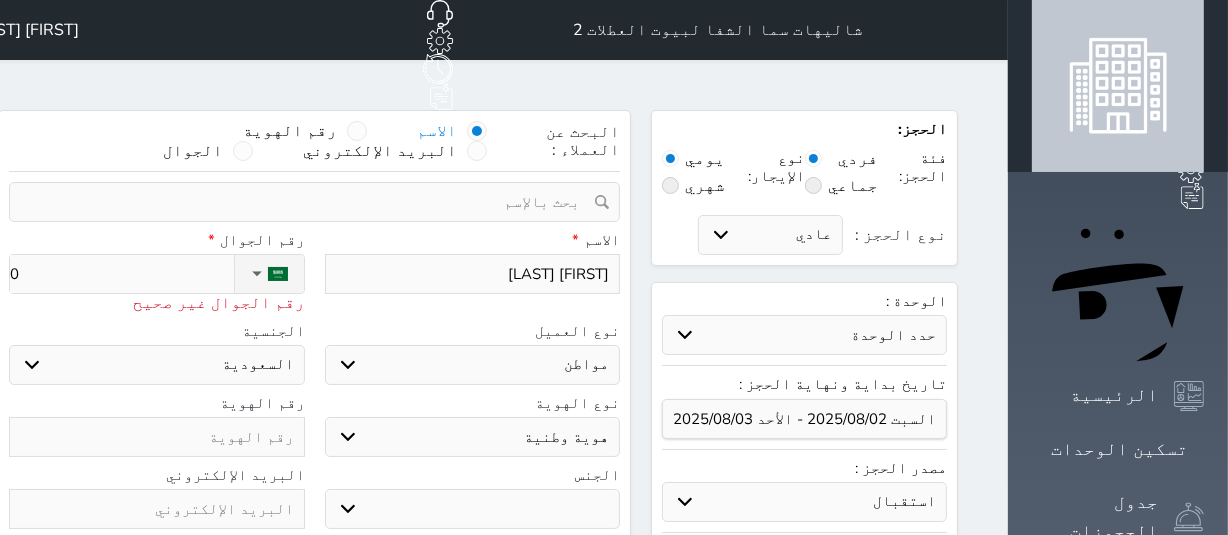 type on "05" 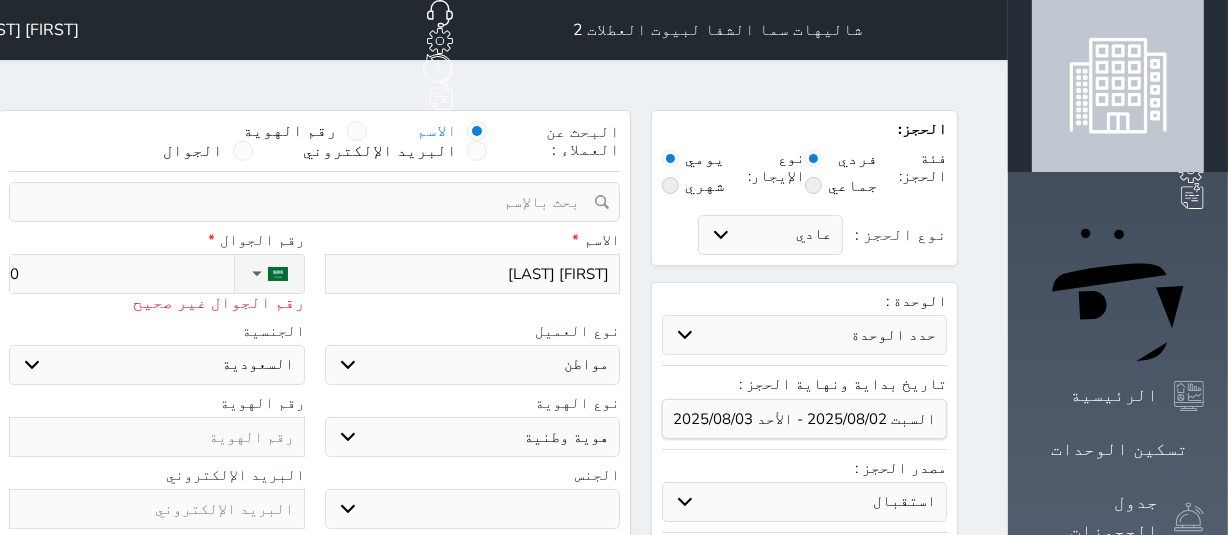 select 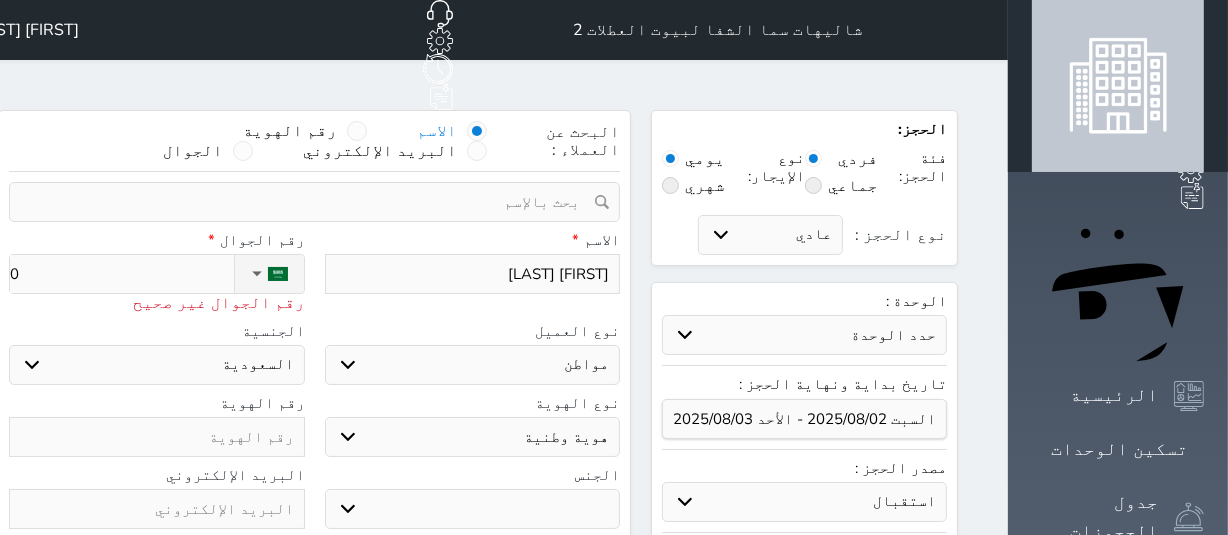 select 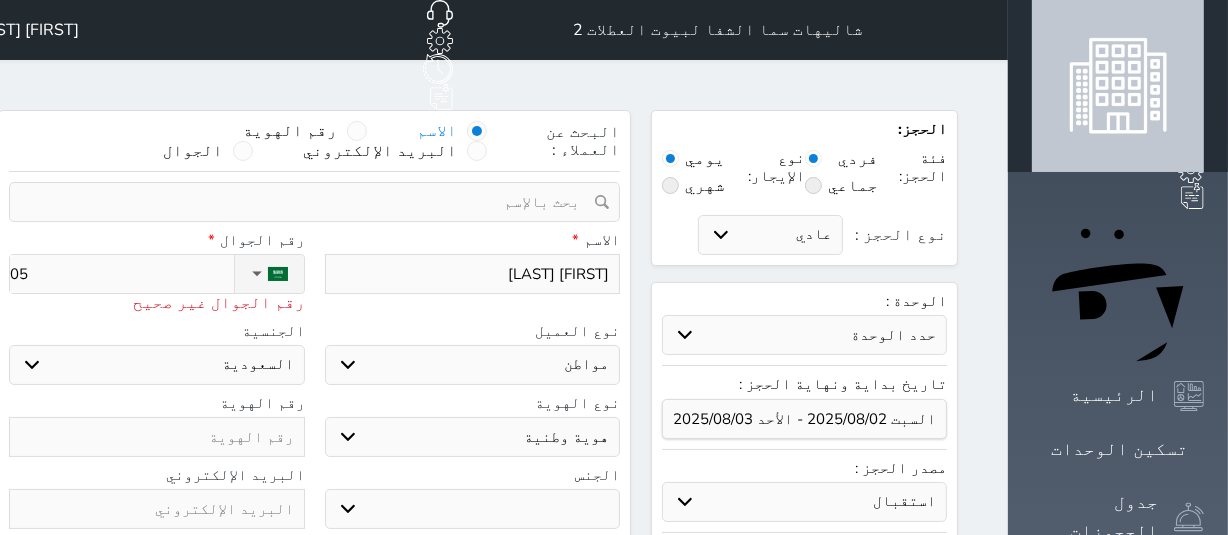 type on "055" 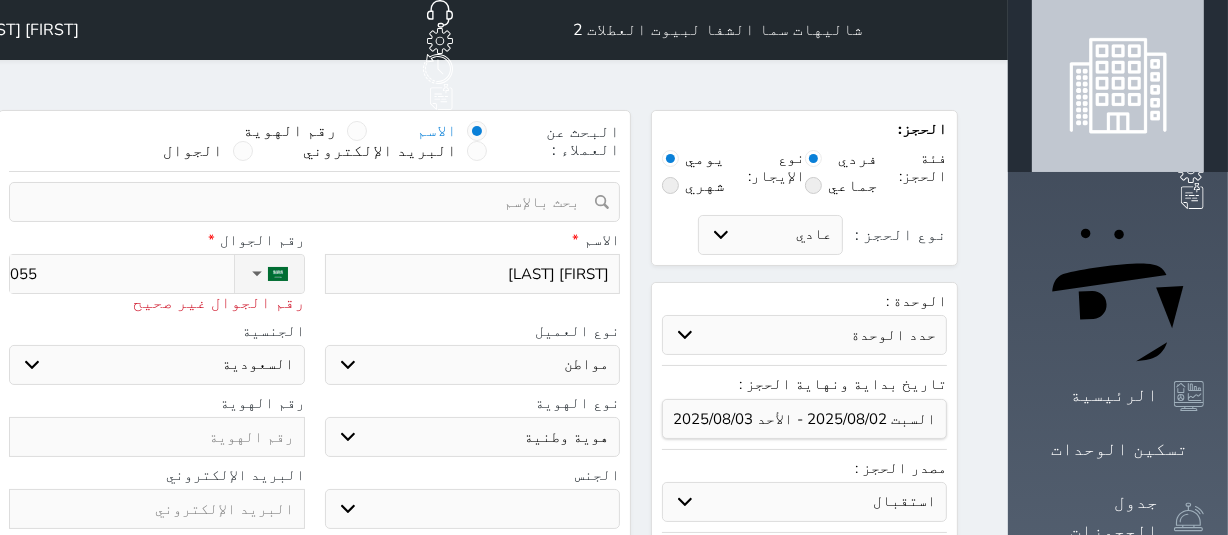 type on "0555" 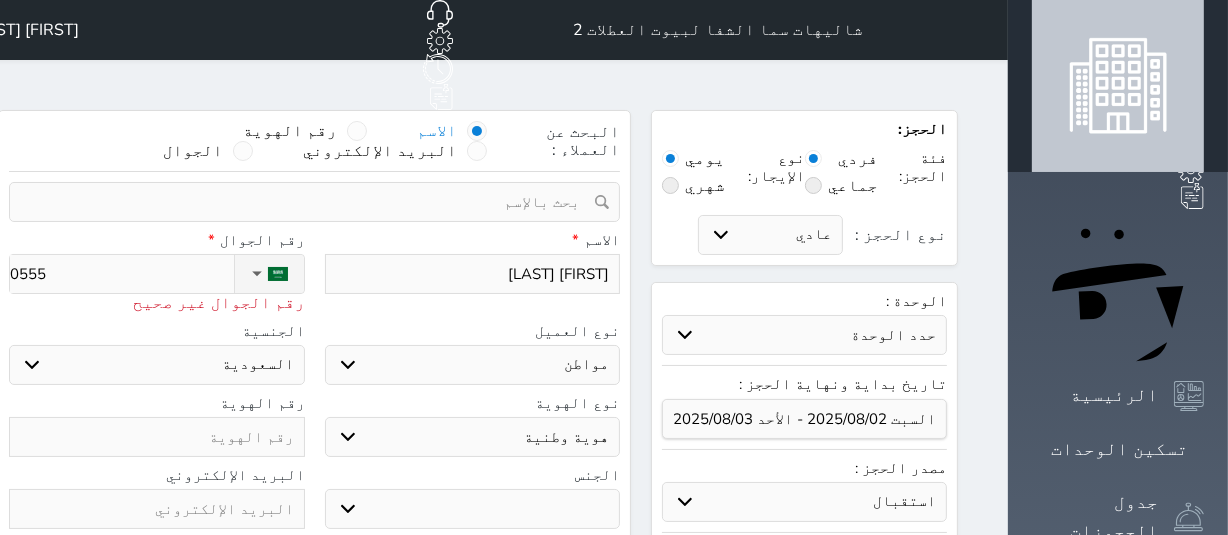type on "05558" 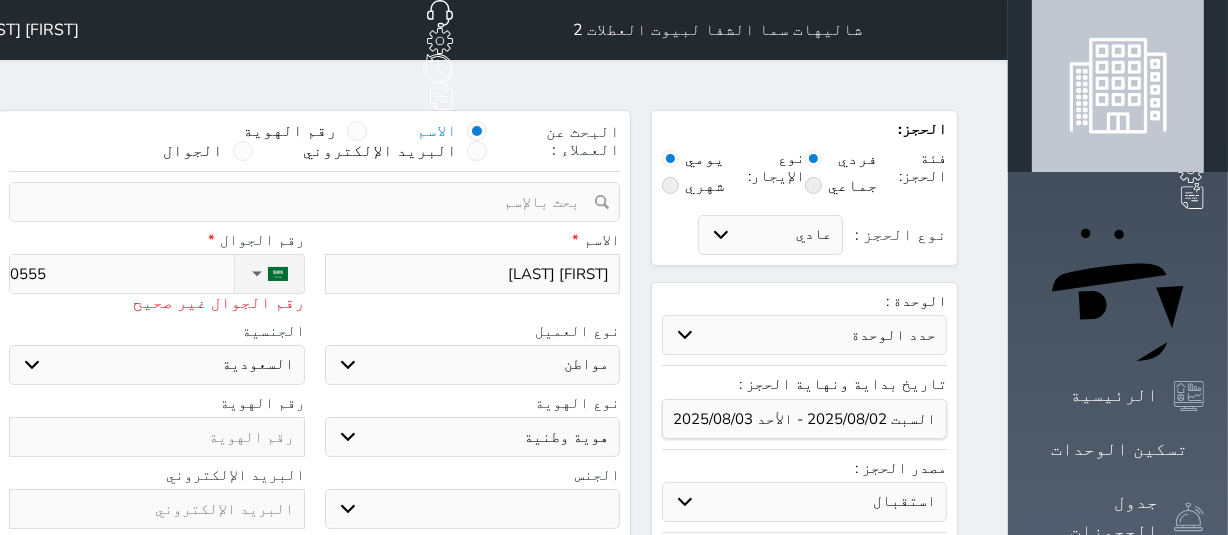 select 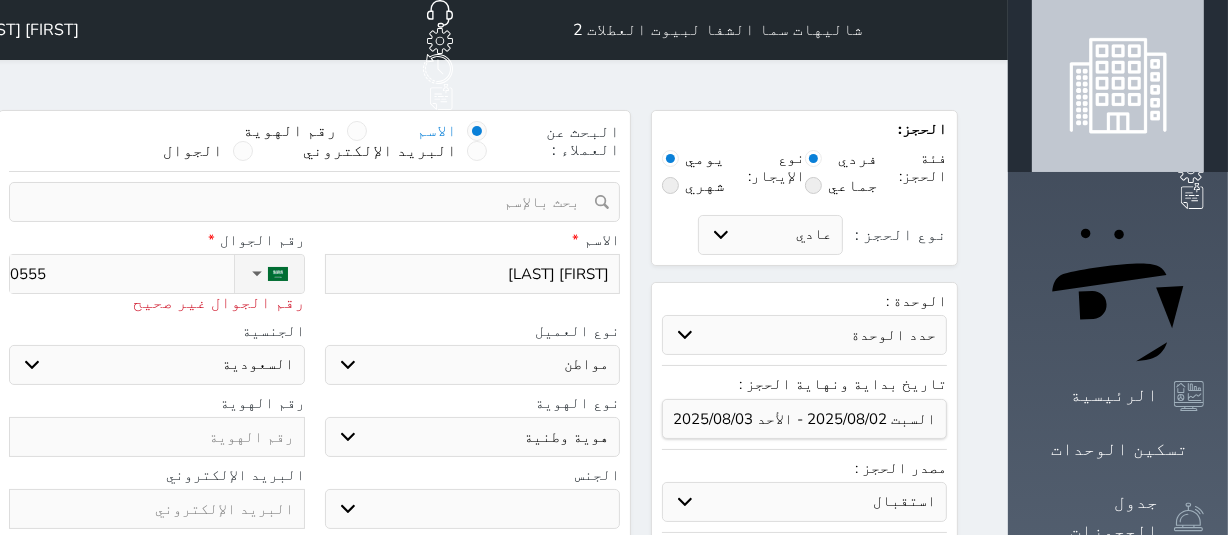 select 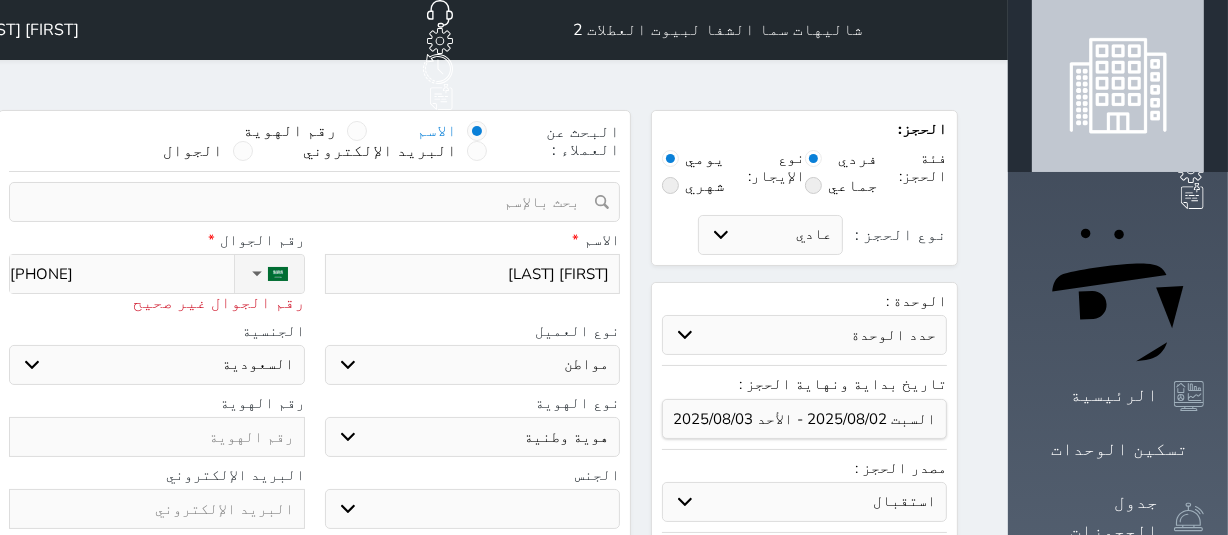 type on "055582" 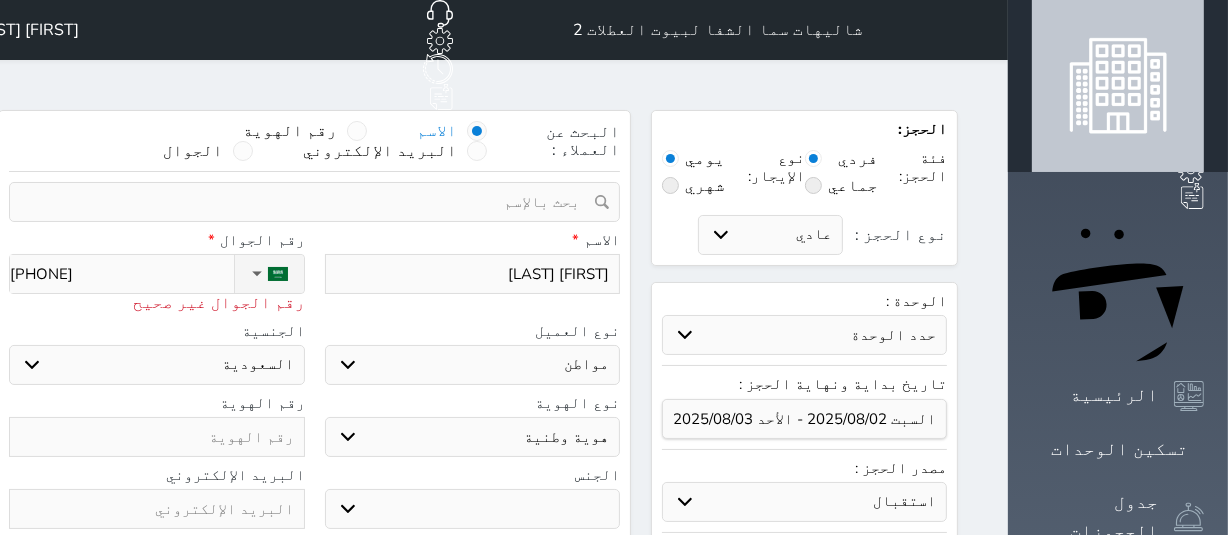 select 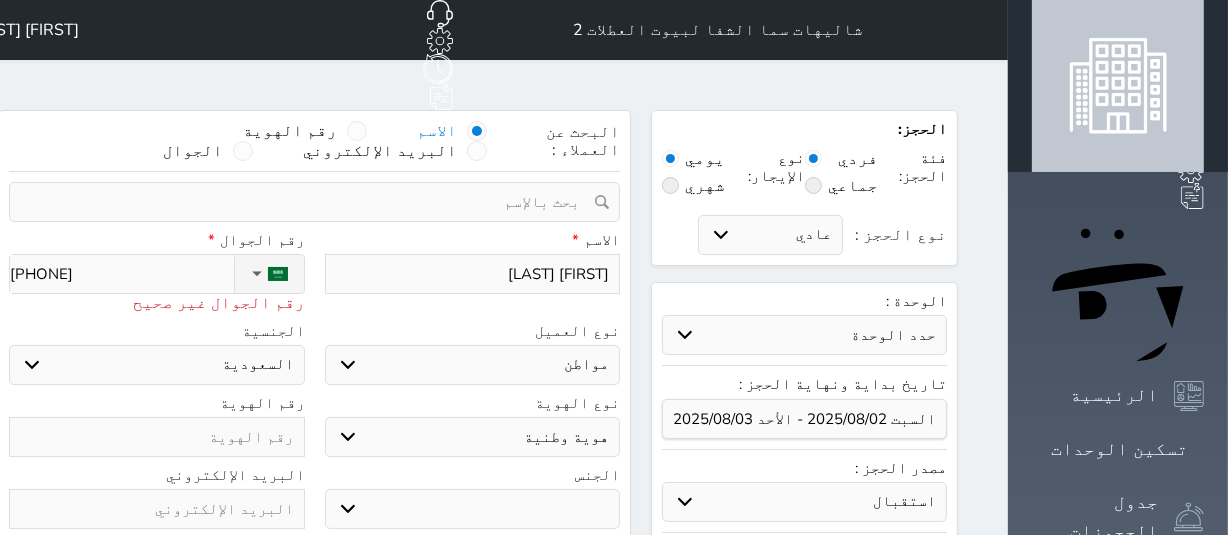 type on "0555822" 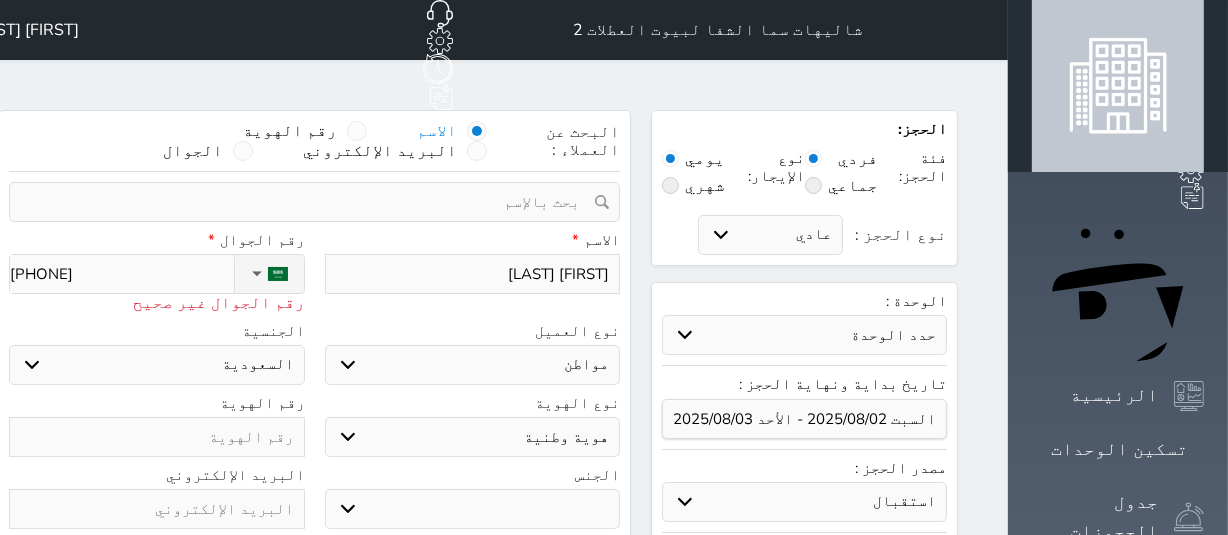 select 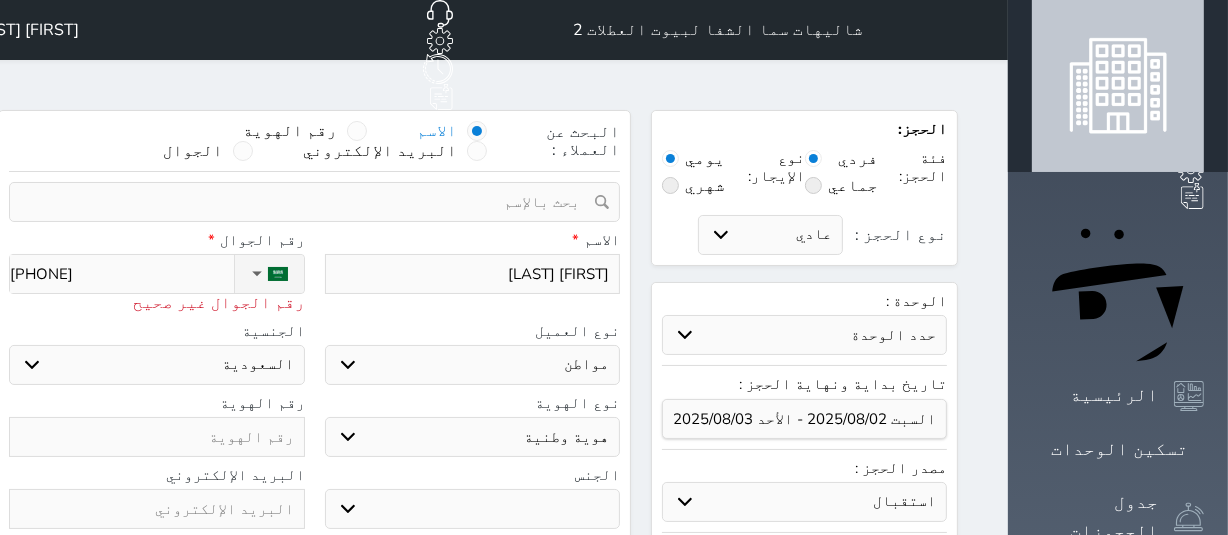 type on "05558222" 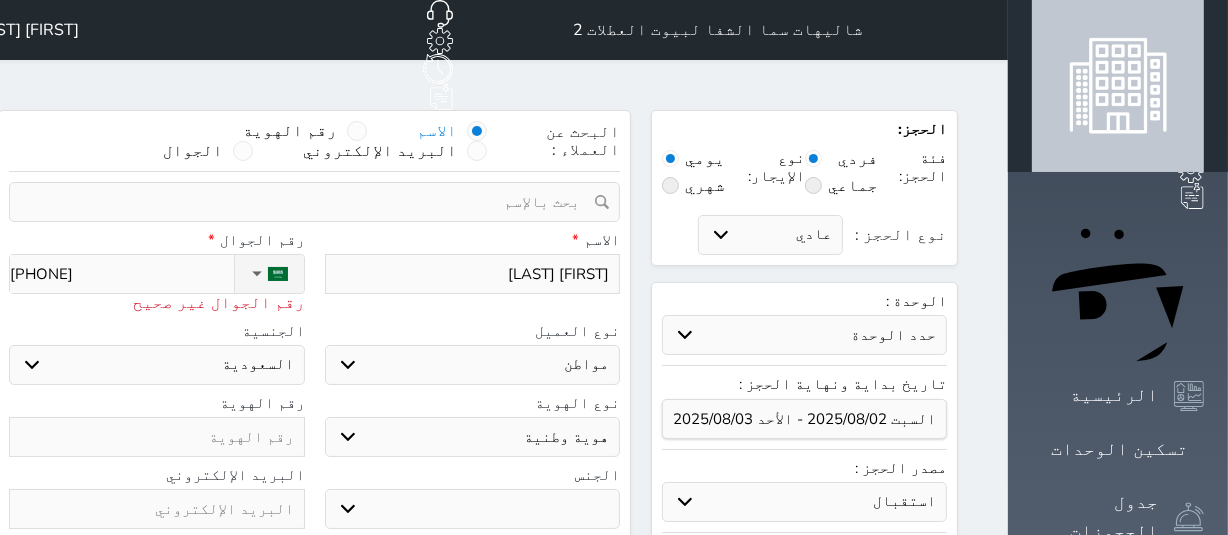 type on "055582226" 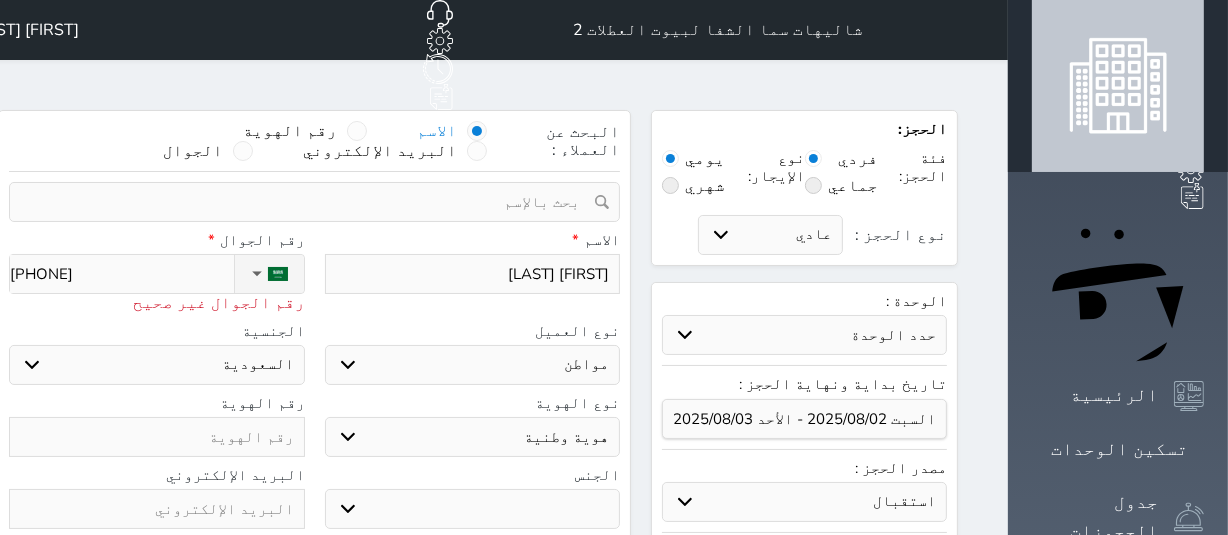 select 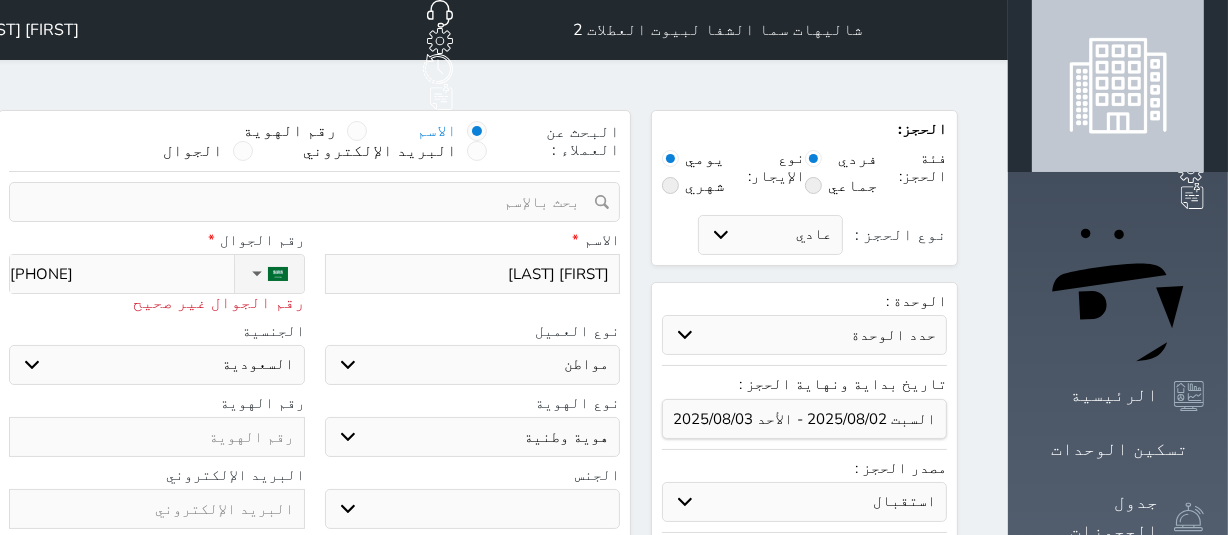 type on "+966 55 582 2261" 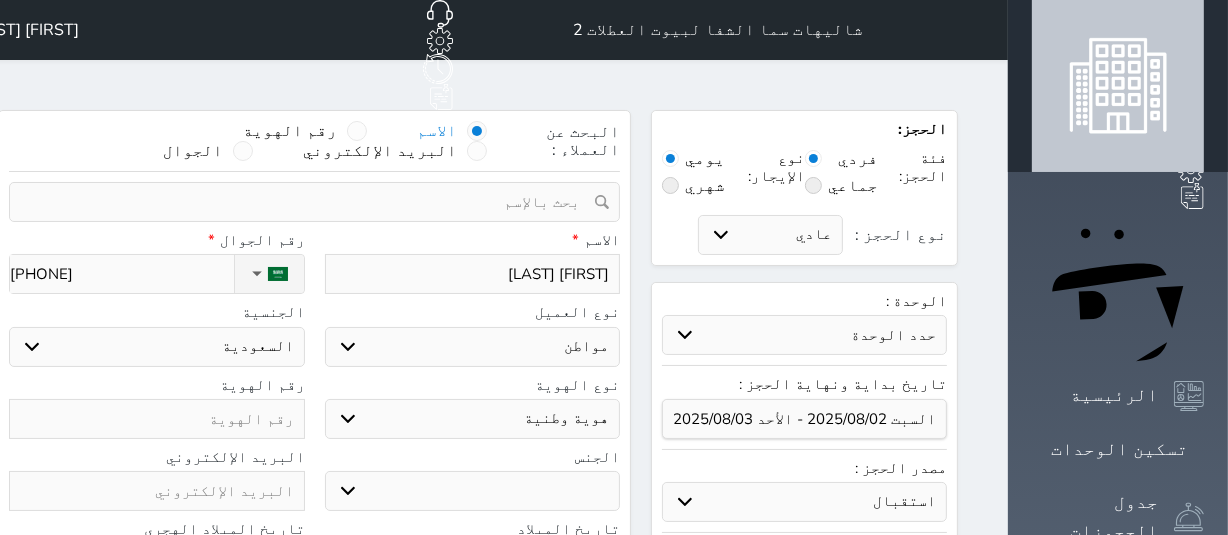 type on "+966 55 582 2261" 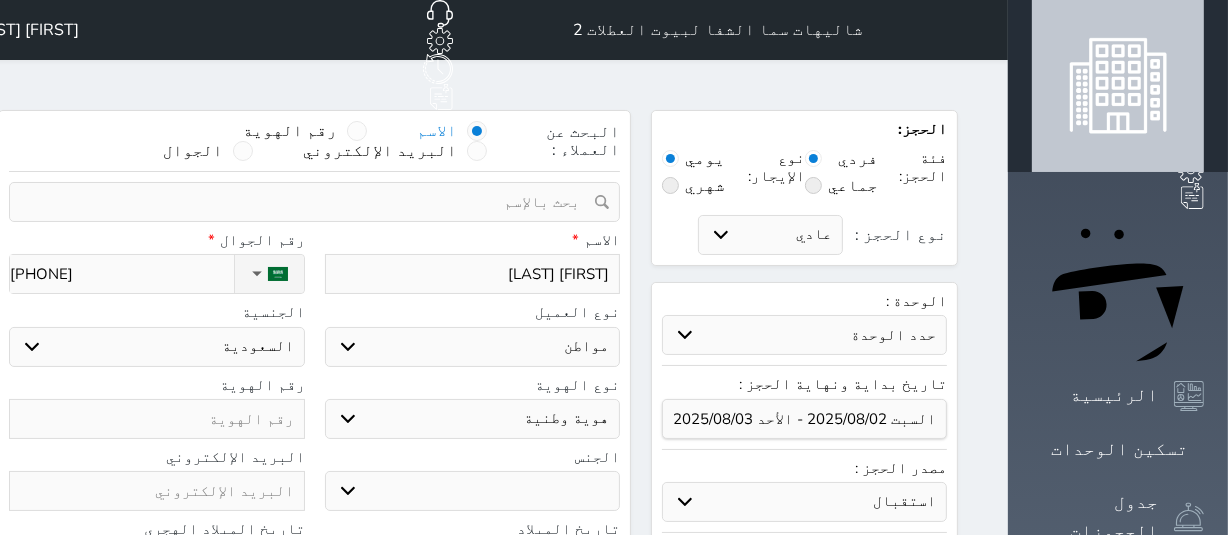 type on "1" 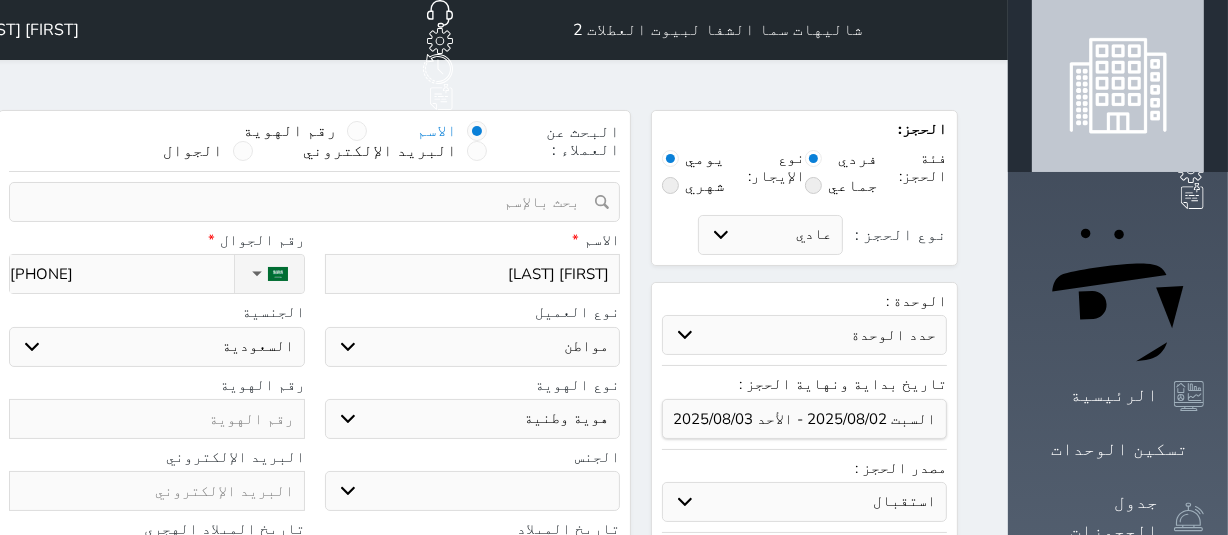 select 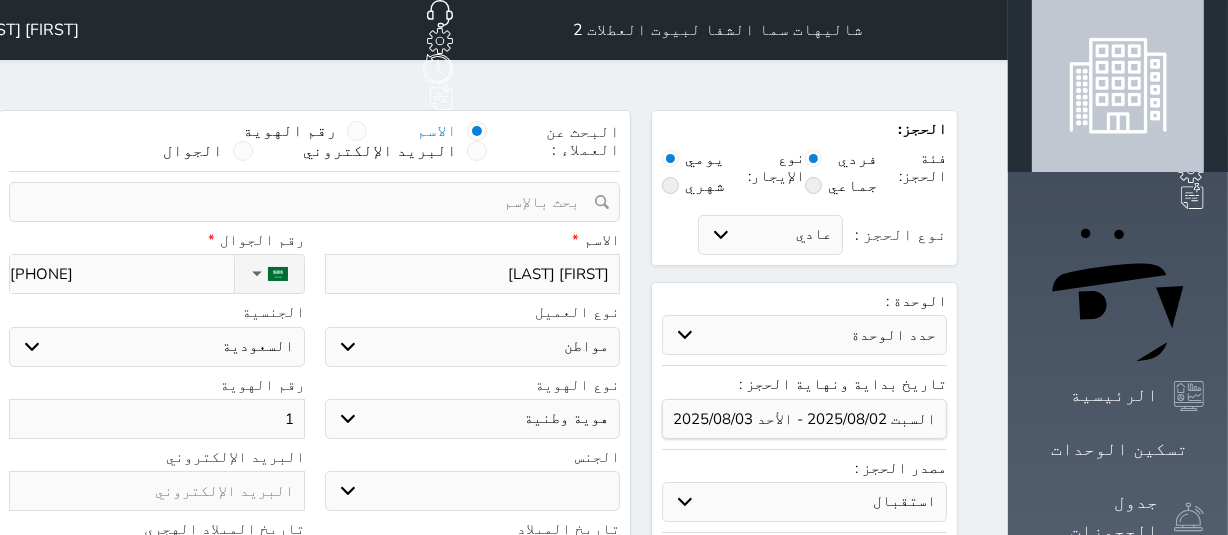 type on "10" 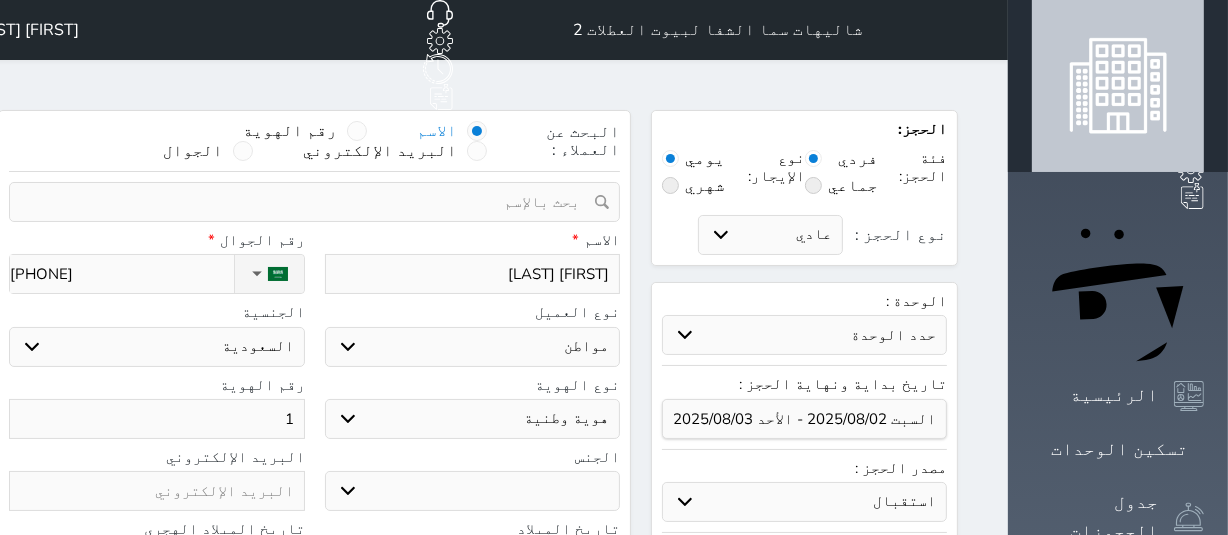 select 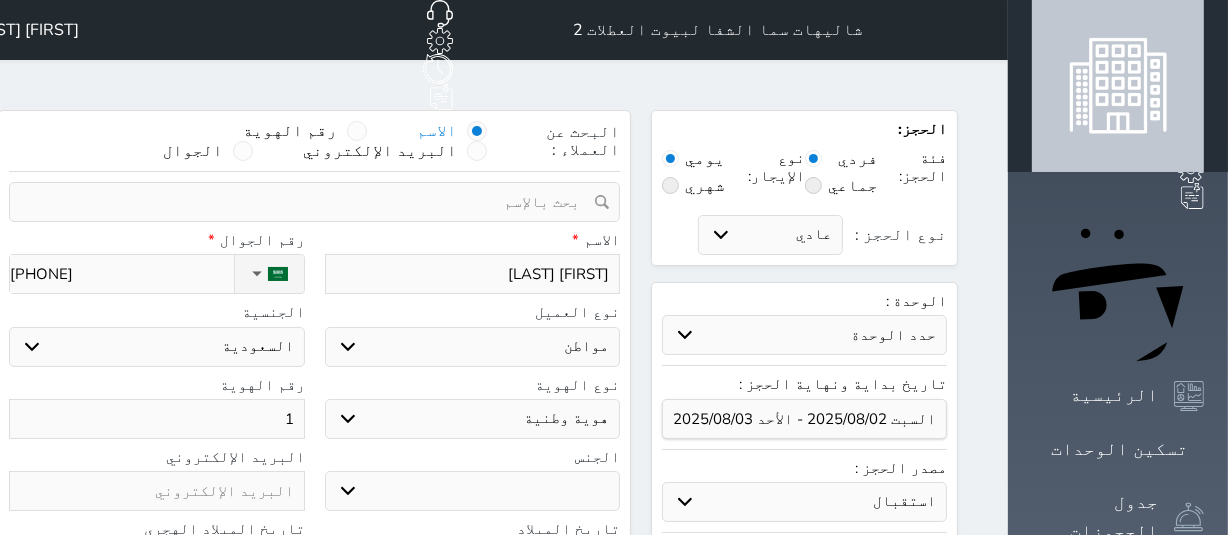 select 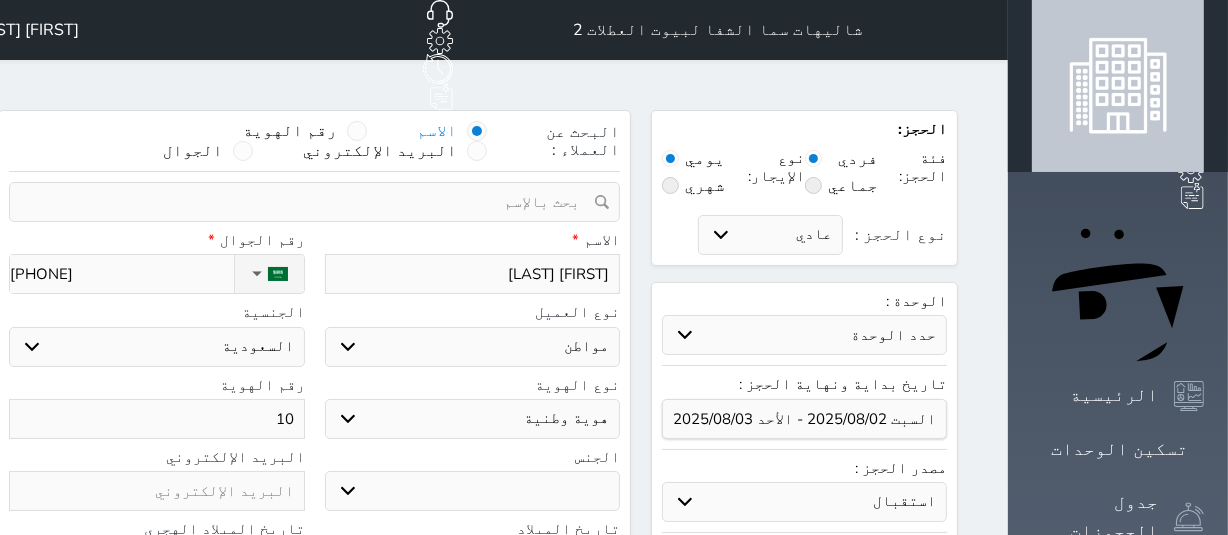 type on "103" 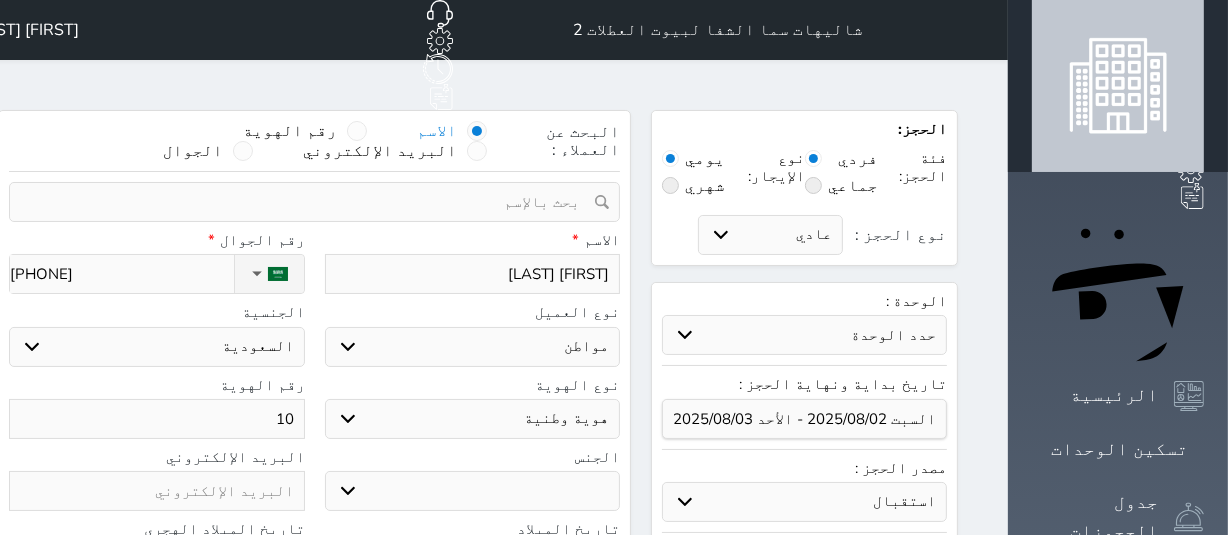 select 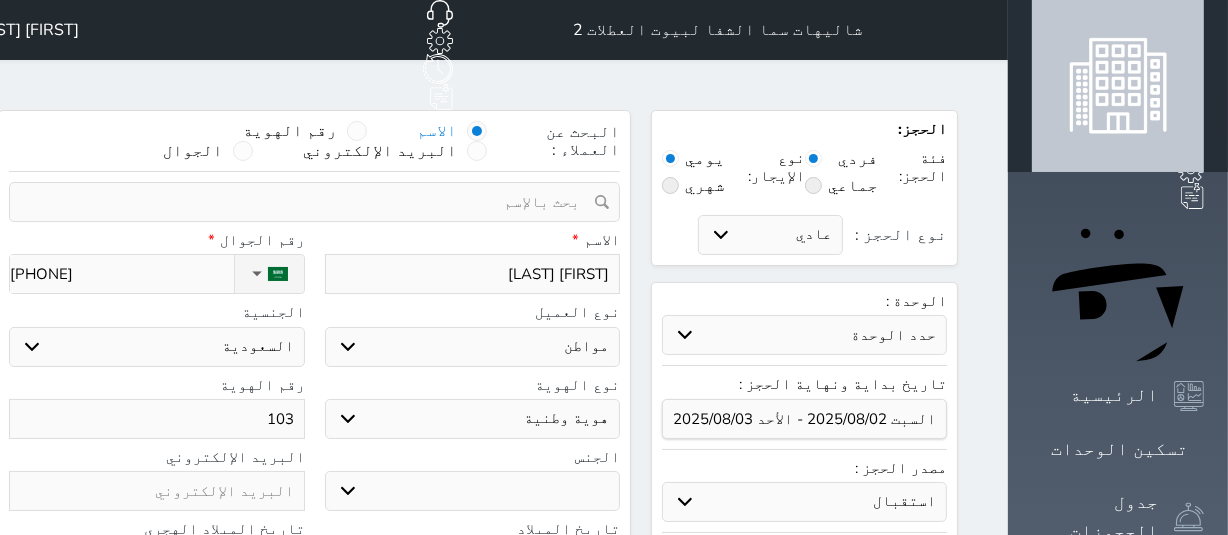 type on "1030" 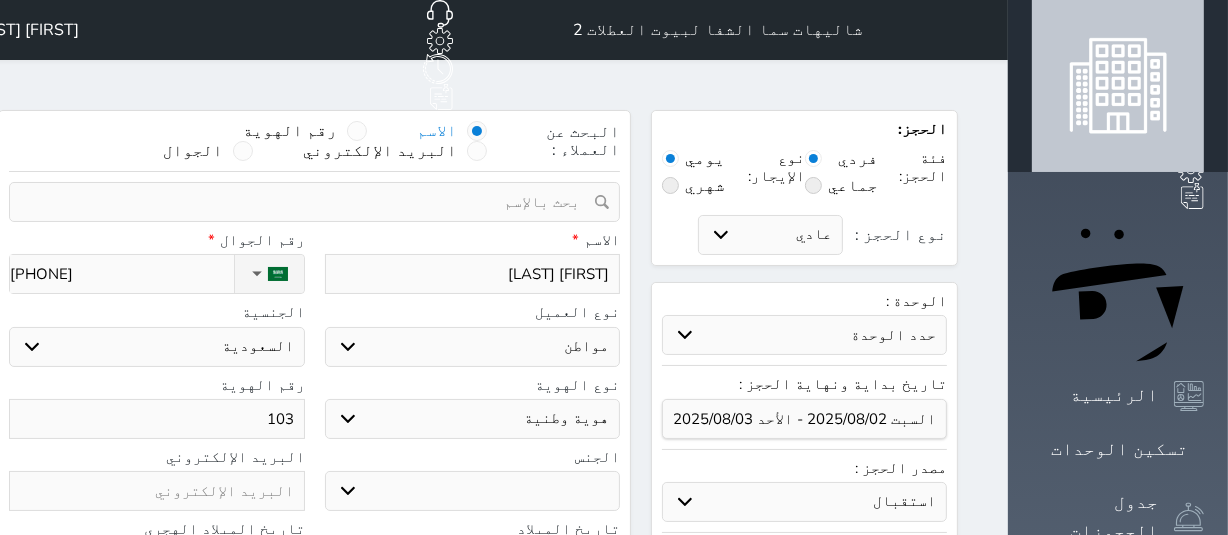 select 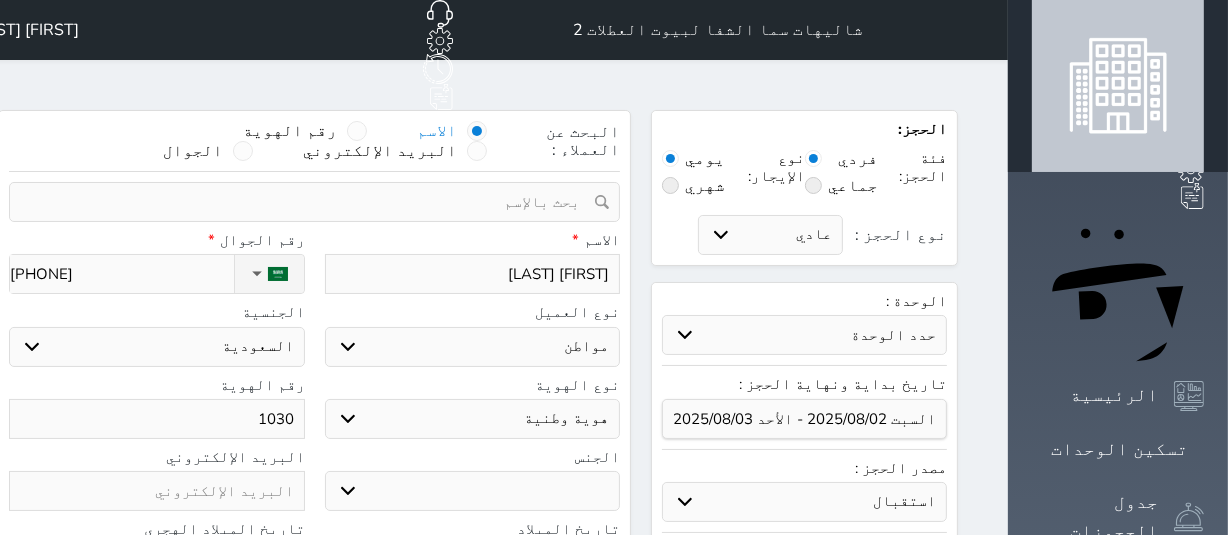 select 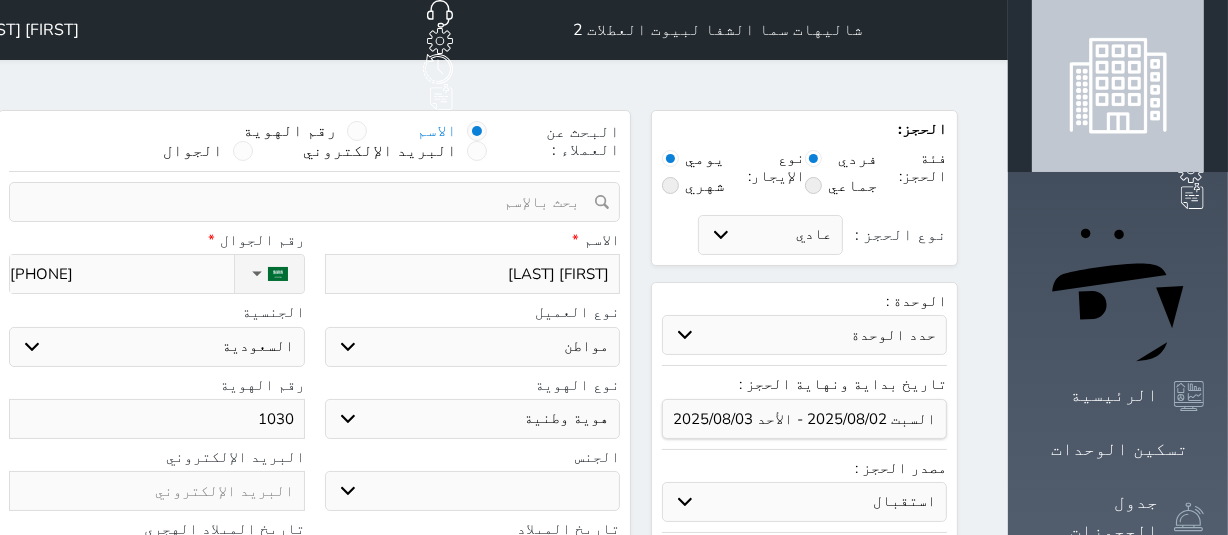 type on "10304" 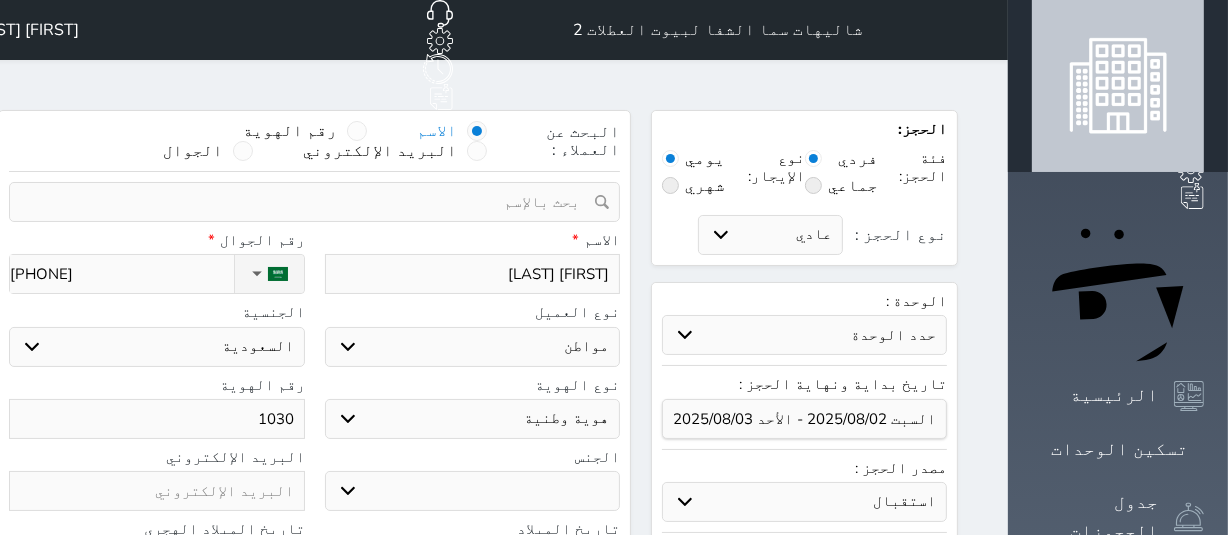 select 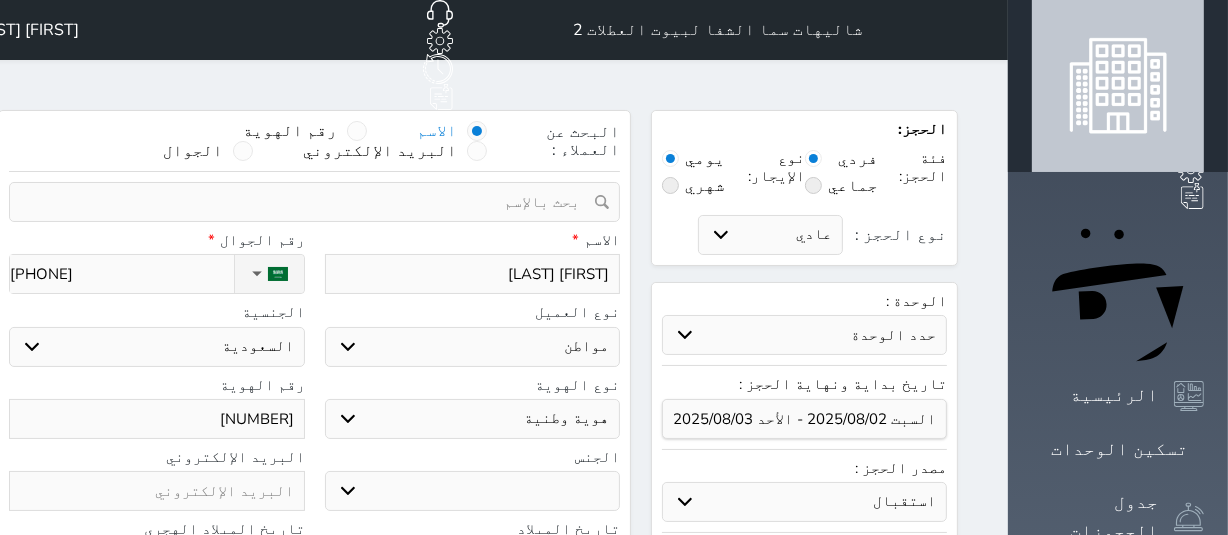 type on "103044" 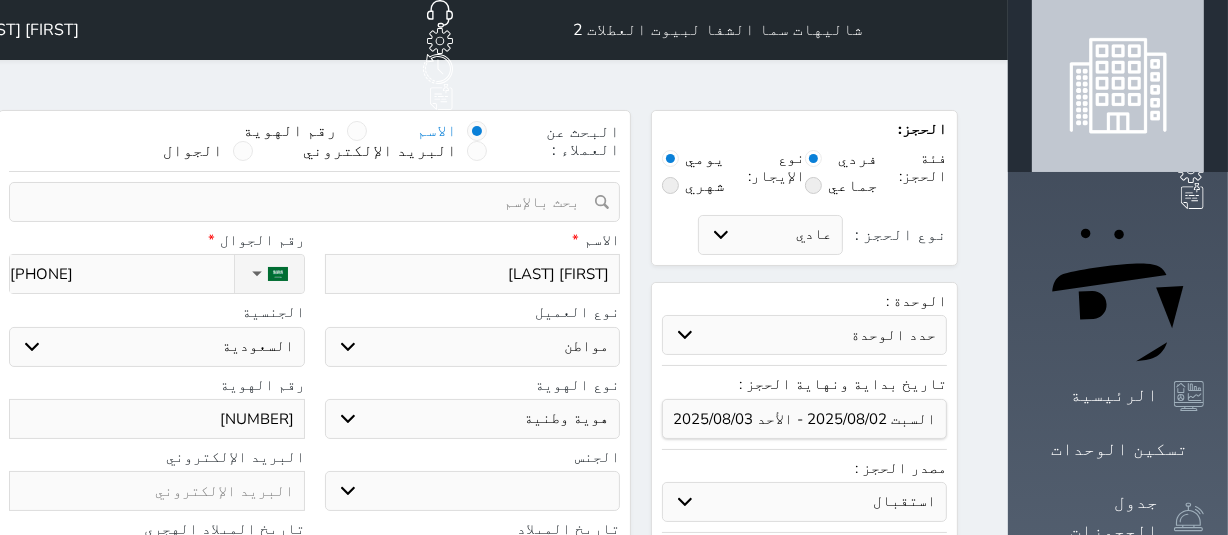 select 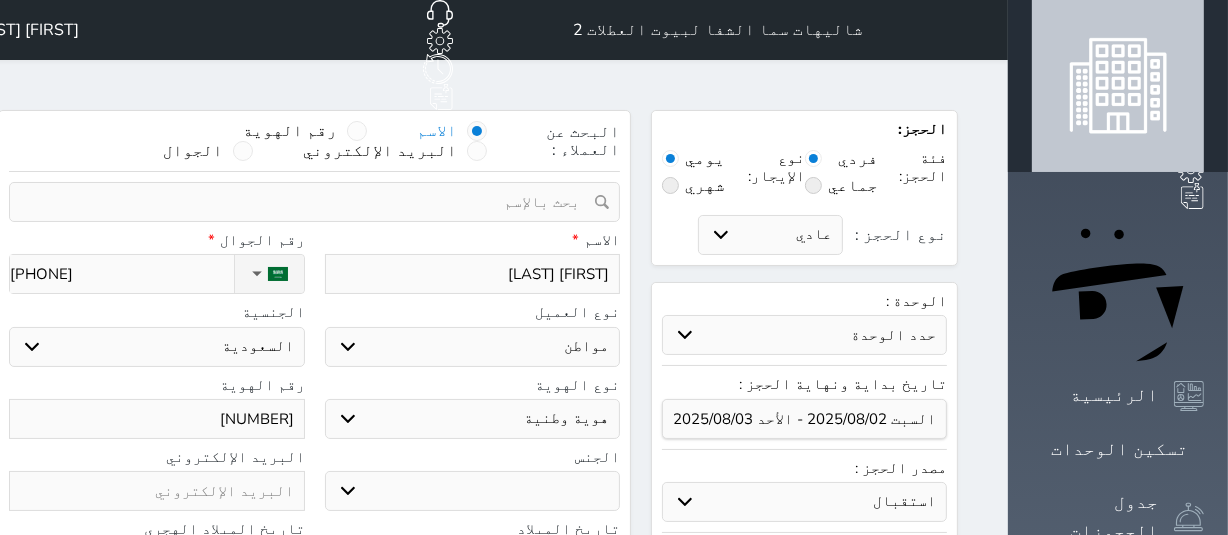 type on "1030444" 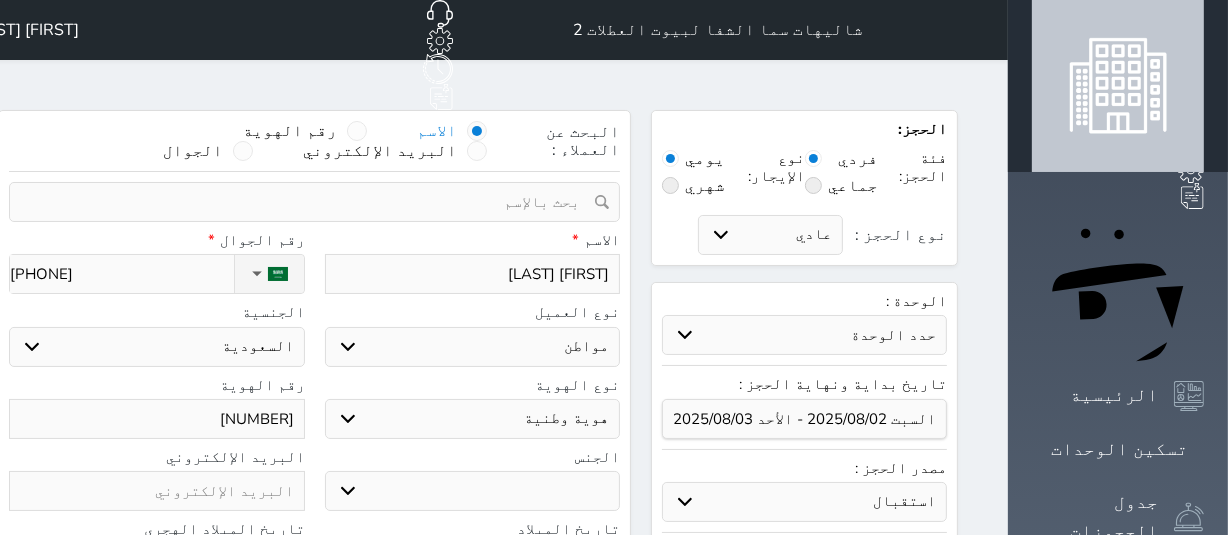select 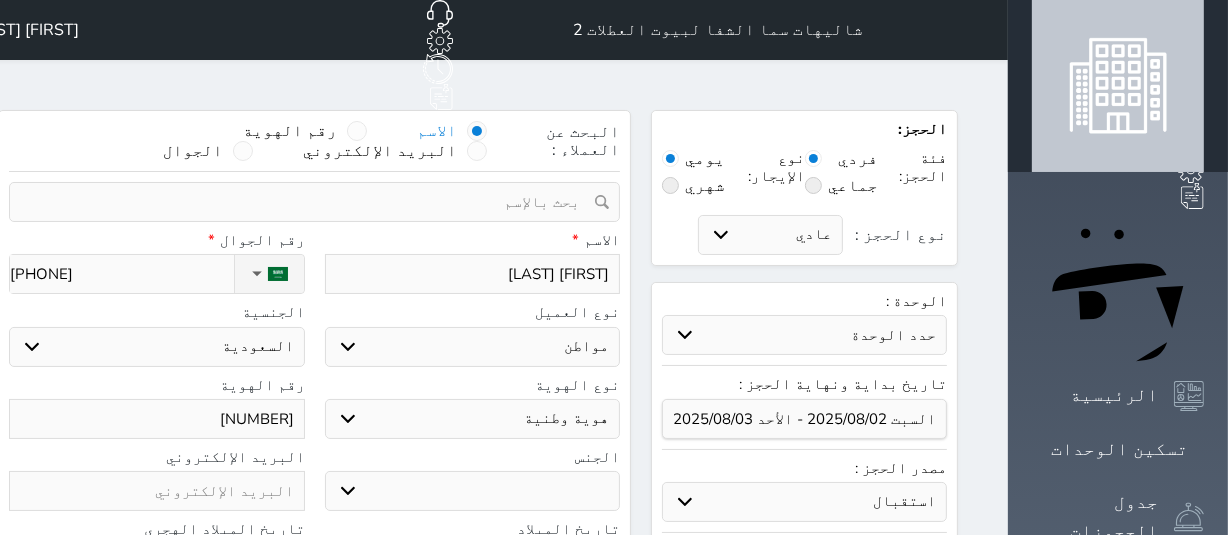 type on "10304443" 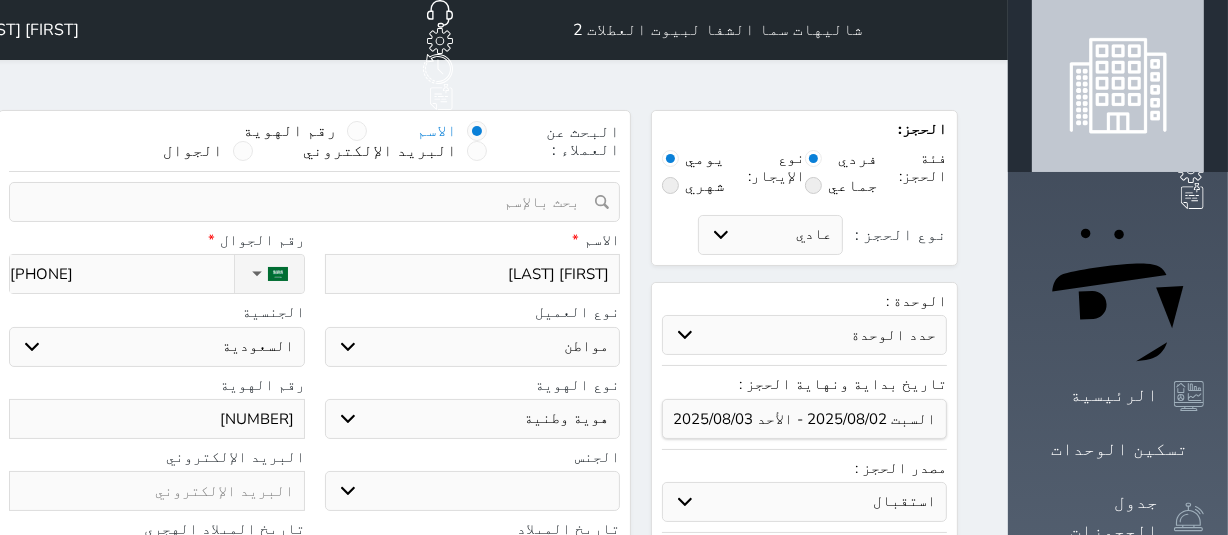 select 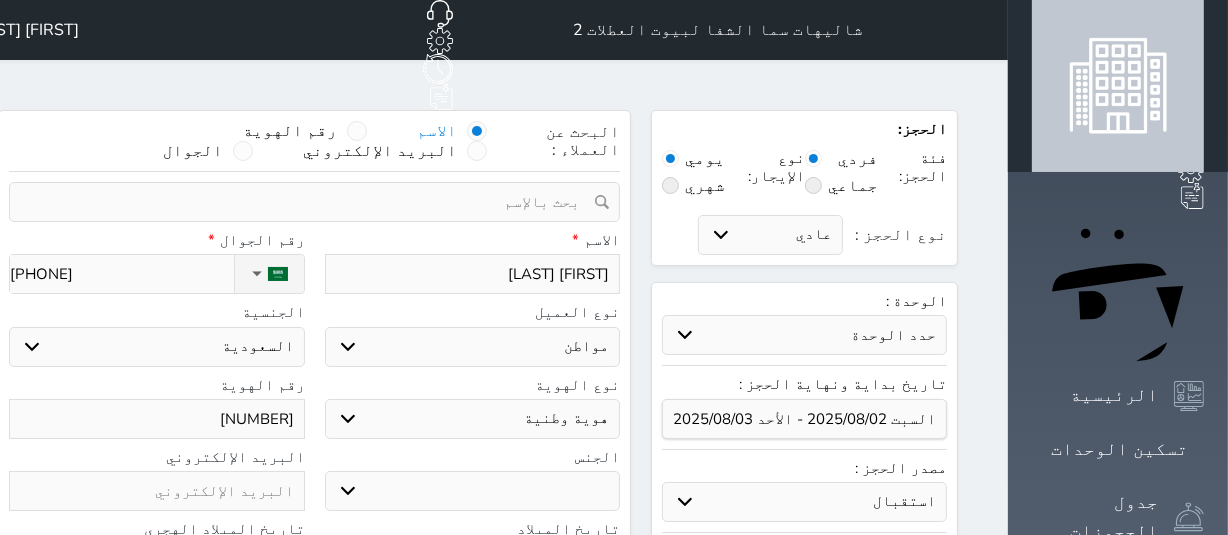 type on "103044432" 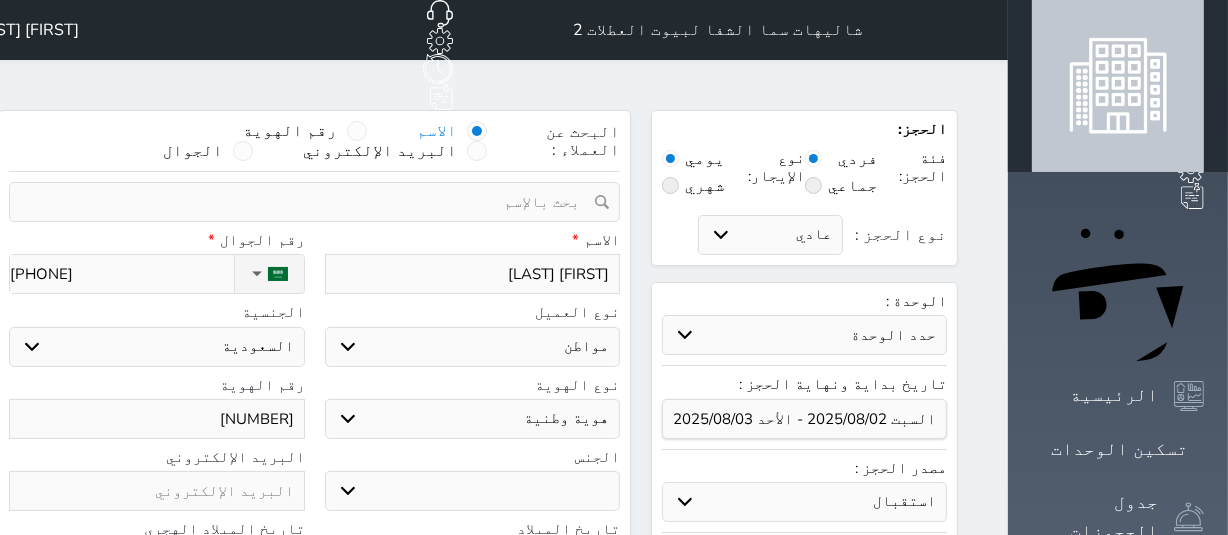 select 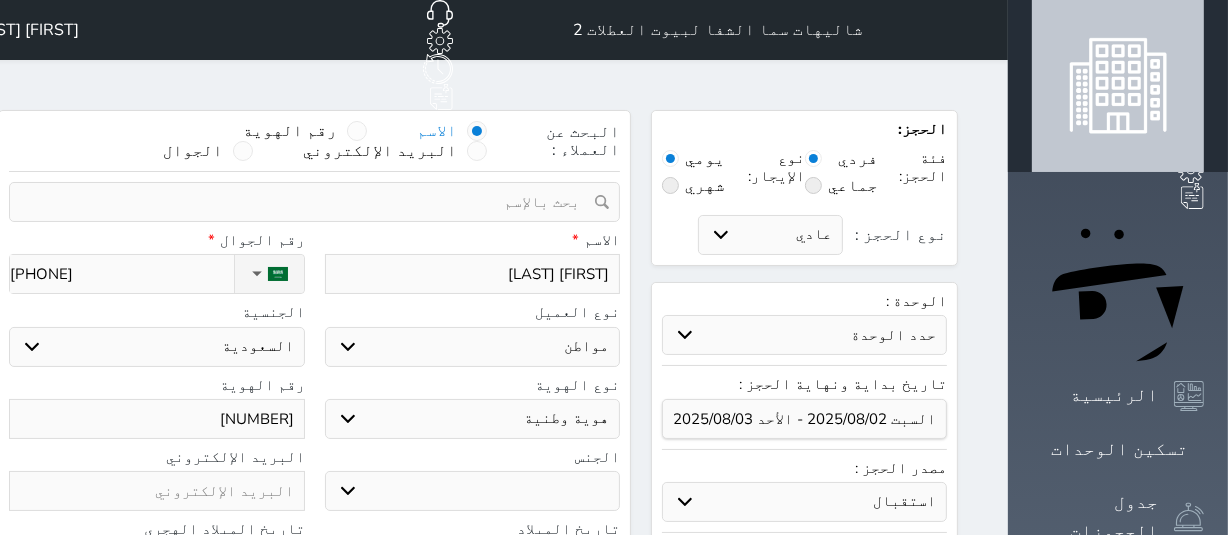 type on "1030444325" 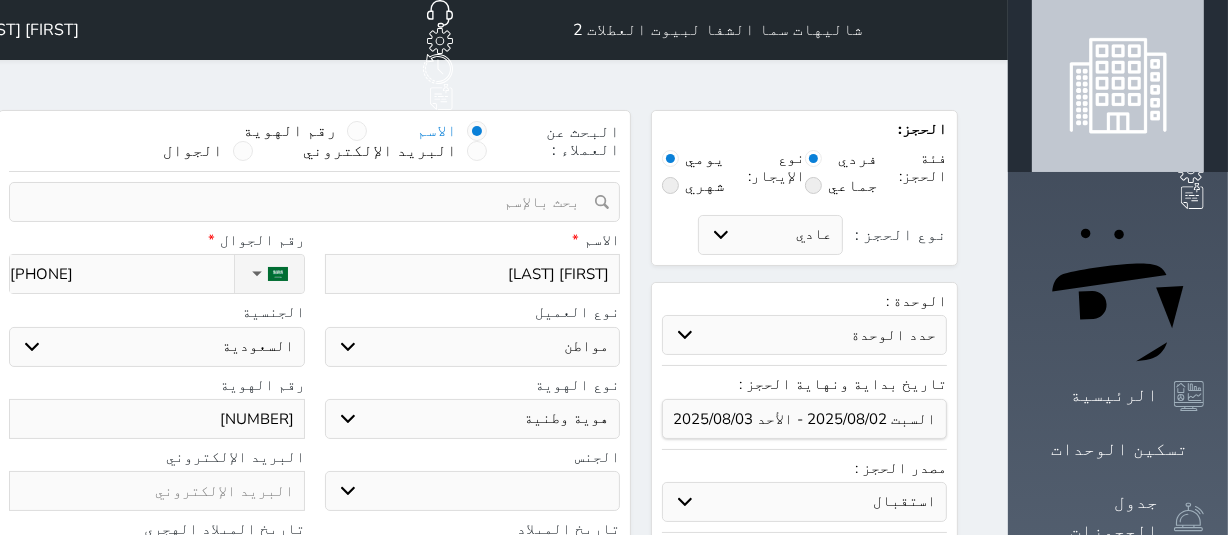 select 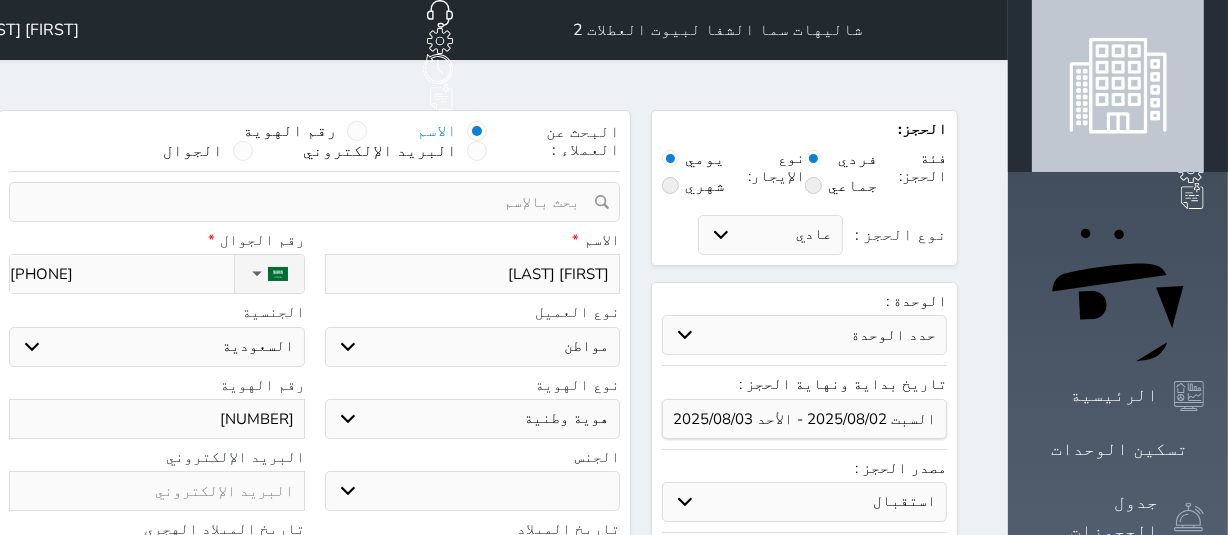 type on "1030444325" 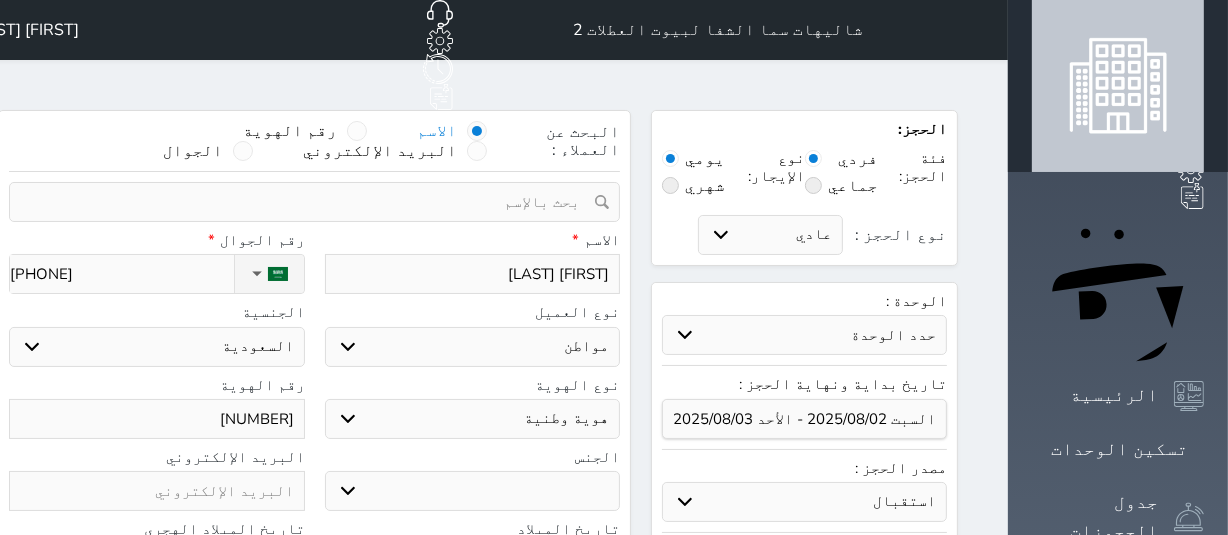 click on "ذكر   انثى" at bounding box center (473, 491) 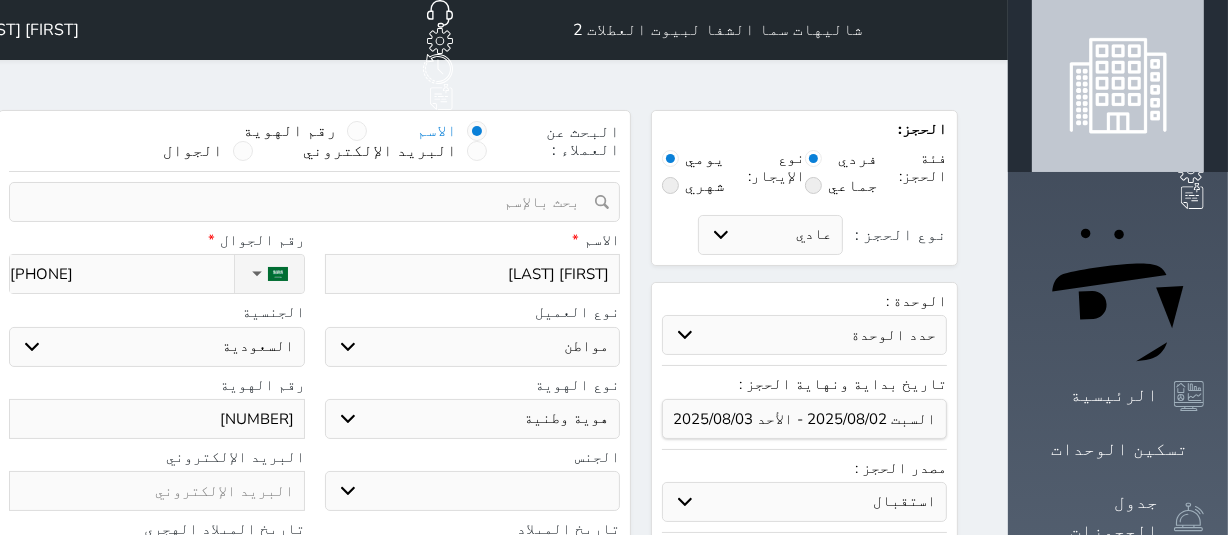 click on "ذكر   انثى" at bounding box center (473, 491) 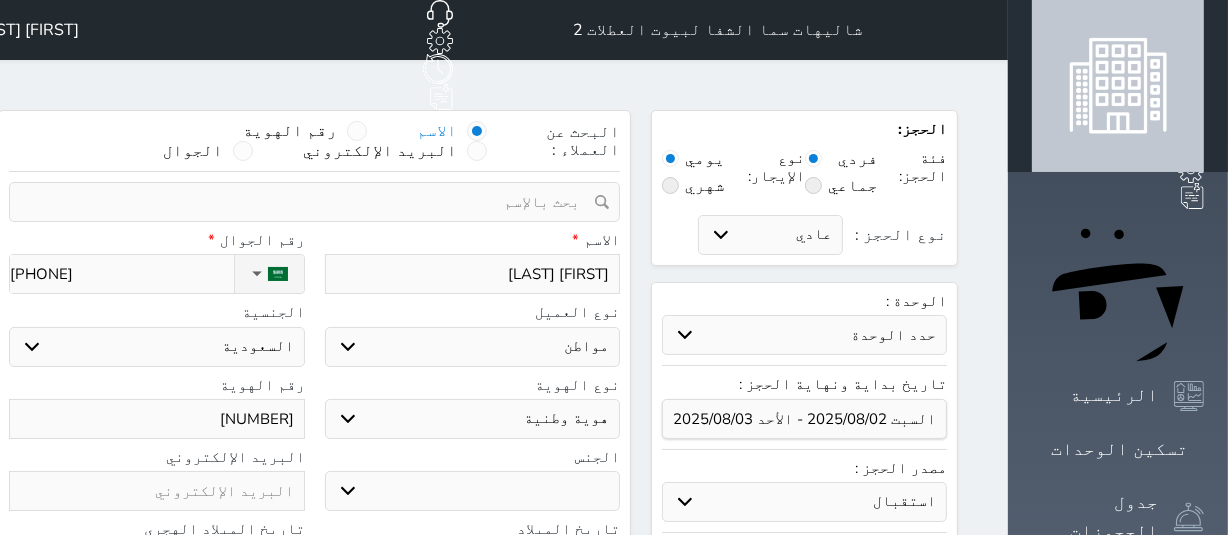 select on "male" 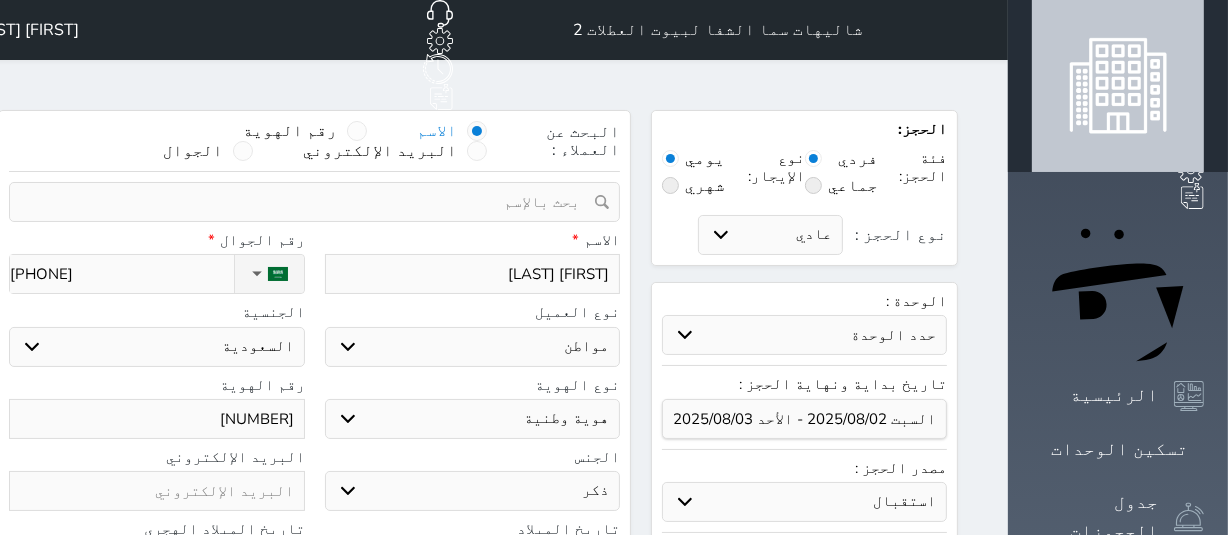 click on "ذكر   انثى" at bounding box center [473, 491] 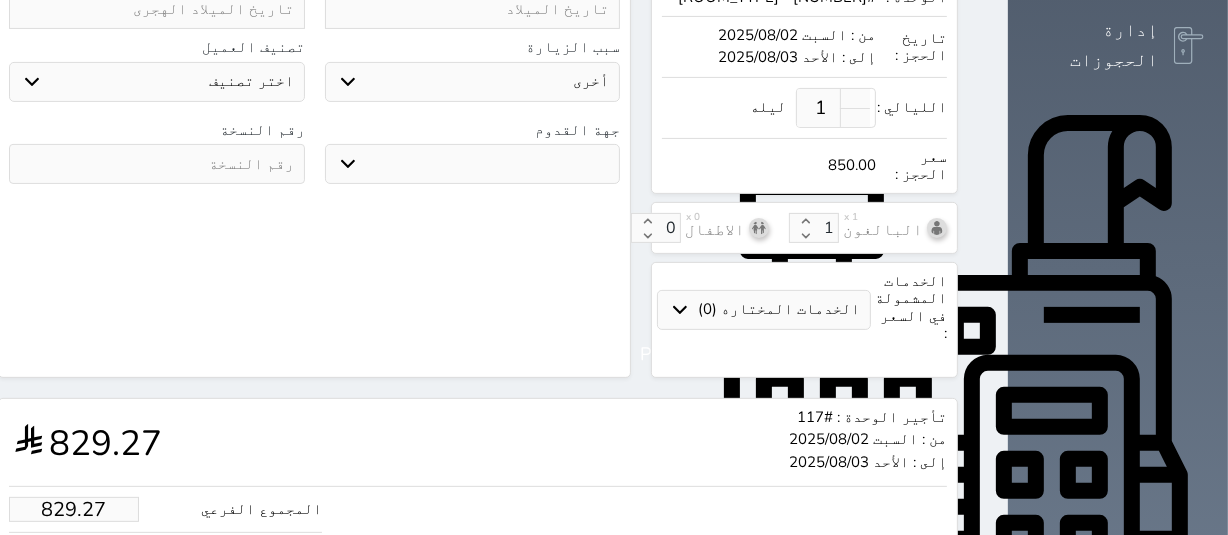 scroll, scrollTop: 650, scrollLeft: 0, axis: vertical 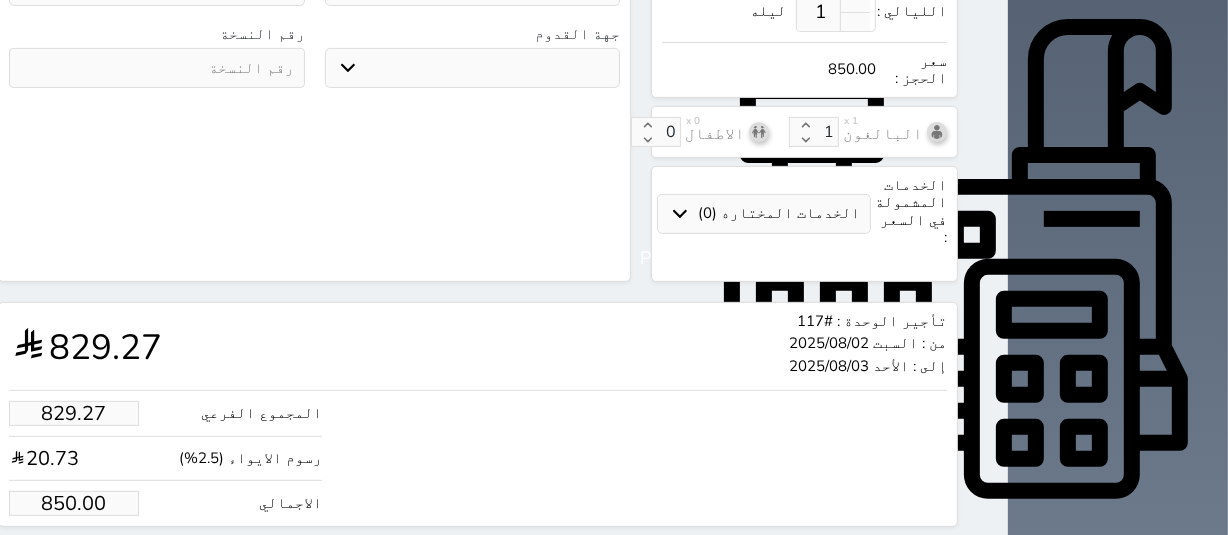 click on "حجز" at bounding box center [91, 564] 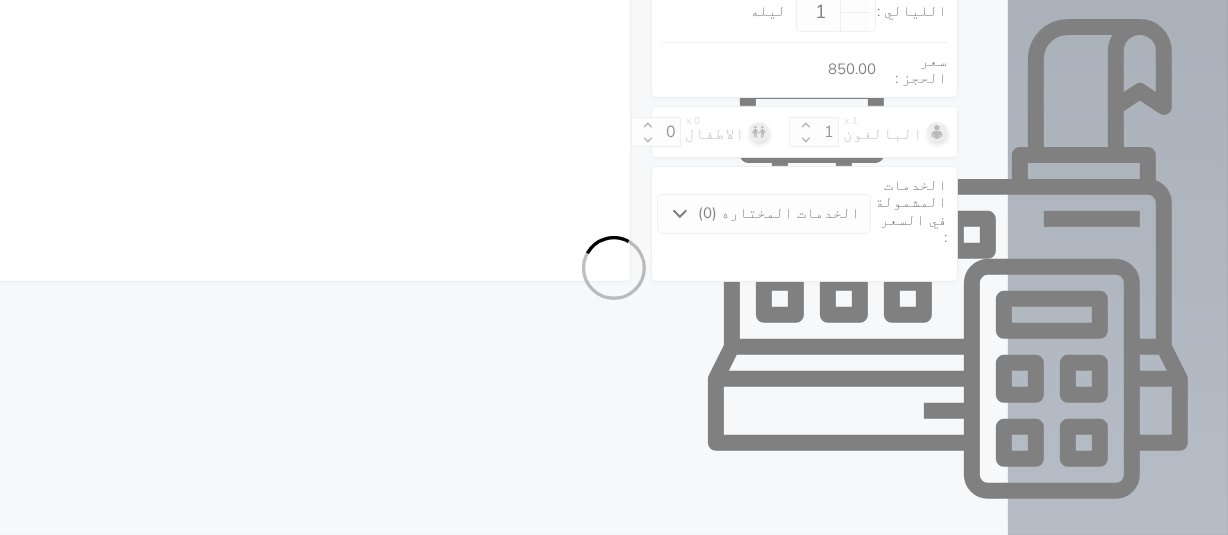select on "1" 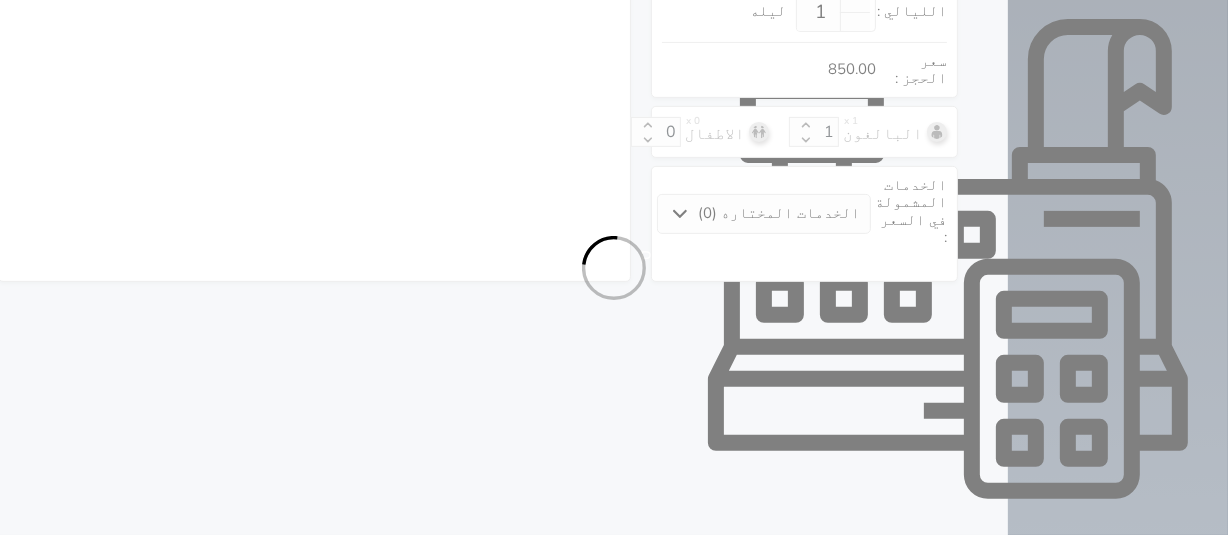 select on "113" 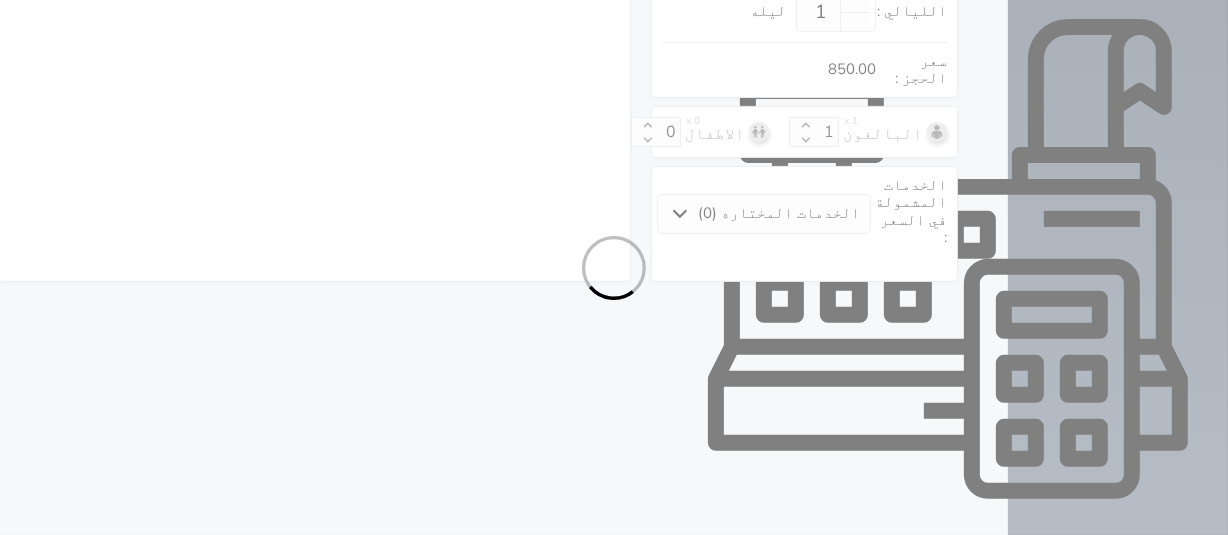 select on "1" 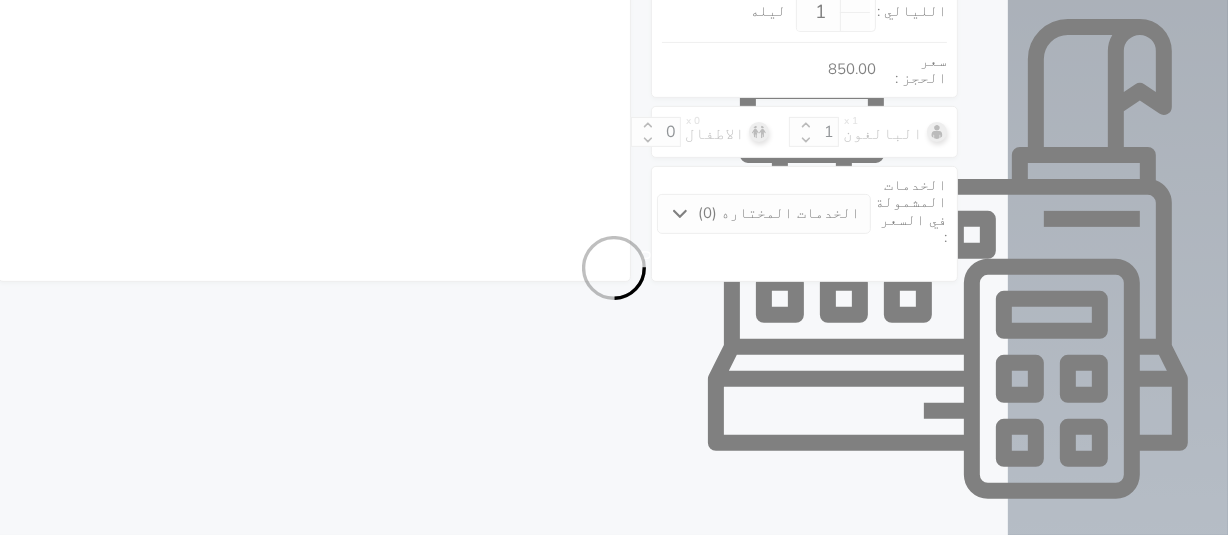 select on "7" 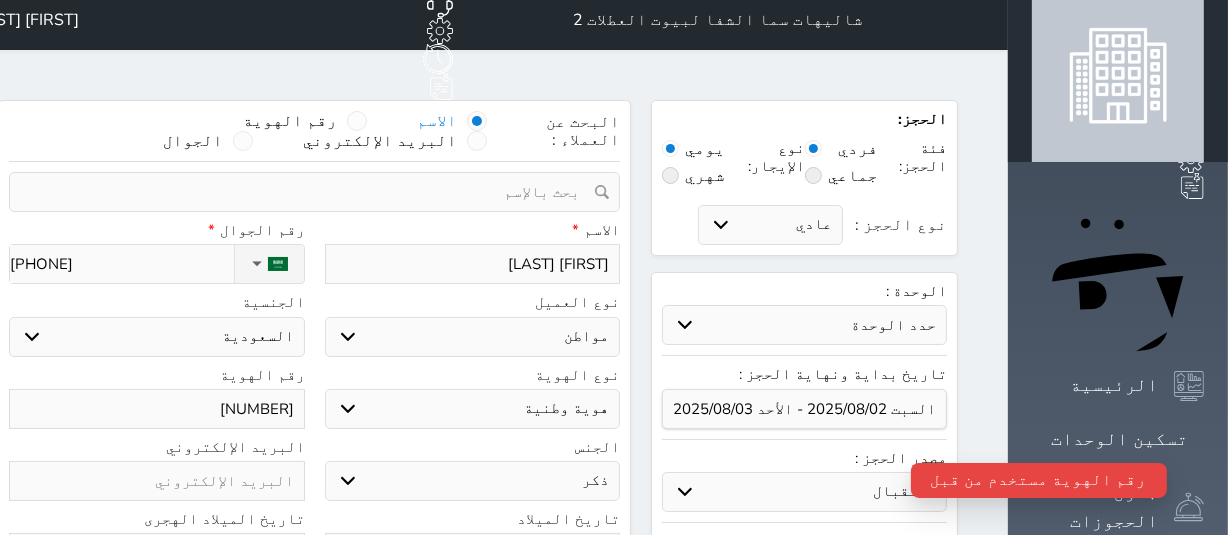 scroll, scrollTop: 0, scrollLeft: 0, axis: both 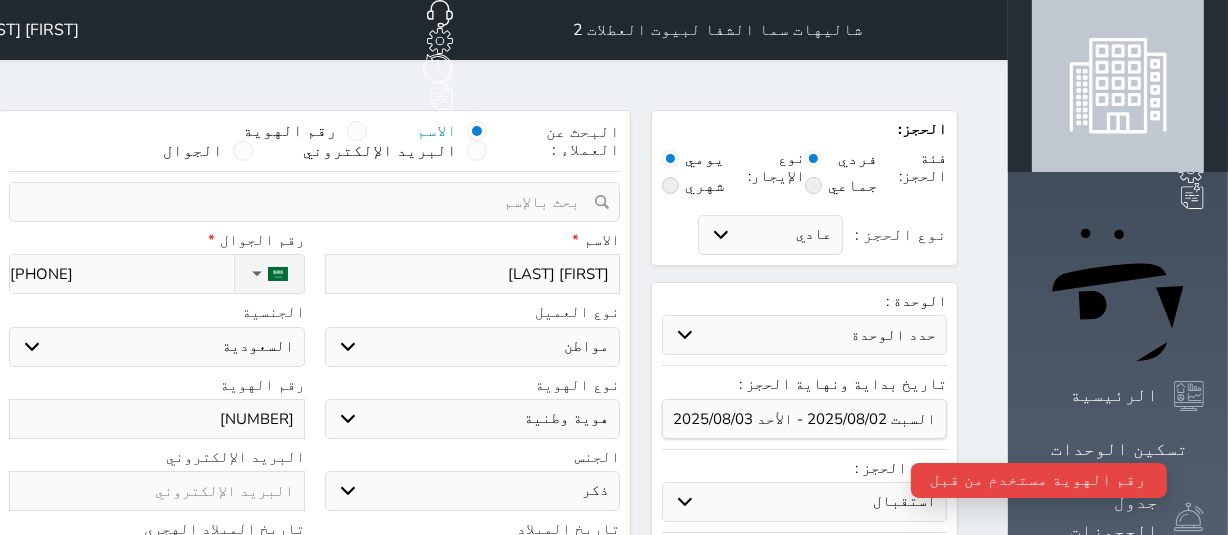 drag, startPoint x: 356, startPoint y: 364, endPoint x: 256, endPoint y: 362, distance: 100.02 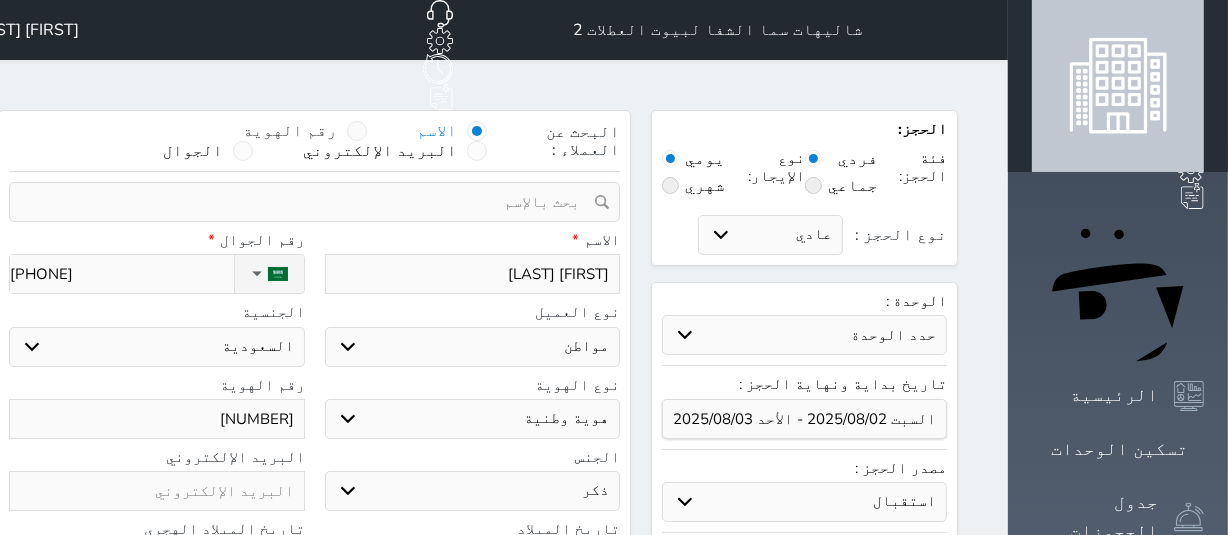 click on "رقم الهوية" at bounding box center (305, 131) 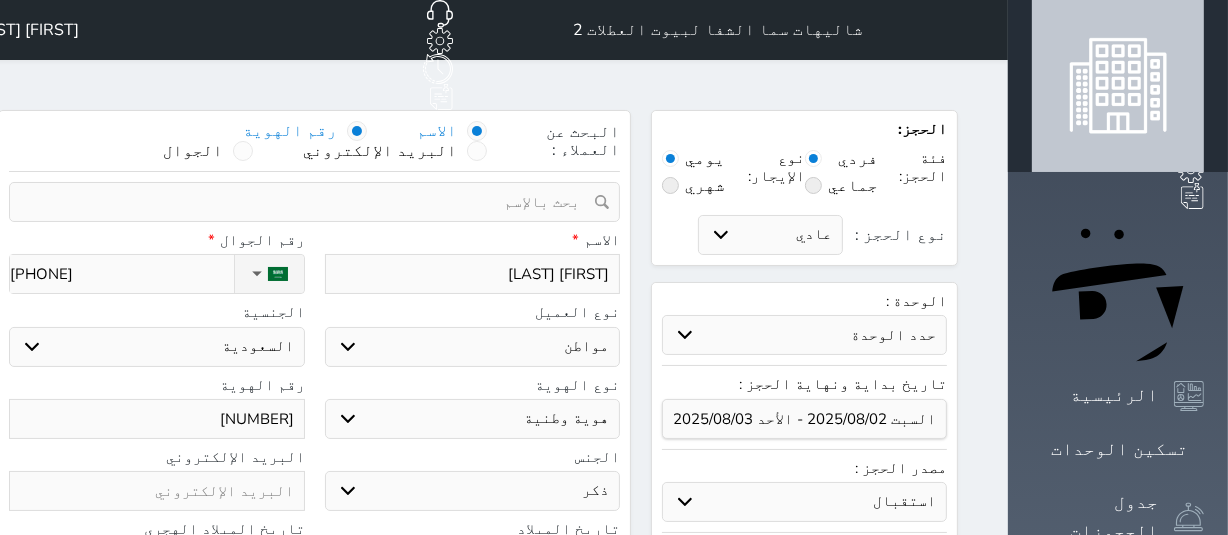 select 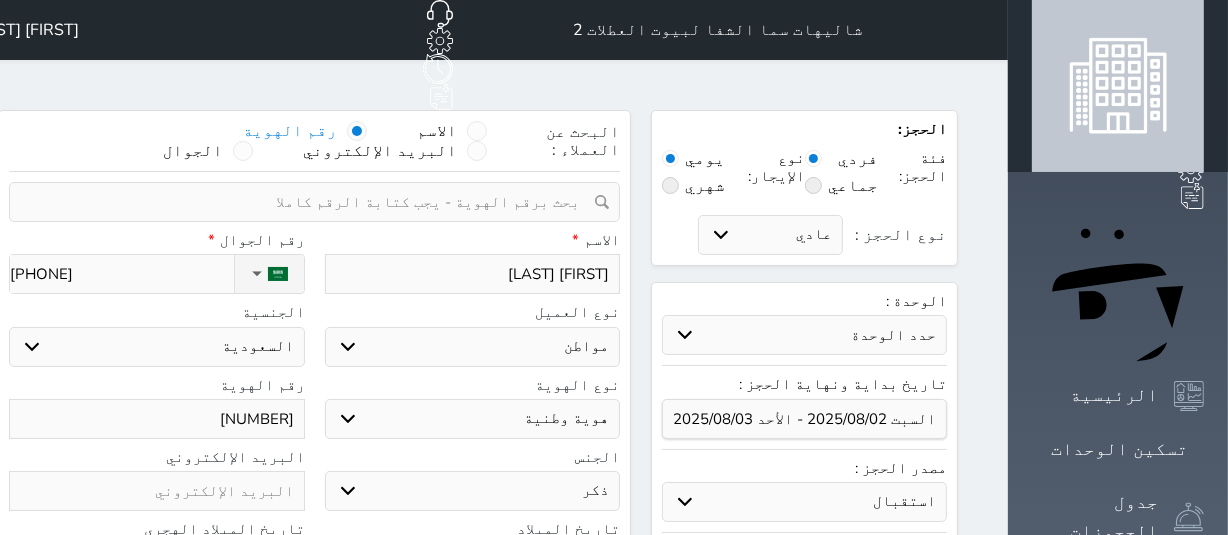 click at bounding box center [307, 202] 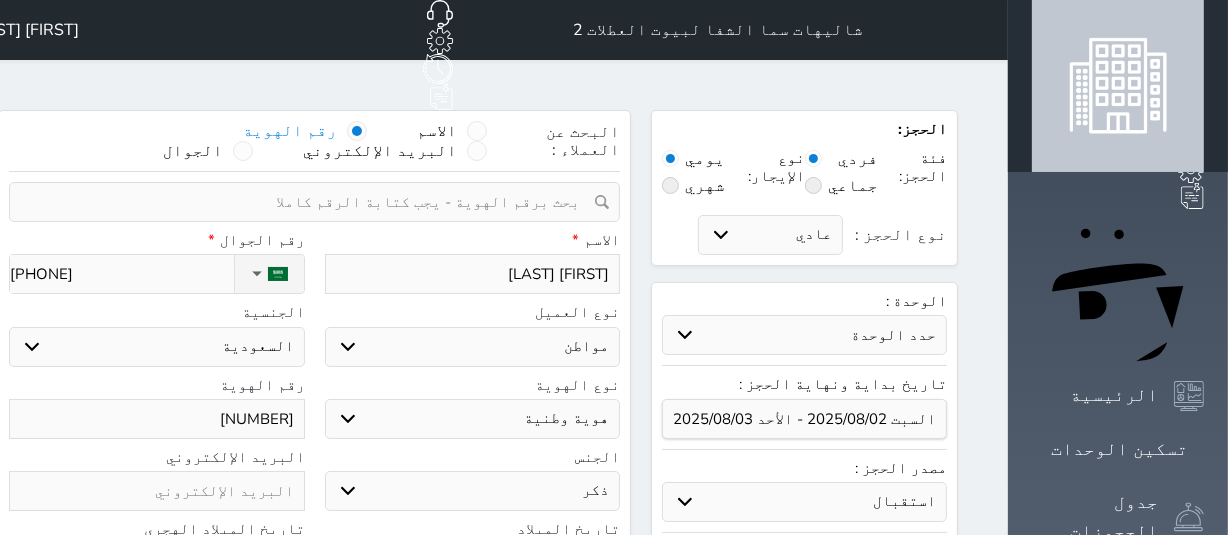 paste on "1030444325" 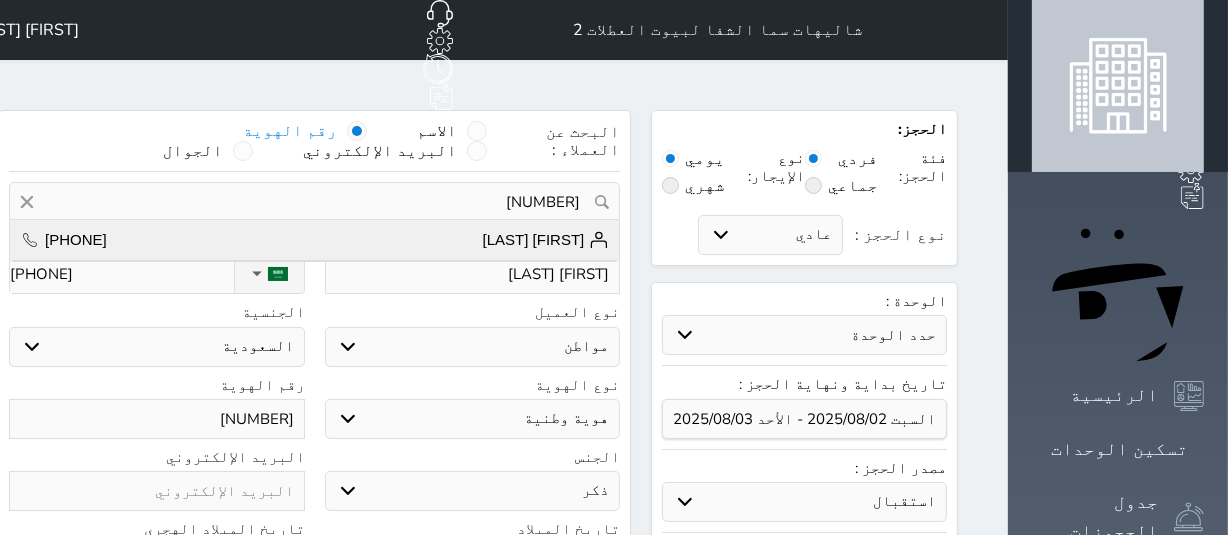 click on "[FIRST] [LAST]" at bounding box center [546, 240] 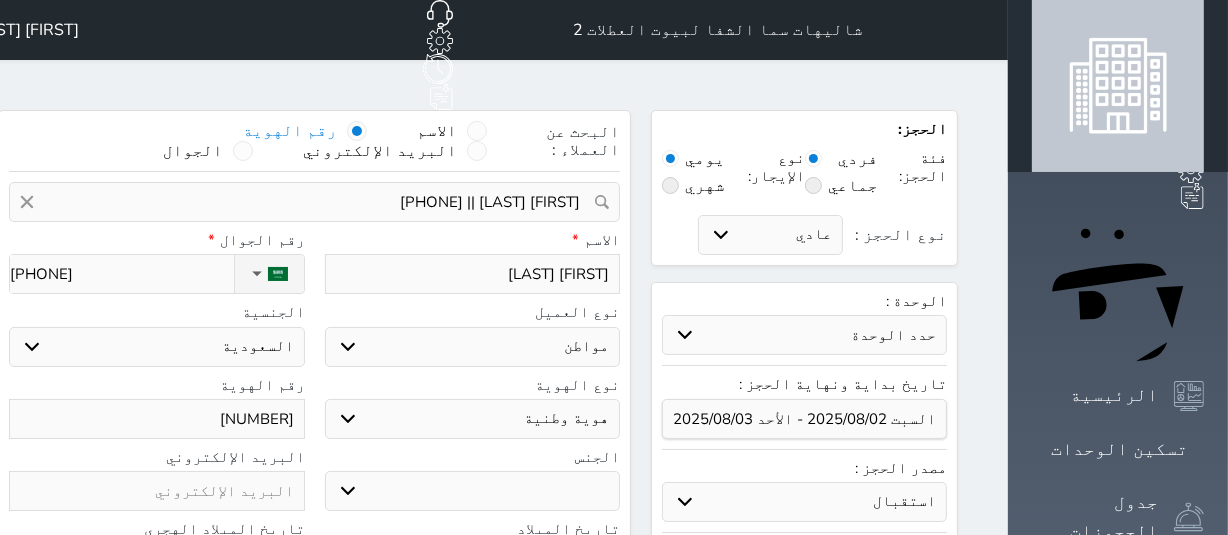 select 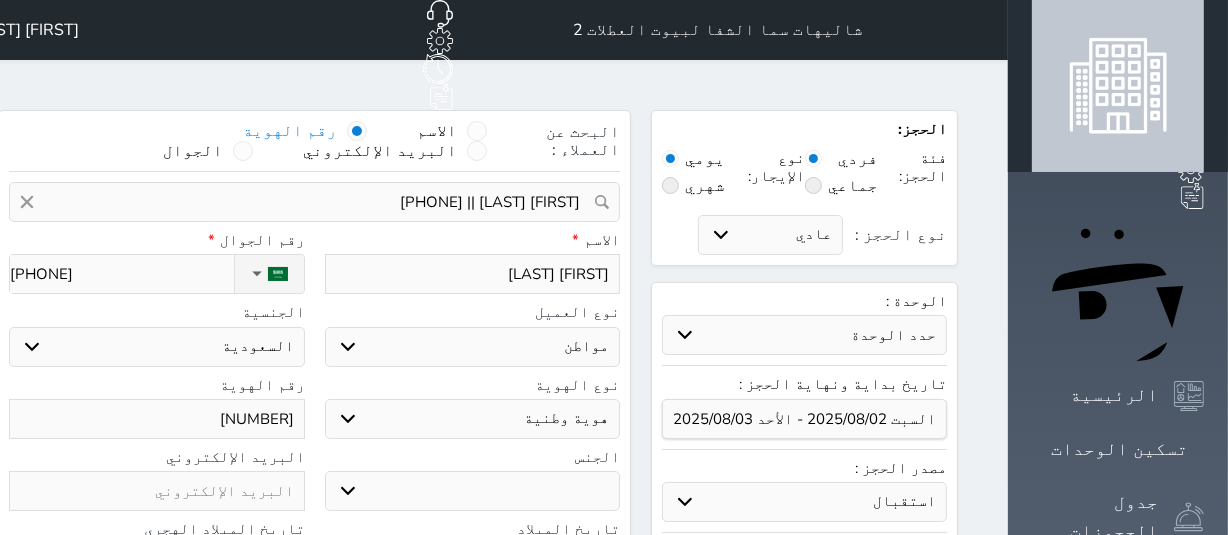 select 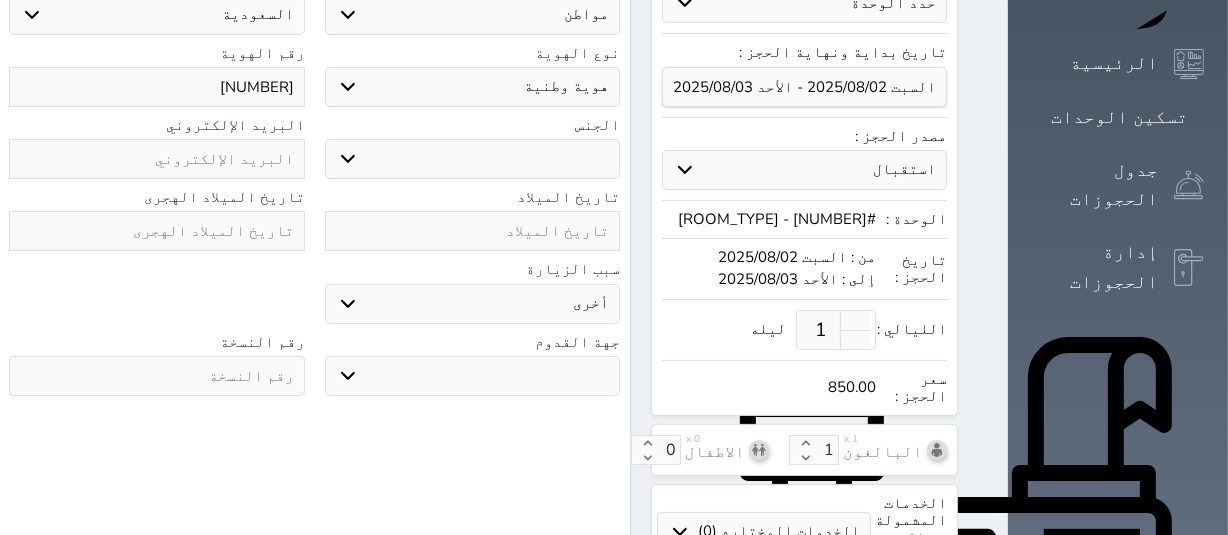 select 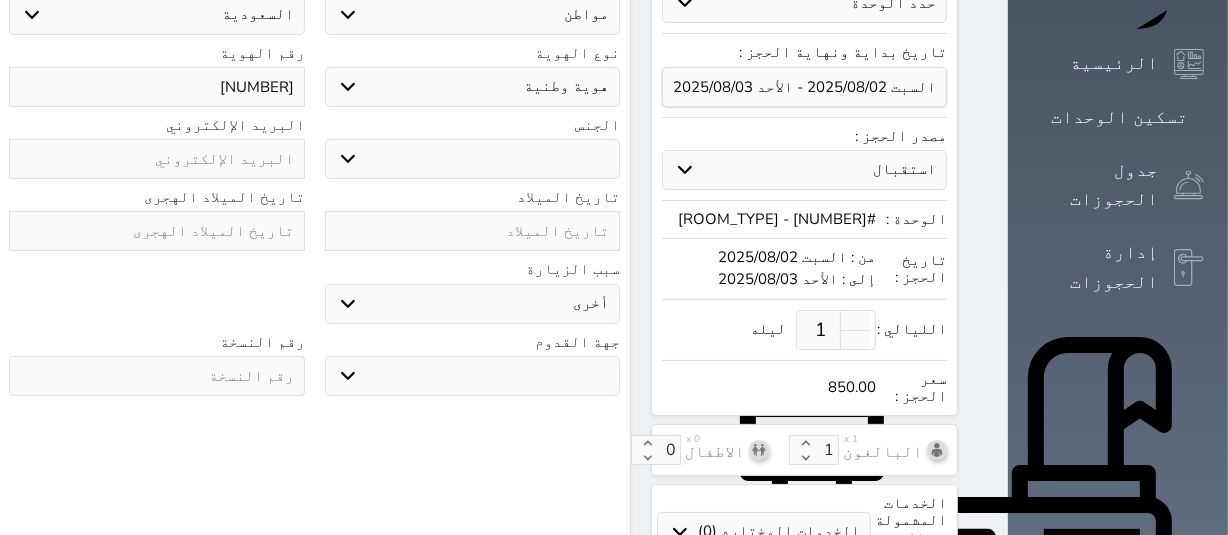 select 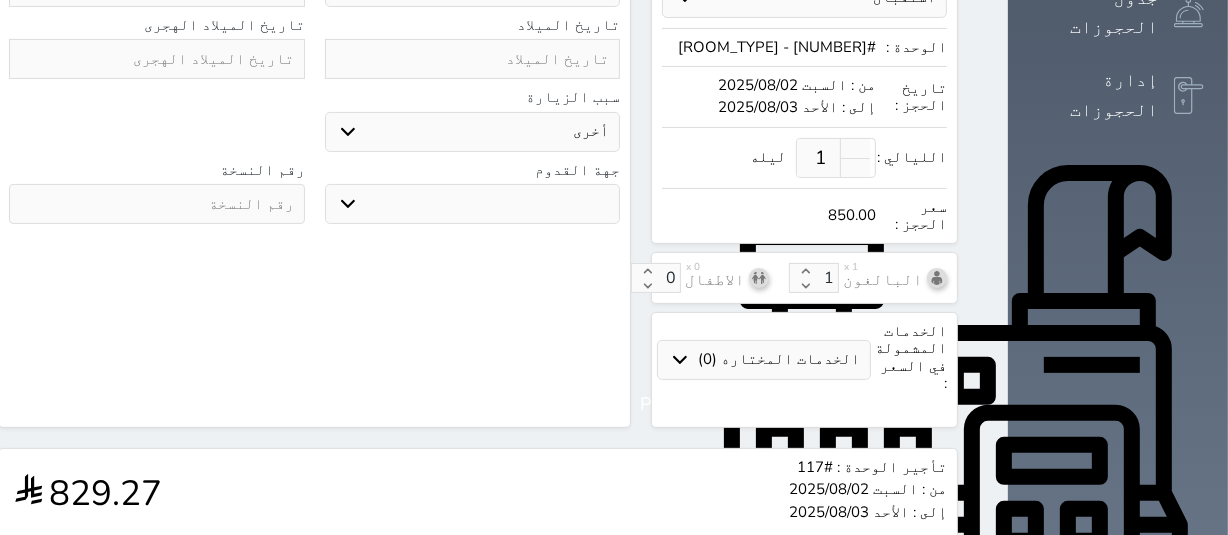 scroll, scrollTop: 650, scrollLeft: 0, axis: vertical 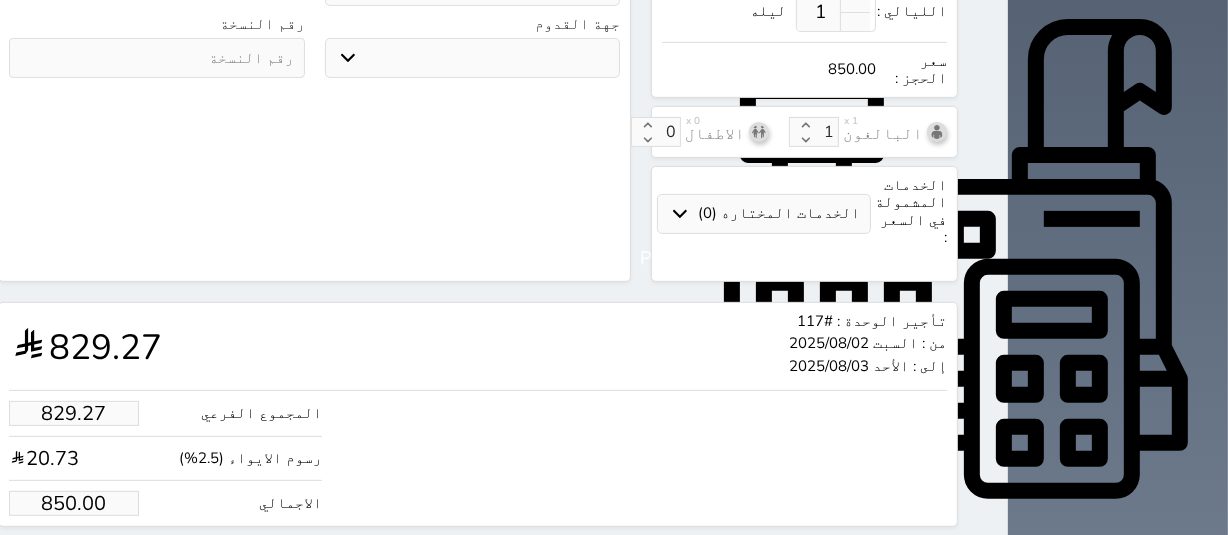 click on "حجز" at bounding box center (91, 564) 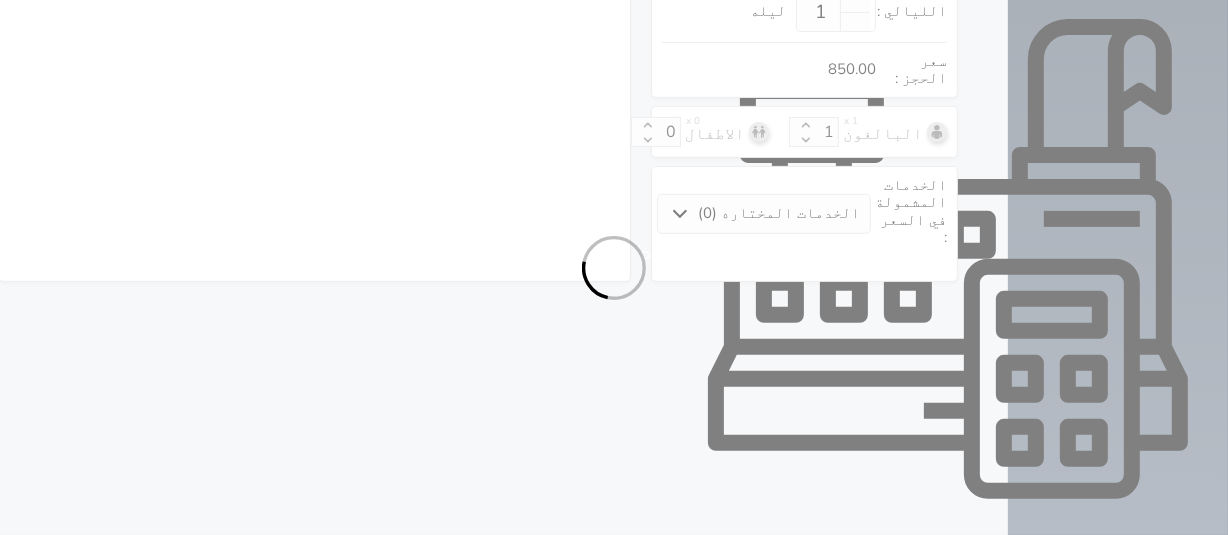 select on "1" 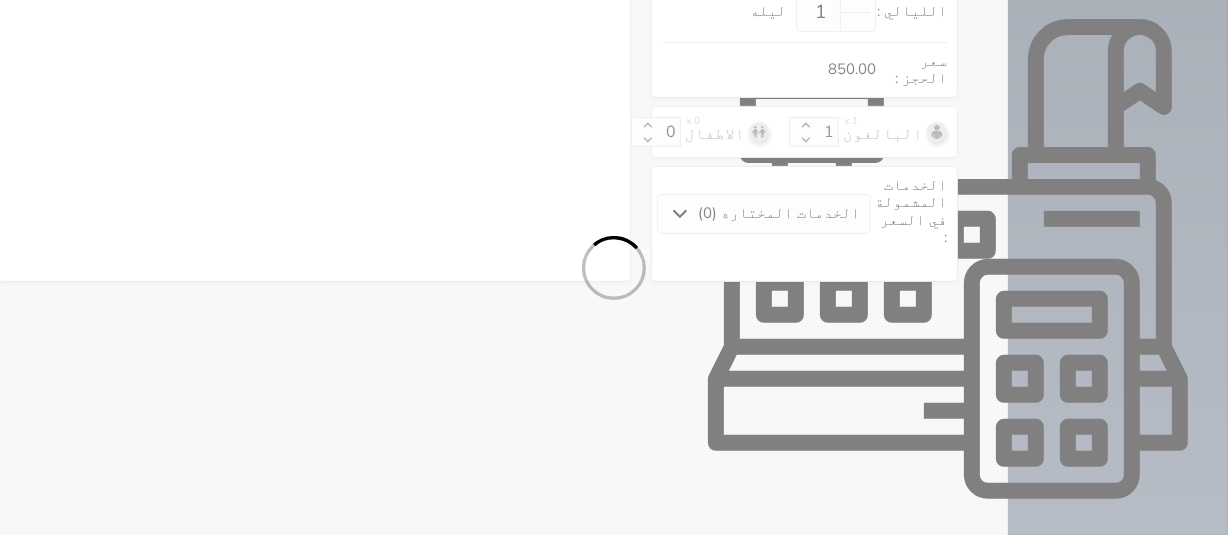 select on "113" 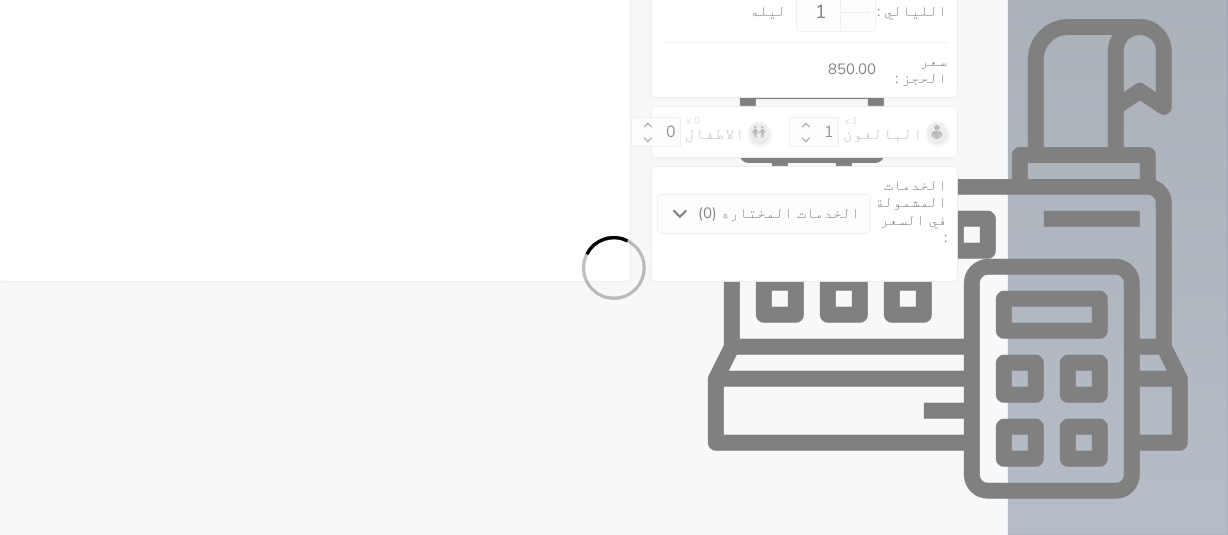 select on "1" 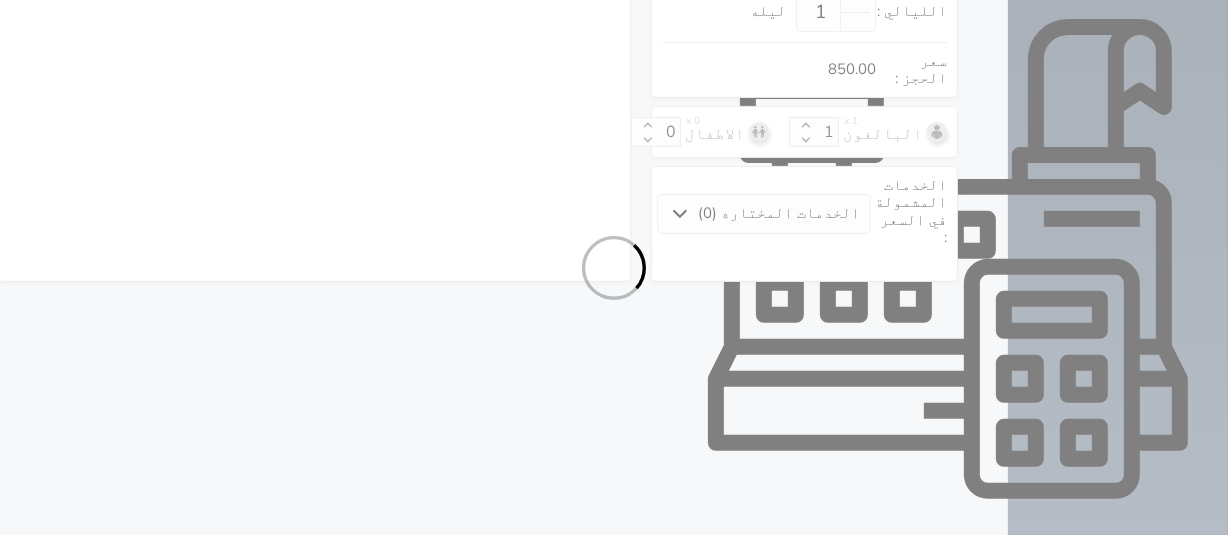 select 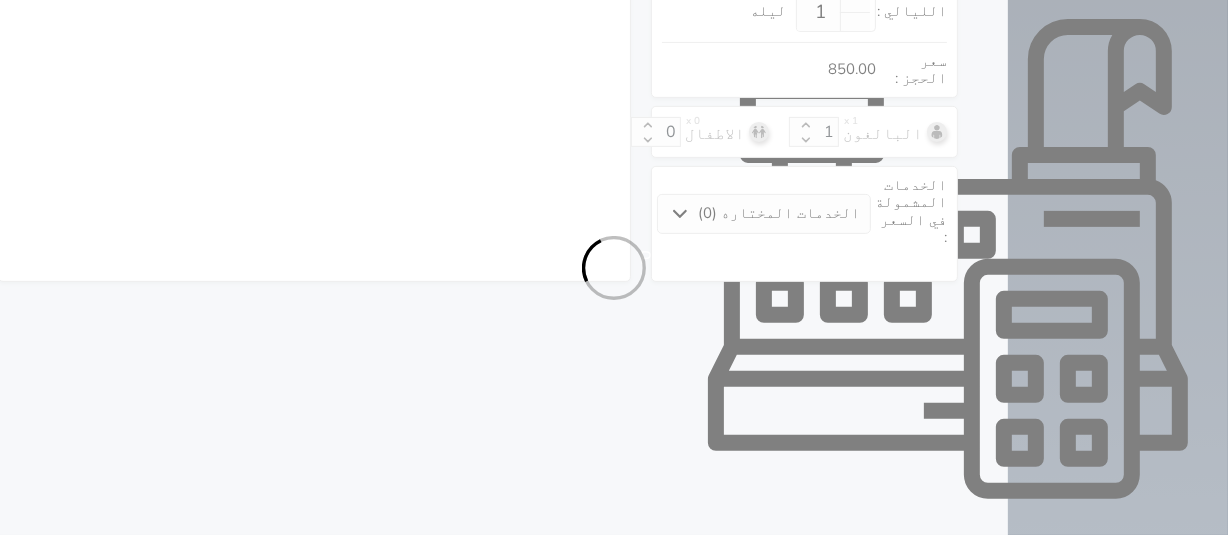 select on "7" 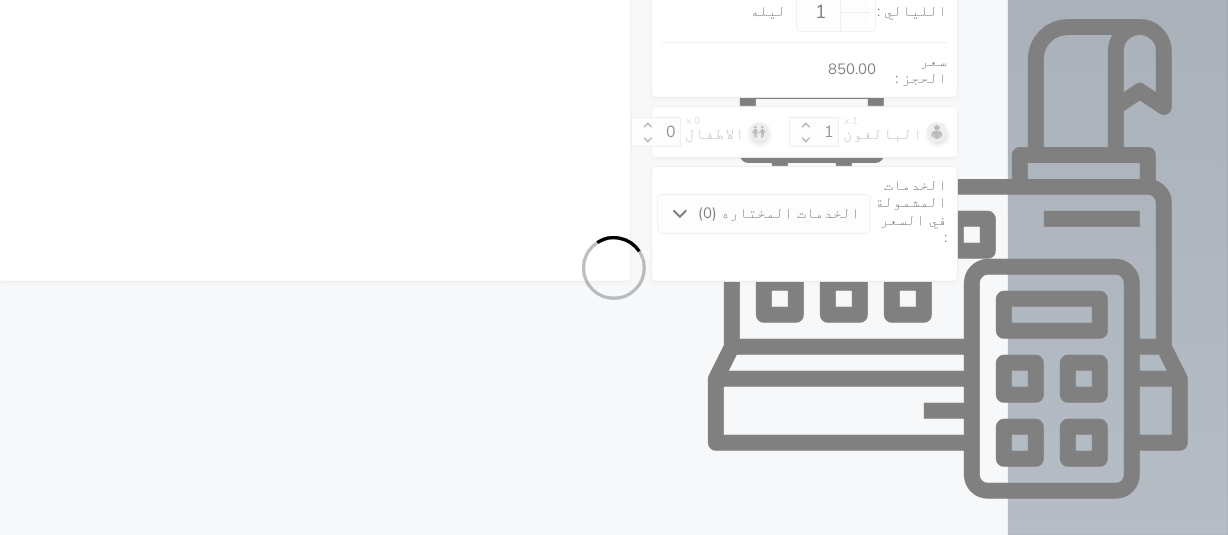 select 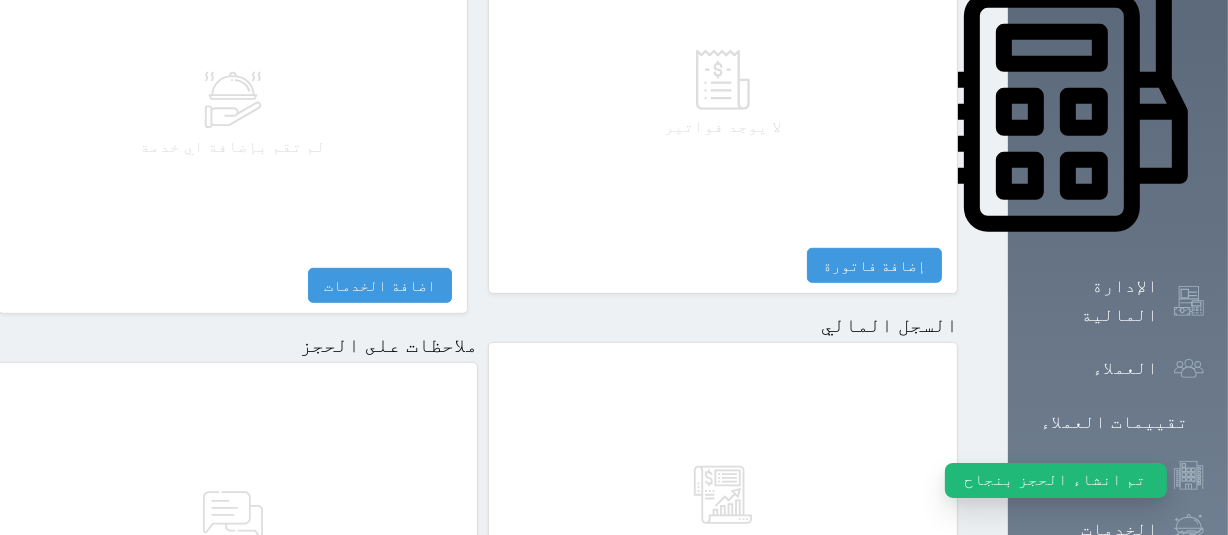 scroll, scrollTop: 1166, scrollLeft: 0, axis: vertical 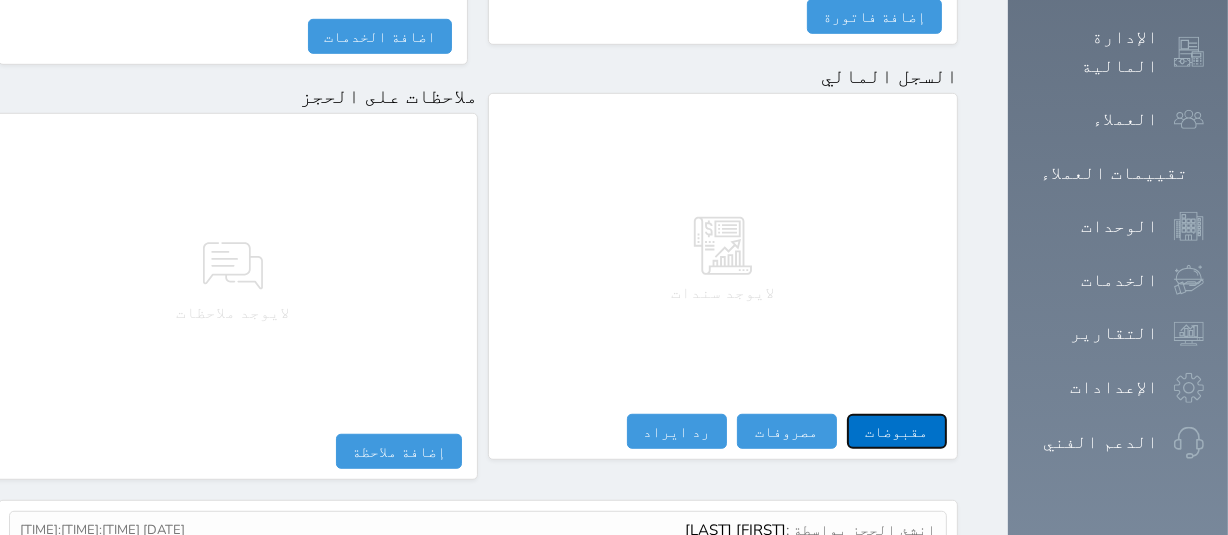 click on "مقبوضات" at bounding box center (897, 431) 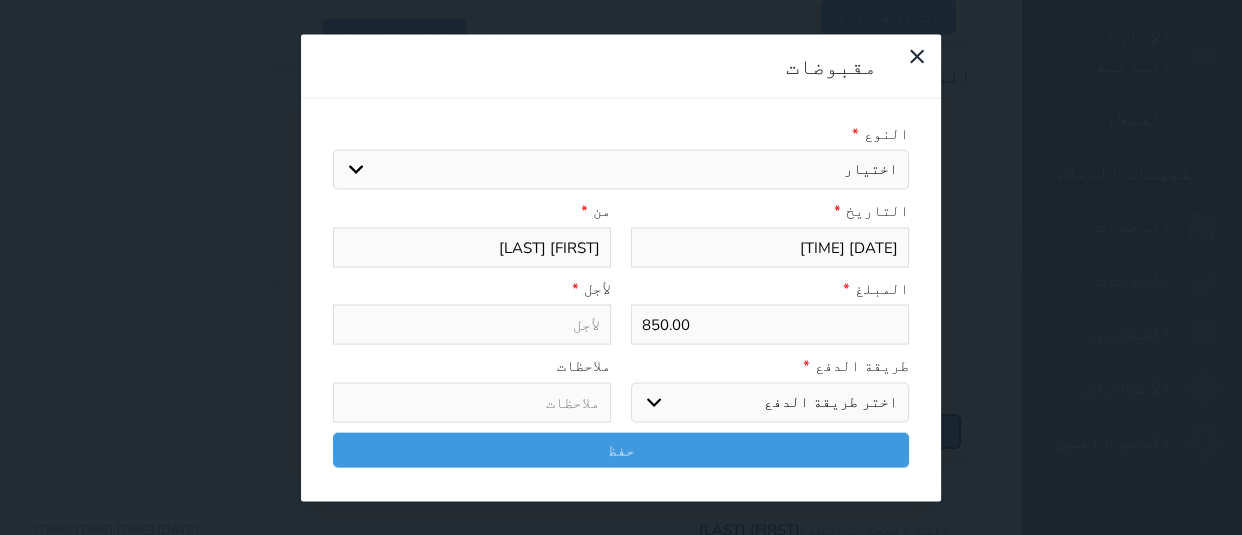 select 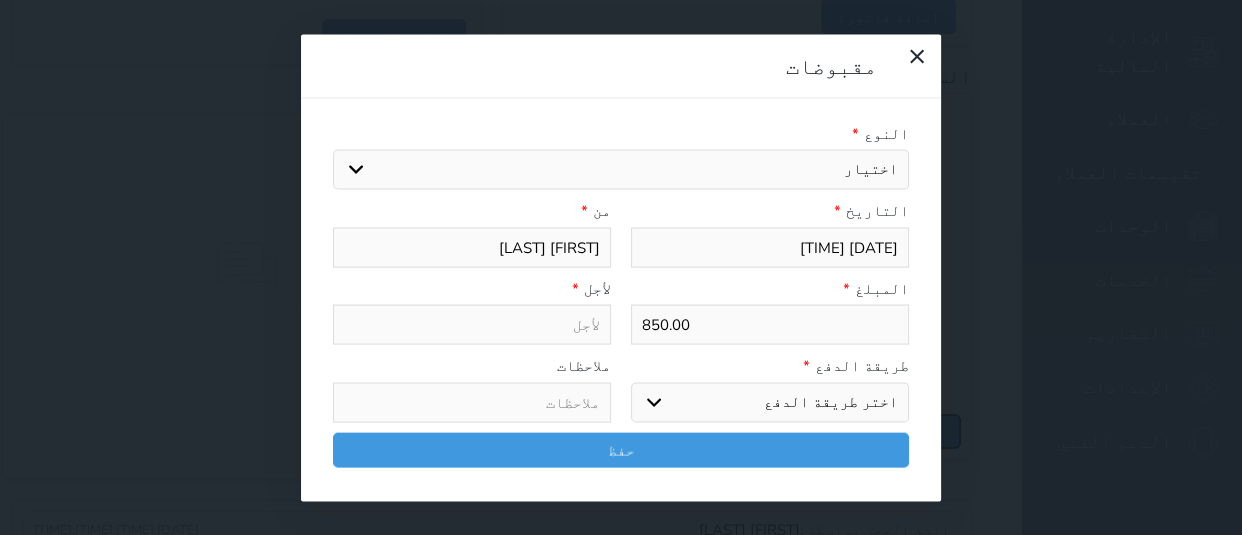 select 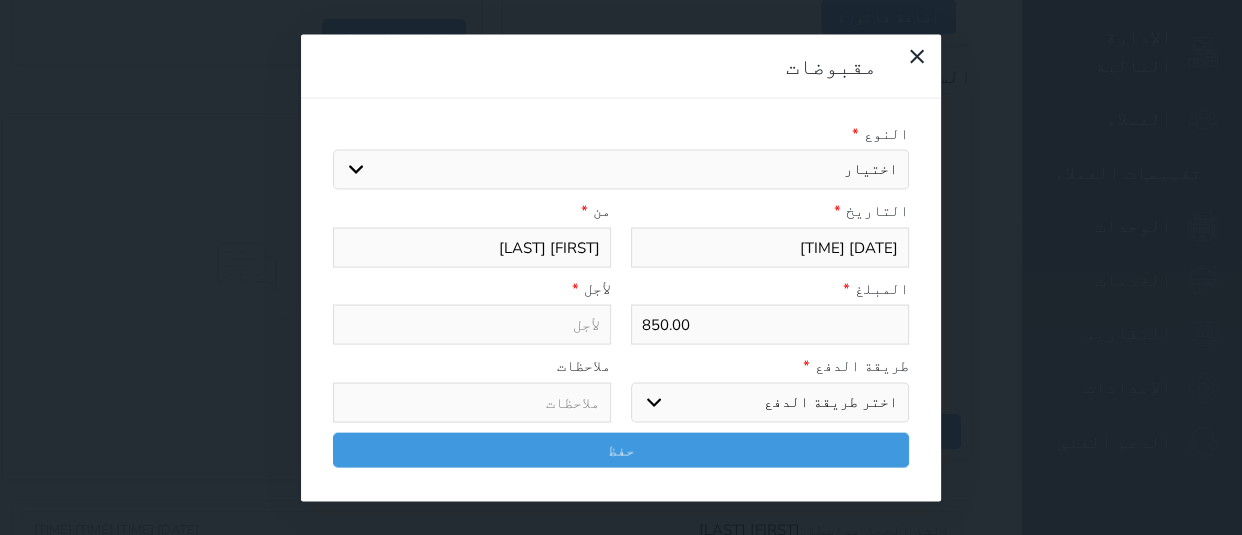 click on "اختيار   مقبوضات عامة قيمة إيجار فواتير تامين عربون لا ينطبق آخر مغسلة واي فاي - الإنترنت مواقف السيارات طعام الأغذية والمشروبات مشروبات المشروبات الباردة المشروبات الساخنة الإفطار غداء عشاء مخبز و كعك حمام سباحة الصالة الرياضية سبا و خدمات الجمال اختيار وإسقاط (خدمات النقل) ميني بار كابل - تلفزيون سرير إضافي تصفيف الشعر التسوق خدمات الجولات السياحية المنظمة خدمات الدليل السياحي" at bounding box center (621, 170) 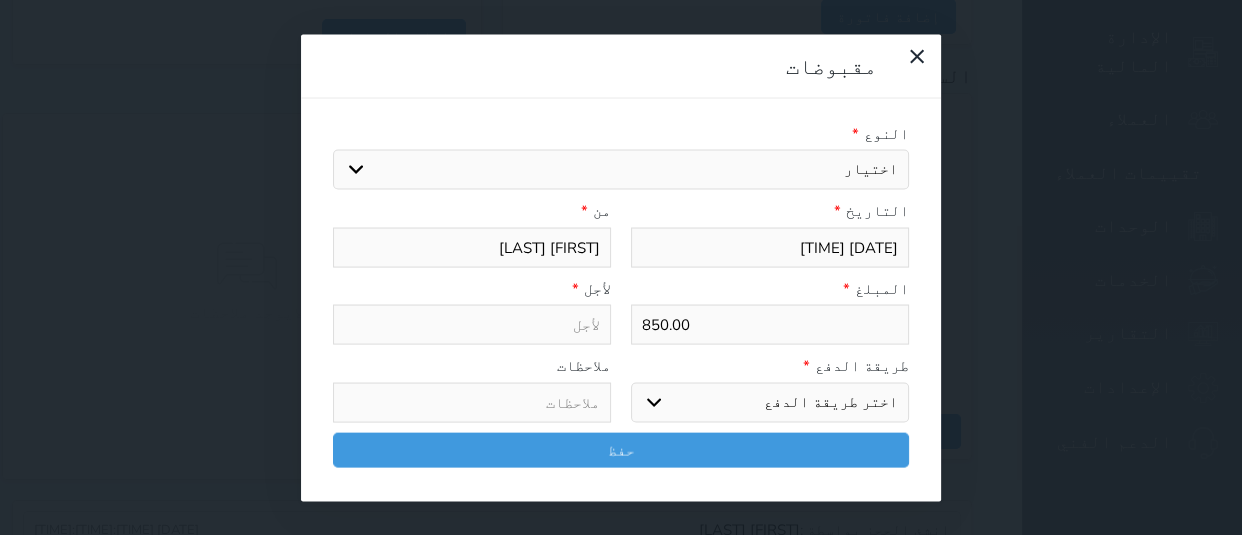click on "اختيار   مقبوضات عامة قيمة إيجار فواتير تامين عربون لا ينطبق آخر مغسلة واي فاي - الإنترنت مواقف السيارات طعام الأغذية والمشروبات مشروبات المشروبات الباردة المشروبات الساخنة الإفطار غداء عشاء مخبز و كعك حمام سباحة الصالة الرياضية سبا و خدمات الجمال اختيار وإسقاط (خدمات النقل) ميني بار كابل - تلفزيون سرير إضافي تصفيف الشعر التسوق خدمات الجولات السياحية المنظمة خدمات الدليل السياحي" at bounding box center [621, 170] 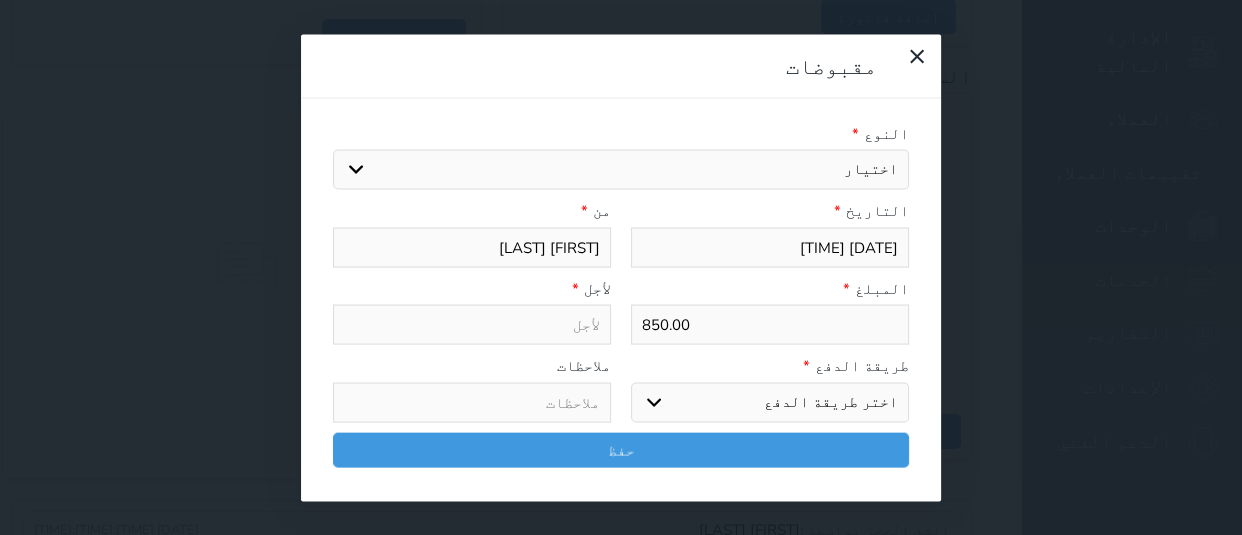 type on "قيمة إيجار - الوحدة - 117" 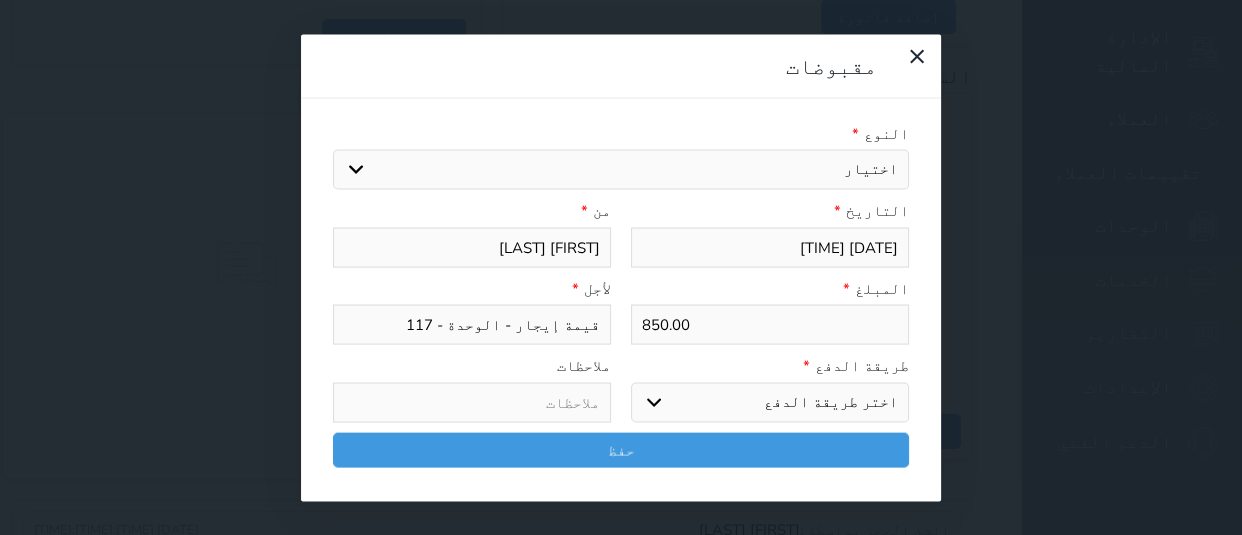 click on "اختر طريقة الدفع   دفع نقدى   تحويل بنكى   مدى   بطاقة ائتمان   آجل" at bounding box center [770, 402] 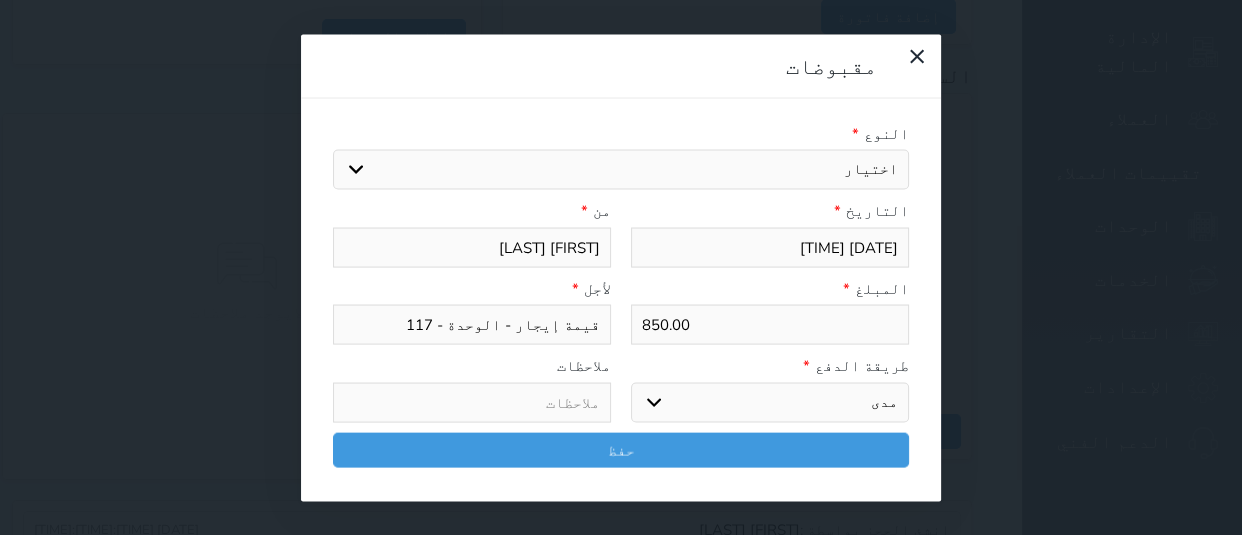 click on "اختر طريقة الدفع   دفع نقدى   تحويل بنكى   مدى   بطاقة ائتمان   آجل" at bounding box center [770, 402] 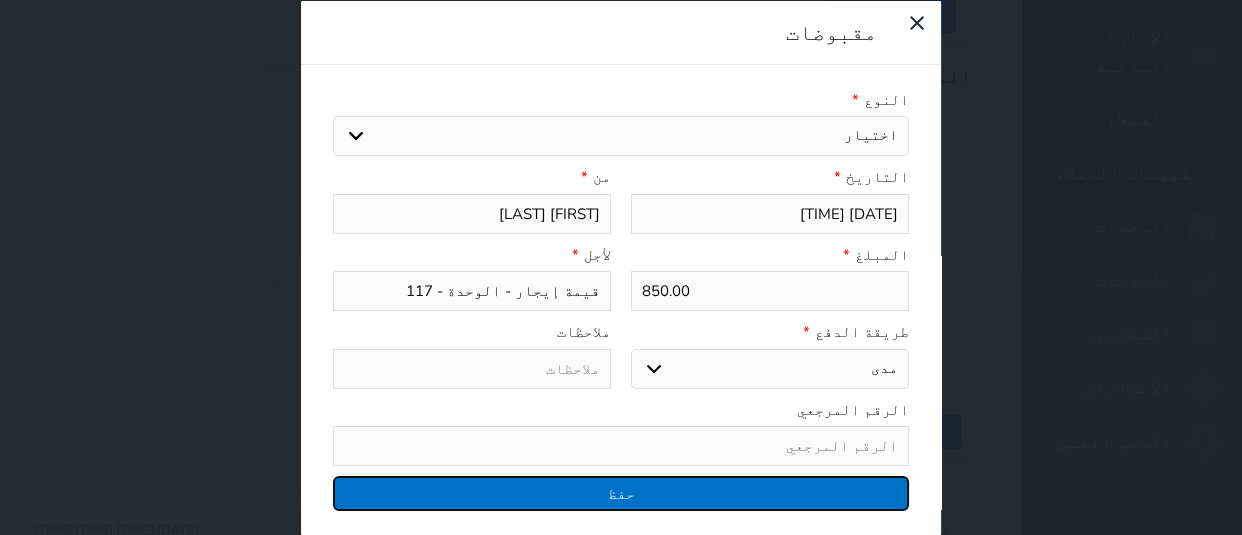 click on "حفظ" at bounding box center (621, 493) 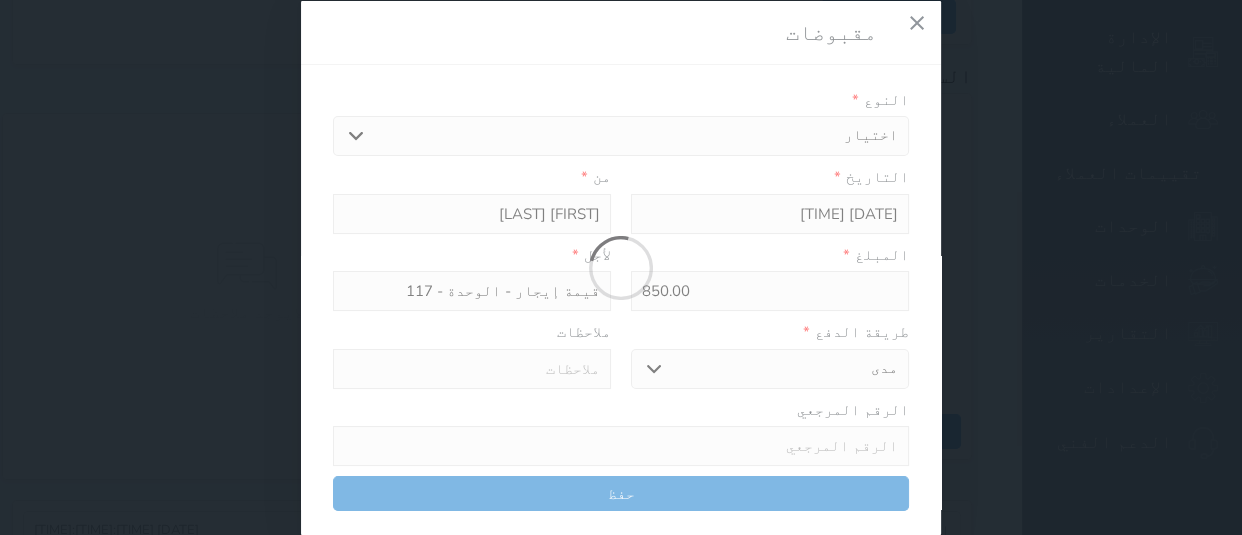 select 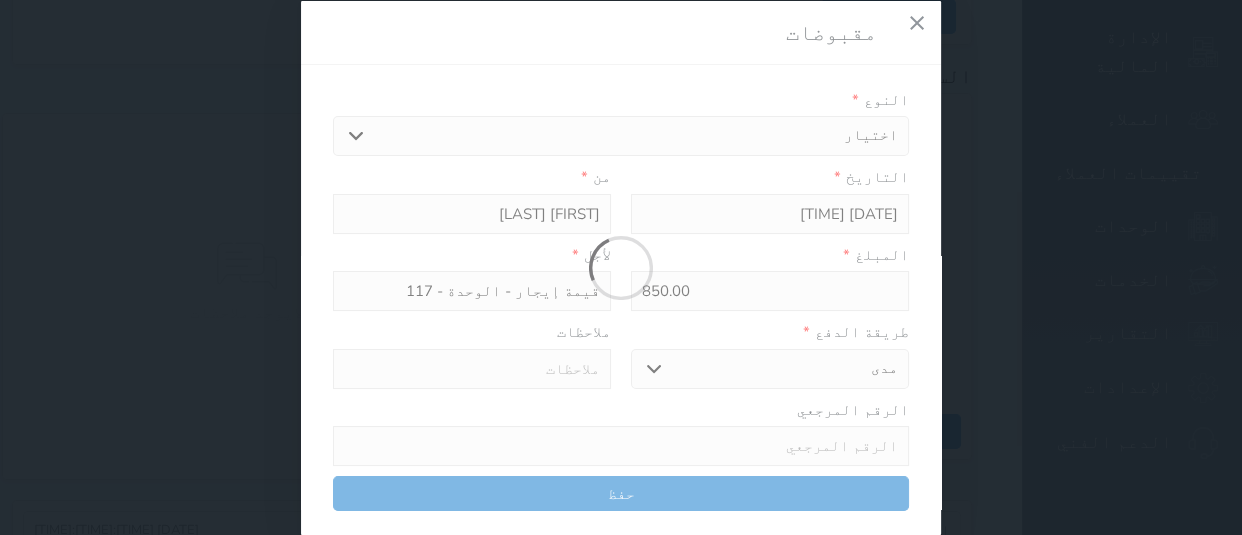 type 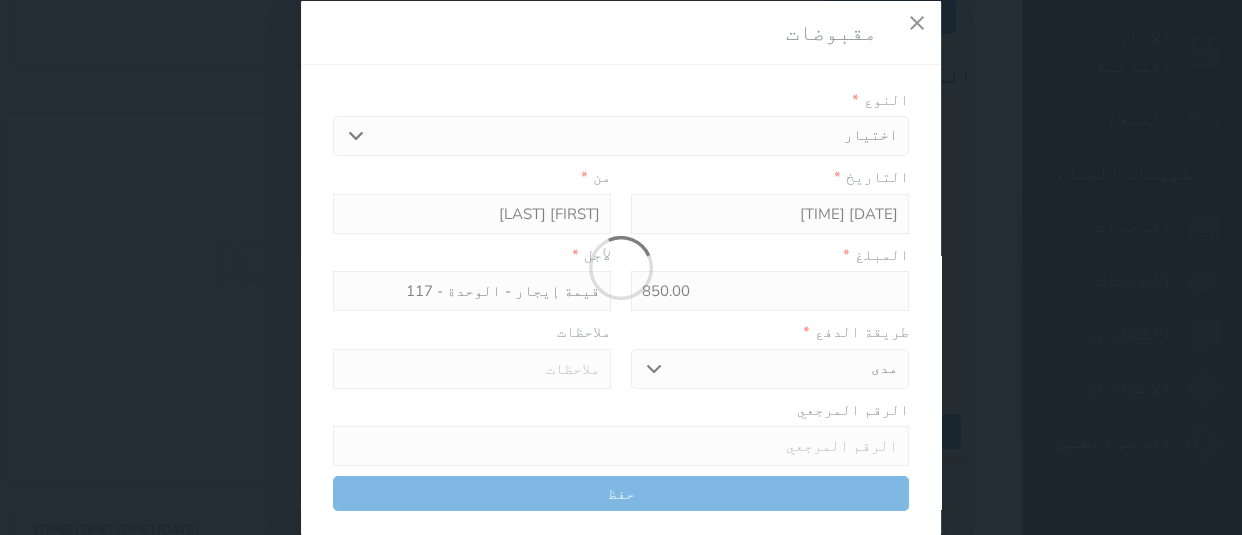 type on "0" 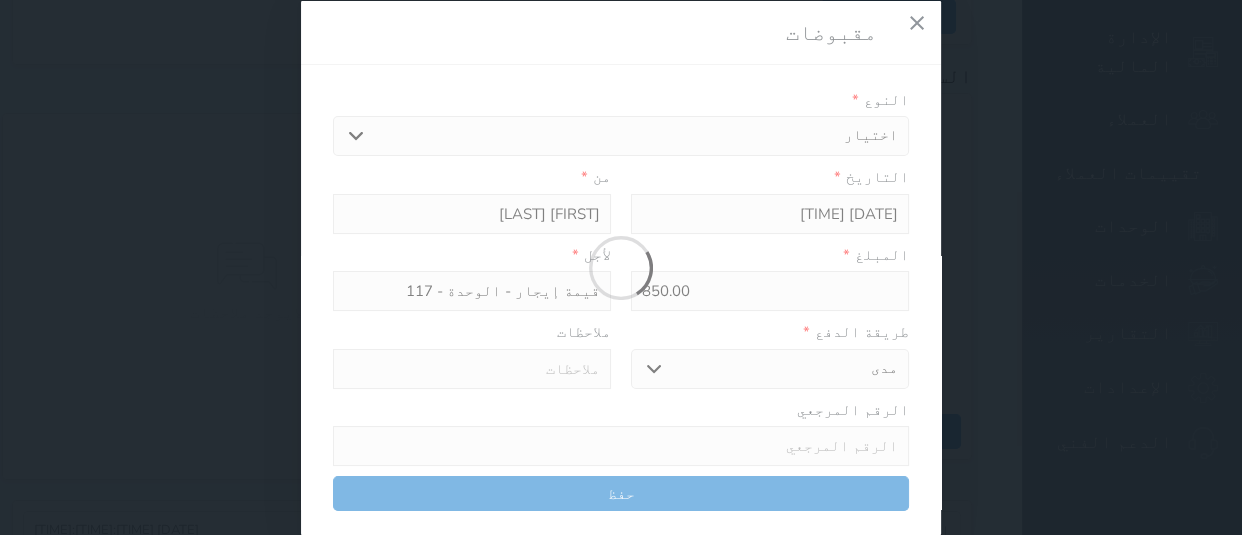 select 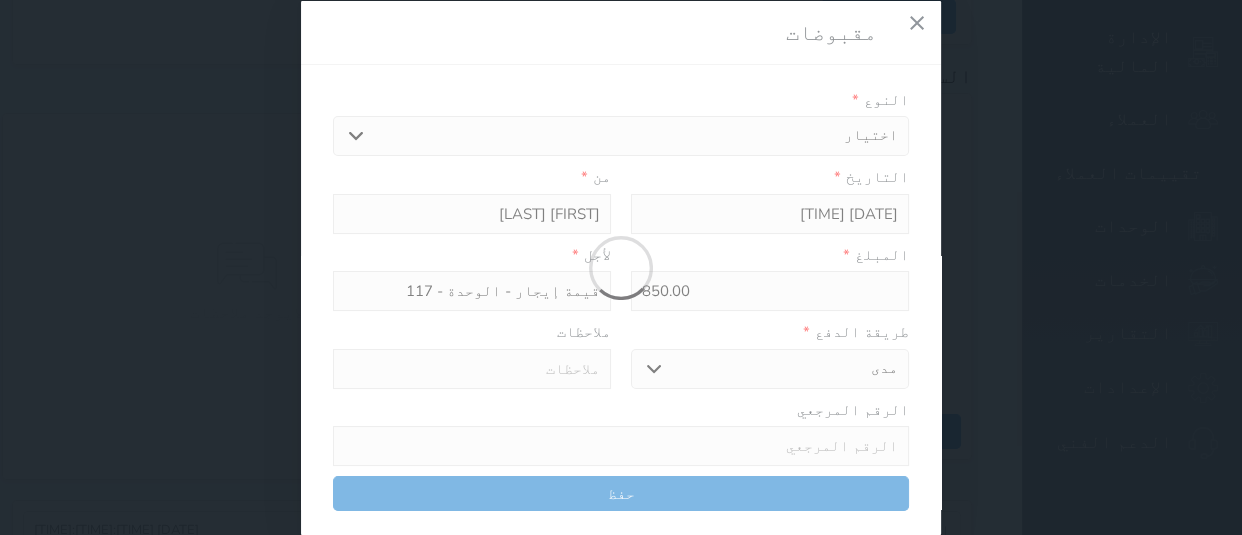 type on "0" 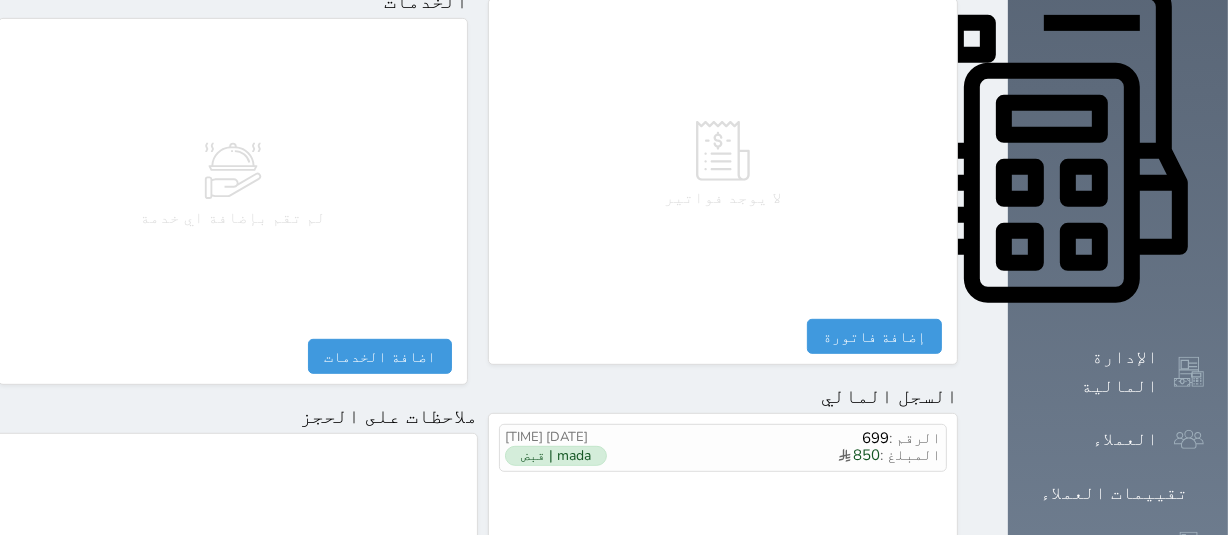 scroll, scrollTop: 0, scrollLeft: 0, axis: both 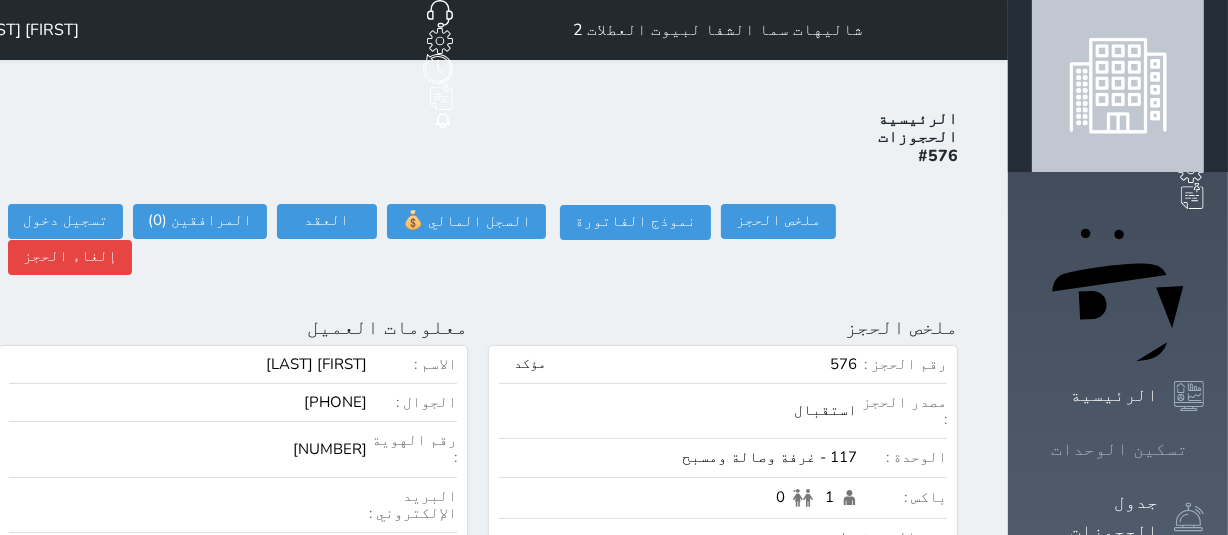 click 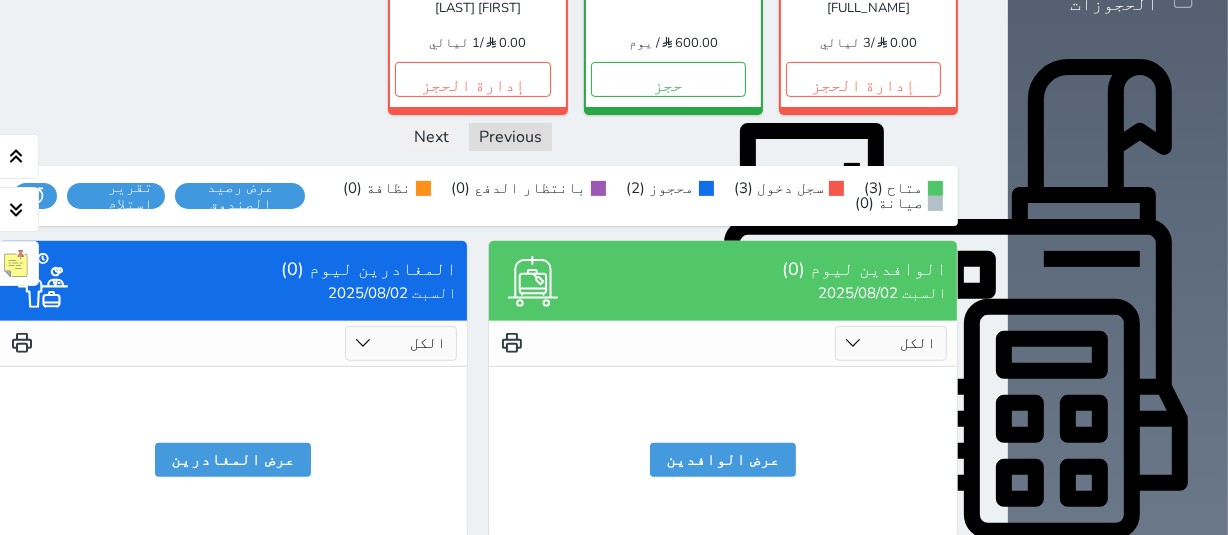 scroll, scrollTop: 650, scrollLeft: 0, axis: vertical 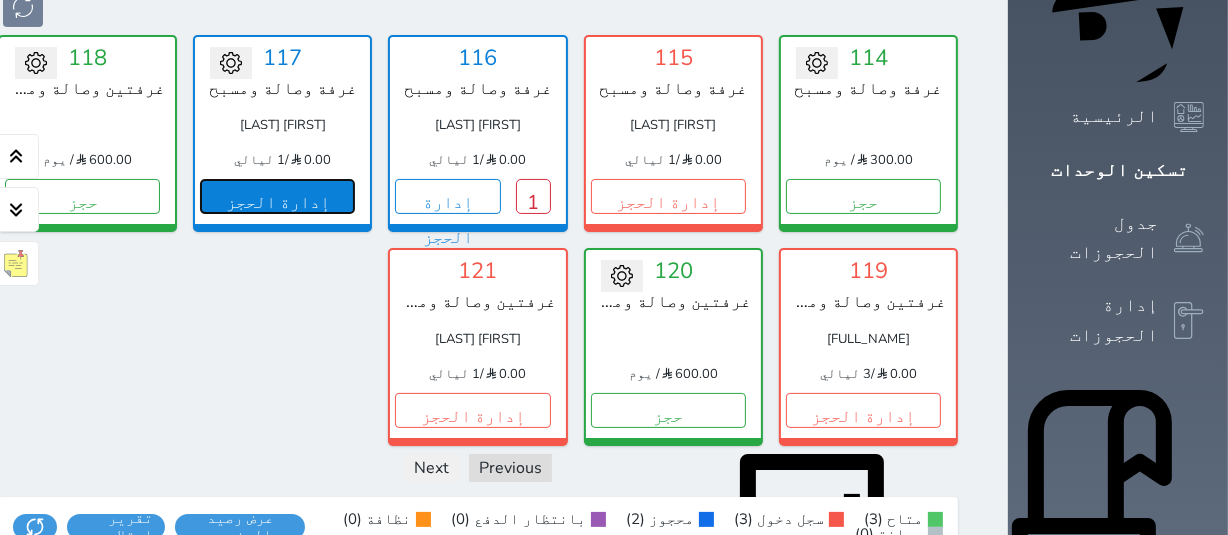 click on "إدارة الحجز" at bounding box center [277, 196] 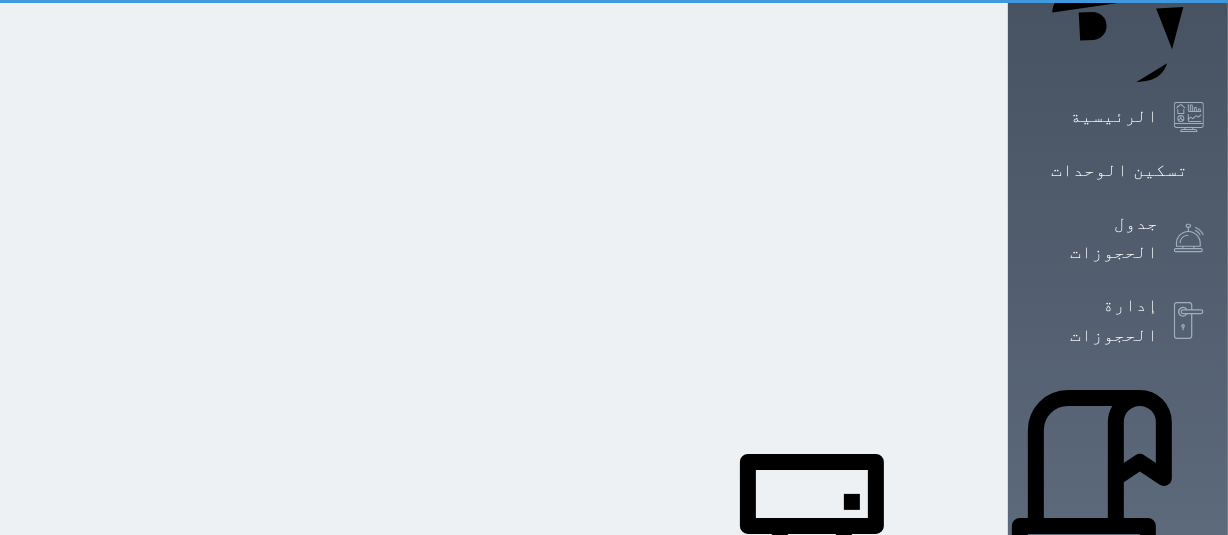 scroll, scrollTop: 0, scrollLeft: 0, axis: both 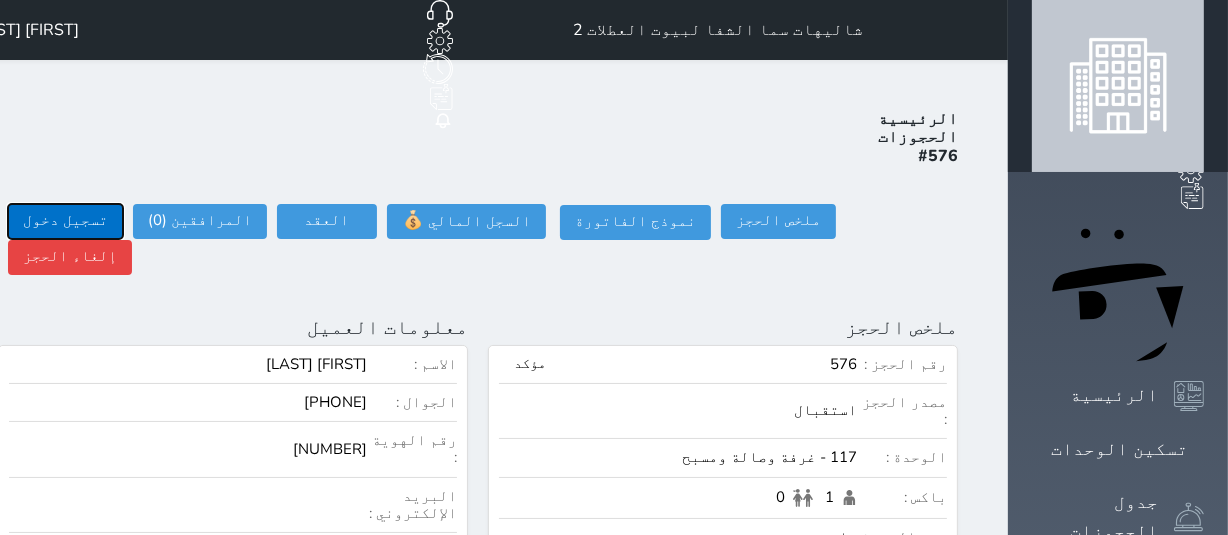 click on "تسجيل دخول" at bounding box center (65, 221) 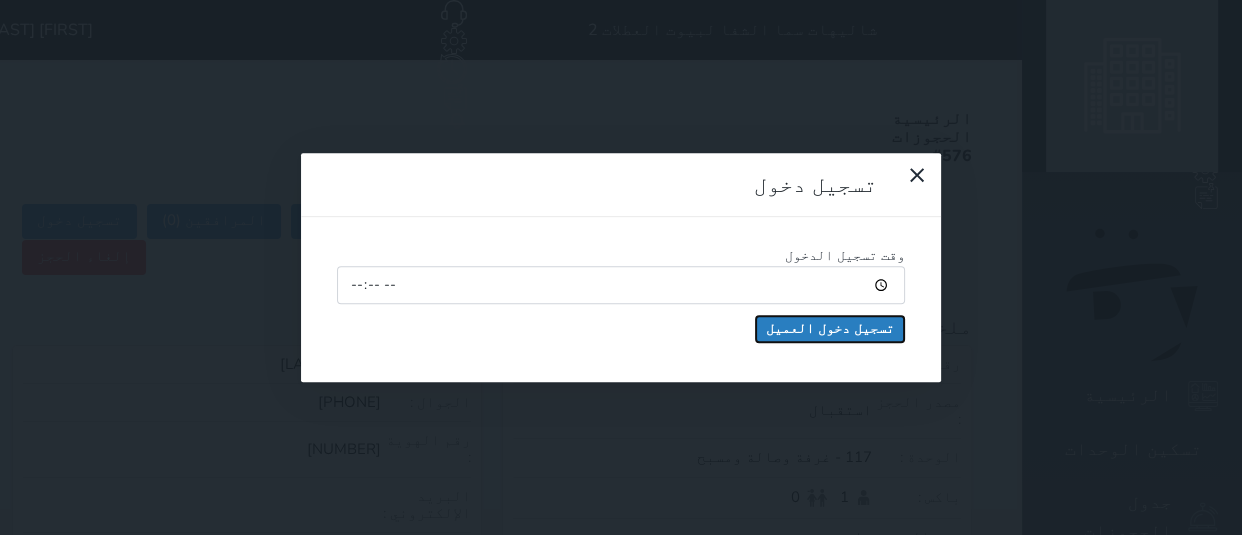 click on "تسجيل دخول العميل" at bounding box center [830, 329] 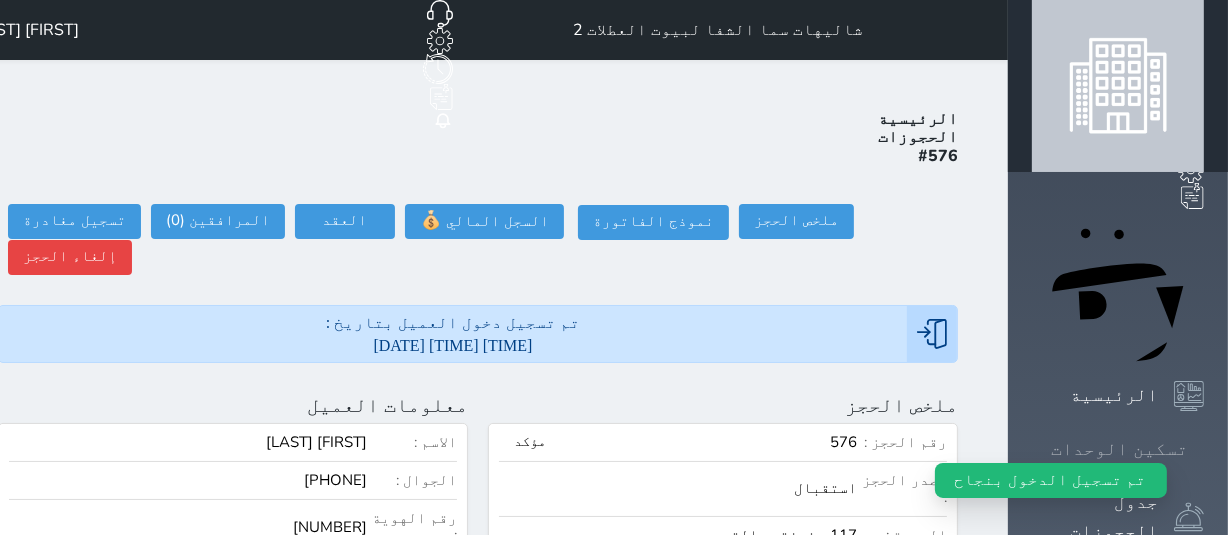 click at bounding box center (1204, 449) 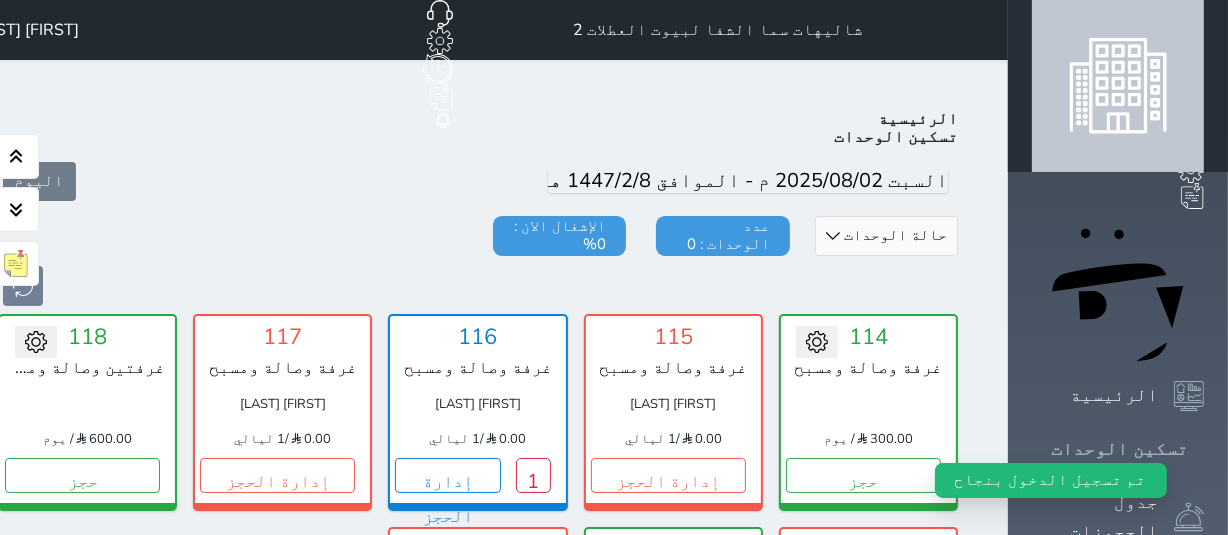 scroll, scrollTop: 78, scrollLeft: 0, axis: vertical 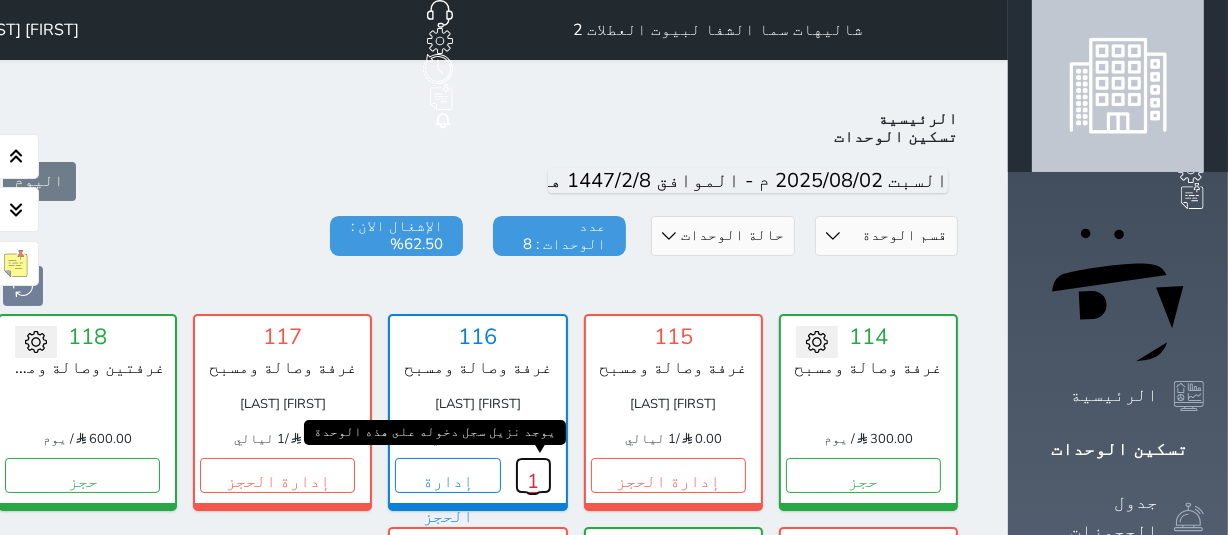 click on "1" at bounding box center [533, 475] 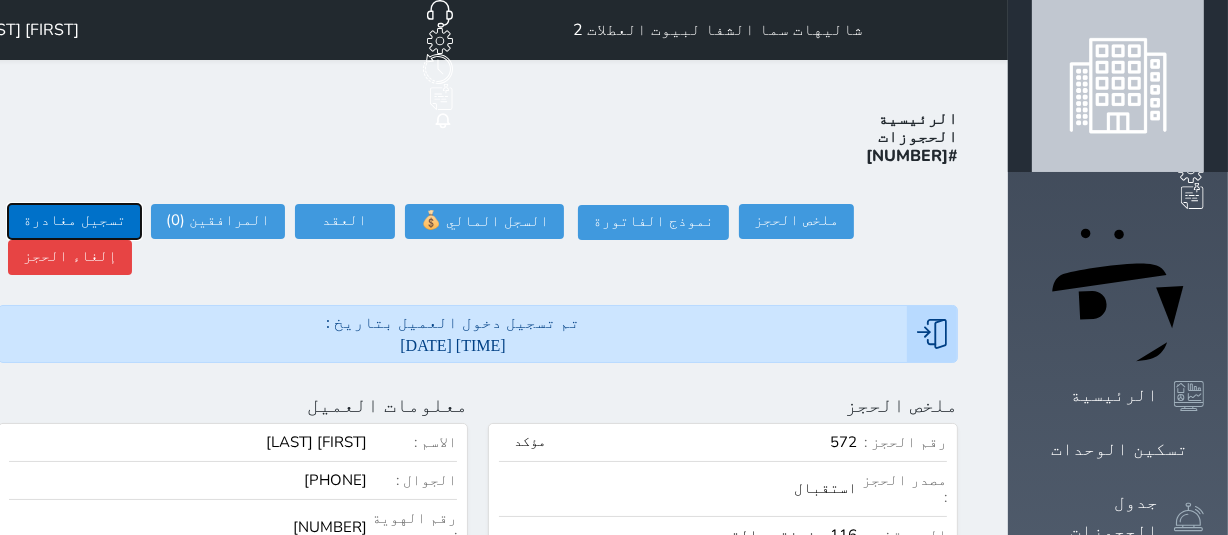 click on "تسجيل مغادرة" at bounding box center [74, 221] 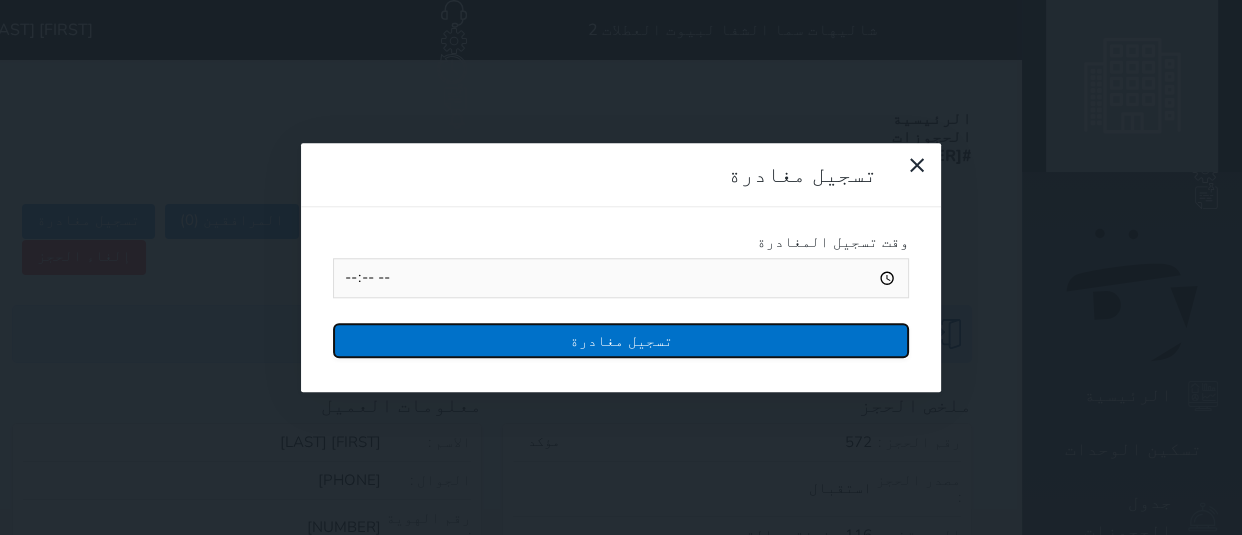 click on "تسجيل مغادرة" at bounding box center (621, 340) 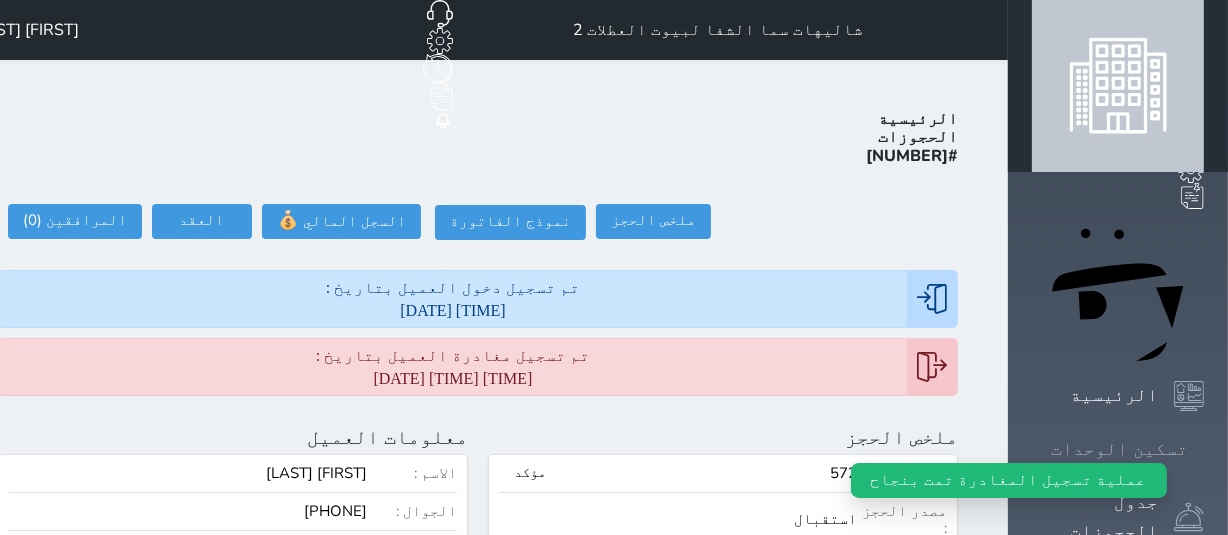 click 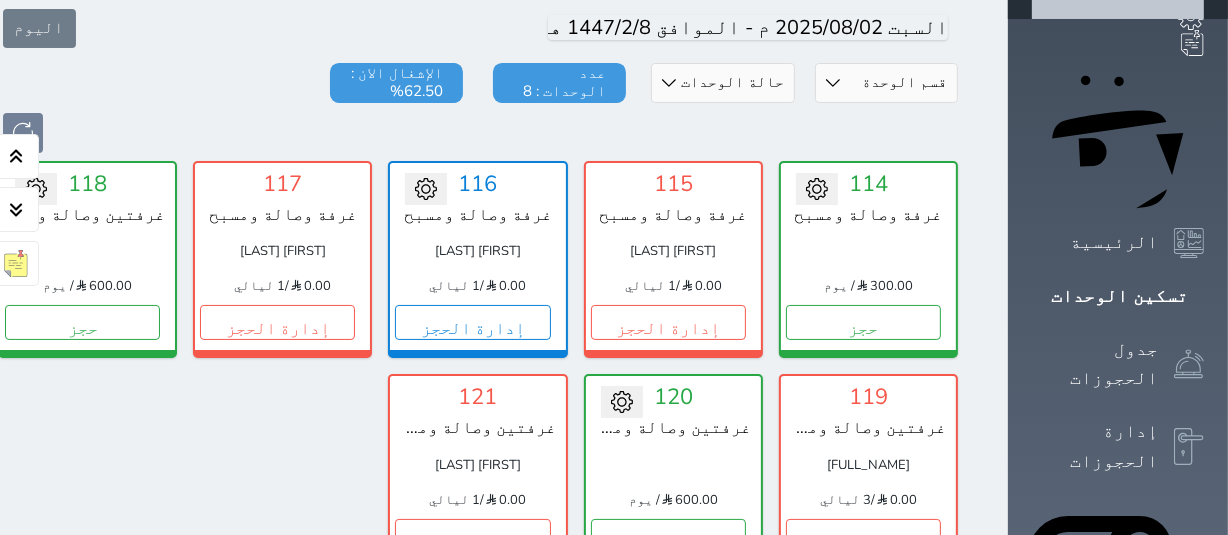 scroll, scrollTop: 0, scrollLeft: 0, axis: both 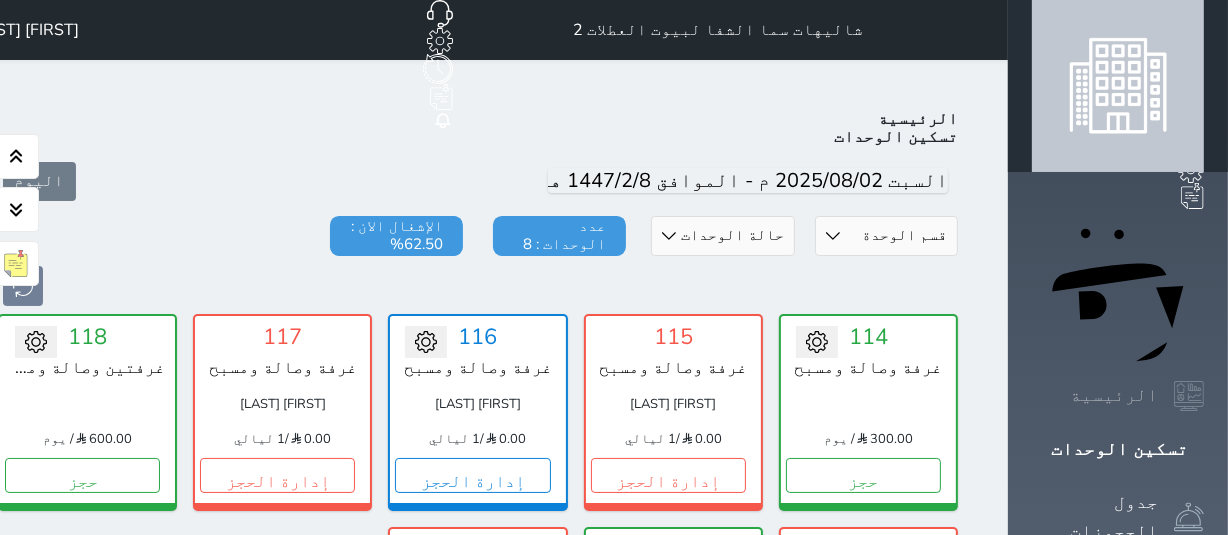 click at bounding box center [1189, 396] 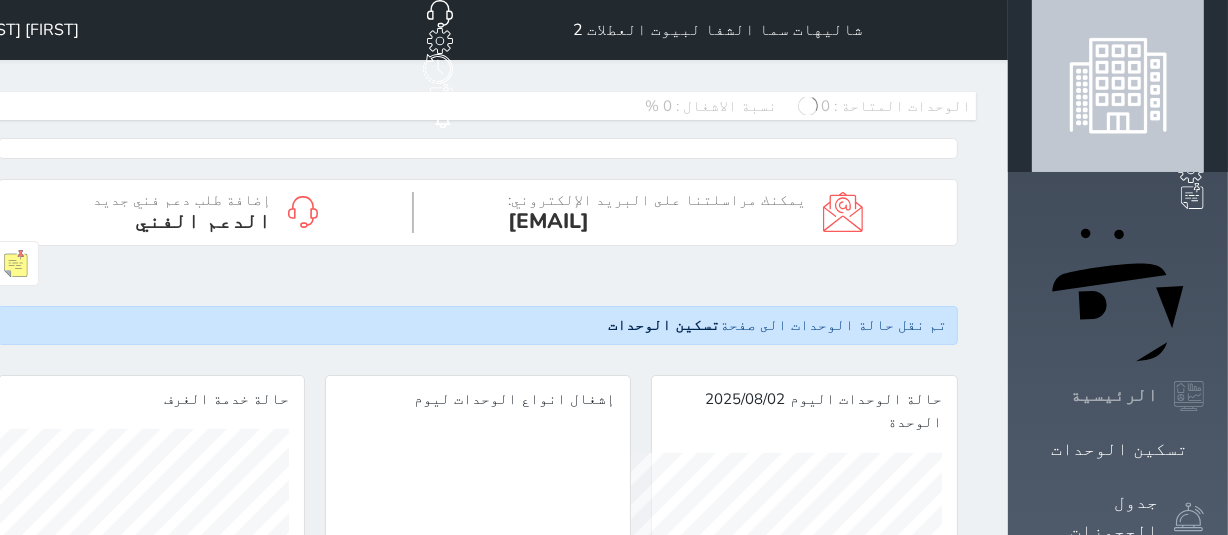 scroll, scrollTop: 999689, scrollLeft: 999689, axis: both 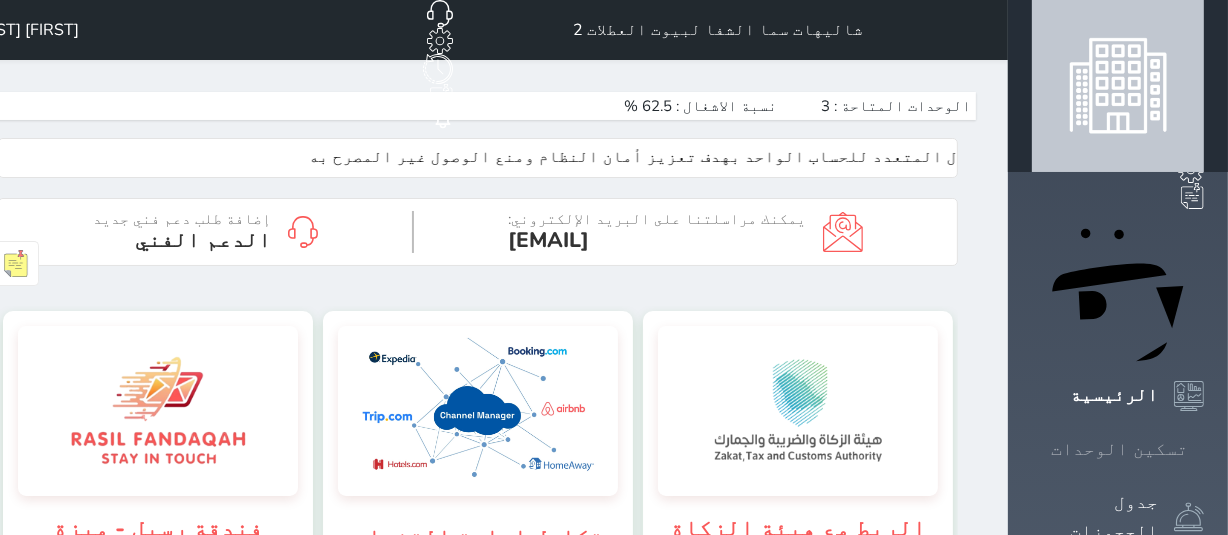 click 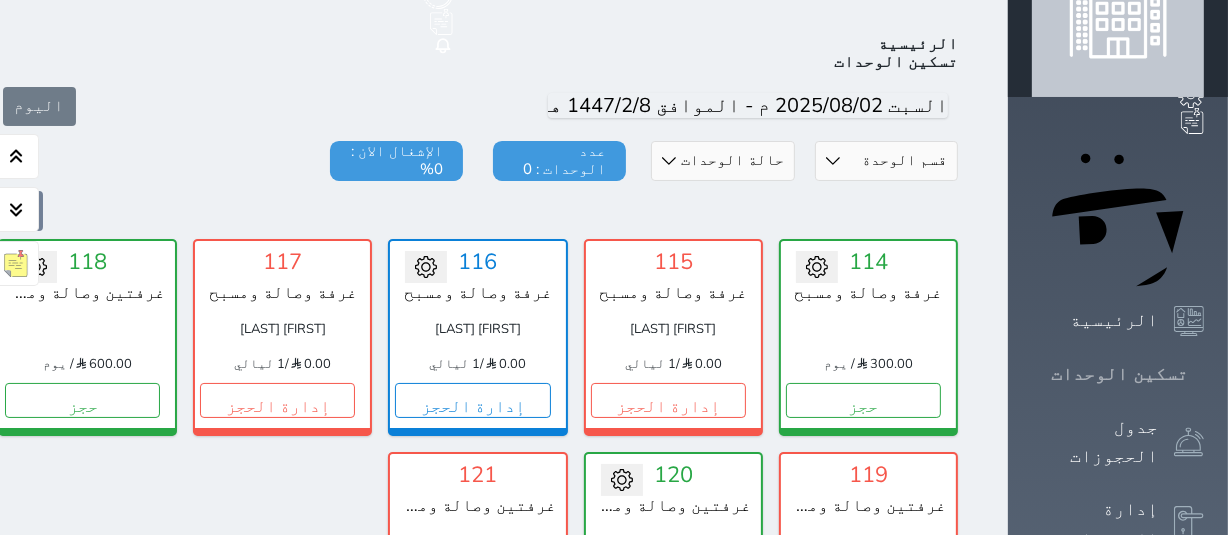 scroll, scrollTop: 78, scrollLeft: 0, axis: vertical 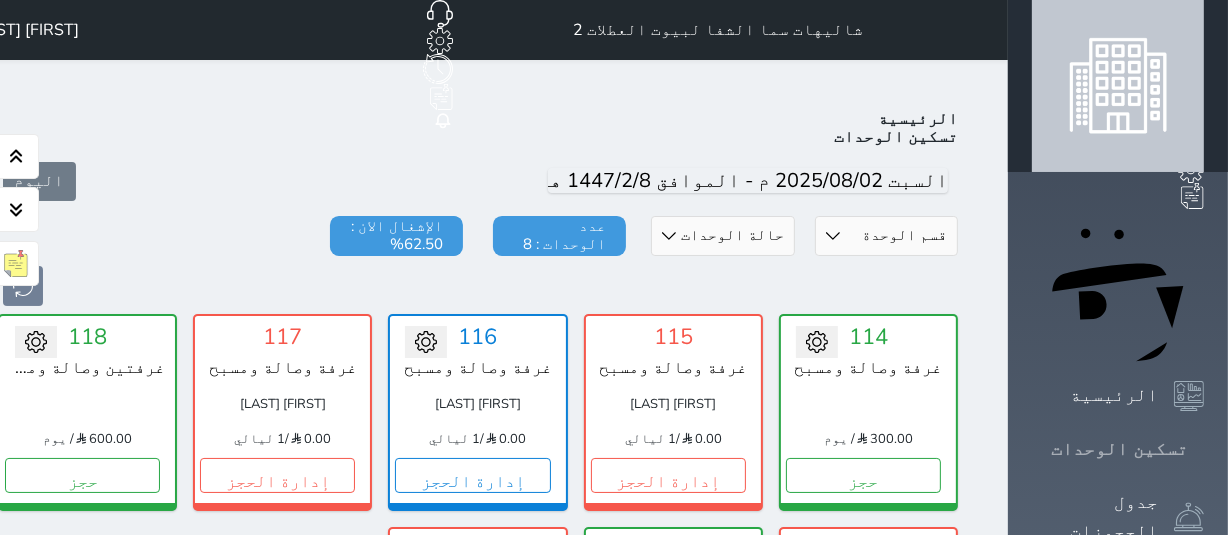 click 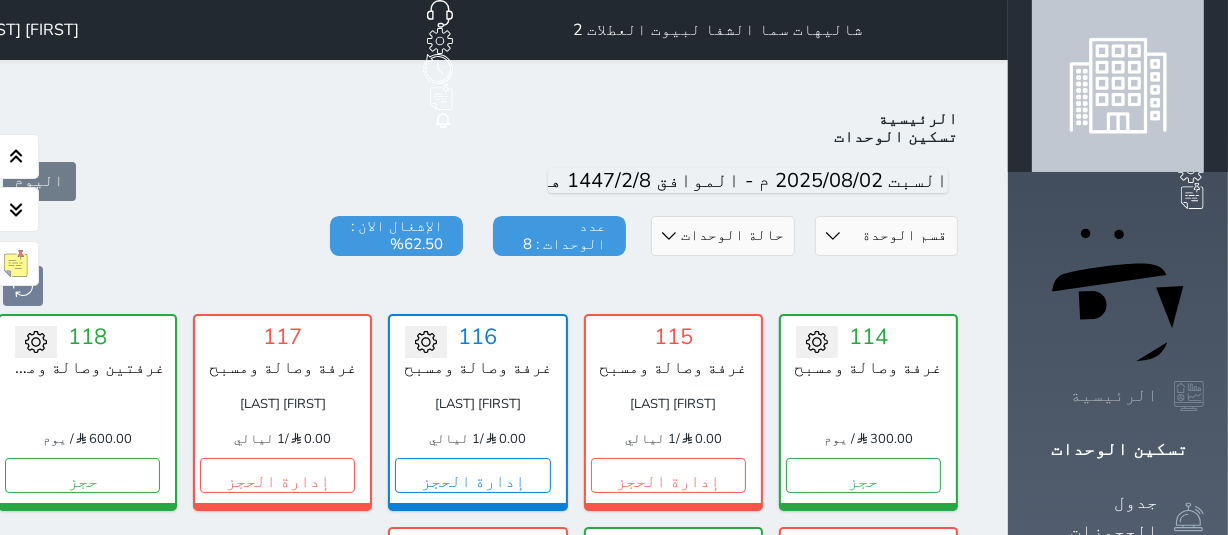 click 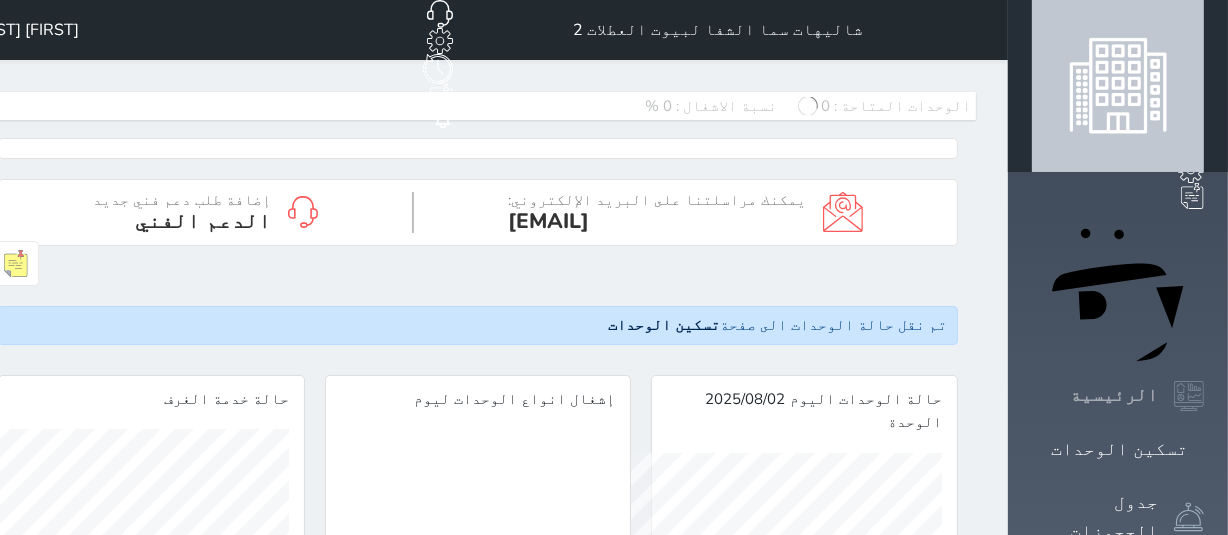 scroll, scrollTop: 999689, scrollLeft: 999689, axis: both 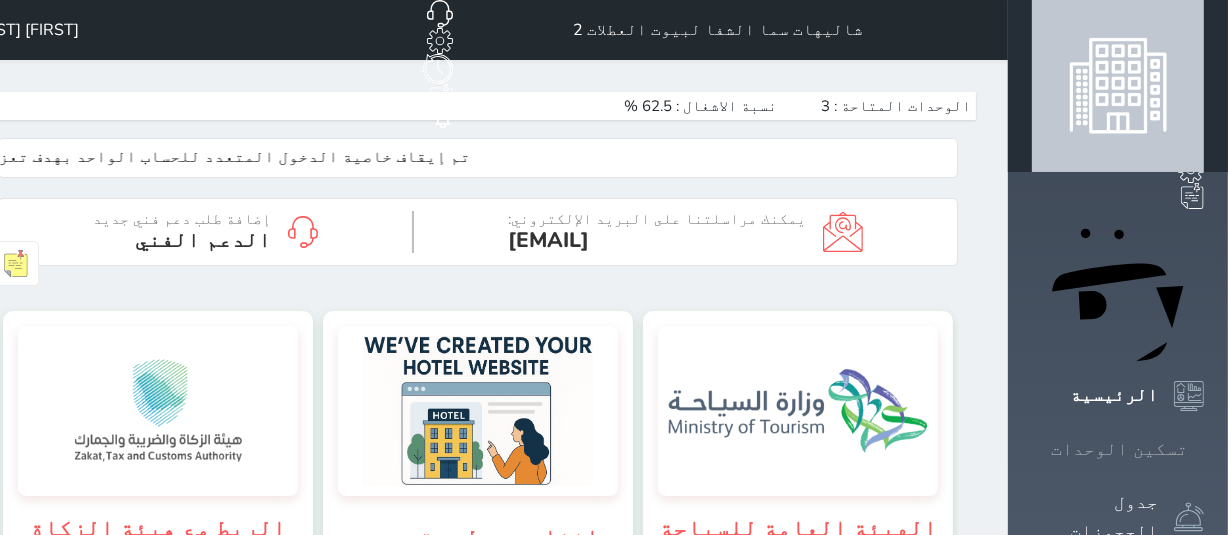 click 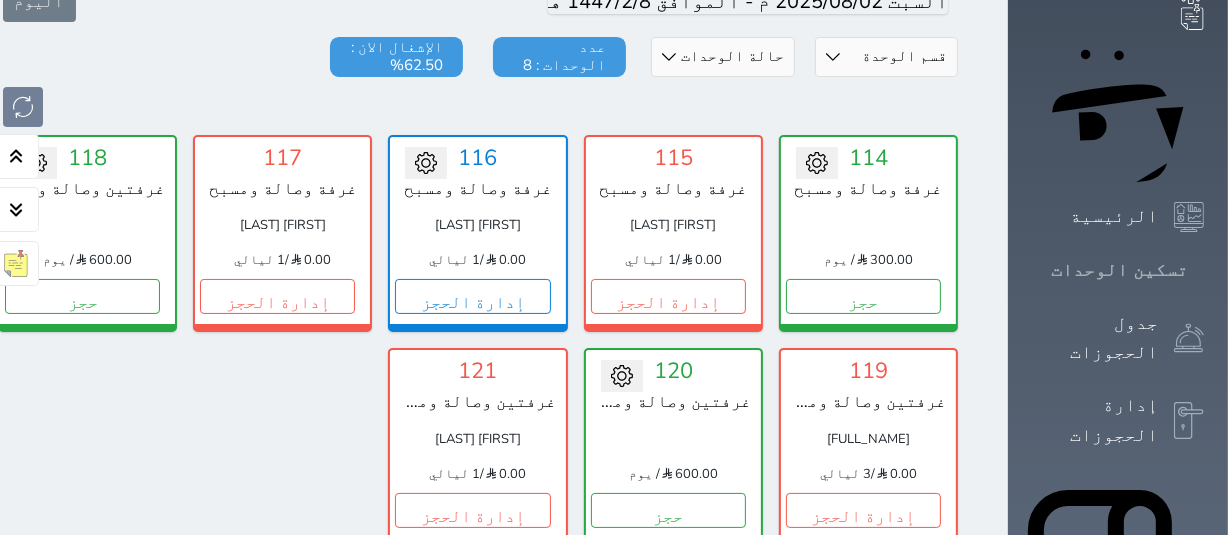 scroll, scrollTop: 0, scrollLeft: 0, axis: both 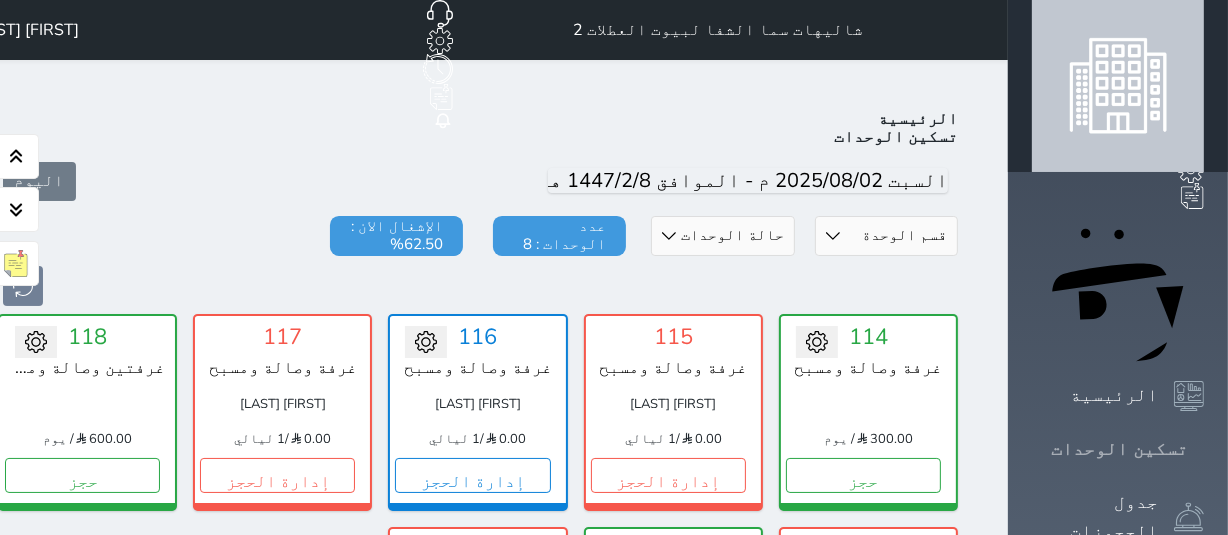 click at bounding box center (1204, 449) 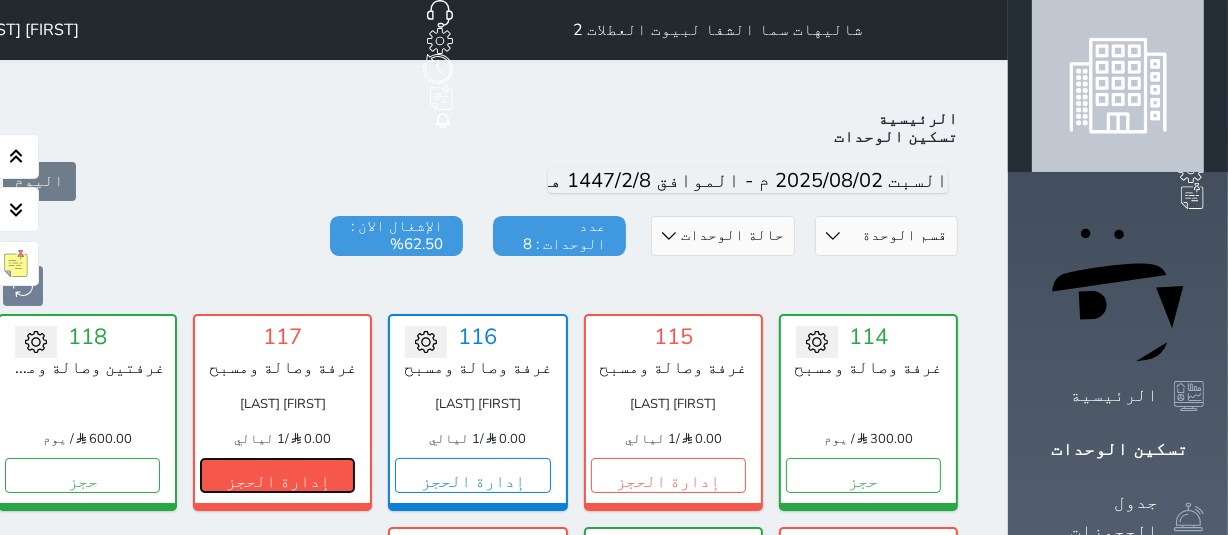 click on "إدارة الحجز" at bounding box center [277, 475] 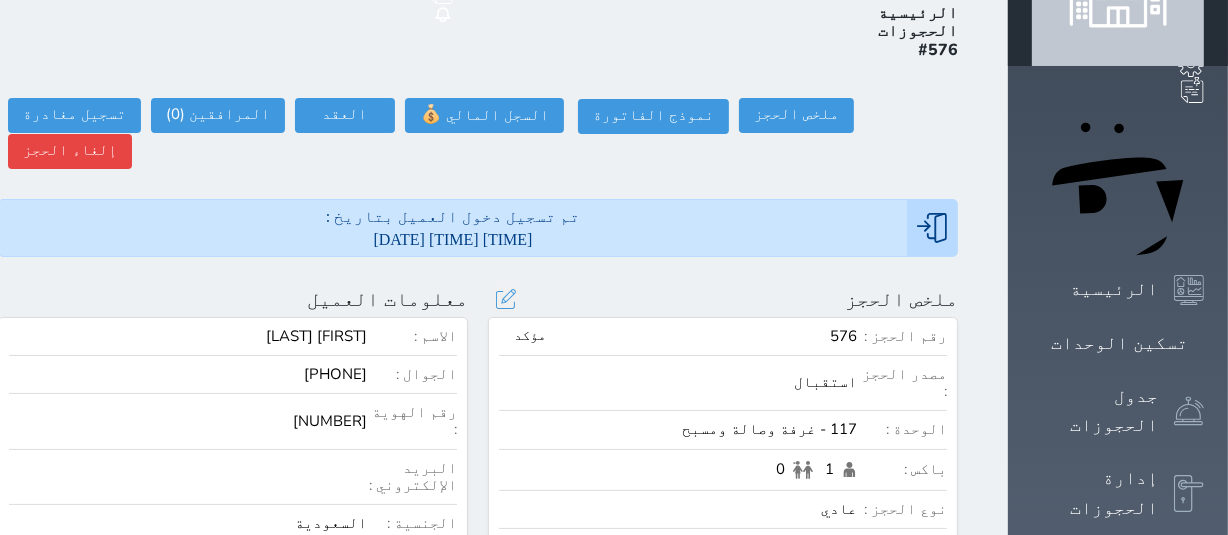 scroll, scrollTop: 109, scrollLeft: 0, axis: vertical 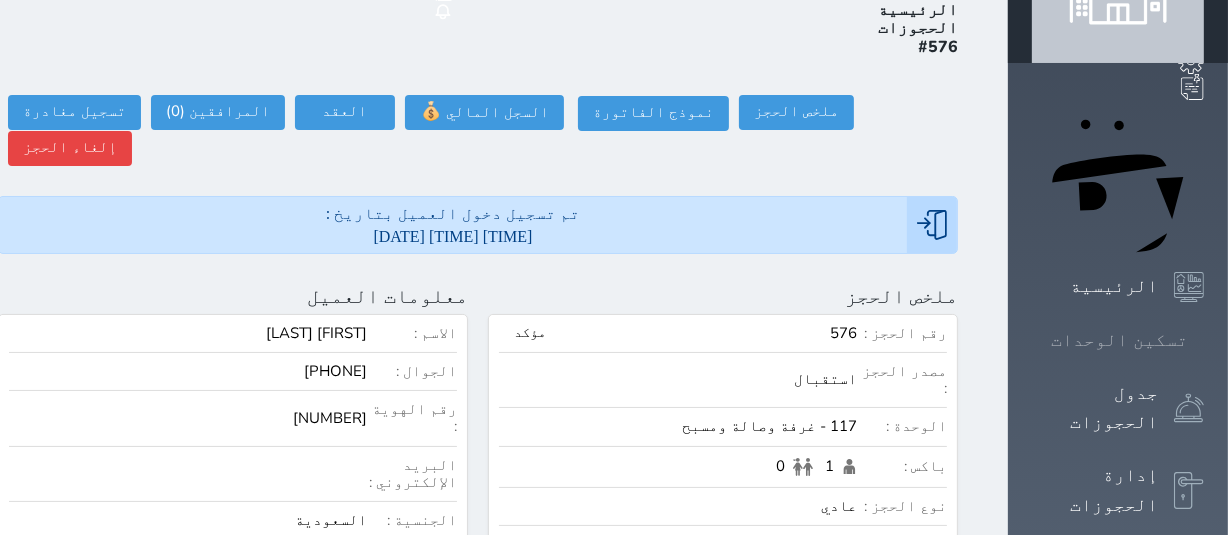 click on "تسكين الوحدات" at bounding box center [1119, 340] 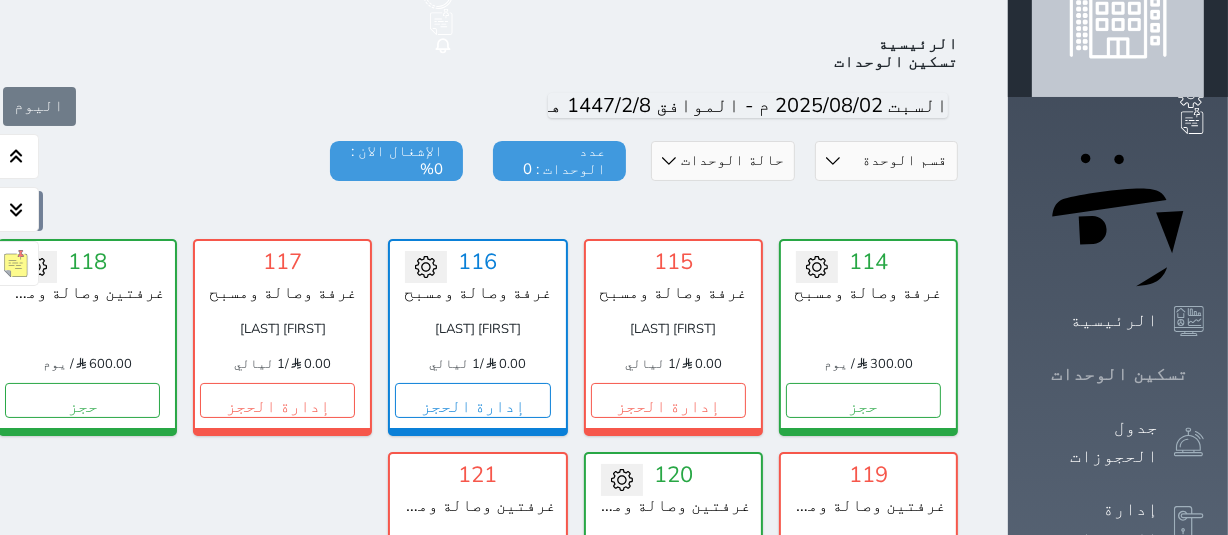 scroll, scrollTop: 78, scrollLeft: 0, axis: vertical 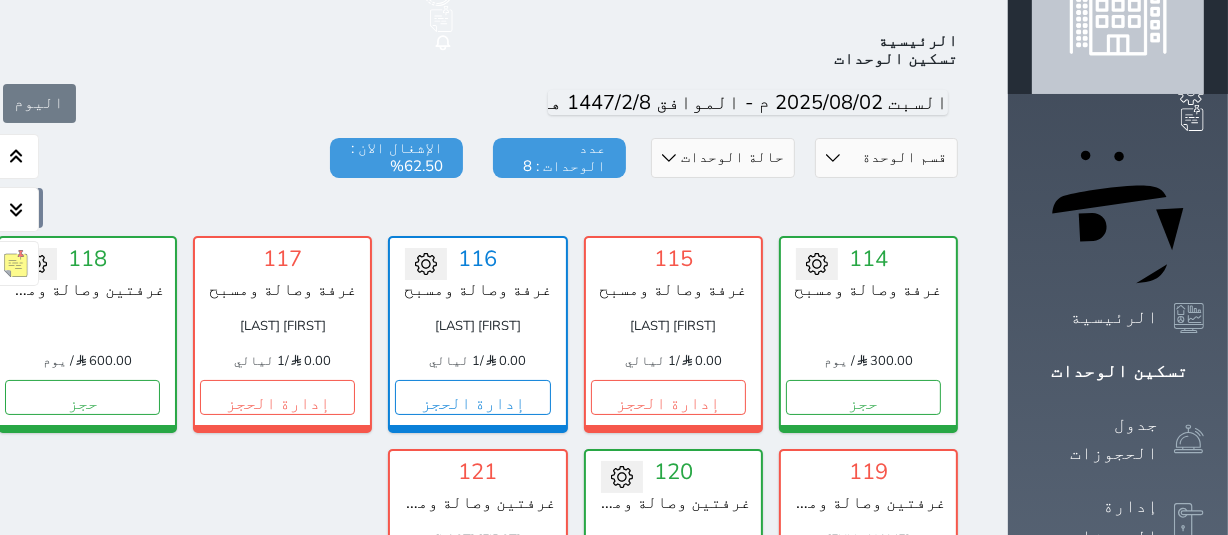 drag, startPoint x: 508, startPoint y: 309, endPoint x: 686, endPoint y: 160, distance: 232.13142 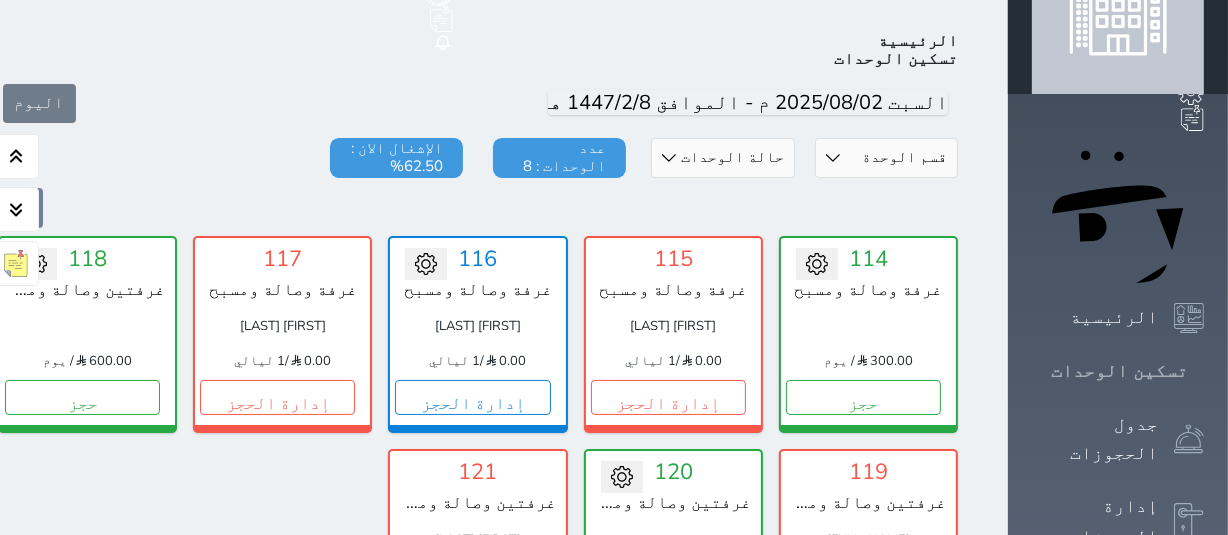 click on "تسكين الوحدات" at bounding box center (1119, 371) 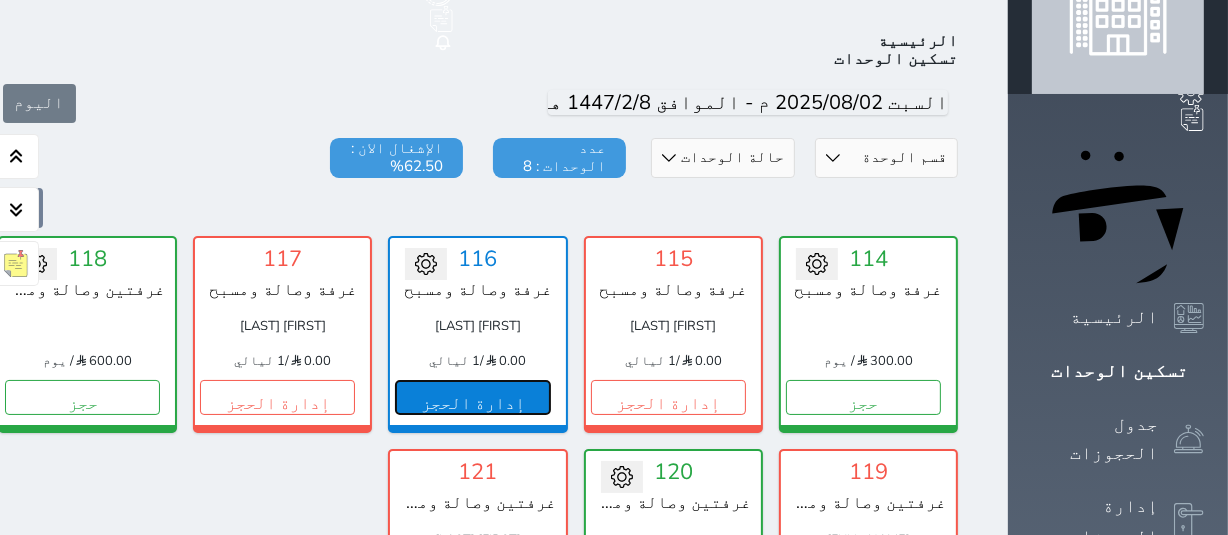 click on "إدارة الحجز" at bounding box center (472, 397) 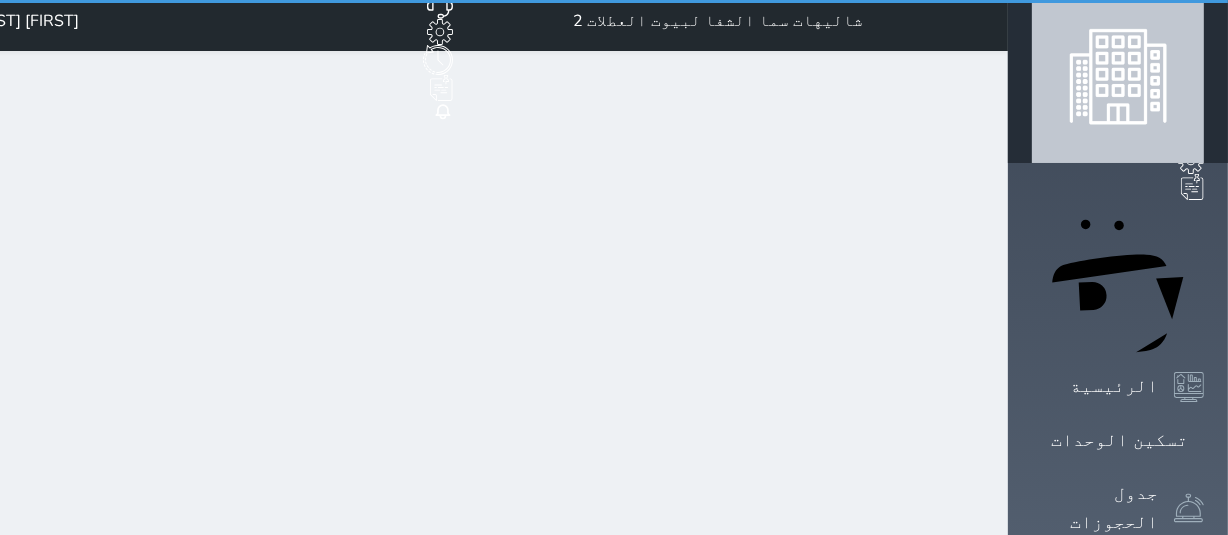 scroll, scrollTop: 0, scrollLeft: 0, axis: both 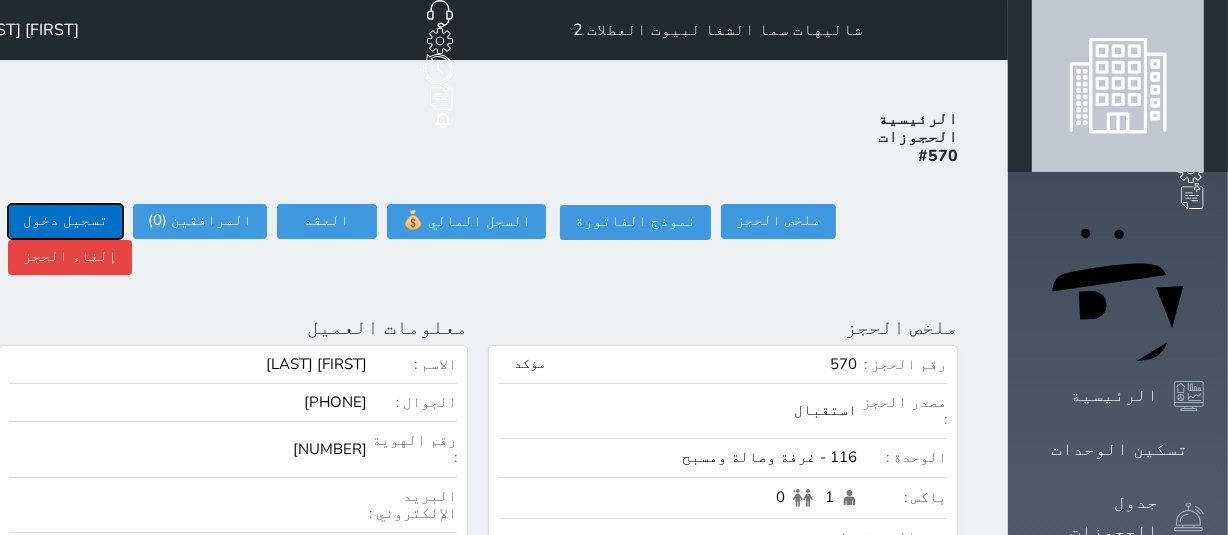 click on "تسجيل دخول" at bounding box center (65, 221) 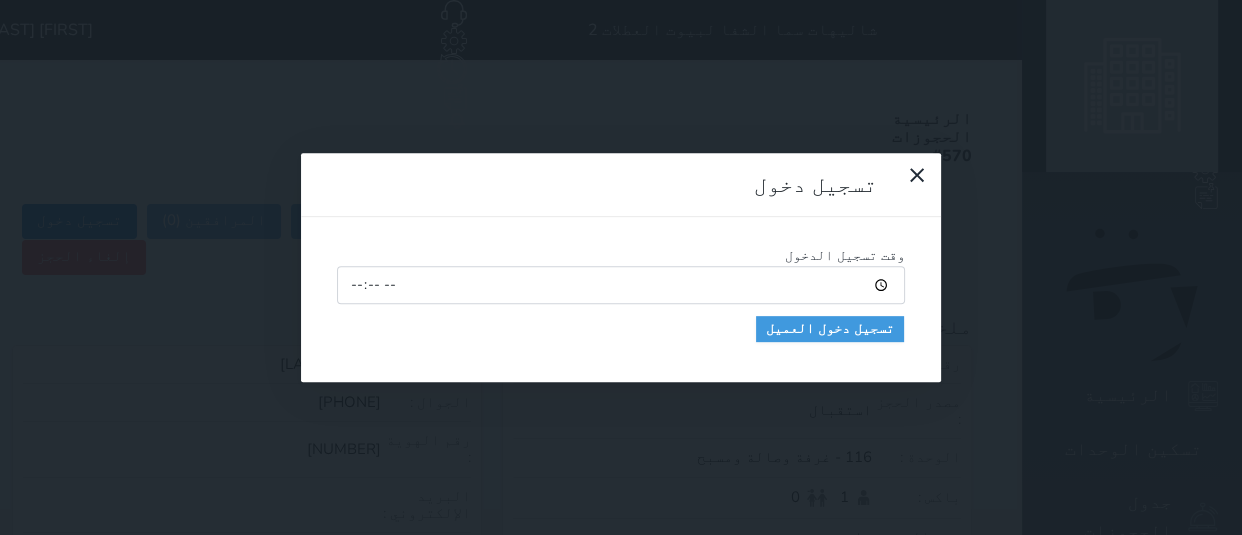 click on "تسجيل دخول                 وقت تسجيل الدخول    16:01   تسجيل دخول العميل" at bounding box center [621, 267] 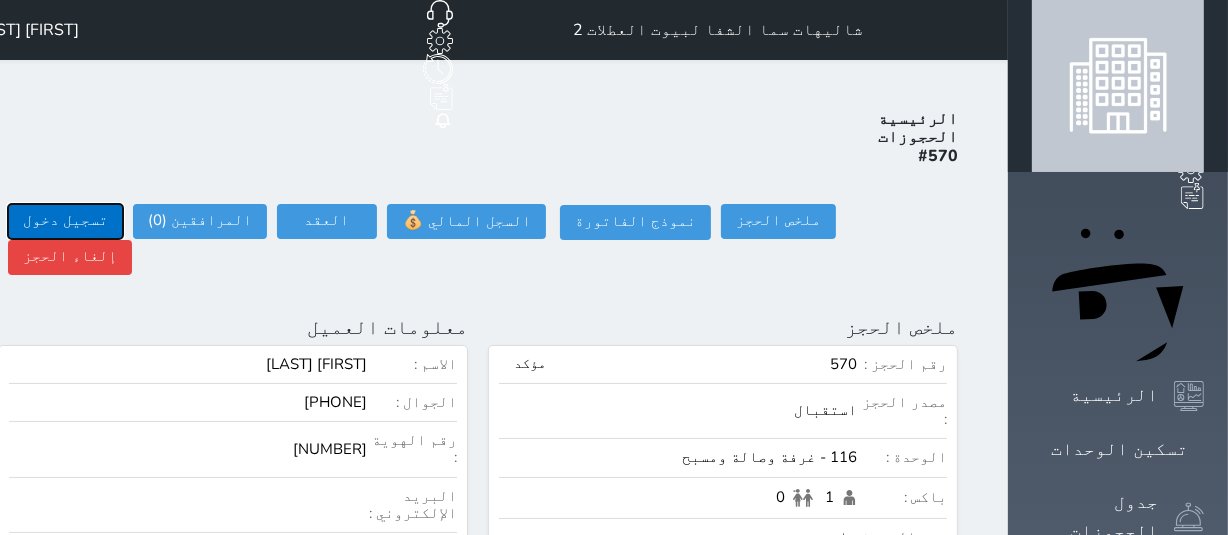 click on "تسجيل دخول" at bounding box center [65, 221] 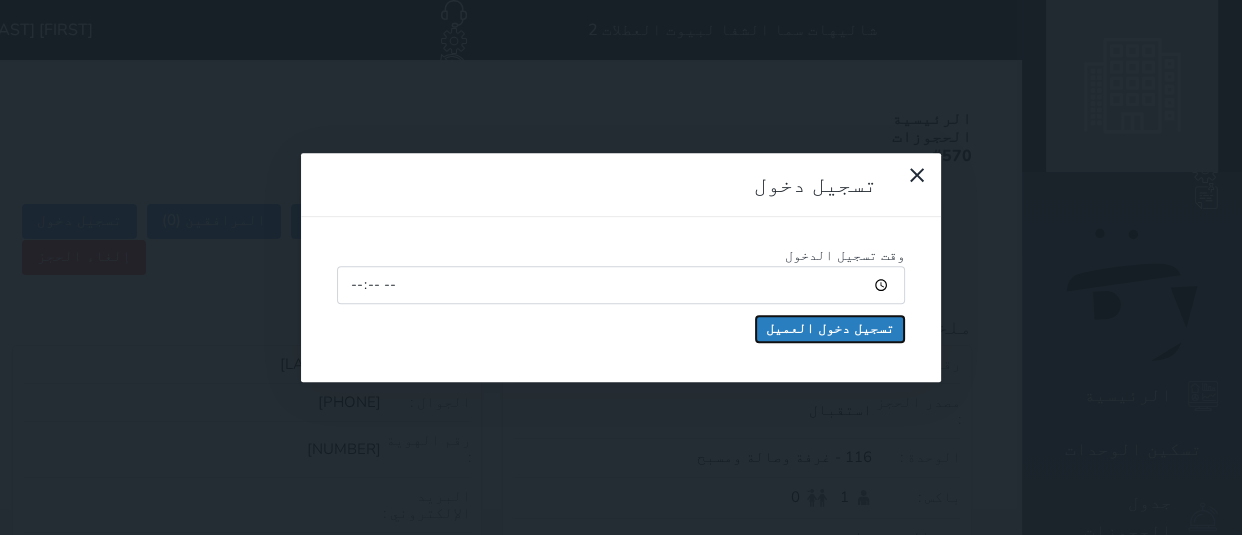 click on "تسجيل دخول العميل" at bounding box center [830, 329] 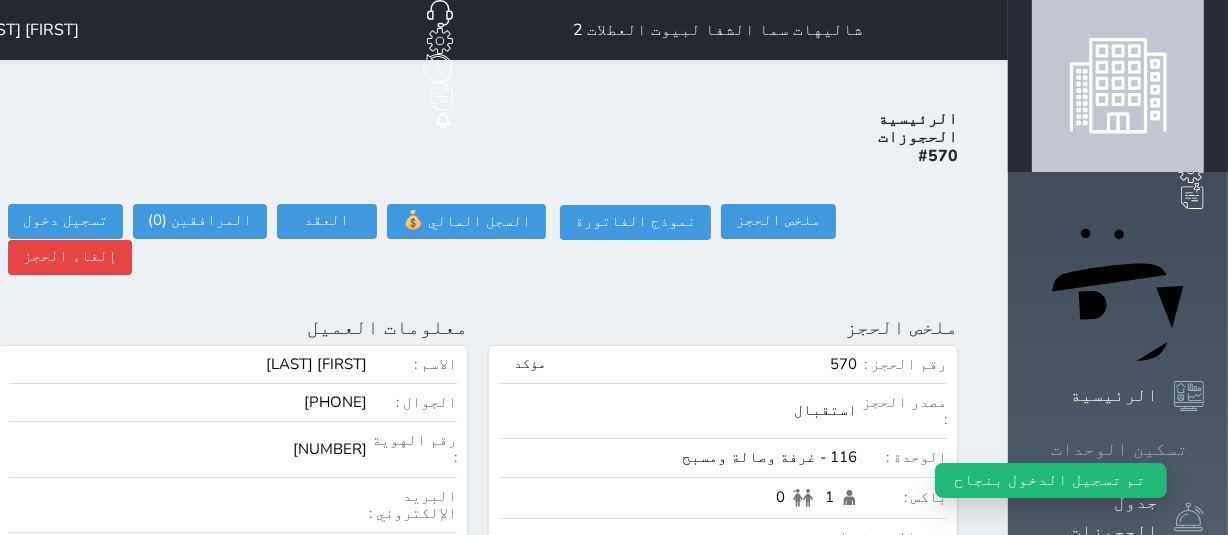 click on "تسكين الوحدات" at bounding box center (1119, 449) 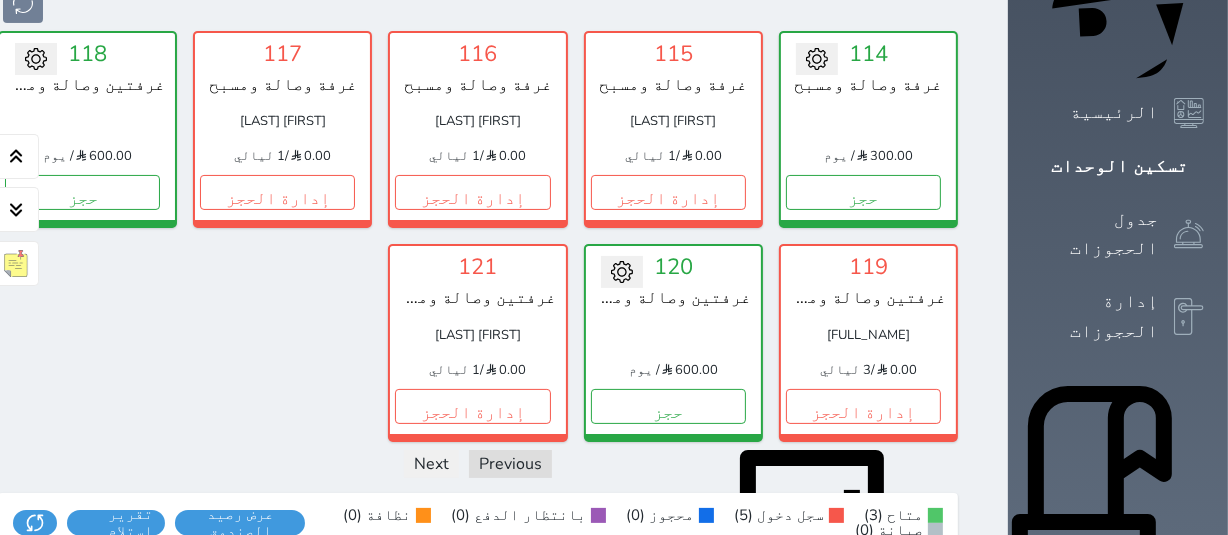 scroll, scrollTop: 284, scrollLeft: 0, axis: vertical 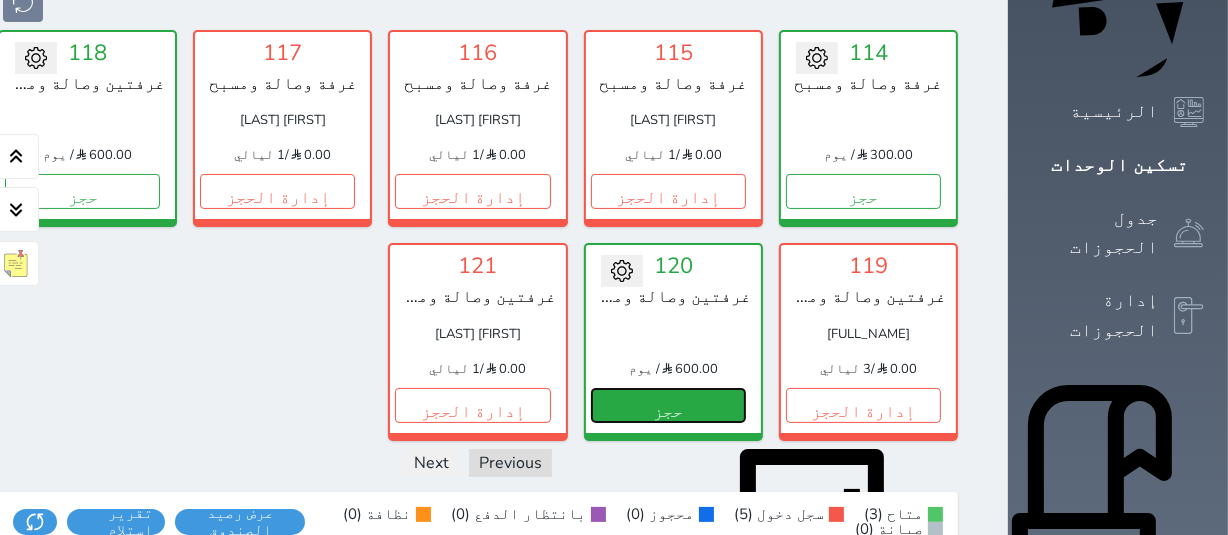 click on "حجز" at bounding box center (668, 405) 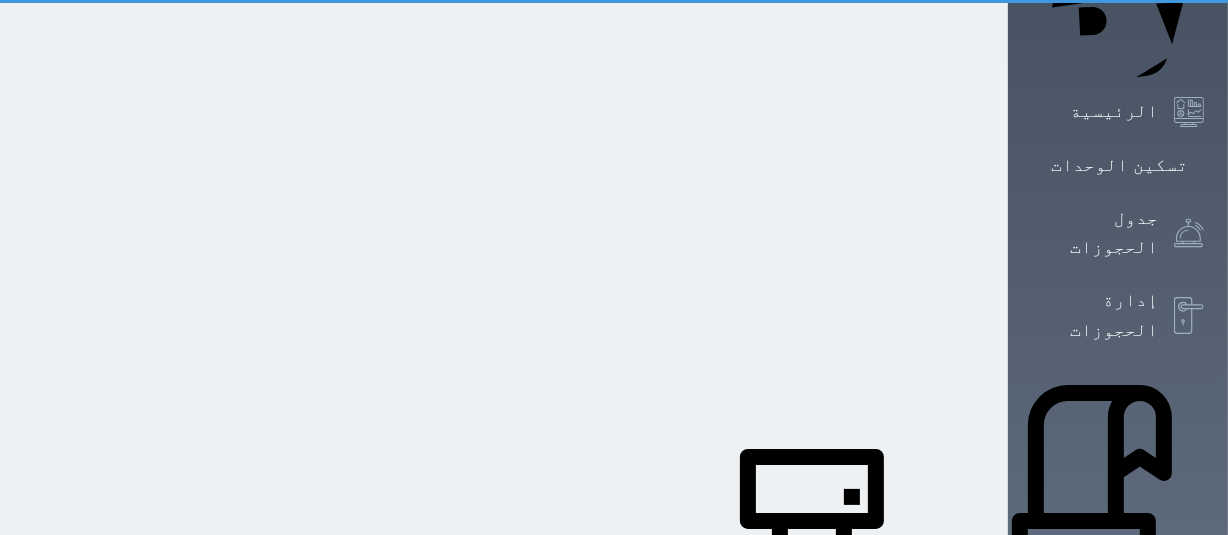 scroll, scrollTop: 41, scrollLeft: 0, axis: vertical 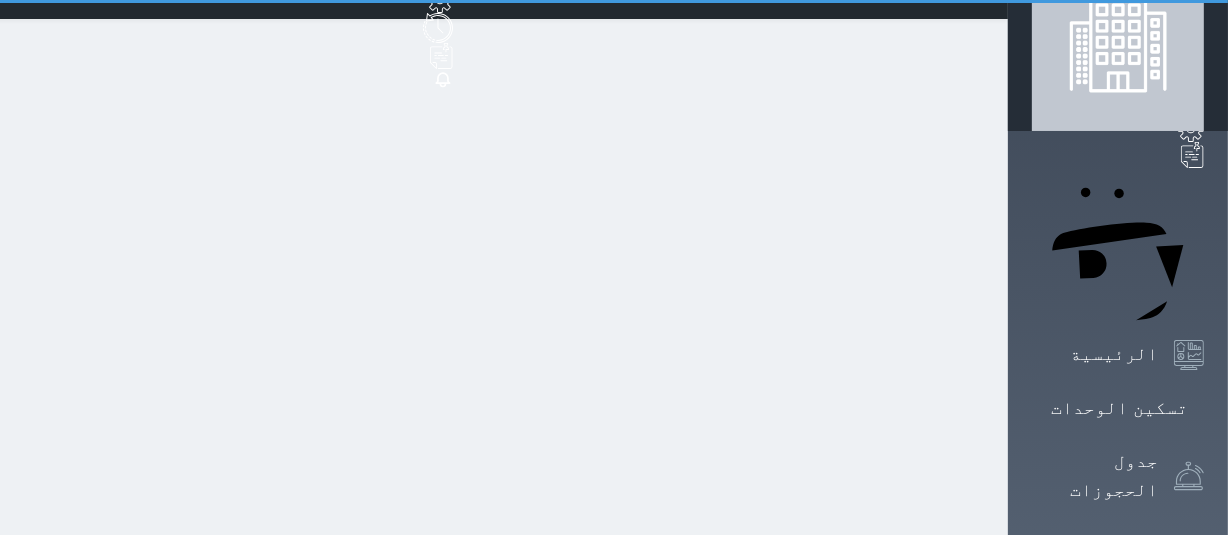 select on "1" 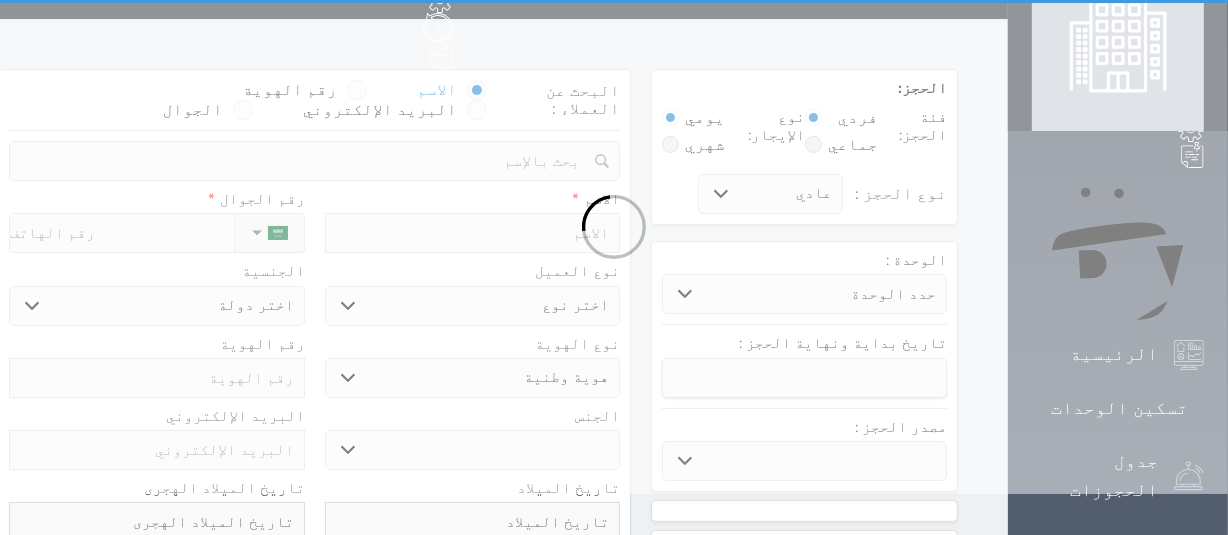 scroll, scrollTop: 0, scrollLeft: 0, axis: both 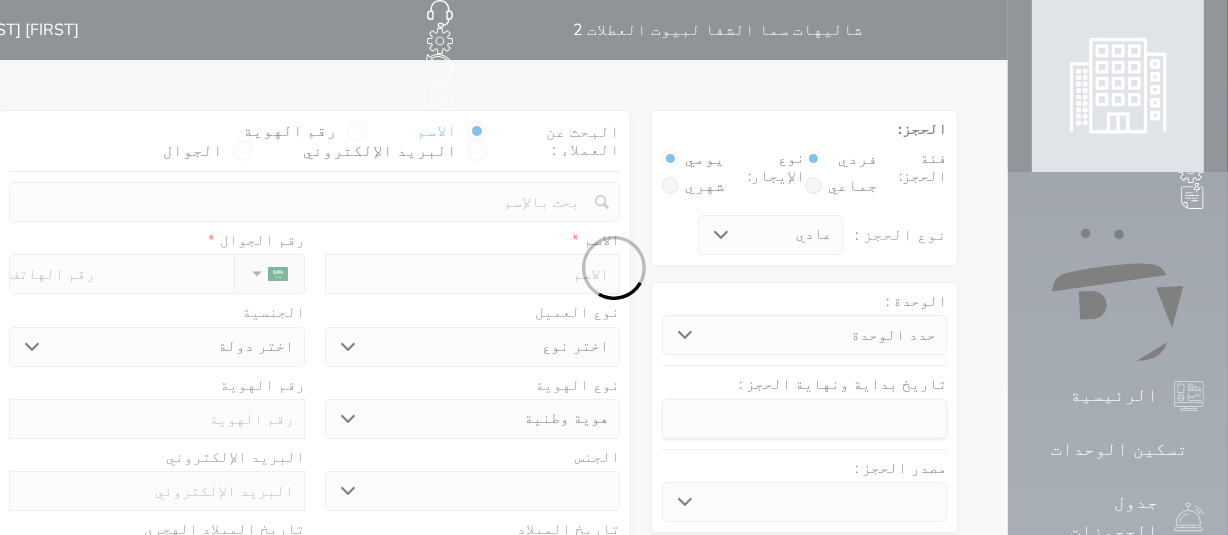 click at bounding box center (614, 267) 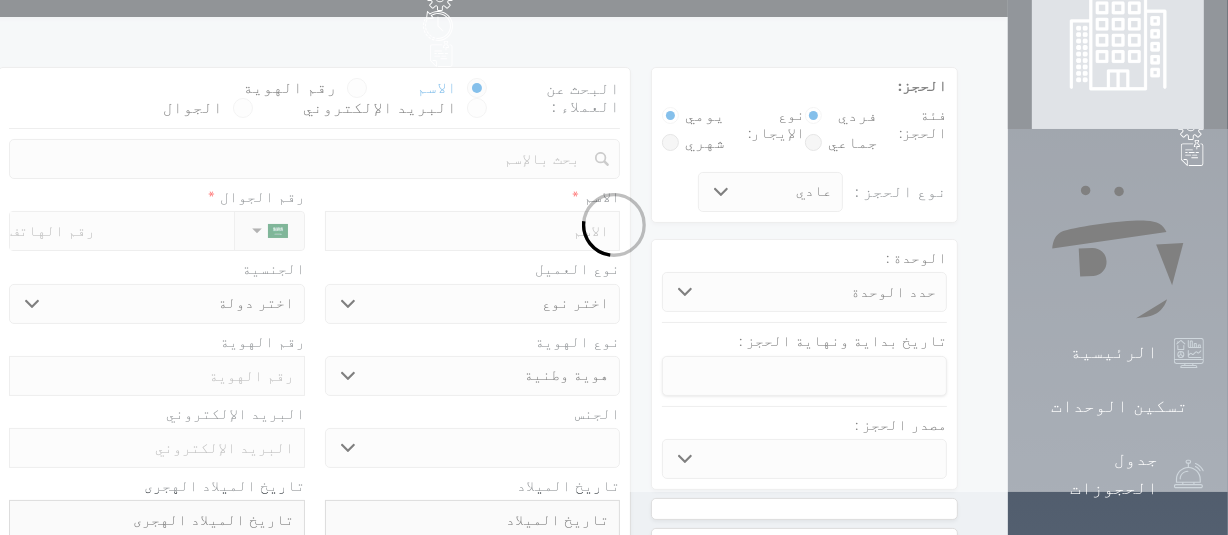 scroll, scrollTop: 45, scrollLeft: 0, axis: vertical 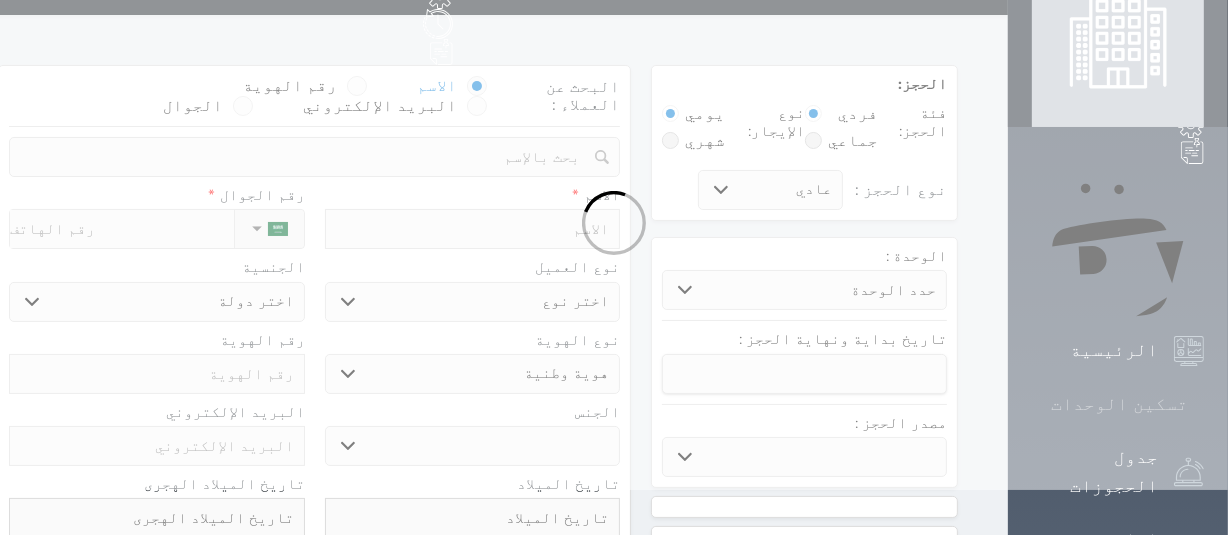 click 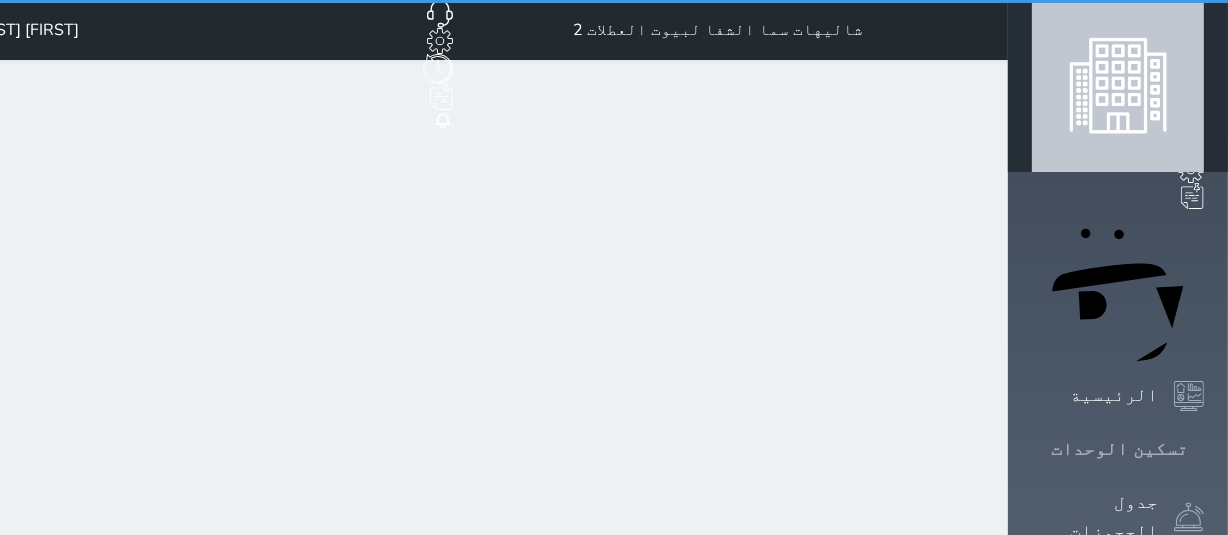 scroll, scrollTop: 0, scrollLeft: 0, axis: both 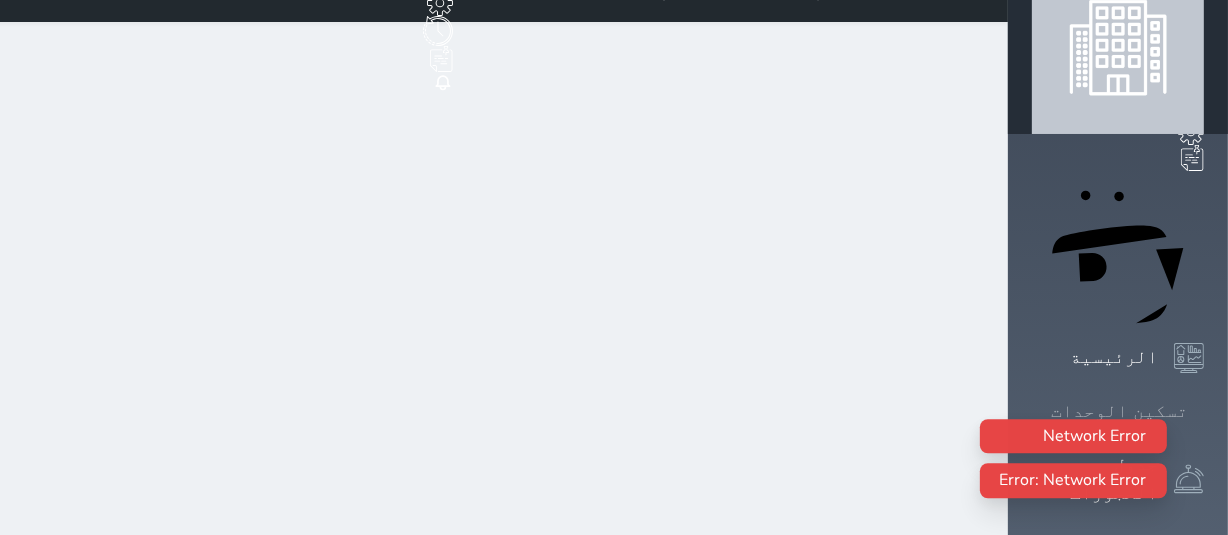 type 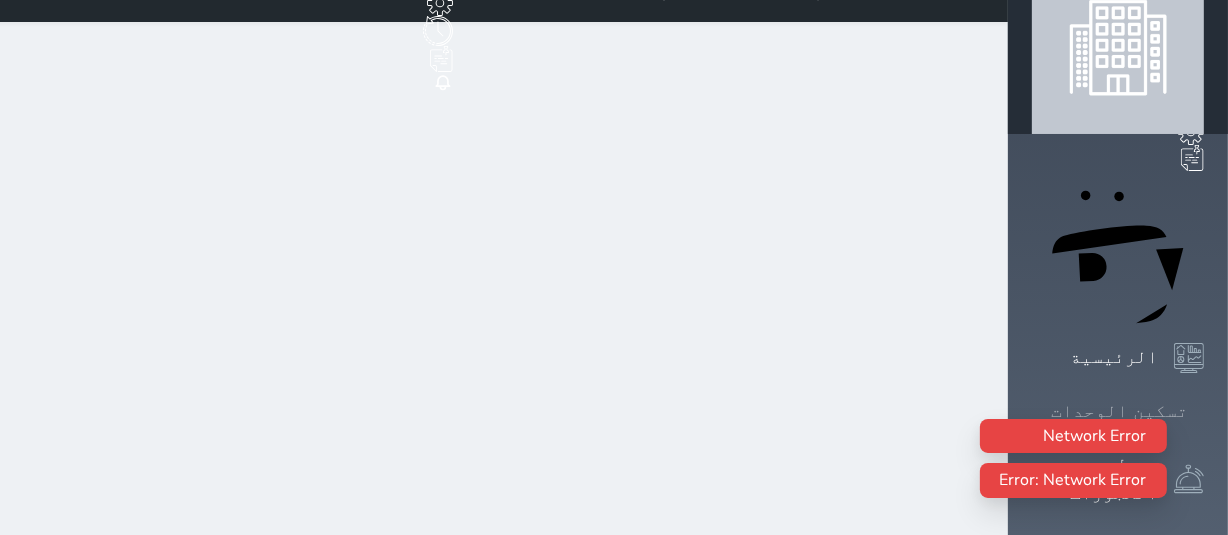 scroll, scrollTop: 0, scrollLeft: 0, axis: both 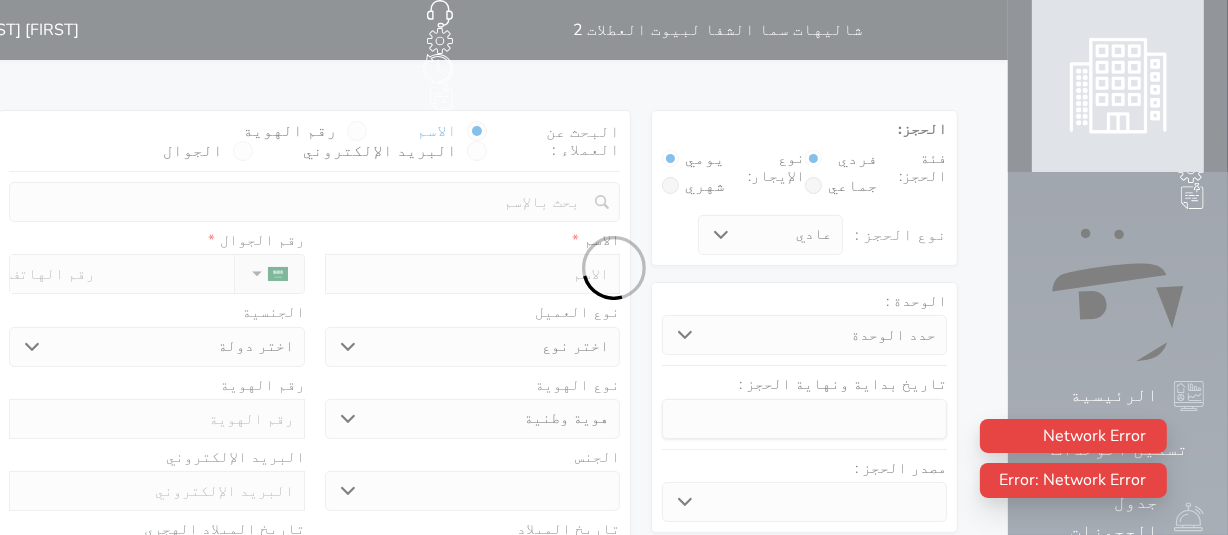 click at bounding box center [614, 267] 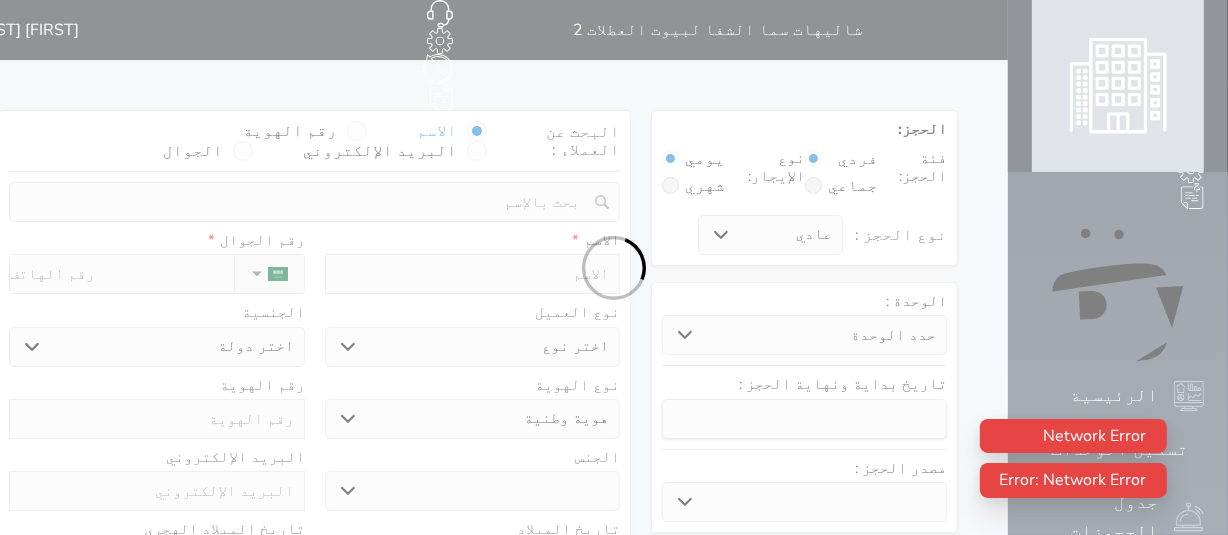 click at bounding box center (614, 267) 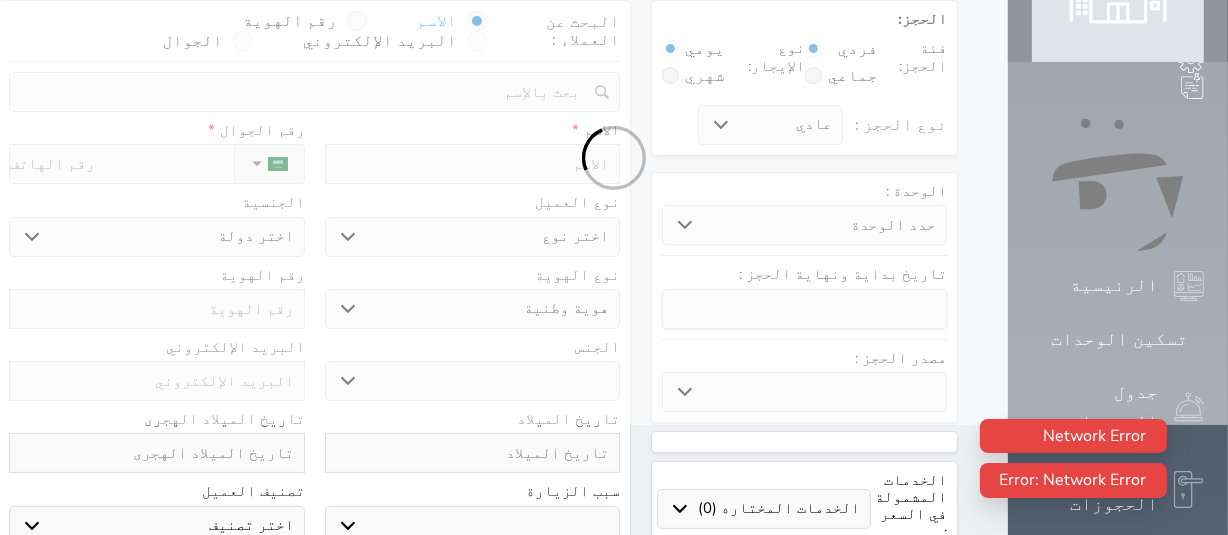 scroll, scrollTop: 115, scrollLeft: 0, axis: vertical 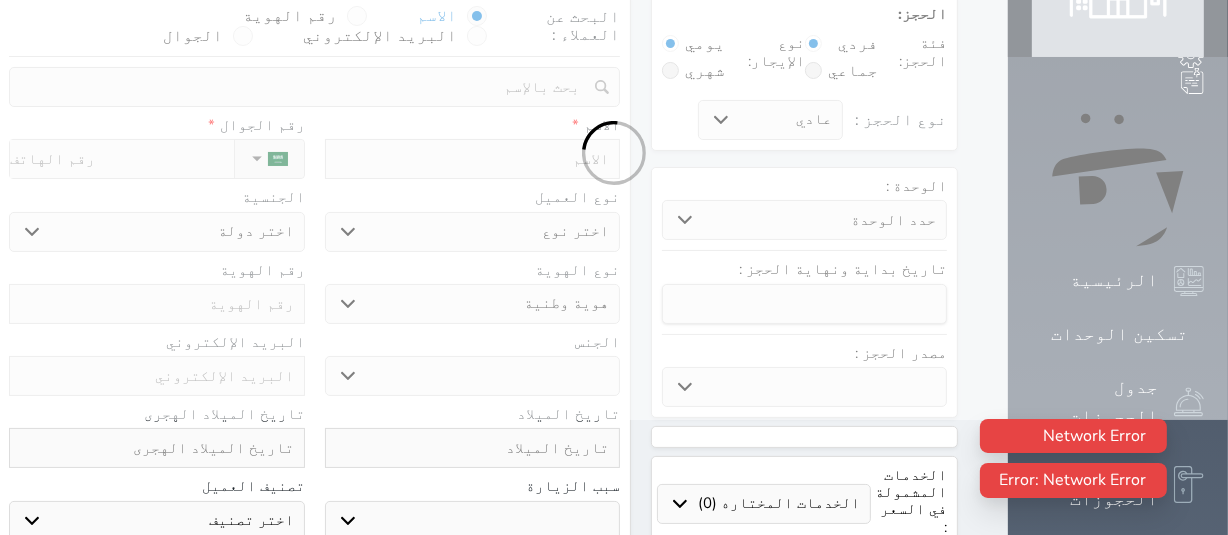click at bounding box center [614, 152] 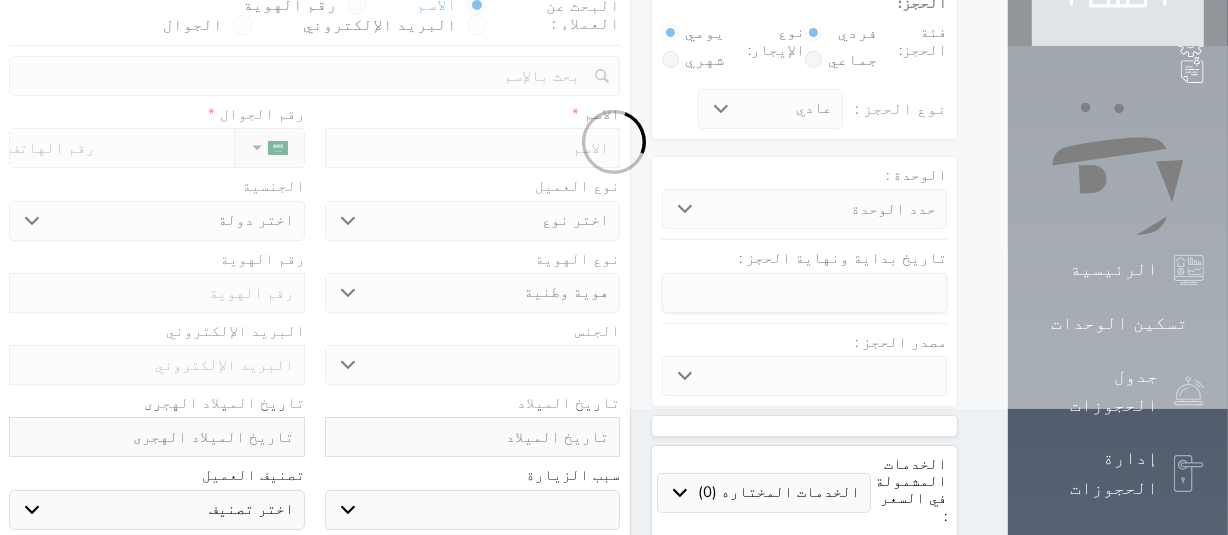 scroll, scrollTop: 0, scrollLeft: 0, axis: both 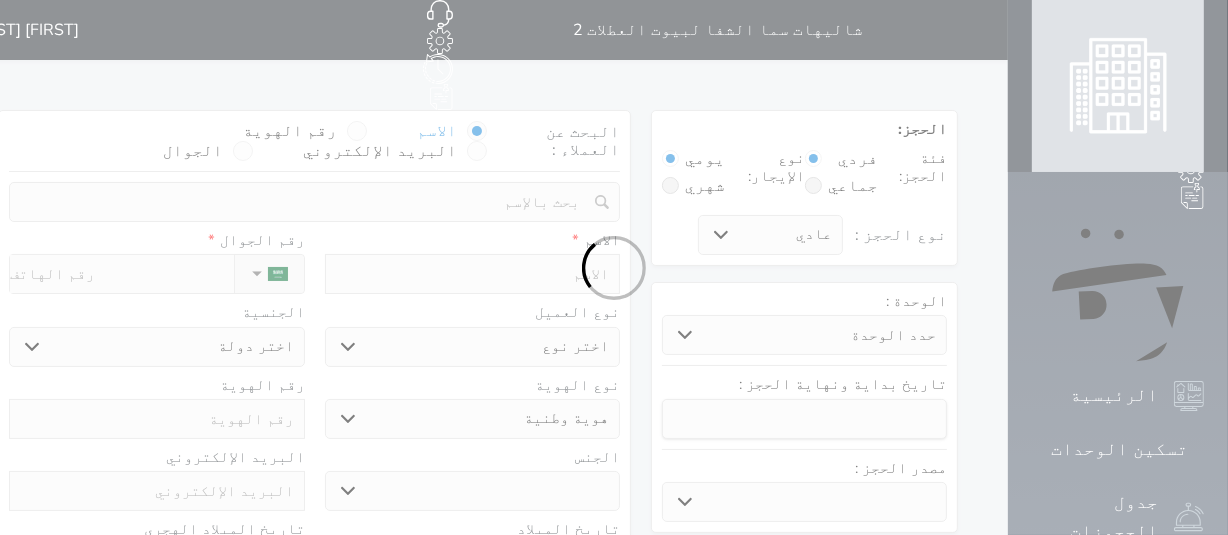click at bounding box center (614, 267) 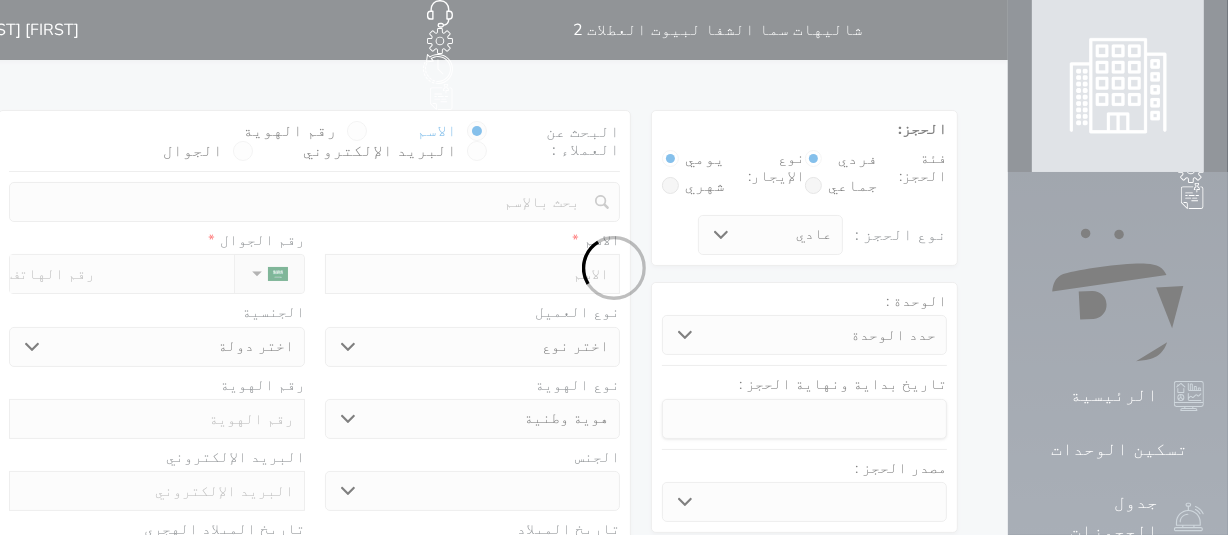 click at bounding box center [614, 267] 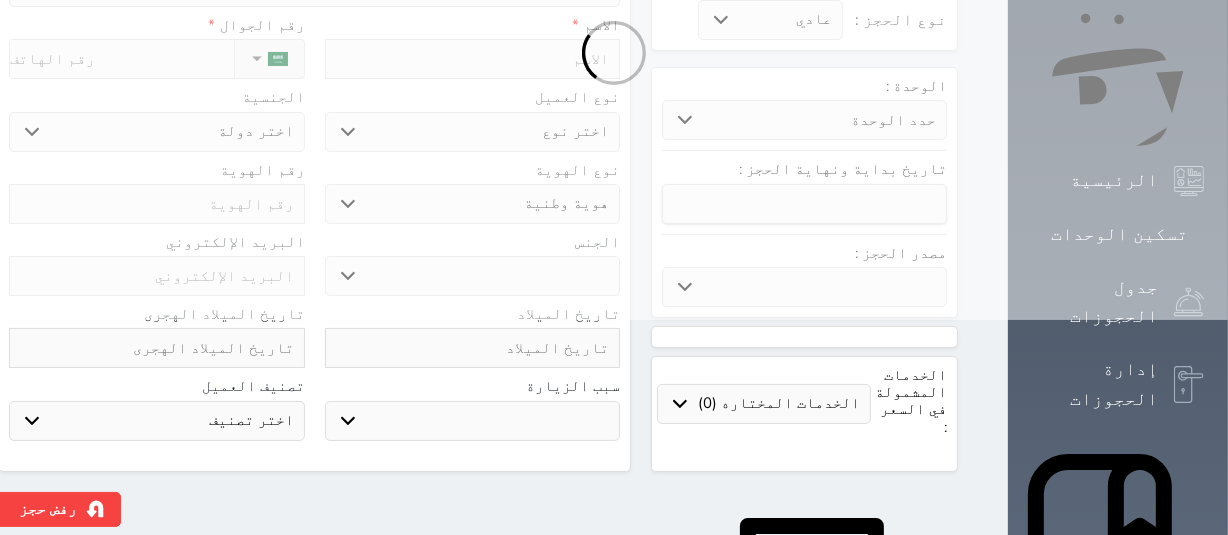 scroll, scrollTop: 8, scrollLeft: 0, axis: vertical 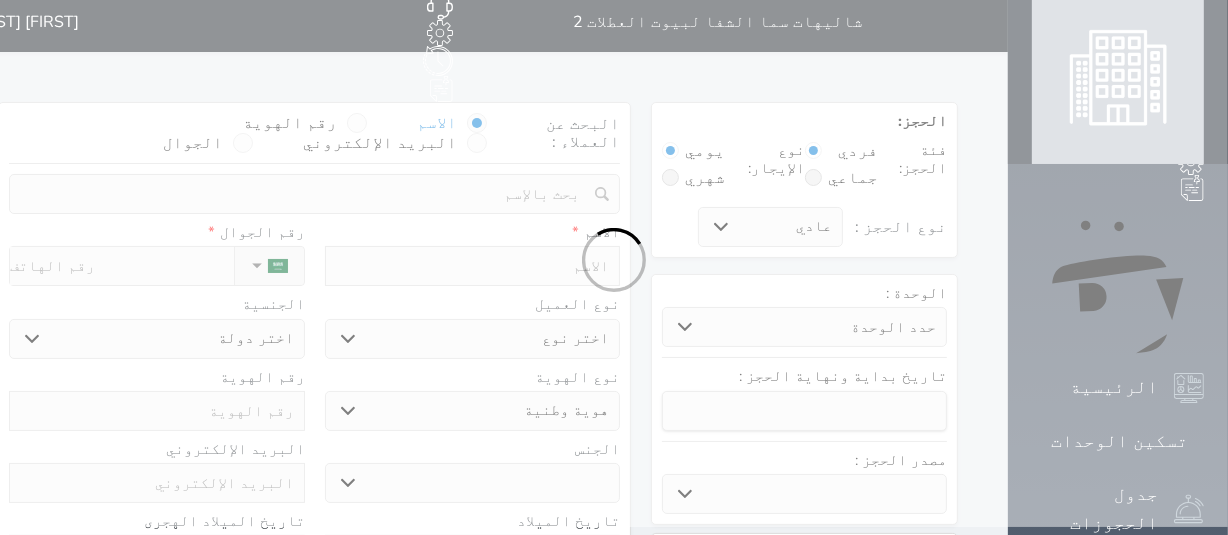 click at bounding box center (614, 259) 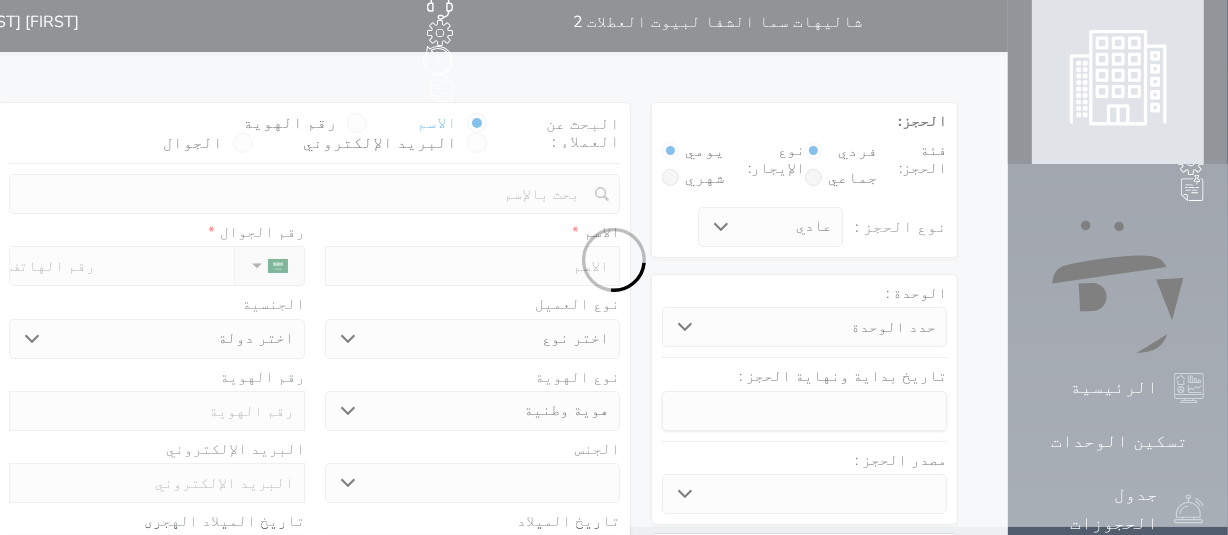 click at bounding box center (614, 259) 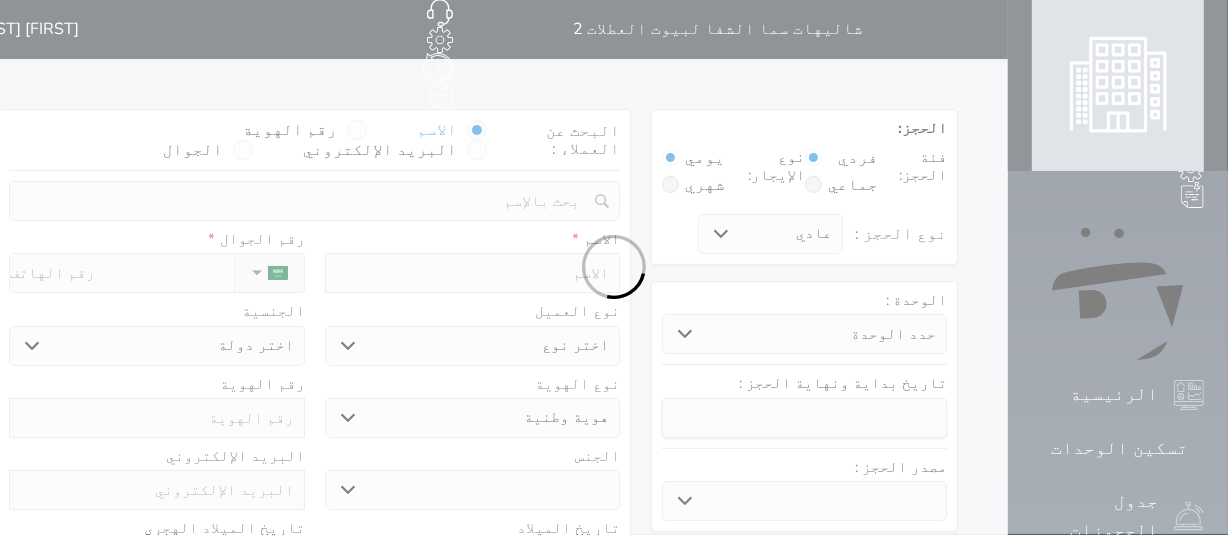 scroll, scrollTop: 0, scrollLeft: 0, axis: both 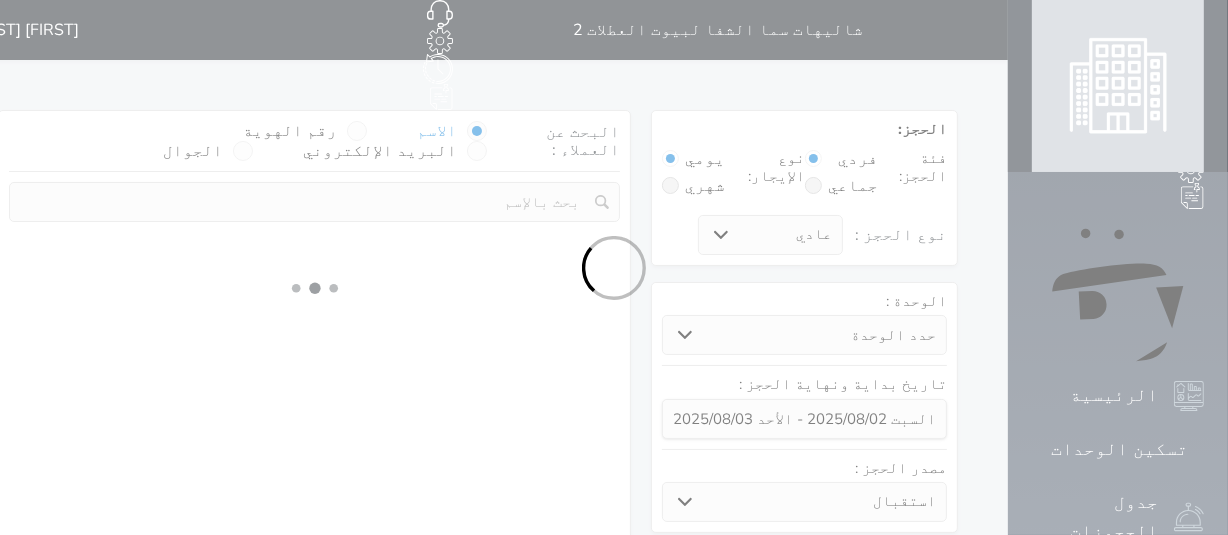 select on "31756" 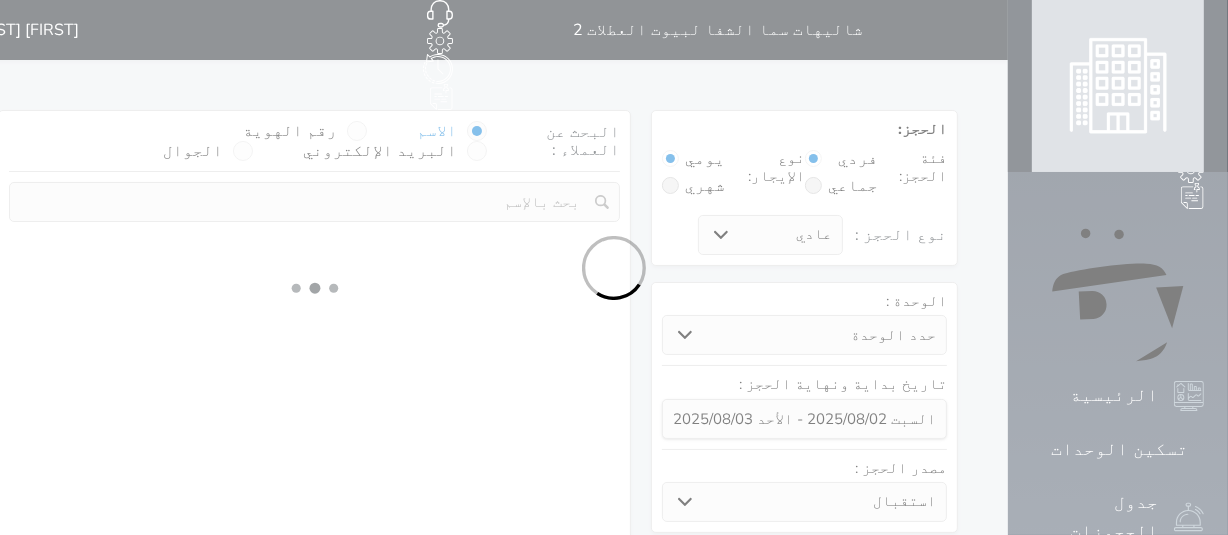 select on "1" 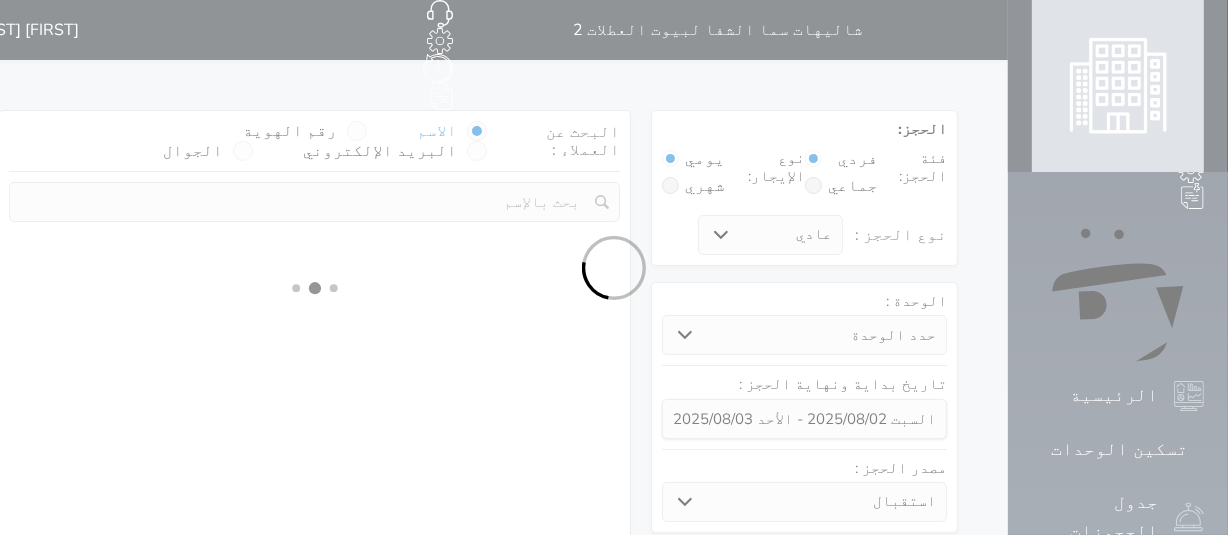 select on "113" 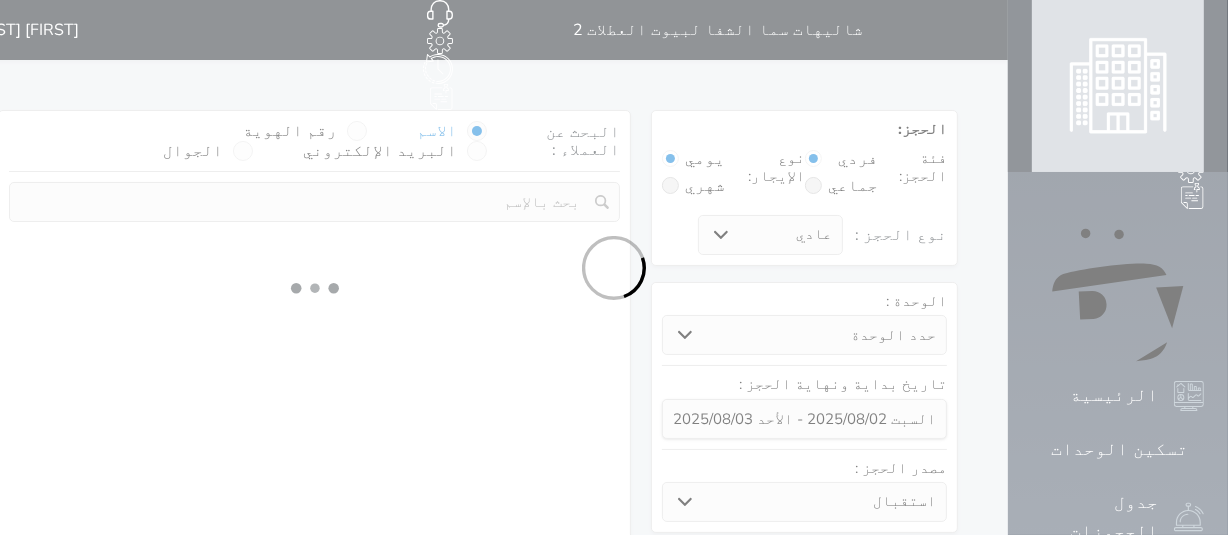 select on "1" 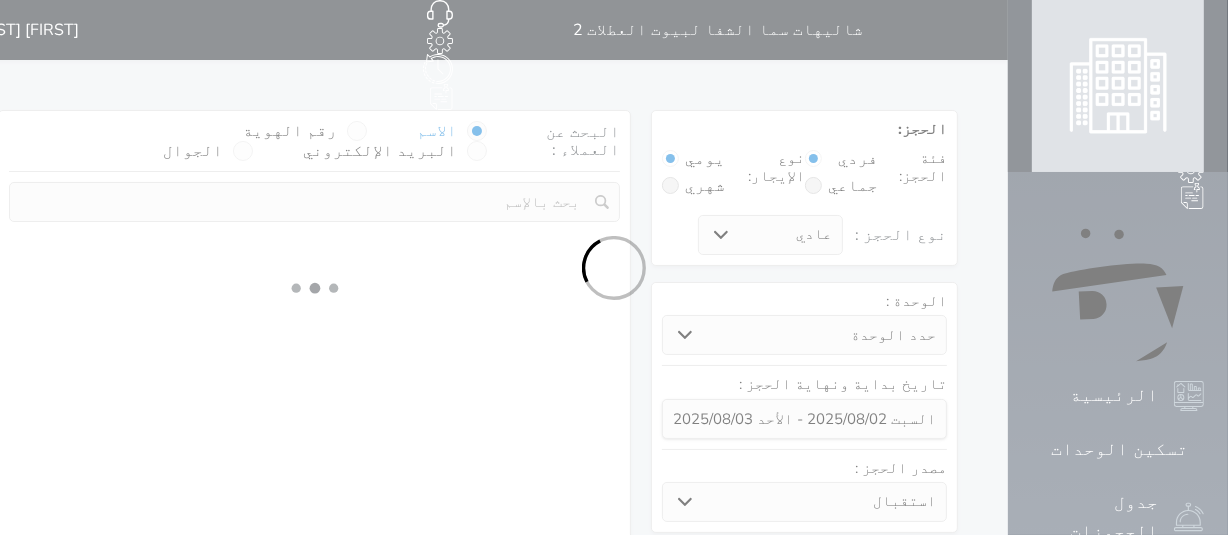 select 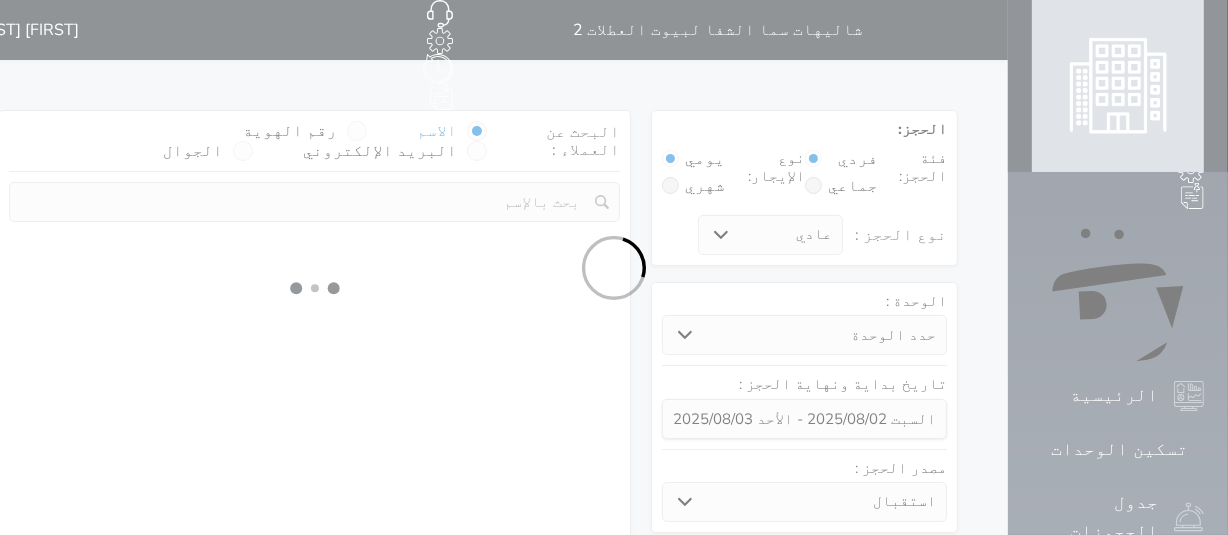 select on "7" 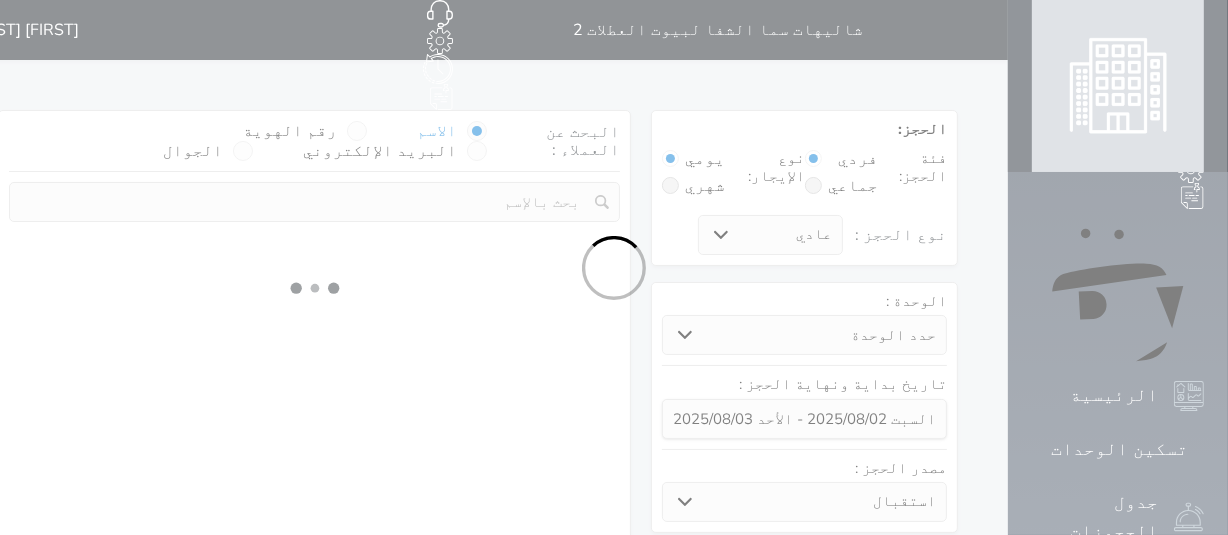 select 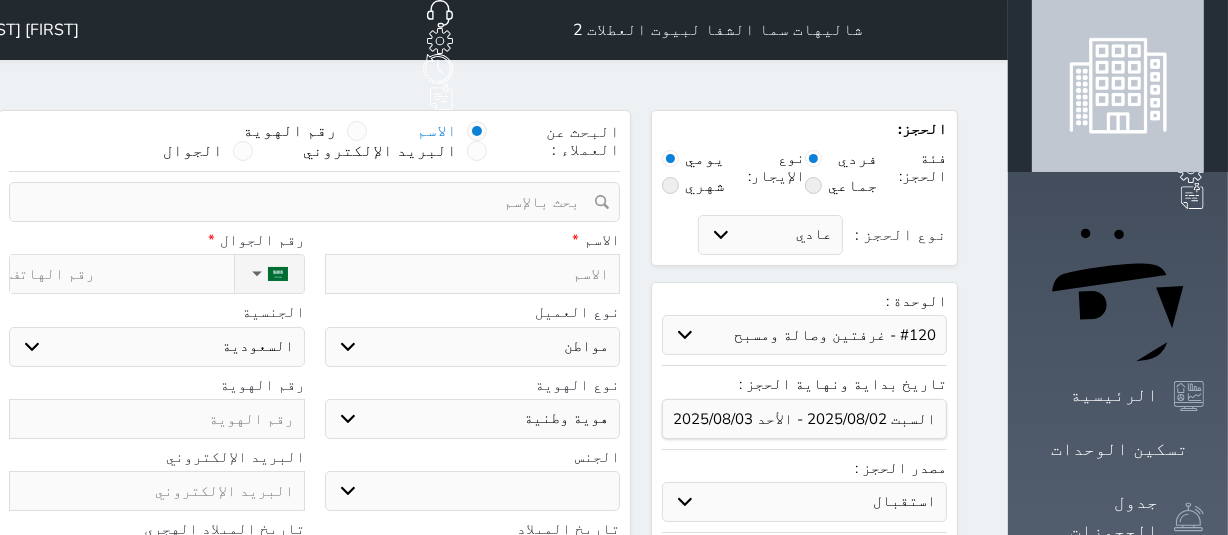select 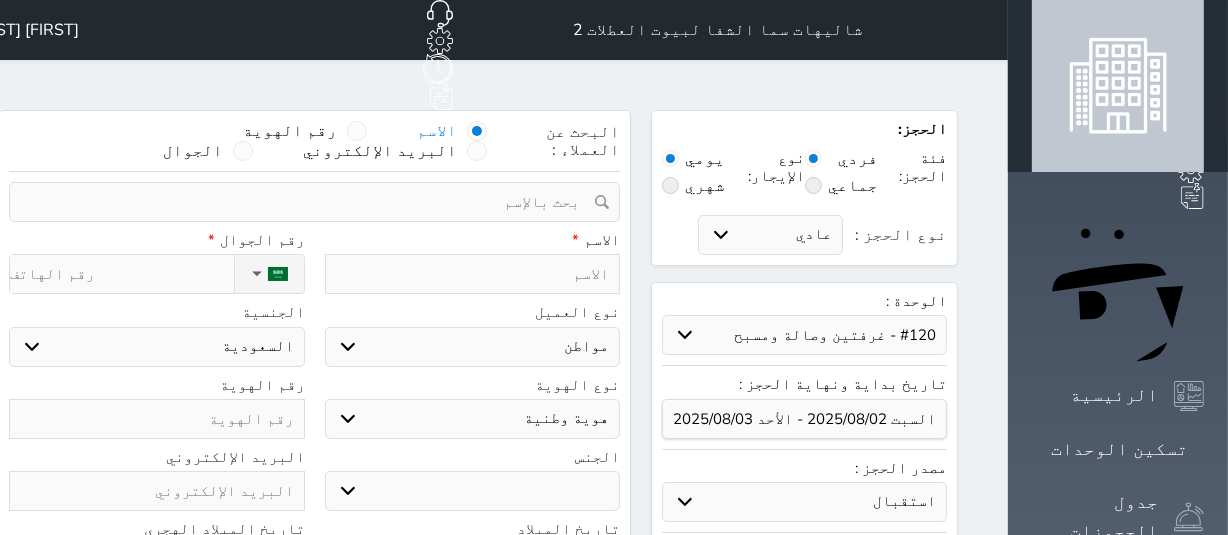 select 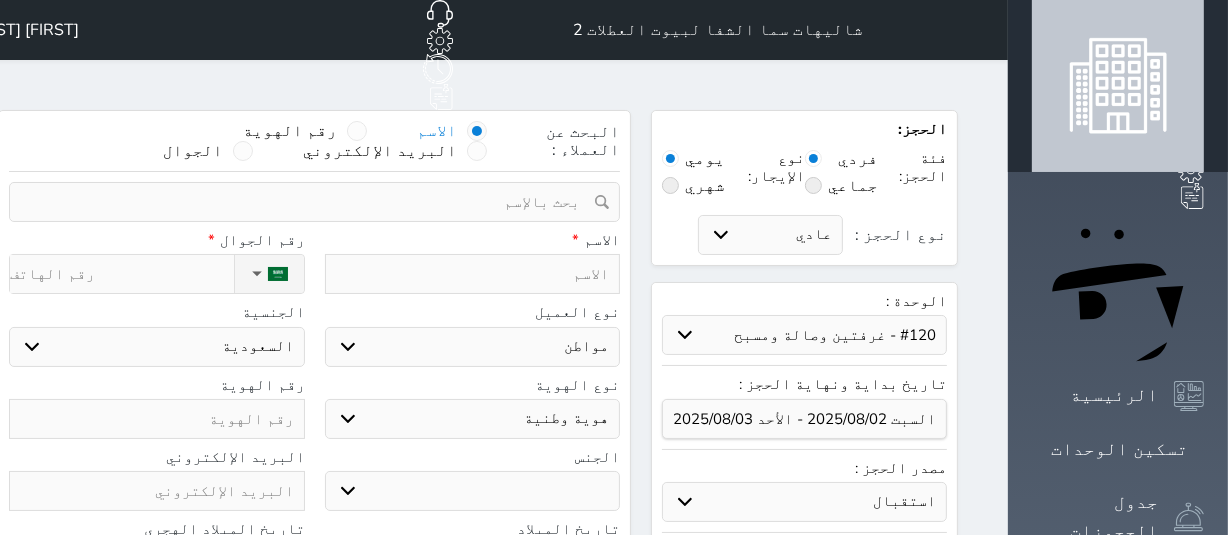 select 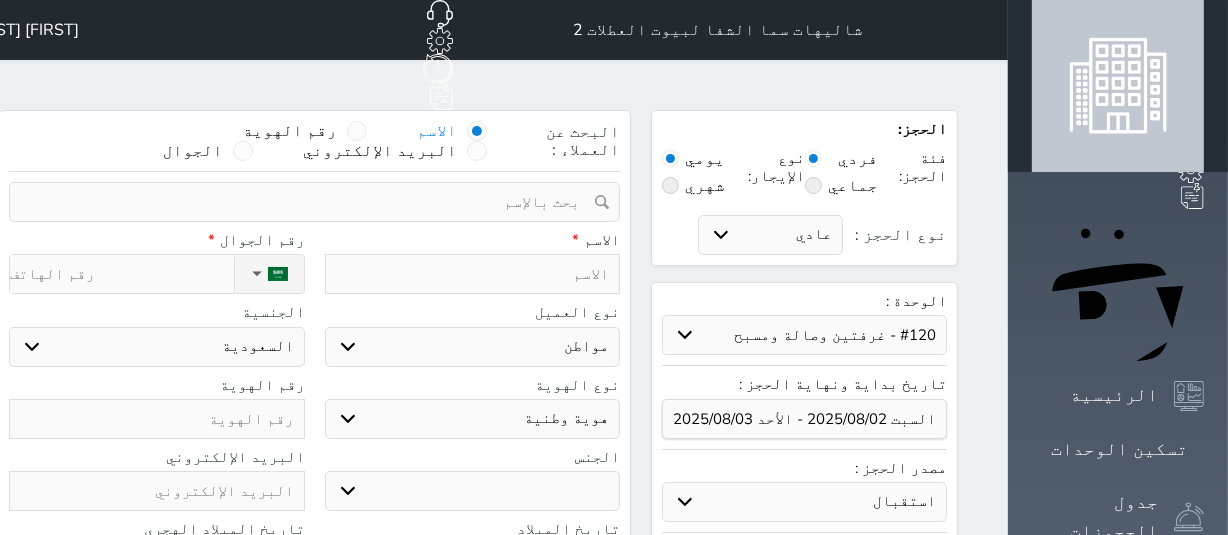 select 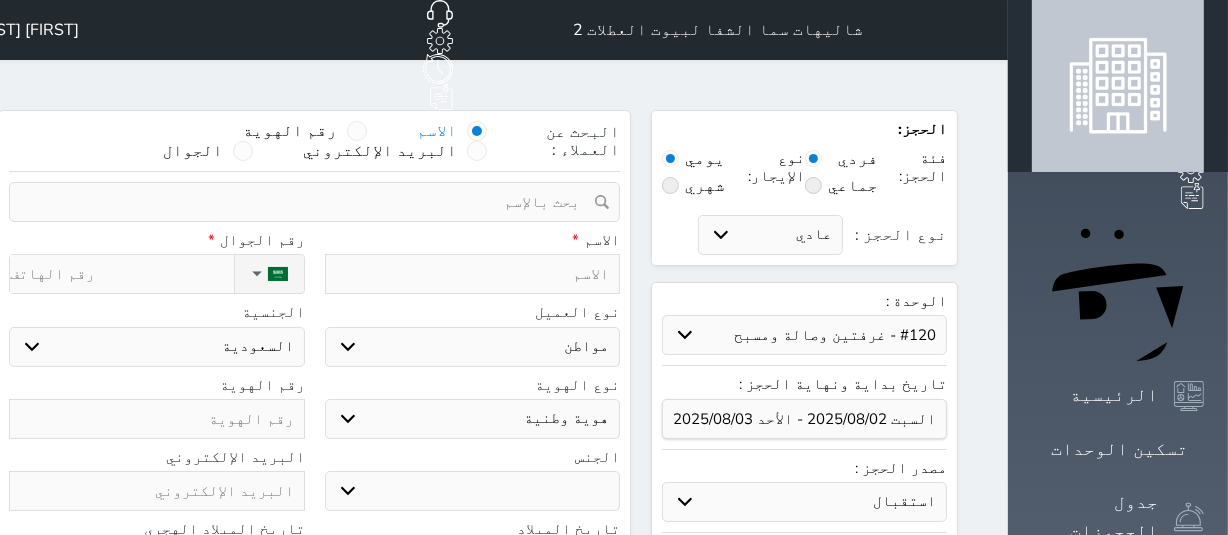 select 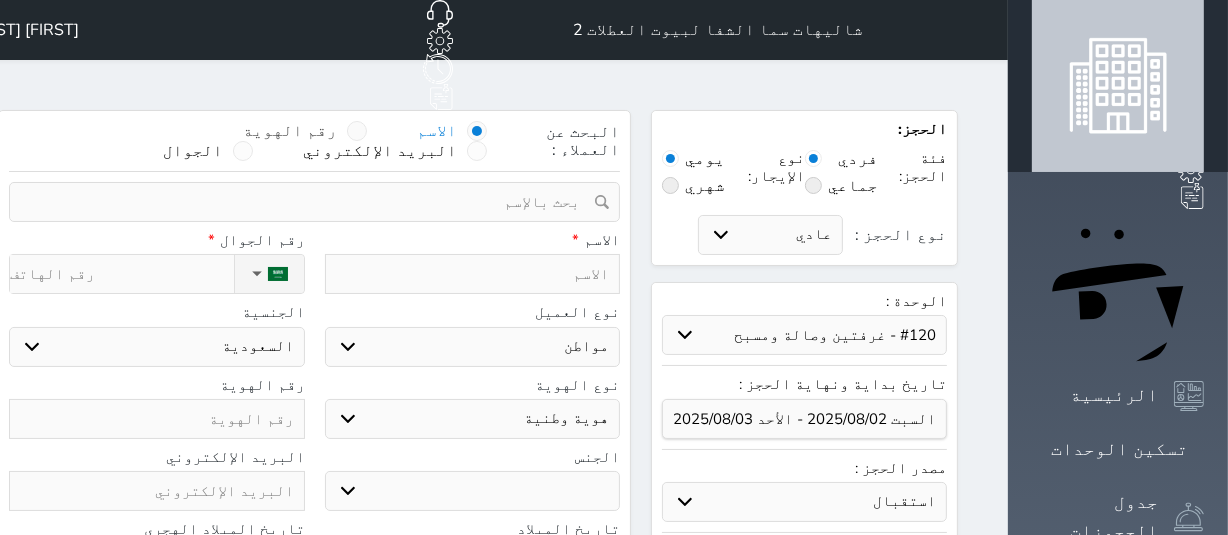 click at bounding box center [357, 131] 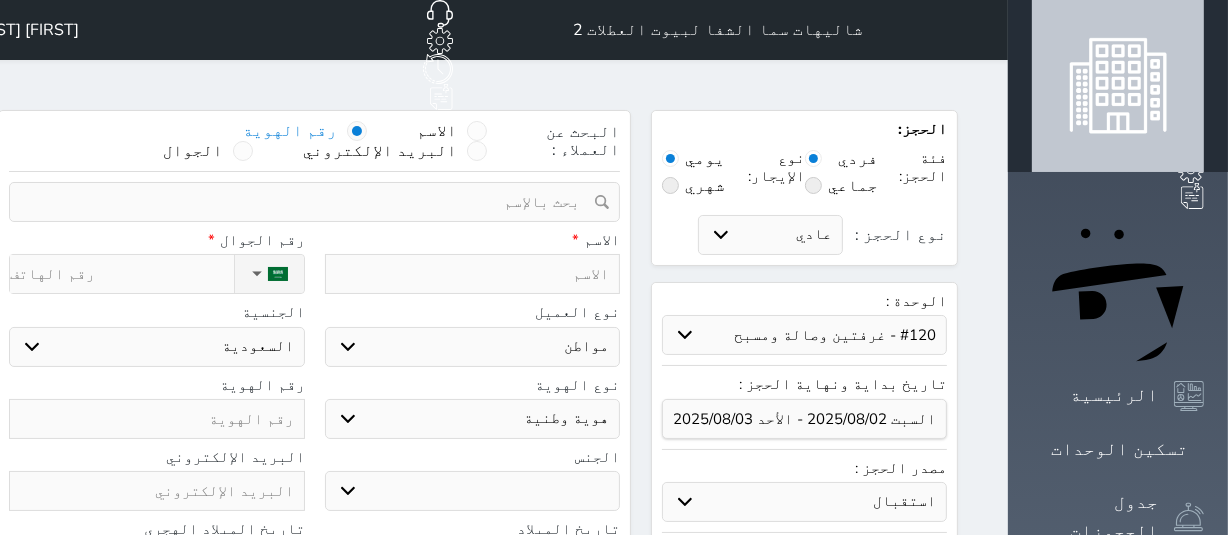select 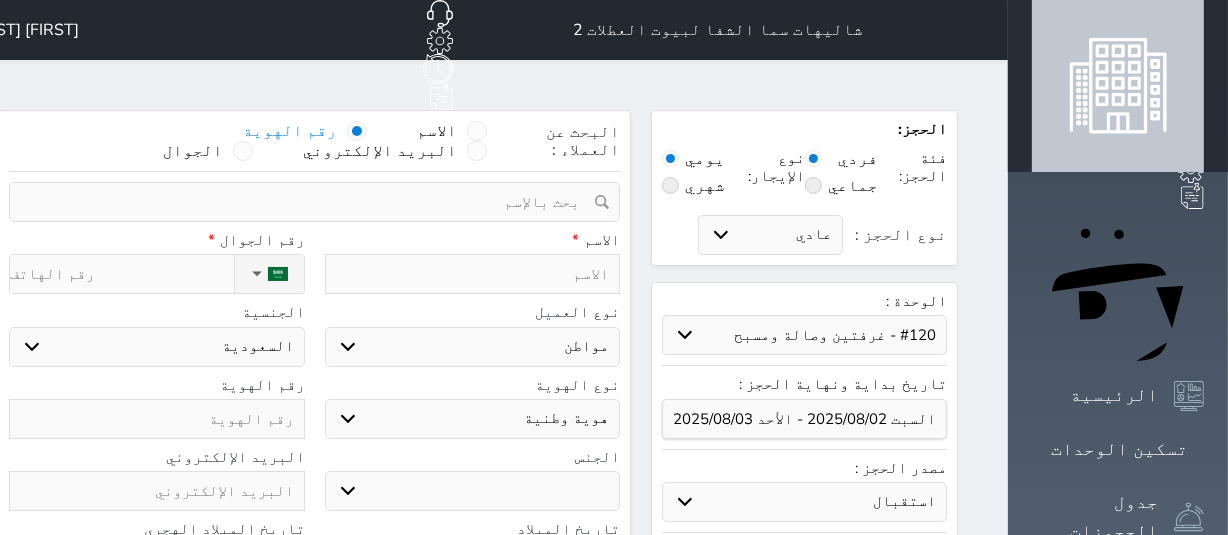 select 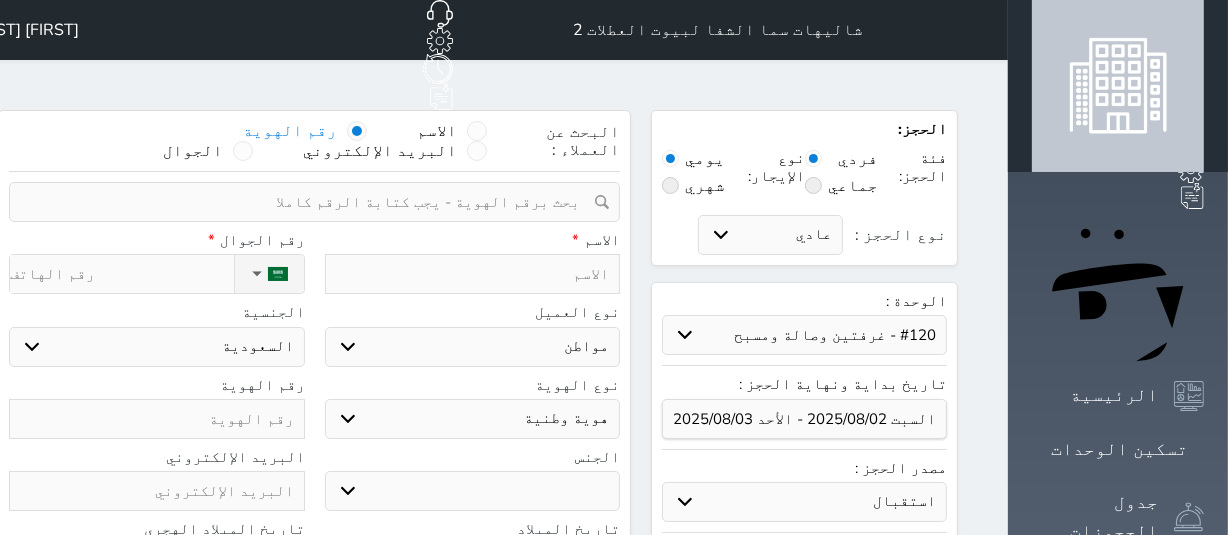 click at bounding box center [307, 202] 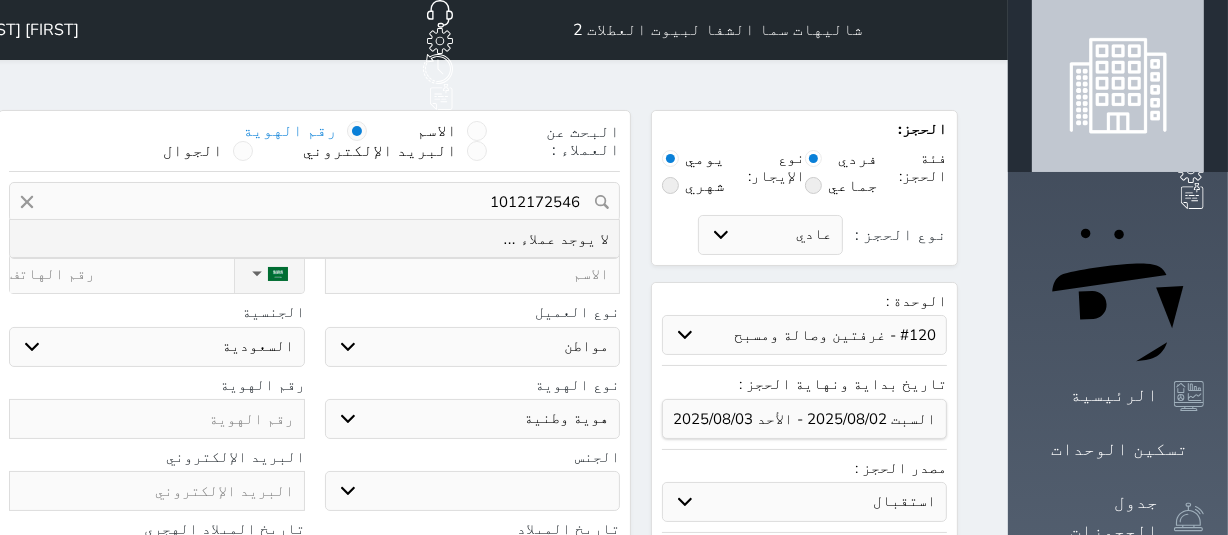 click on "1012172546" at bounding box center (314, 202) 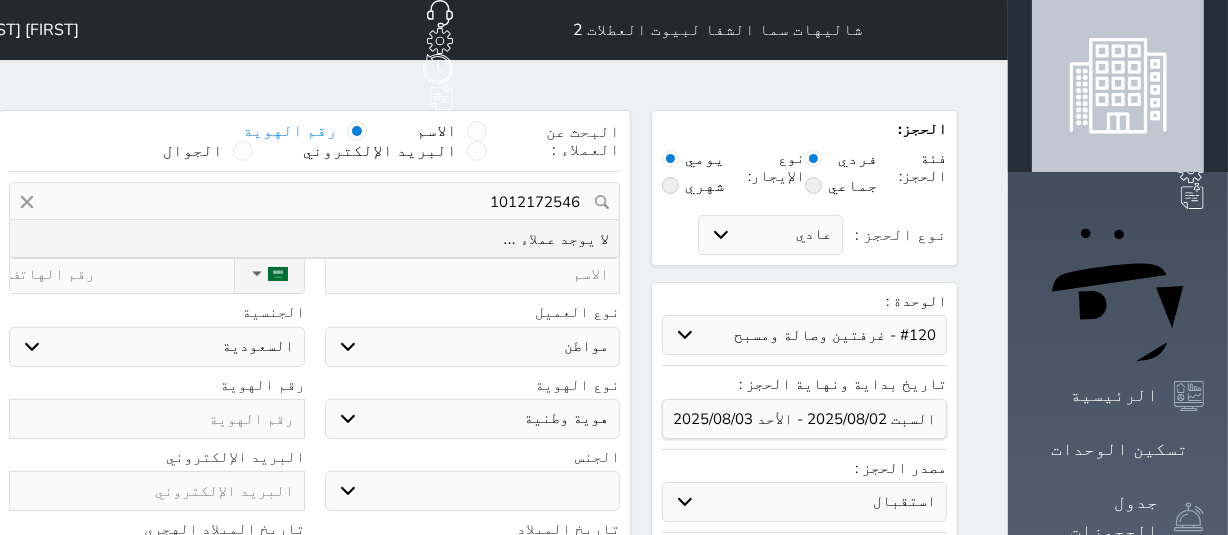 type on "1012172546" 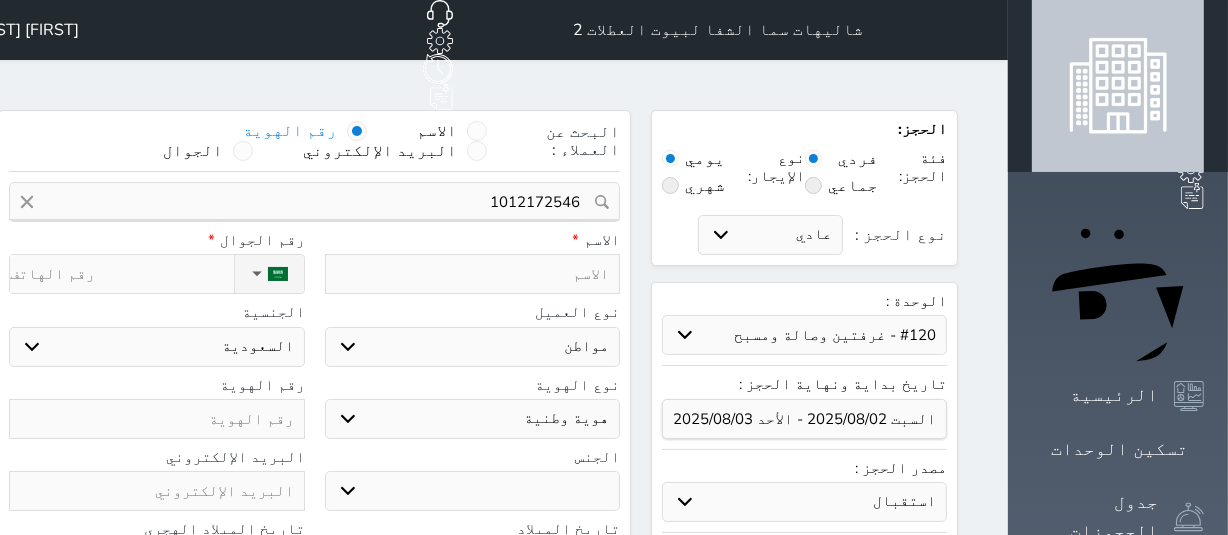 click at bounding box center (157, 419) 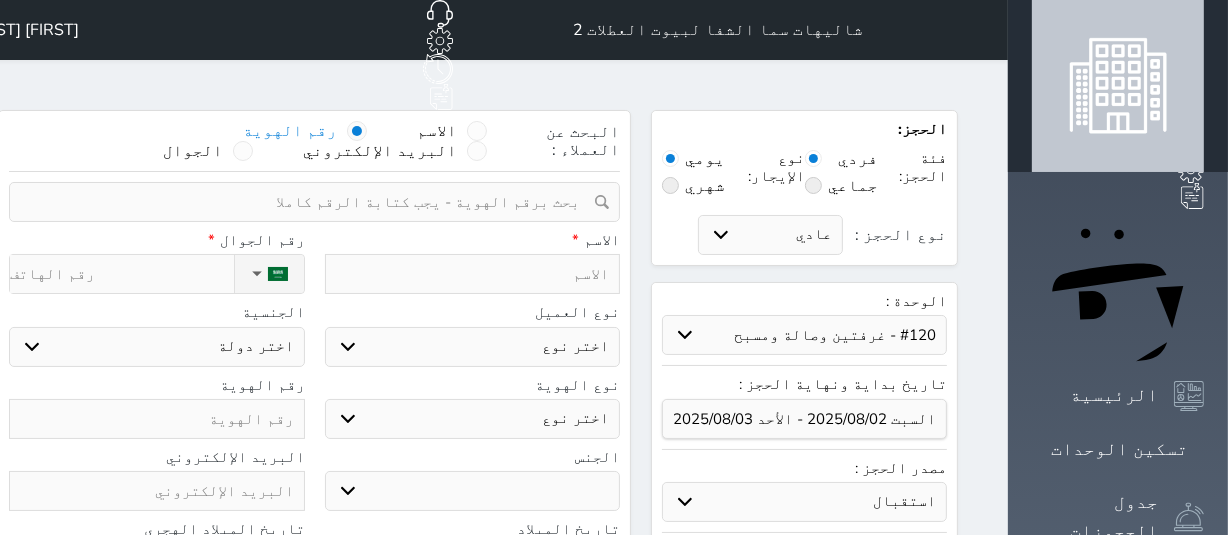 paste on "1012172546" 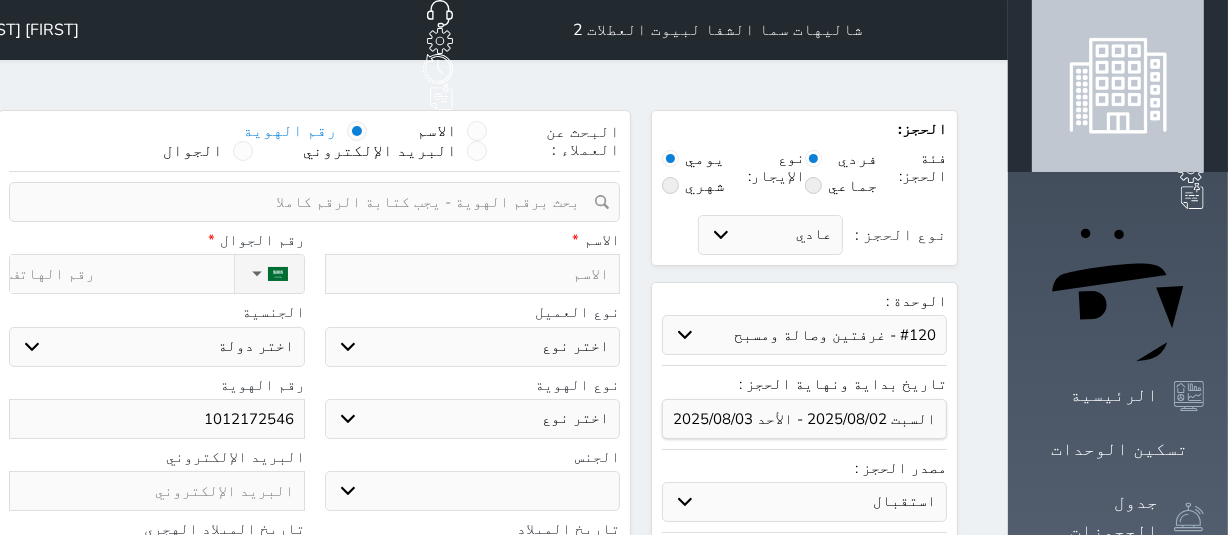 select 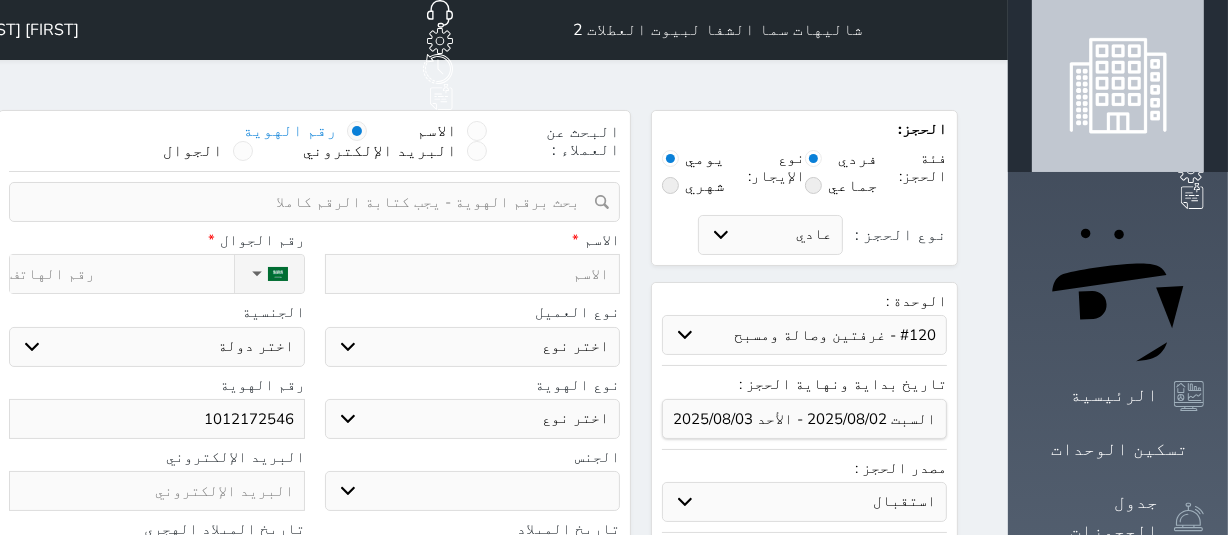 select 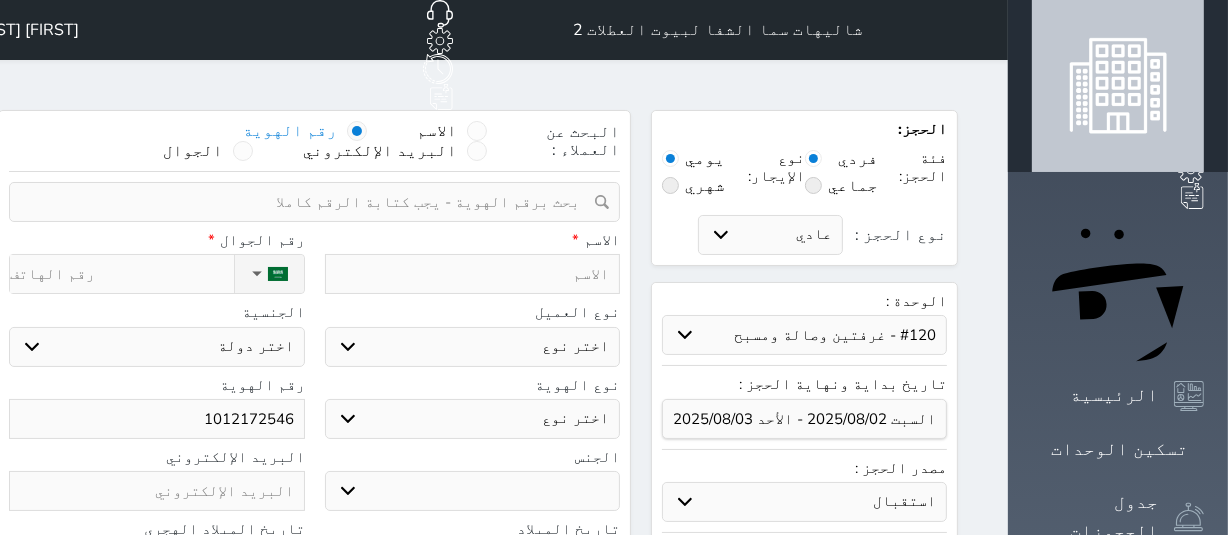 select 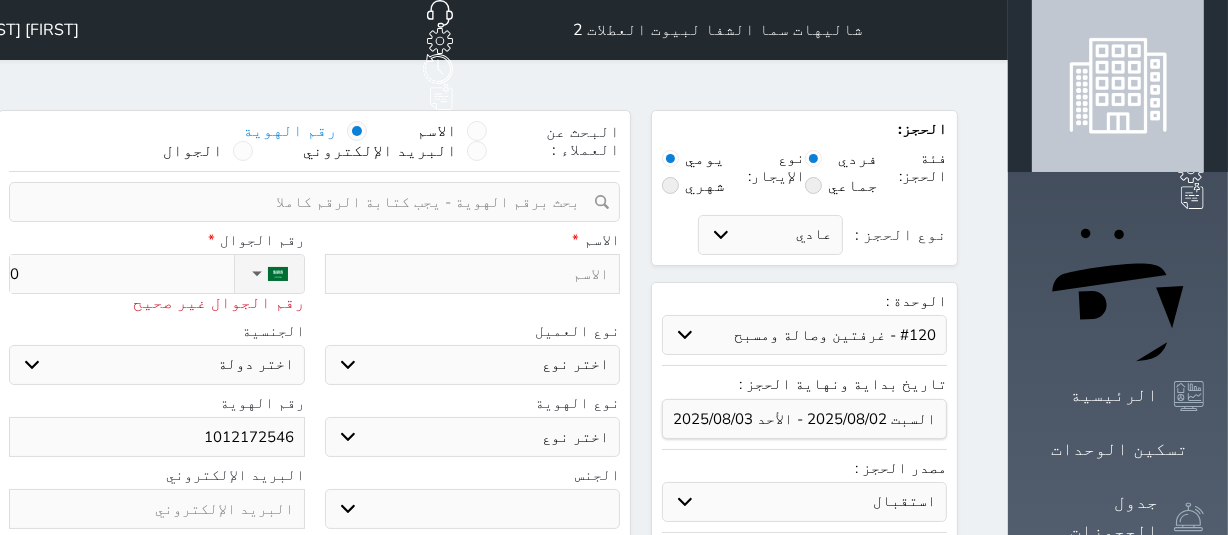 type on "05" 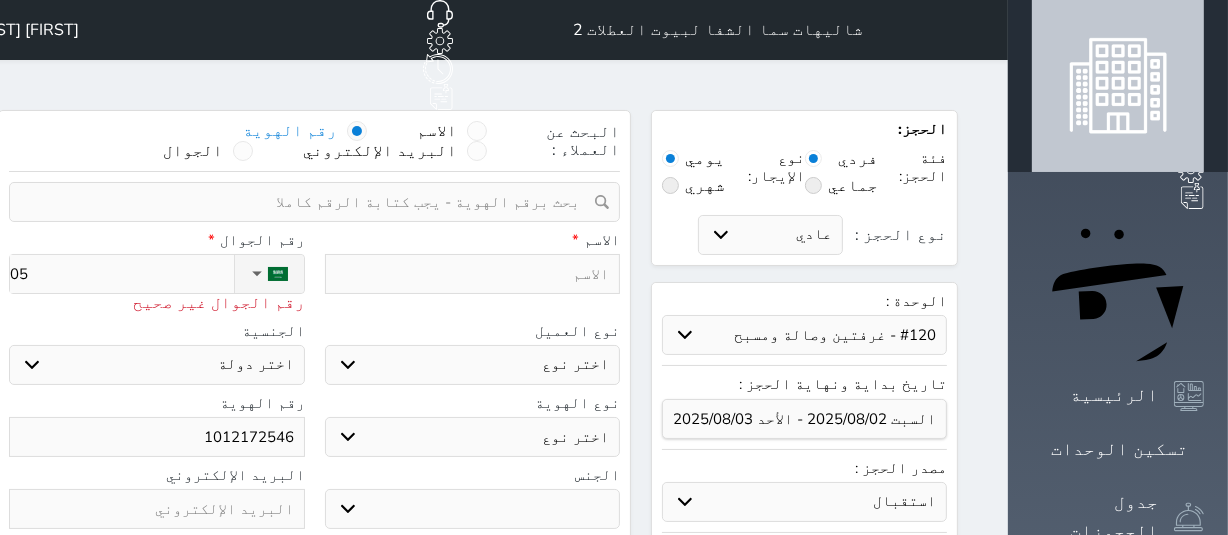 select 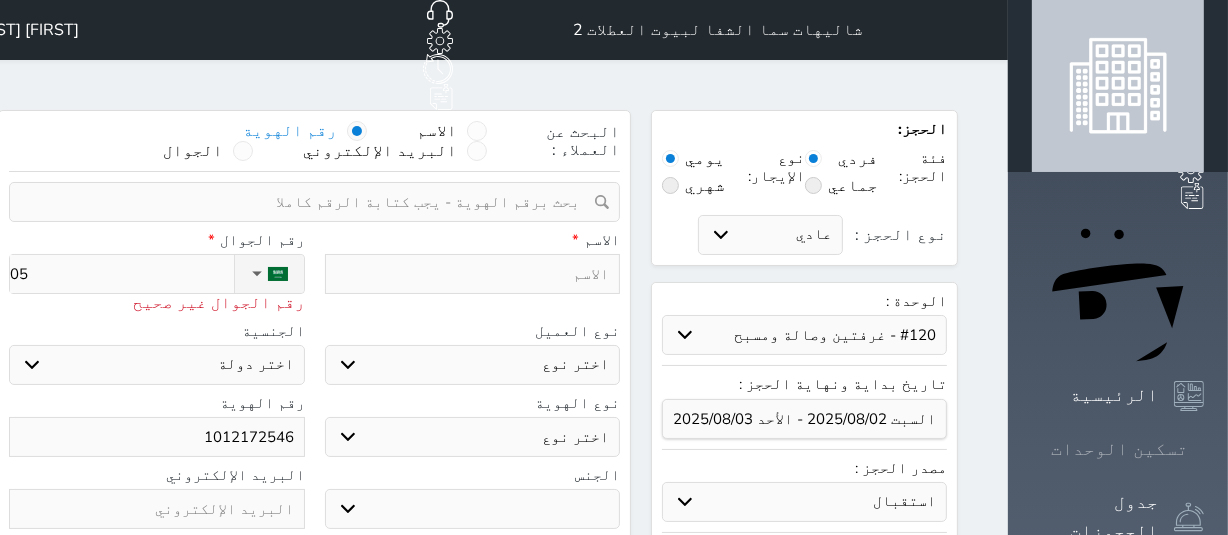 type on "05" 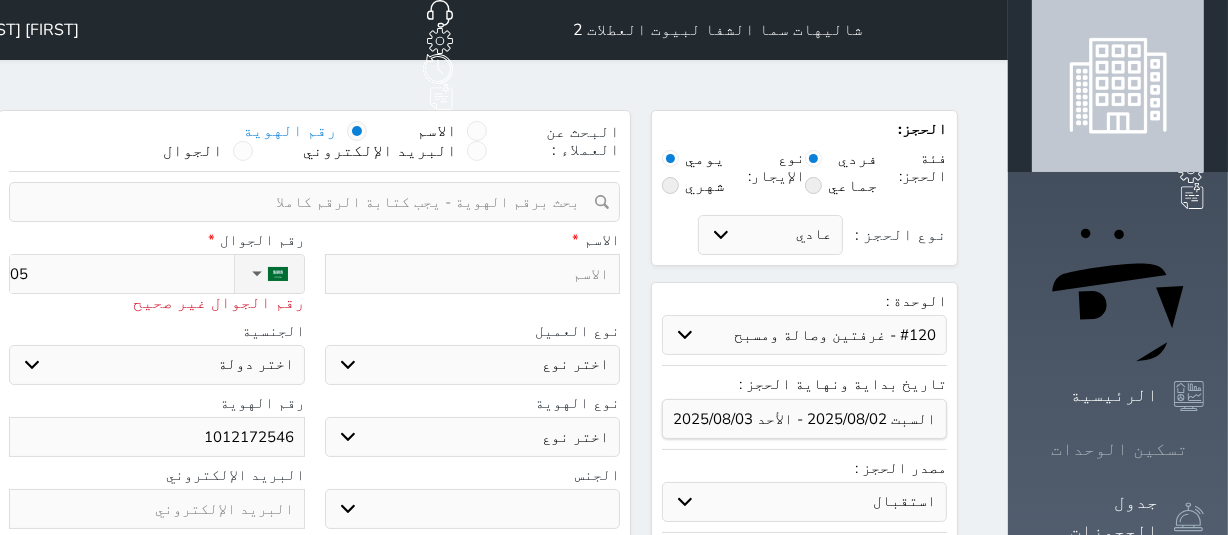 click at bounding box center (1204, 449) 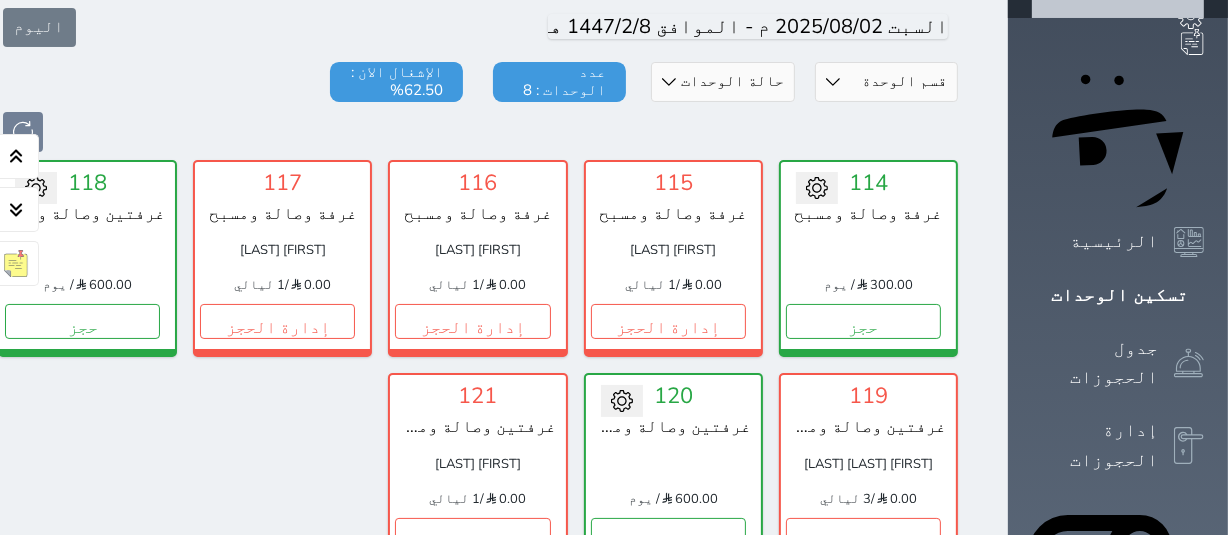 scroll, scrollTop: 183, scrollLeft: 0, axis: vertical 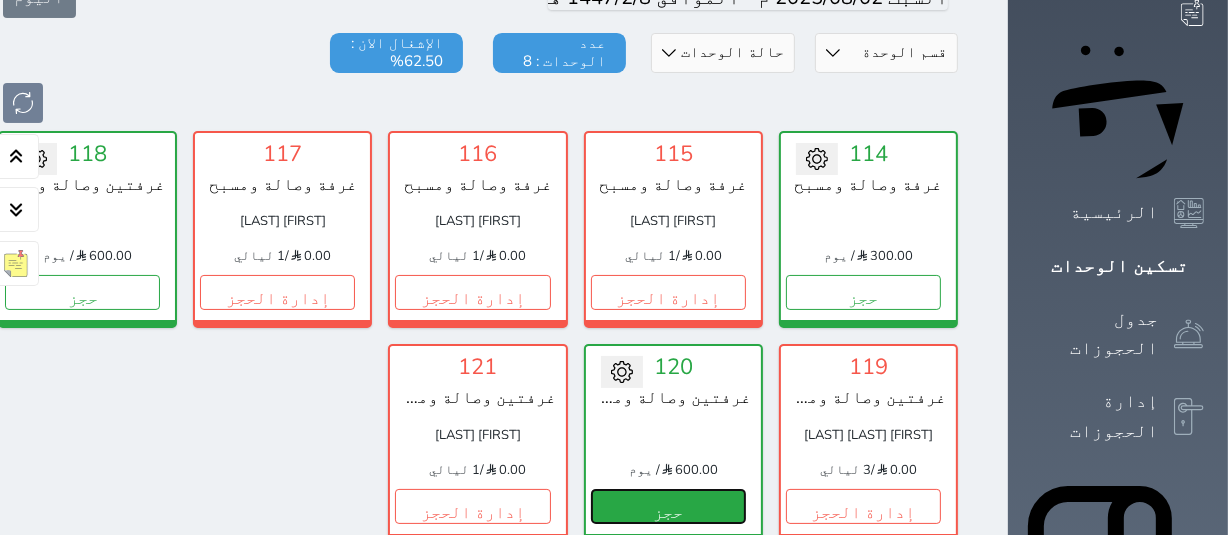 click on "حجز" at bounding box center [668, 506] 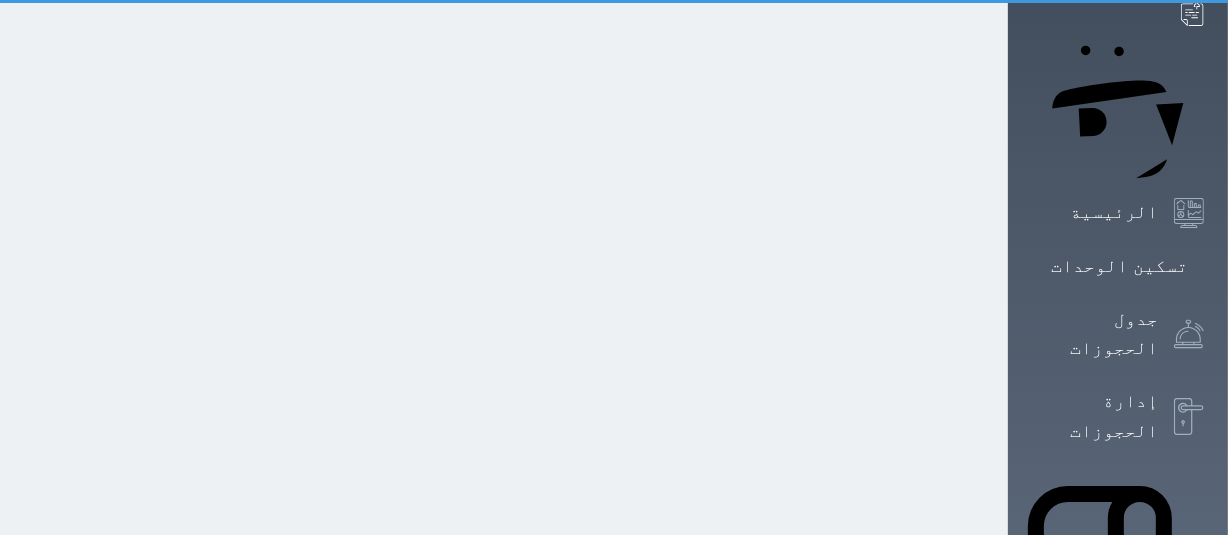 scroll, scrollTop: 0, scrollLeft: 0, axis: both 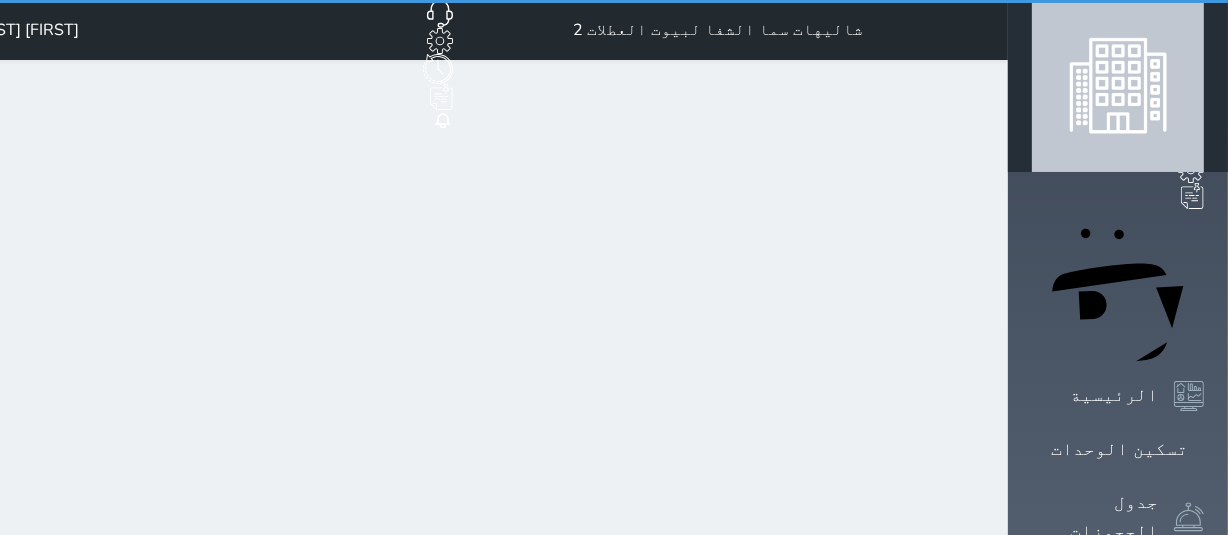 select on "1" 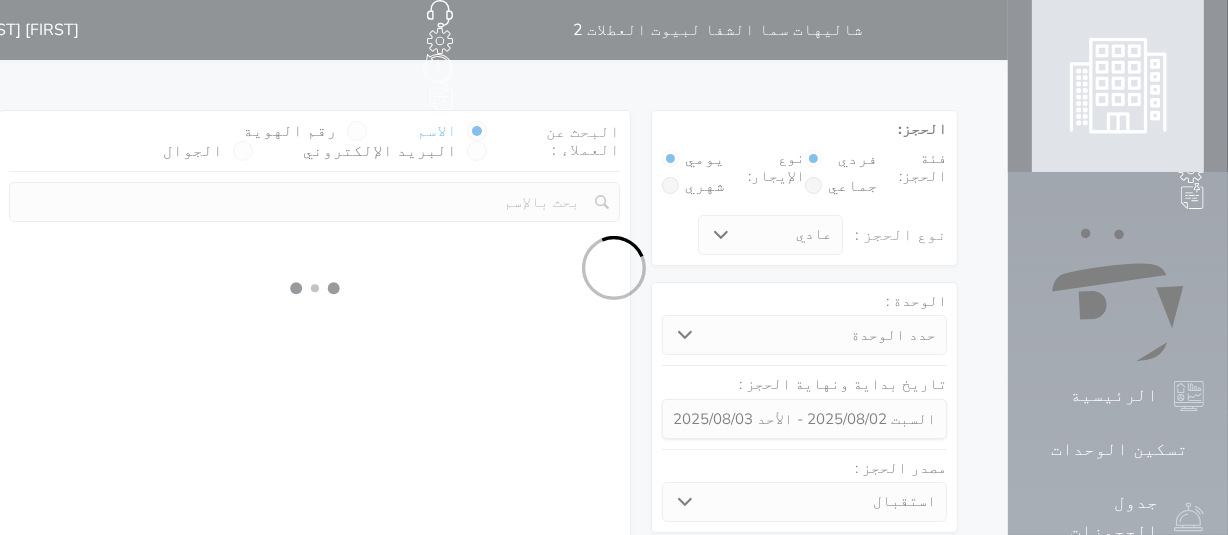 select on "31756" 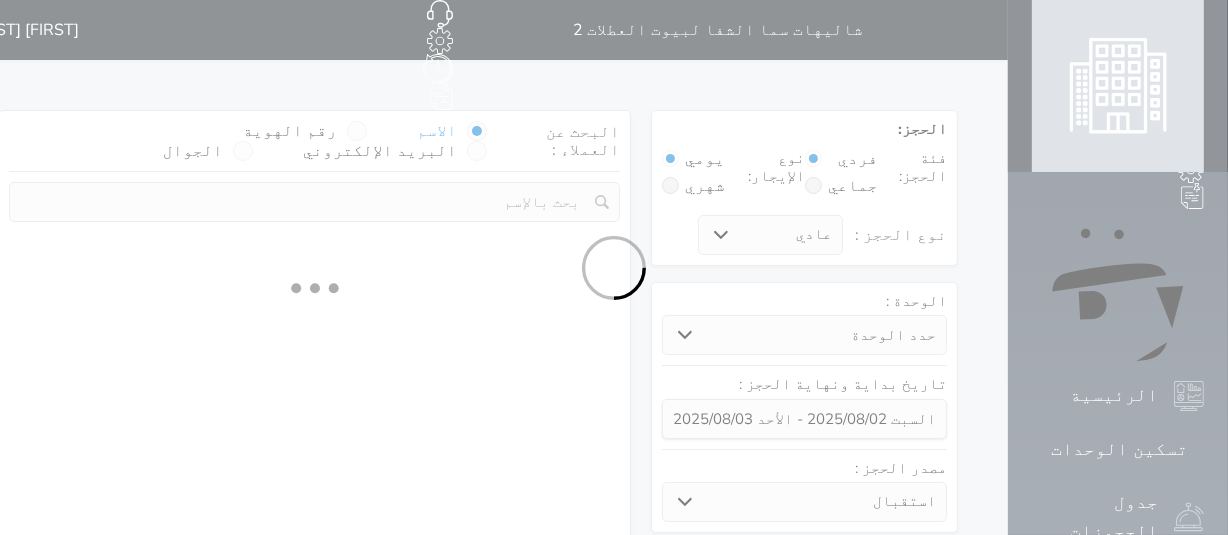 select on "1" 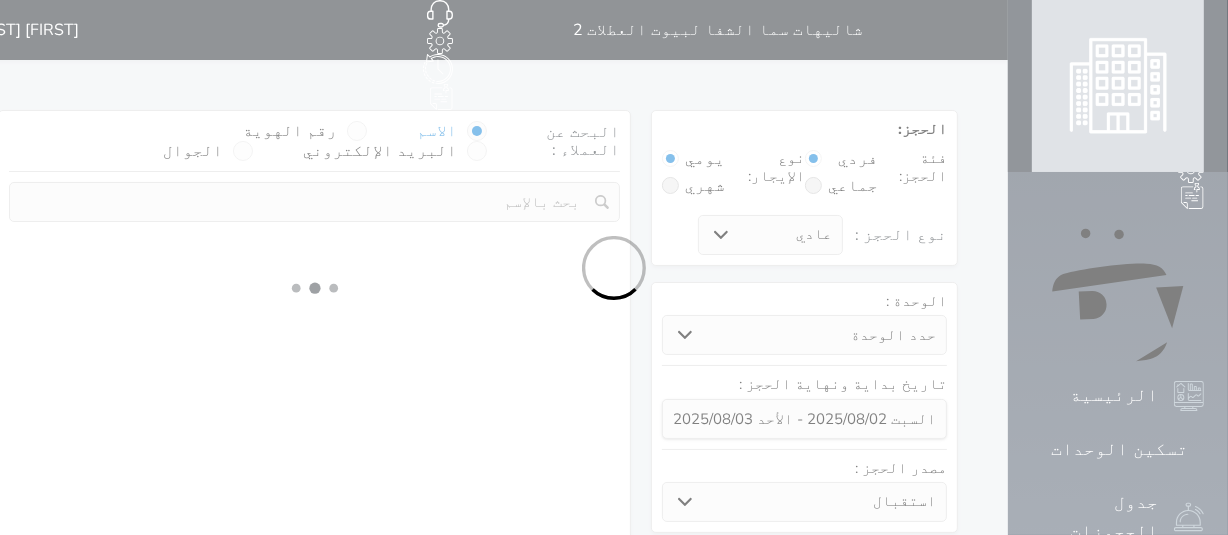 select on "113" 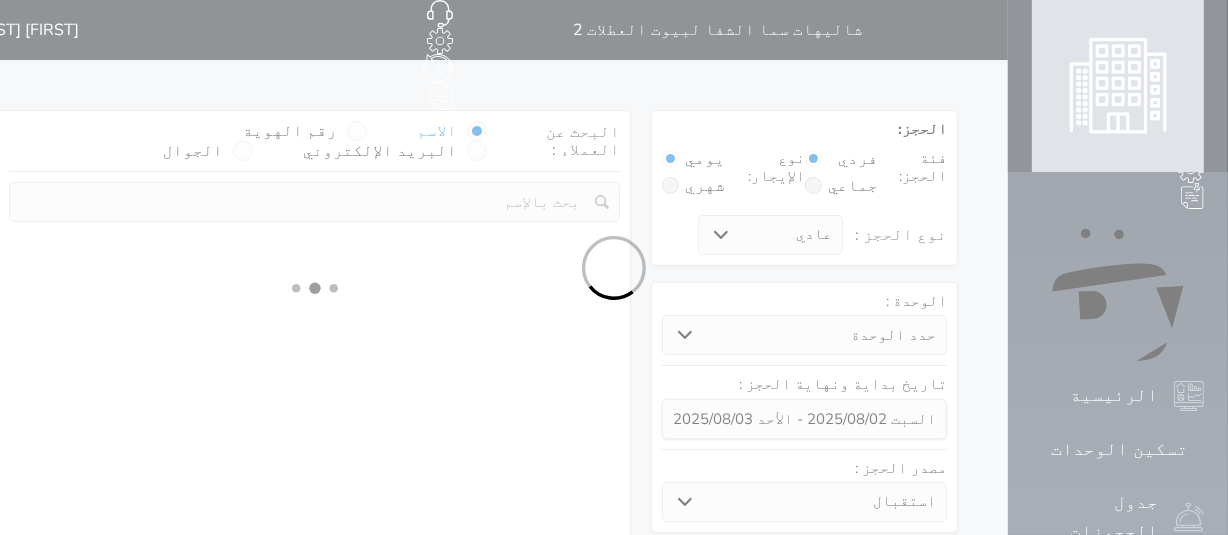 select on "1" 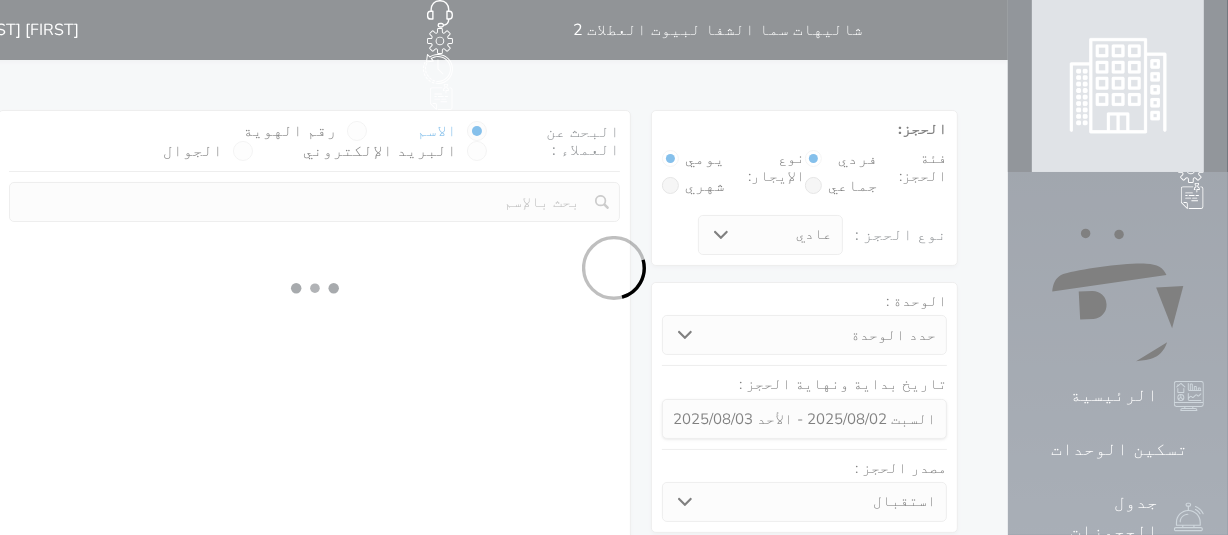 select 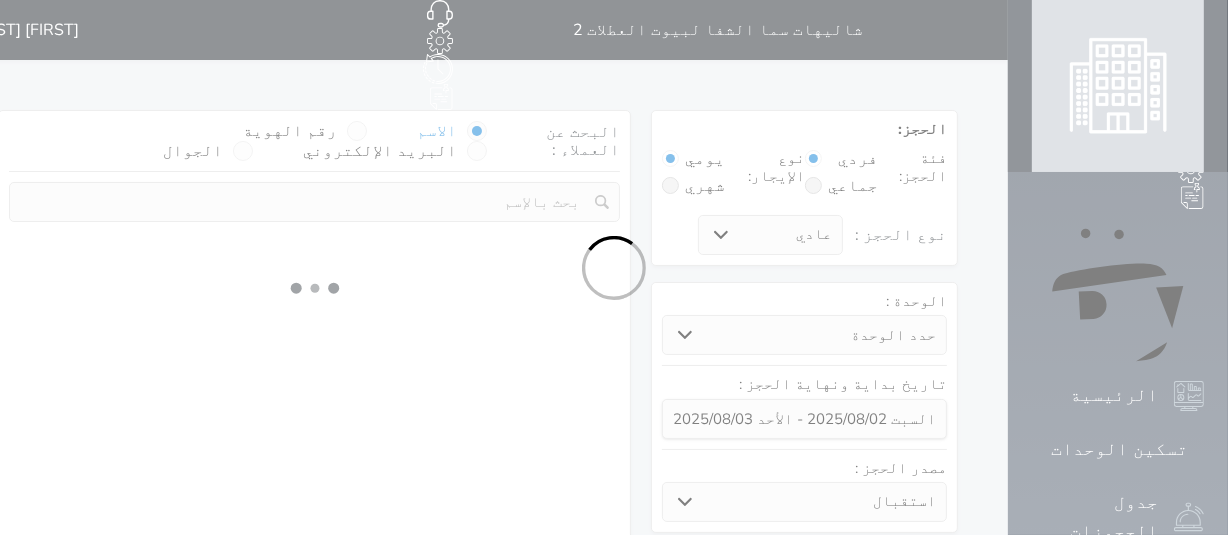 select on "7" 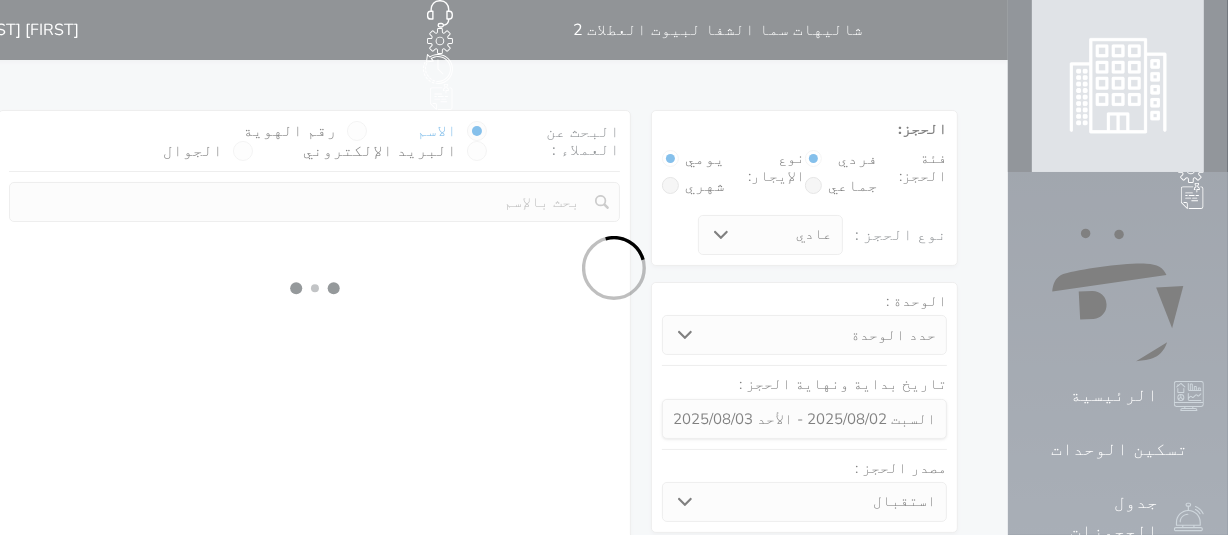 select 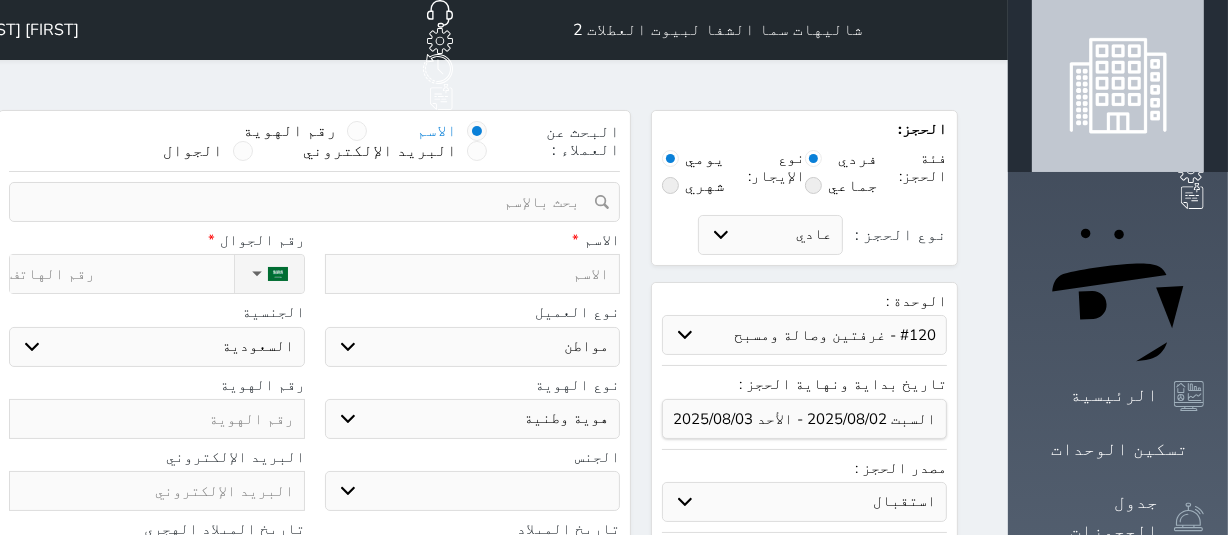 select 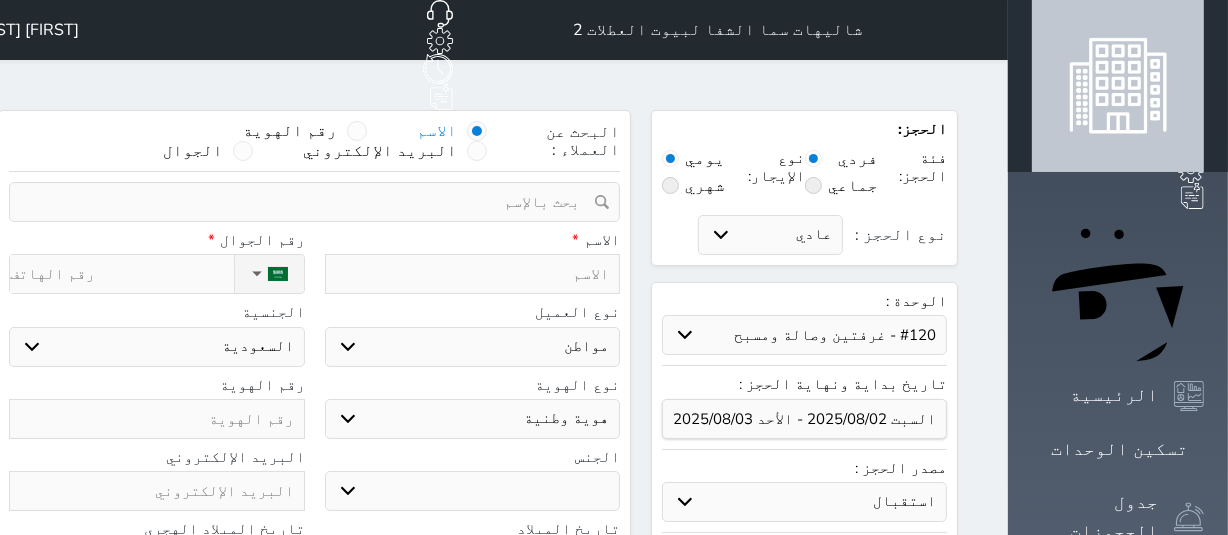 select 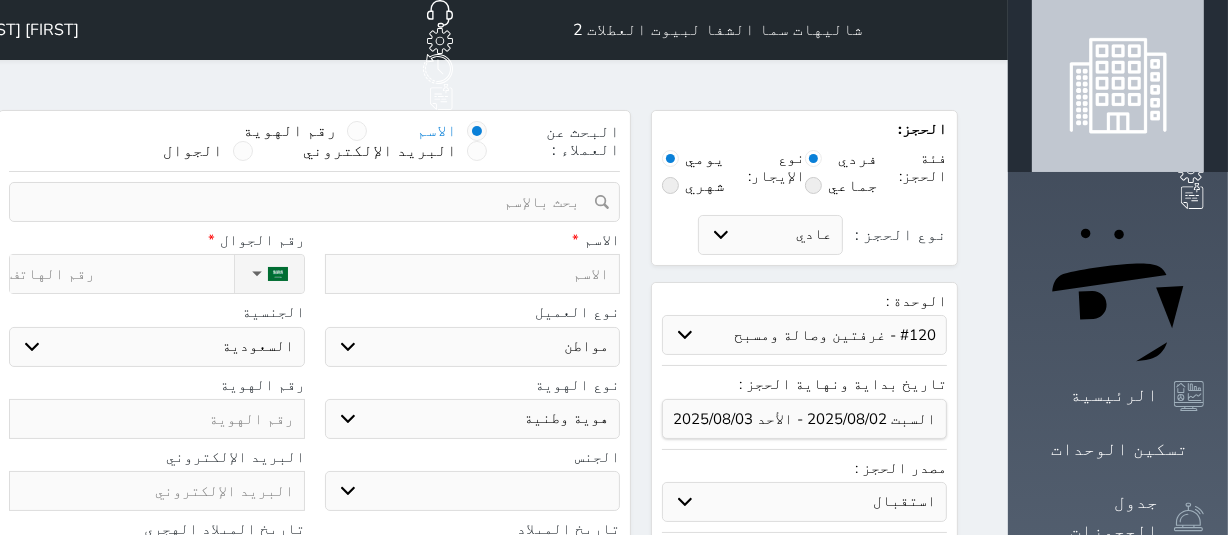 select 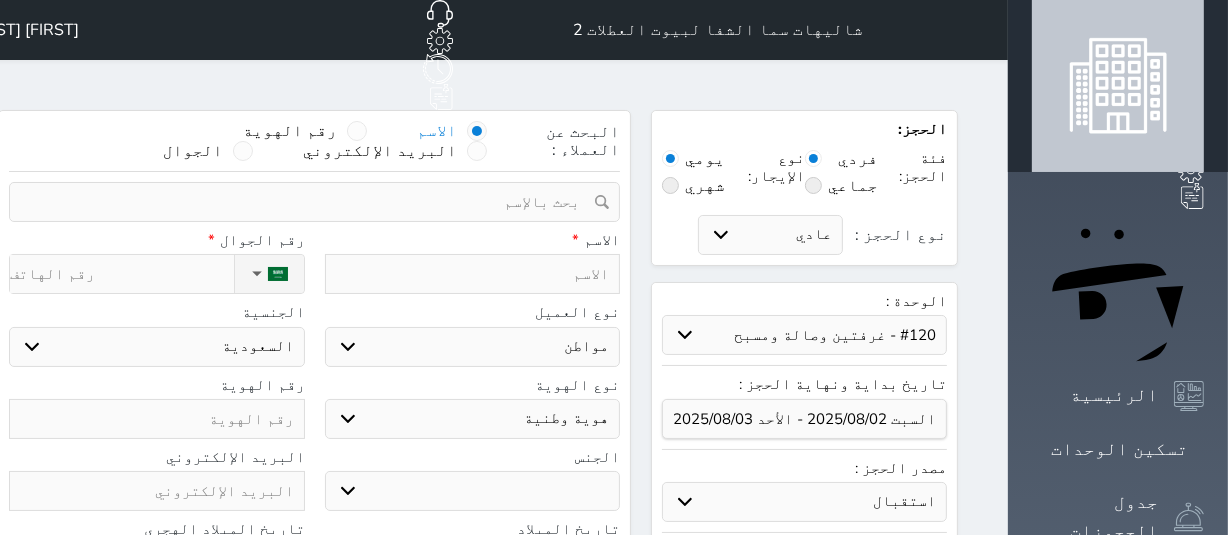 select 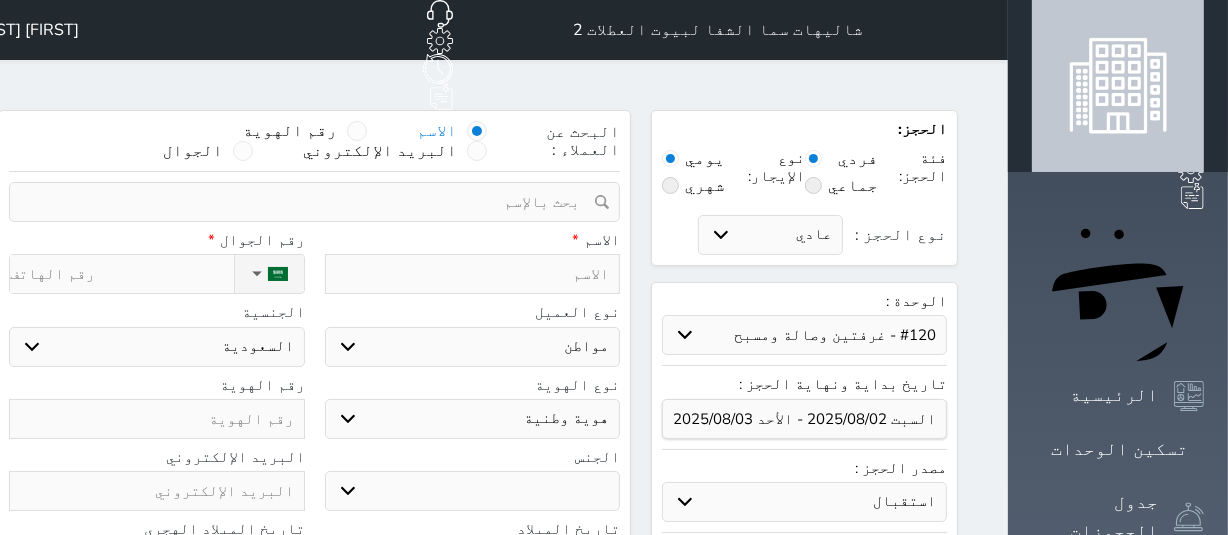 select 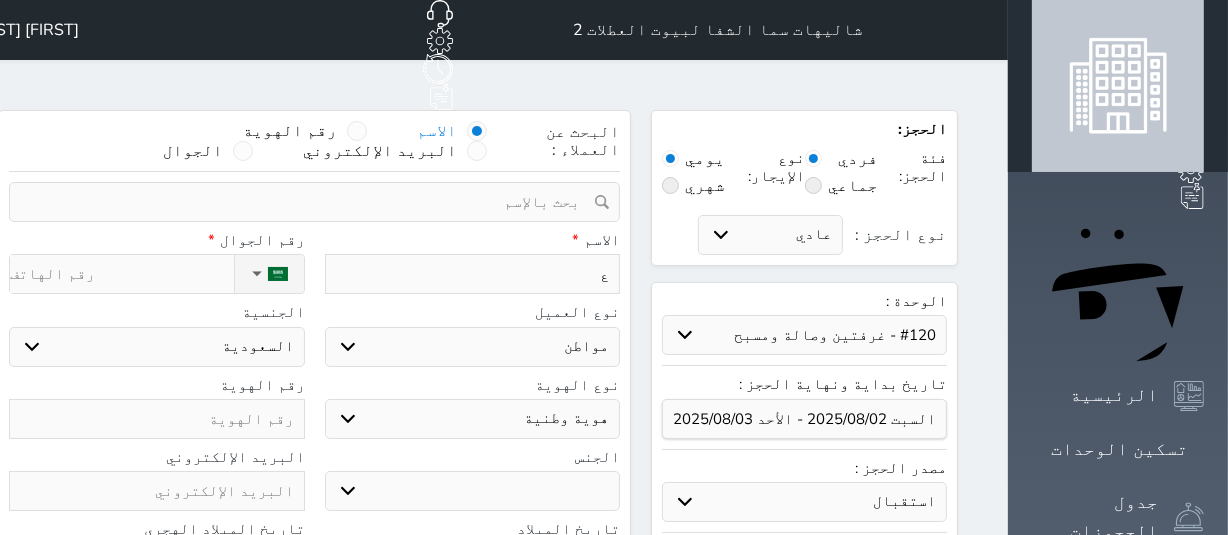 select 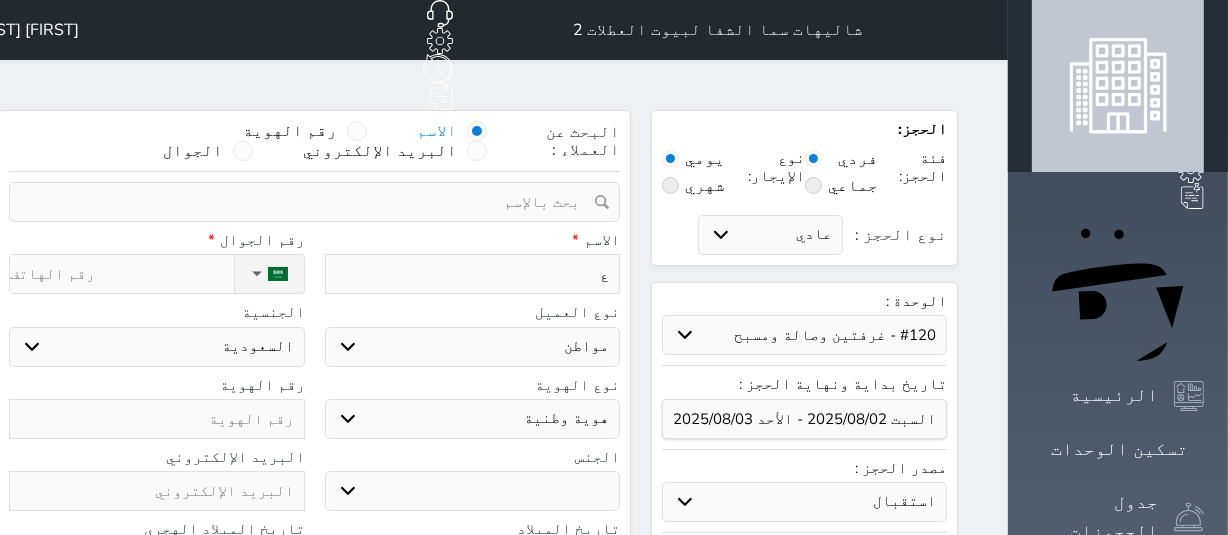 type on "عل" 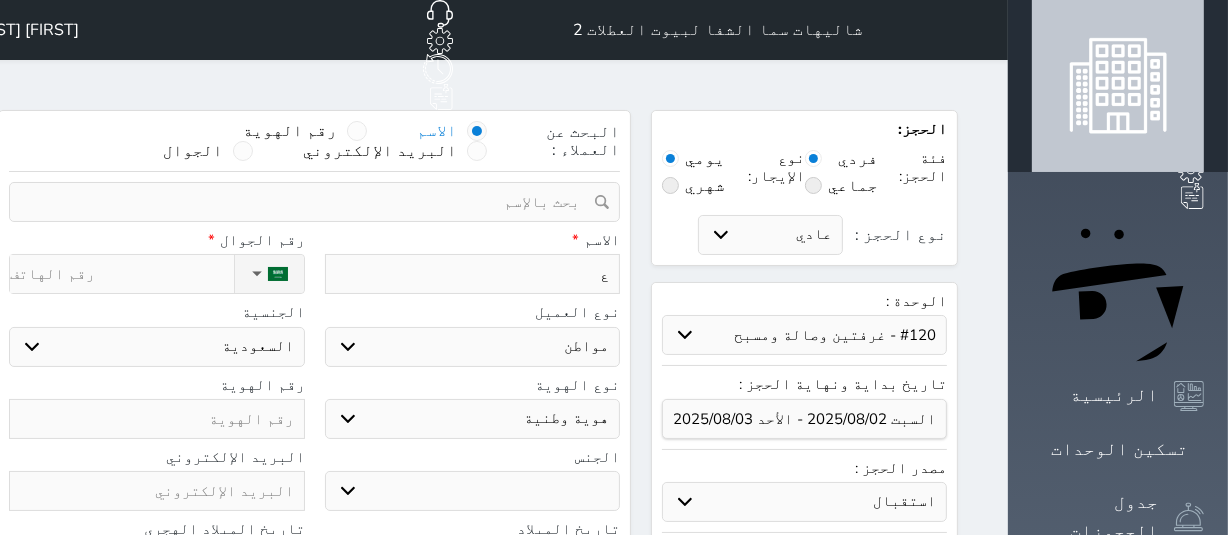 select 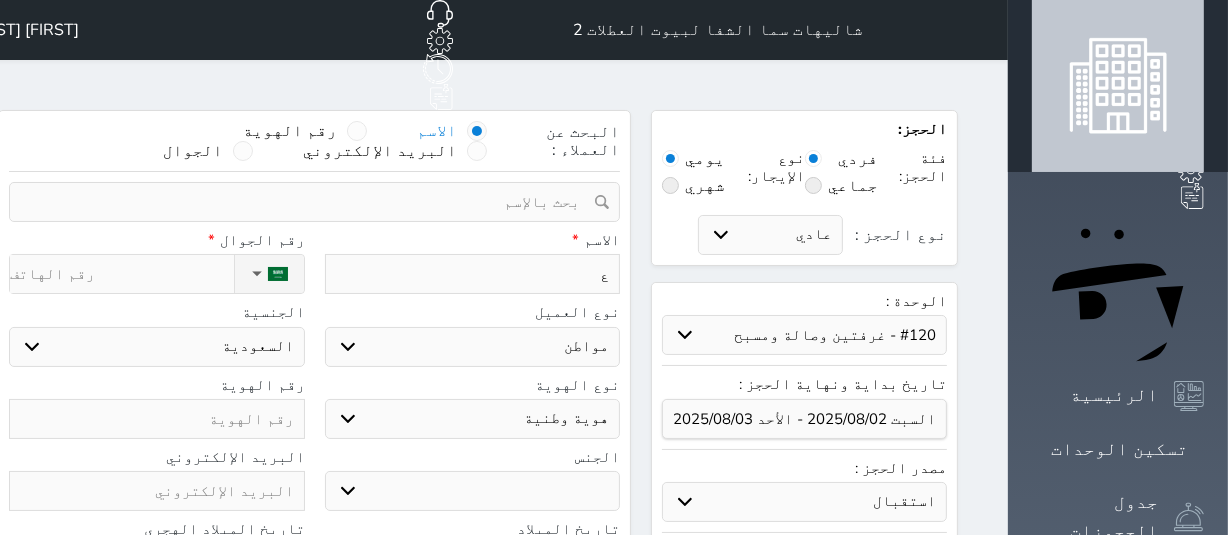 select 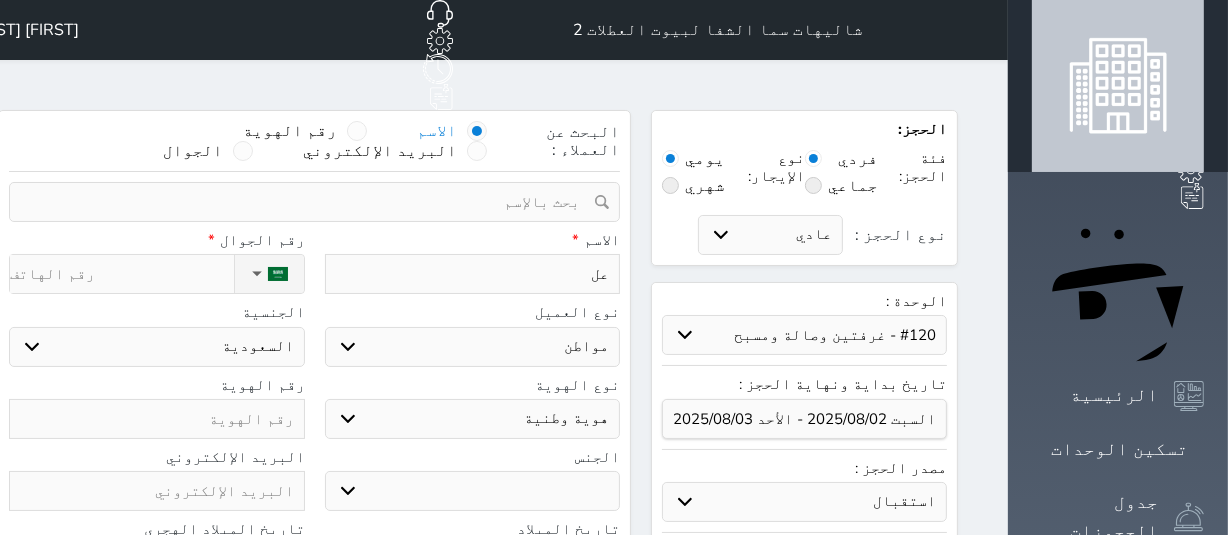 type on "علي" 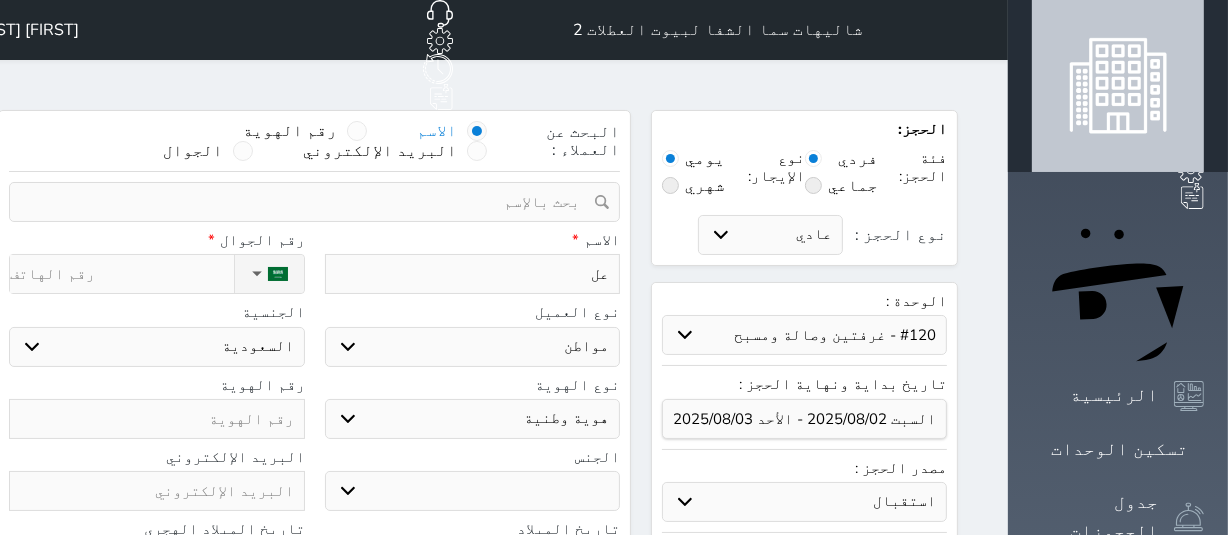 select 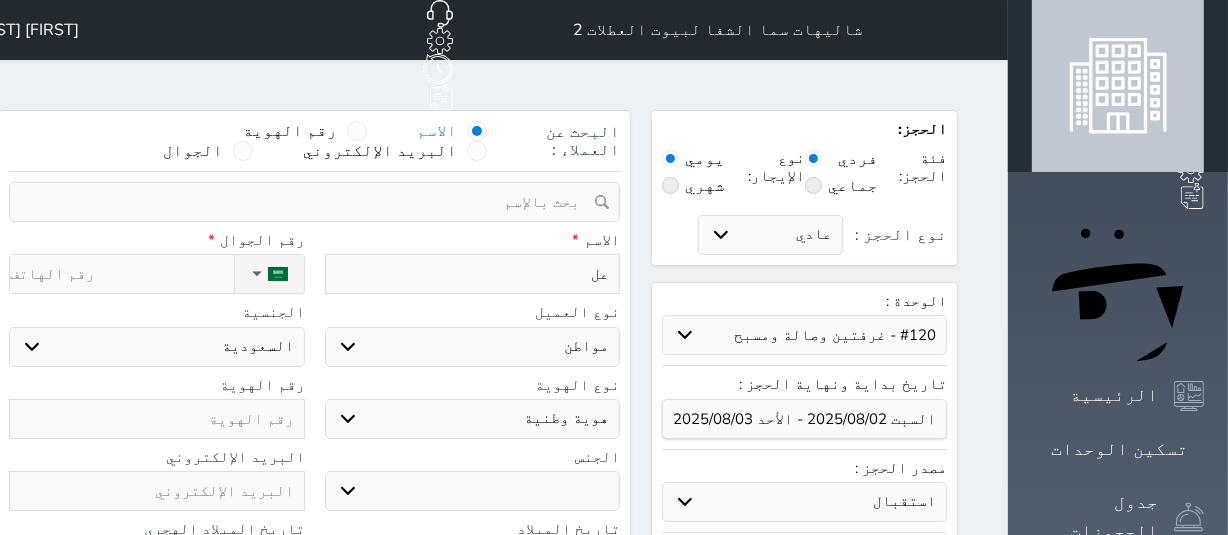 select 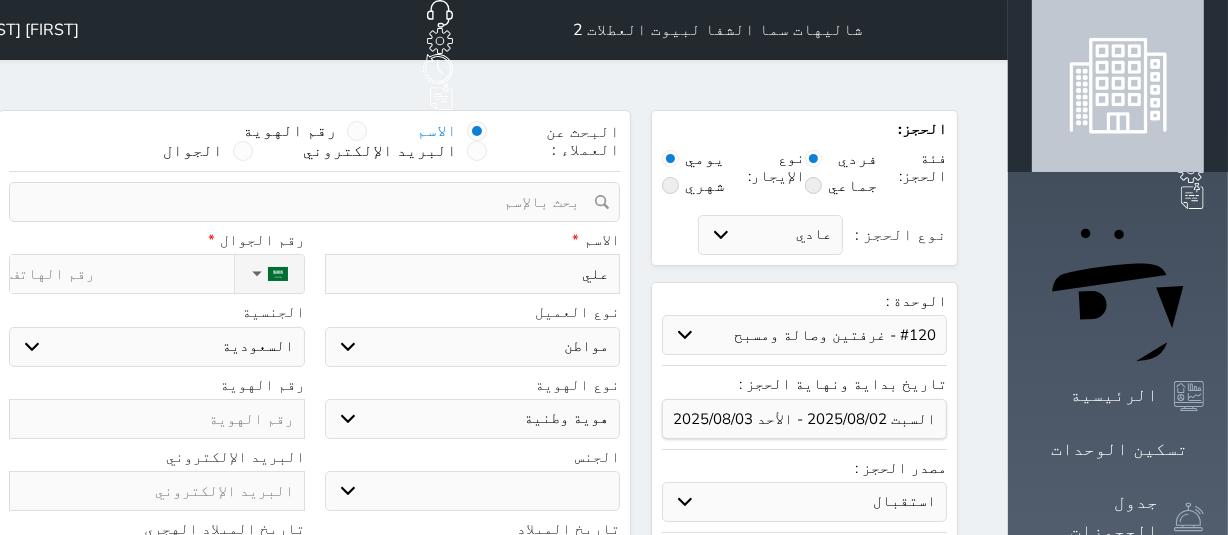 type on "علي" 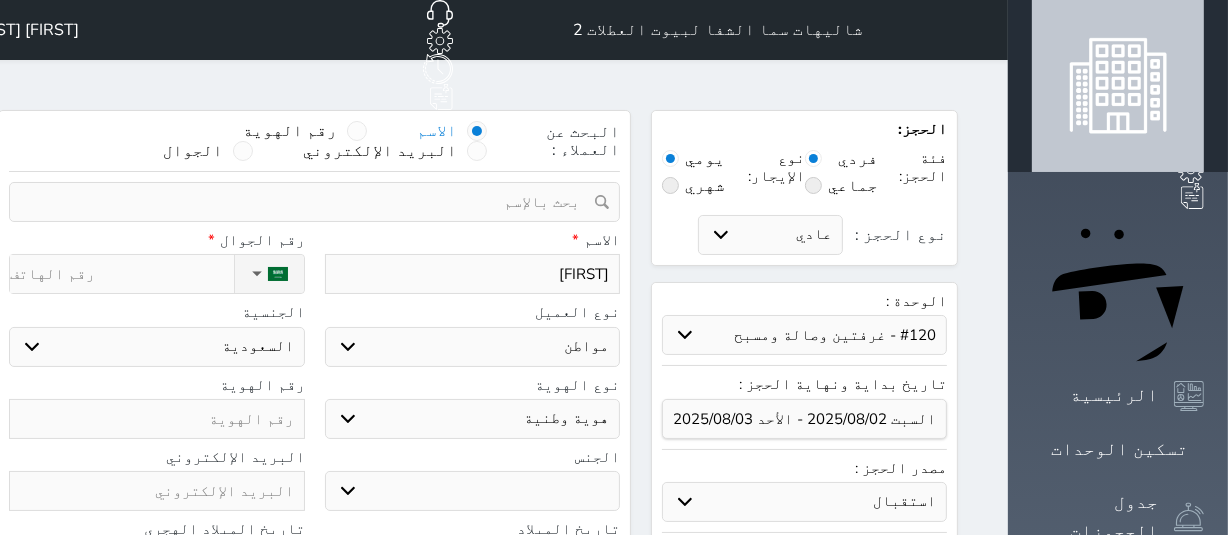select 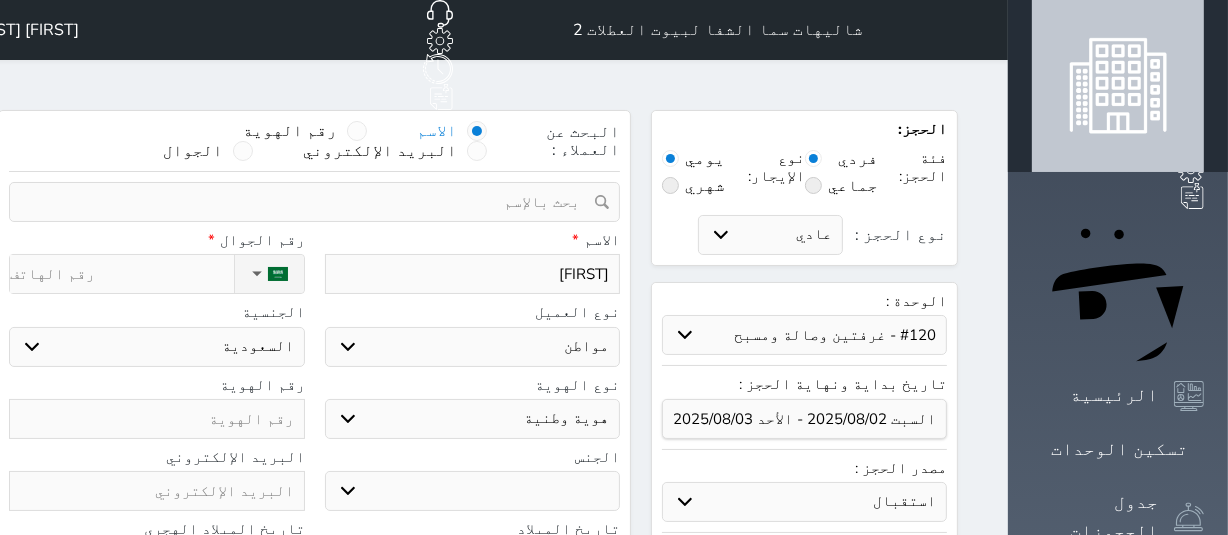 type on "[FIRST]" 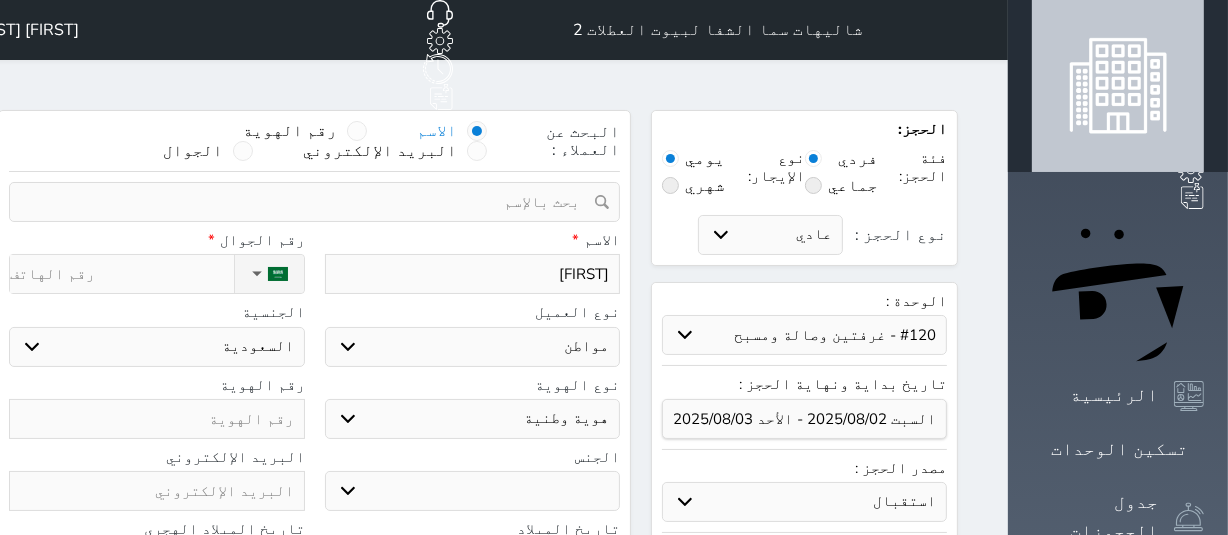 select 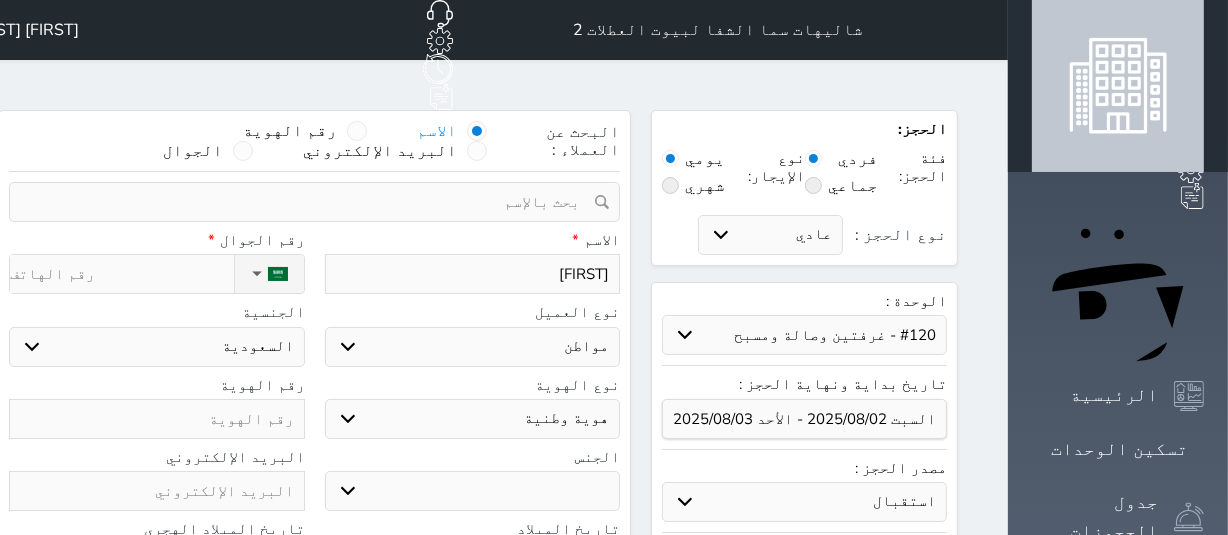type on "[FIRST] [LAST]" 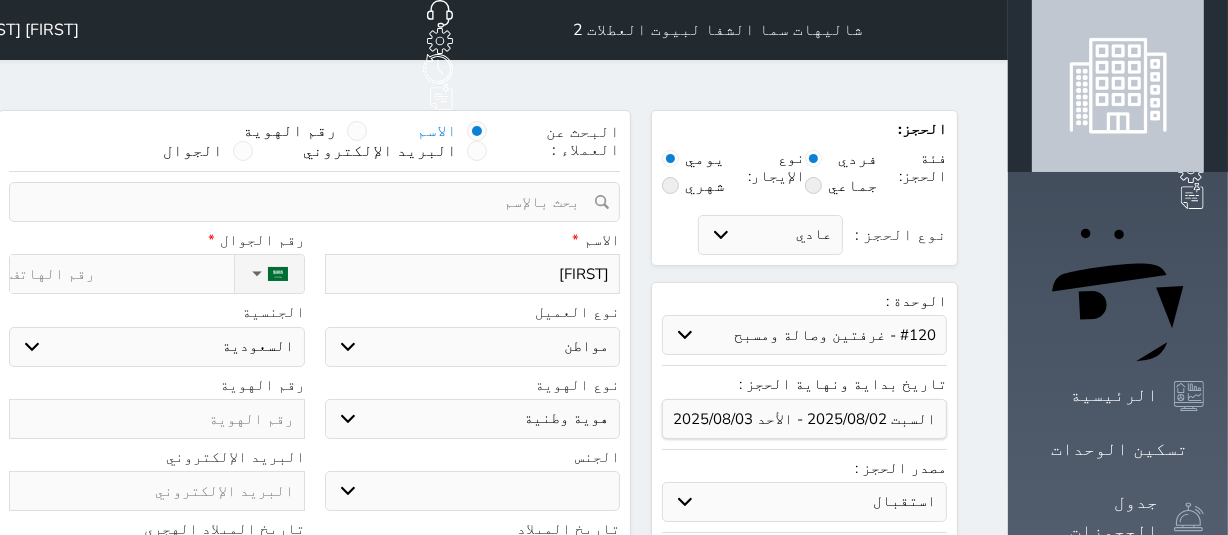 select 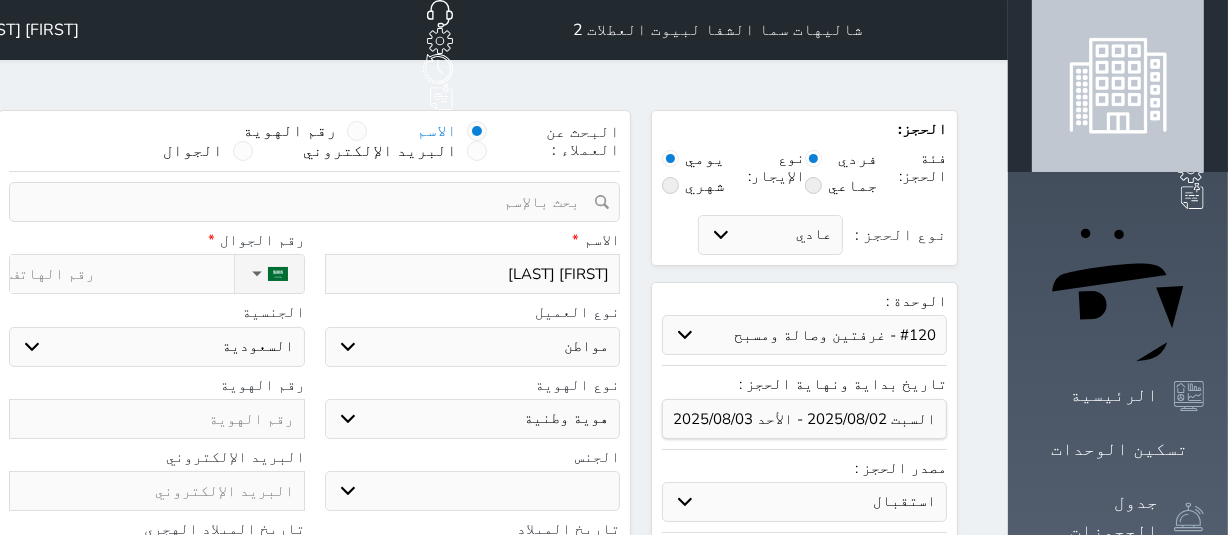 type on "[FIRST] [LAST]" 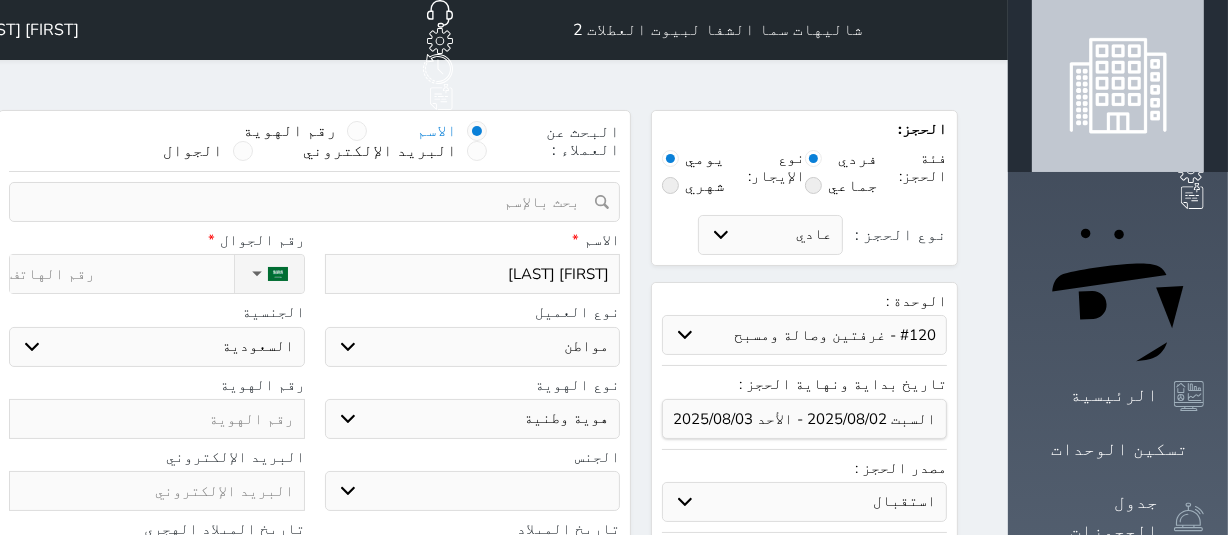 select 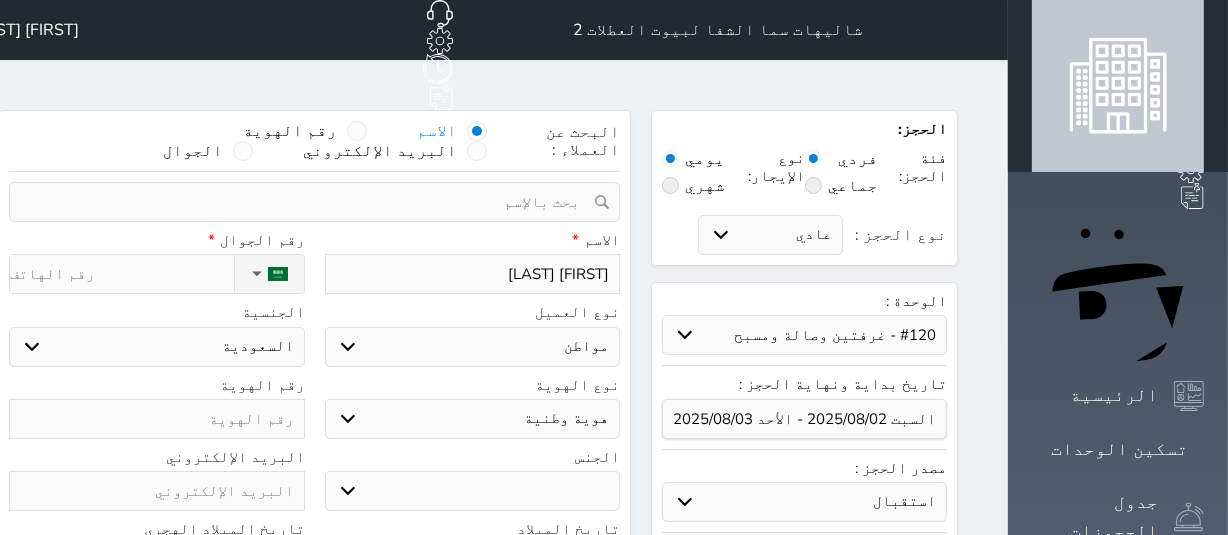 select 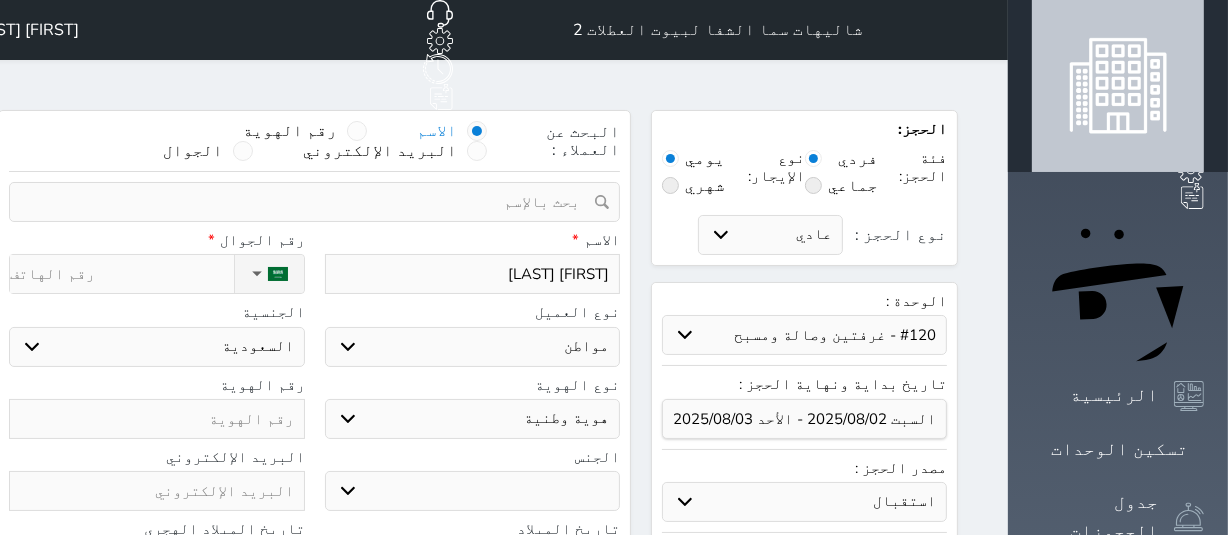 type on "[FIRST] [LAST]" 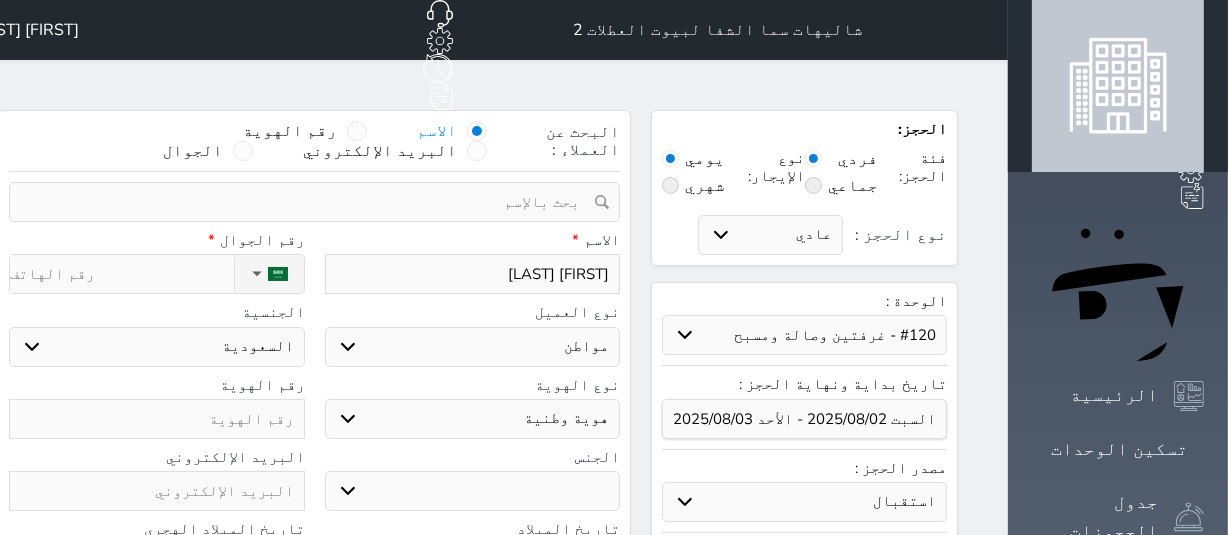 select 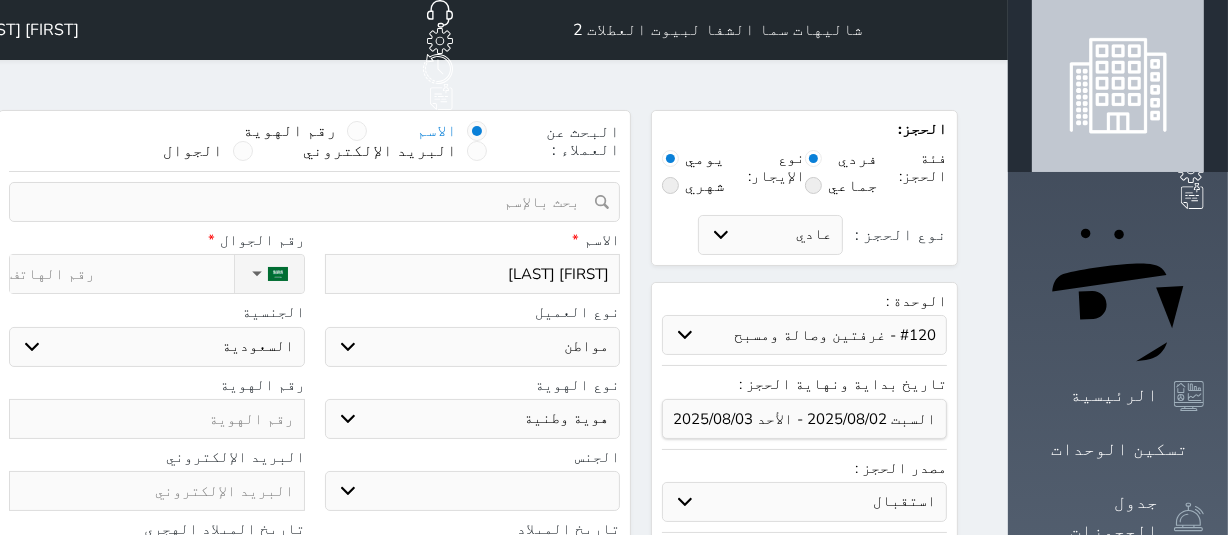 select 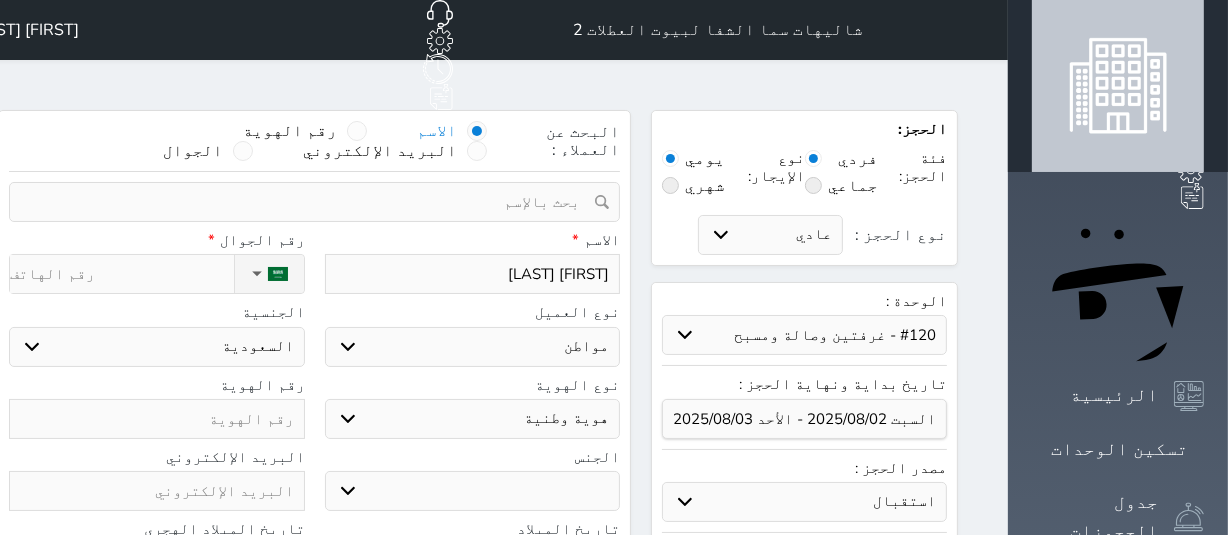 type on "[FIRST] [LAST]" 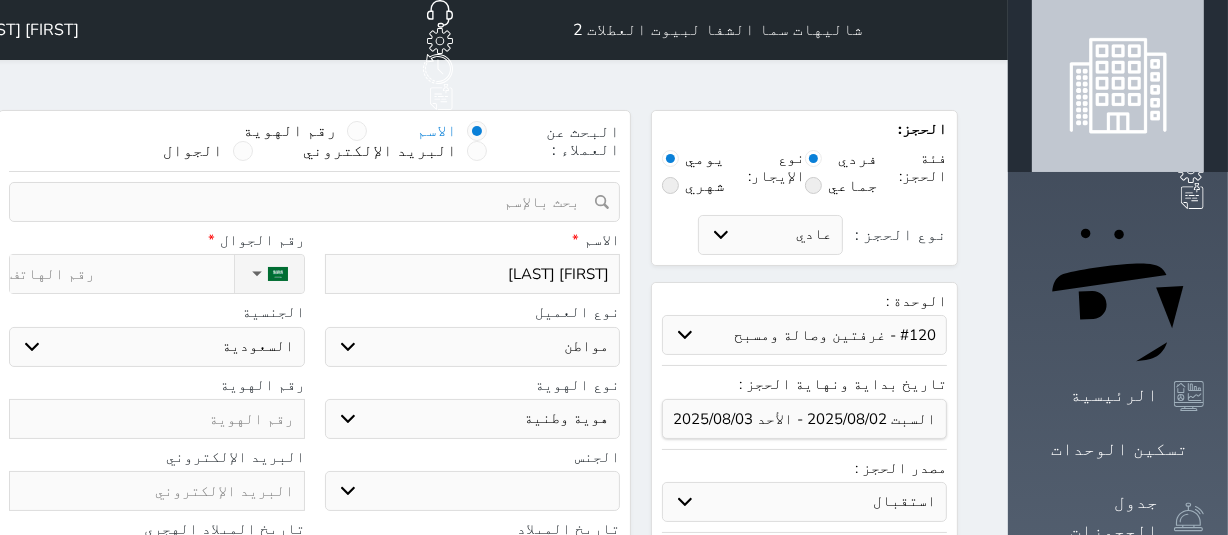 select 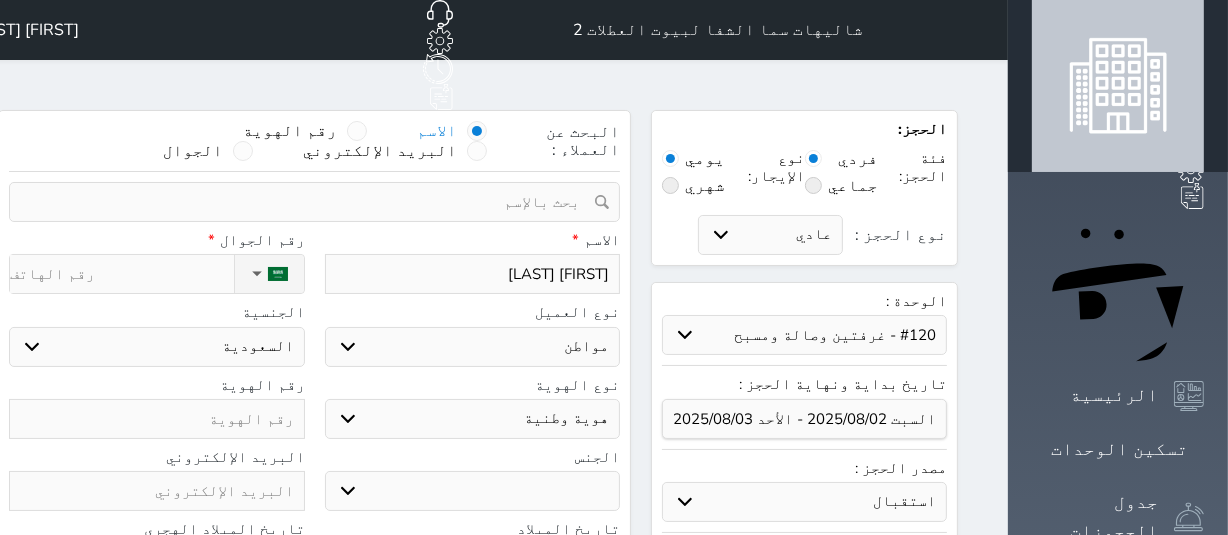 select 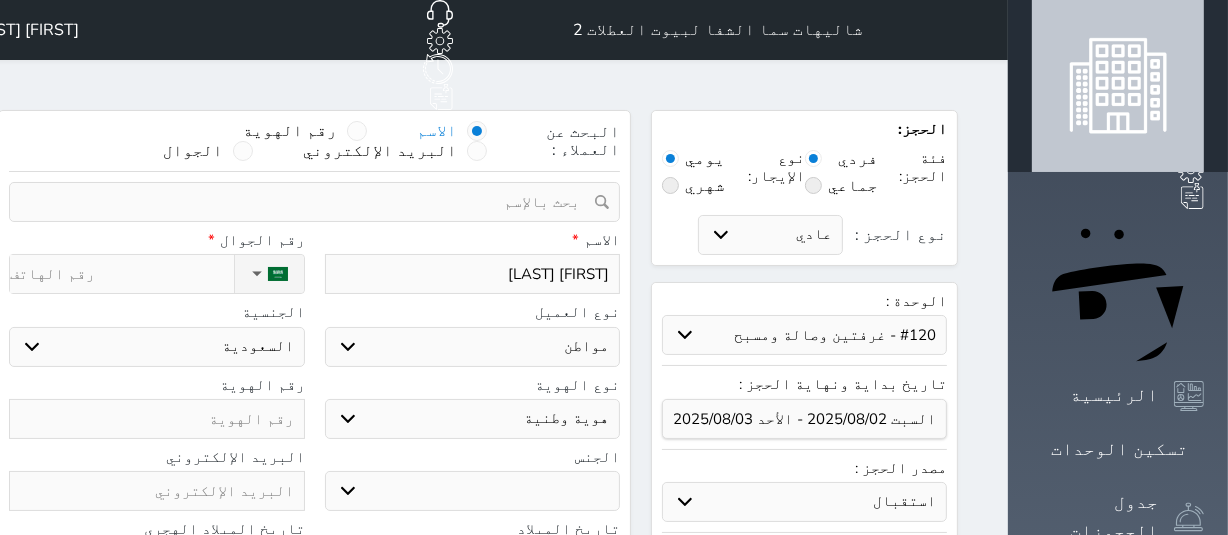 type on "[FIRST] [LAST]" 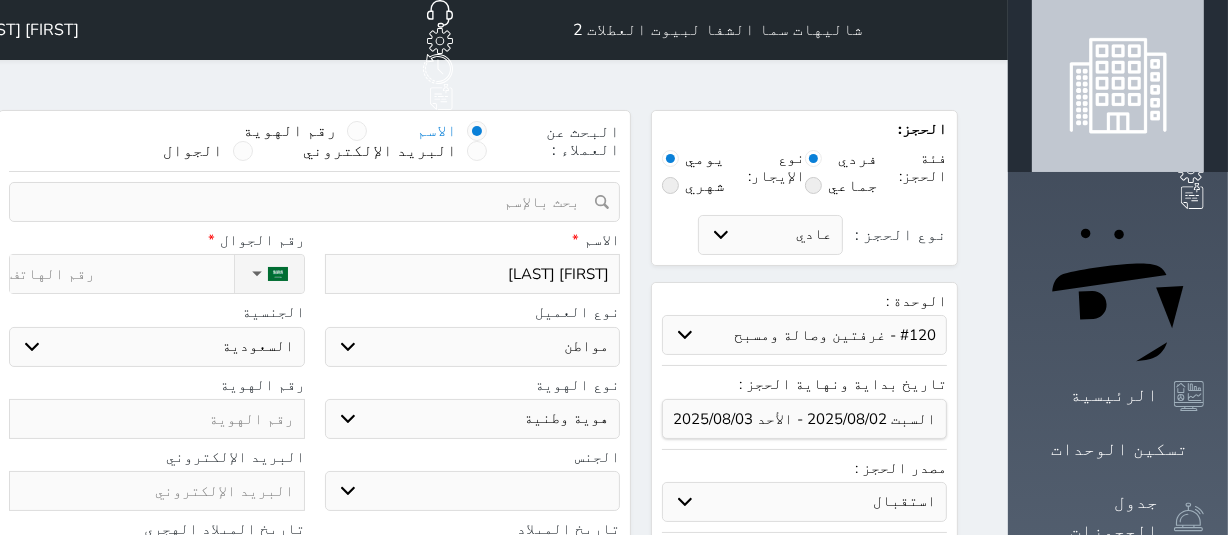 click on "نوع الحجز :" at bounding box center (121, 274) 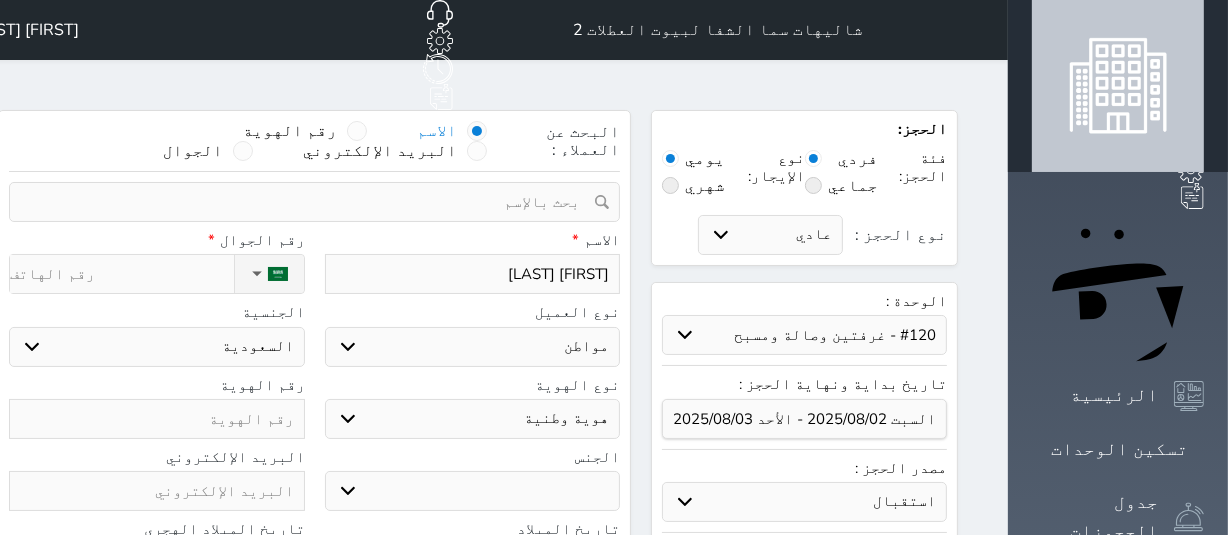 type on "0" 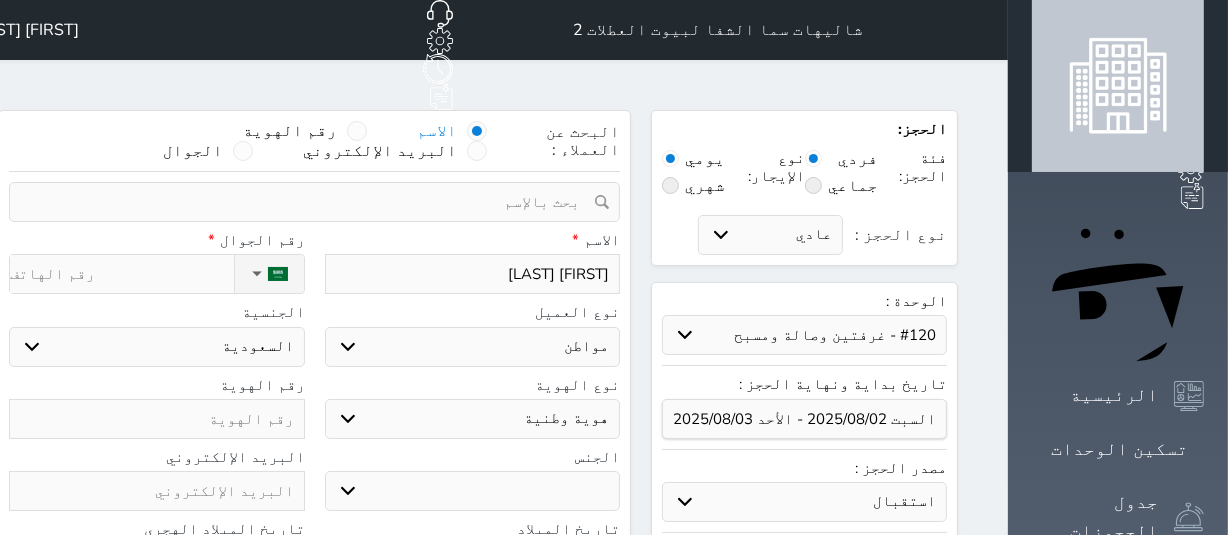select 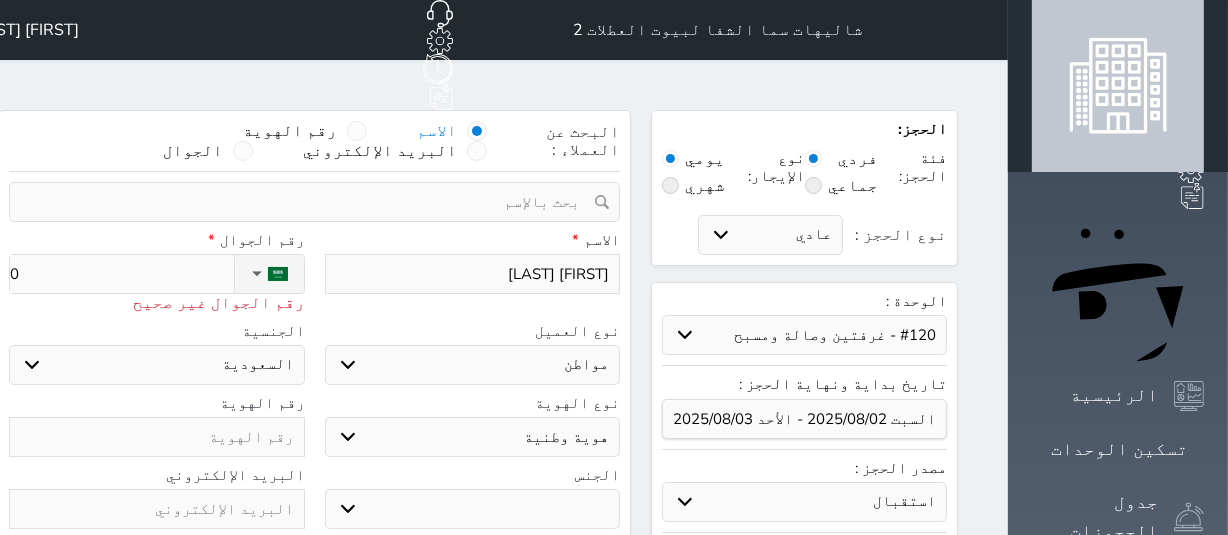 type on "05" 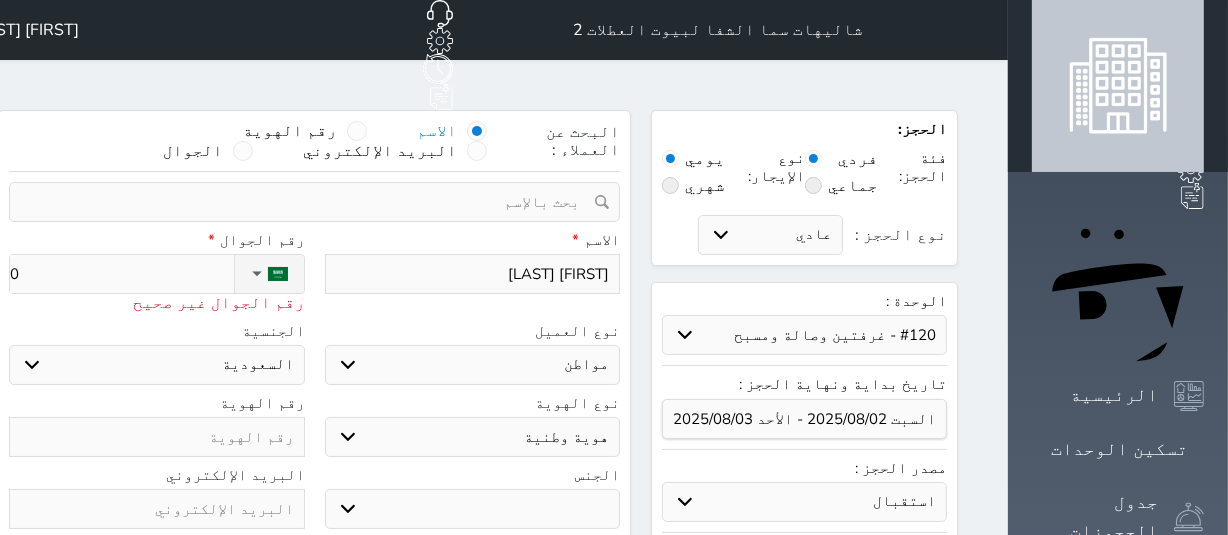 select 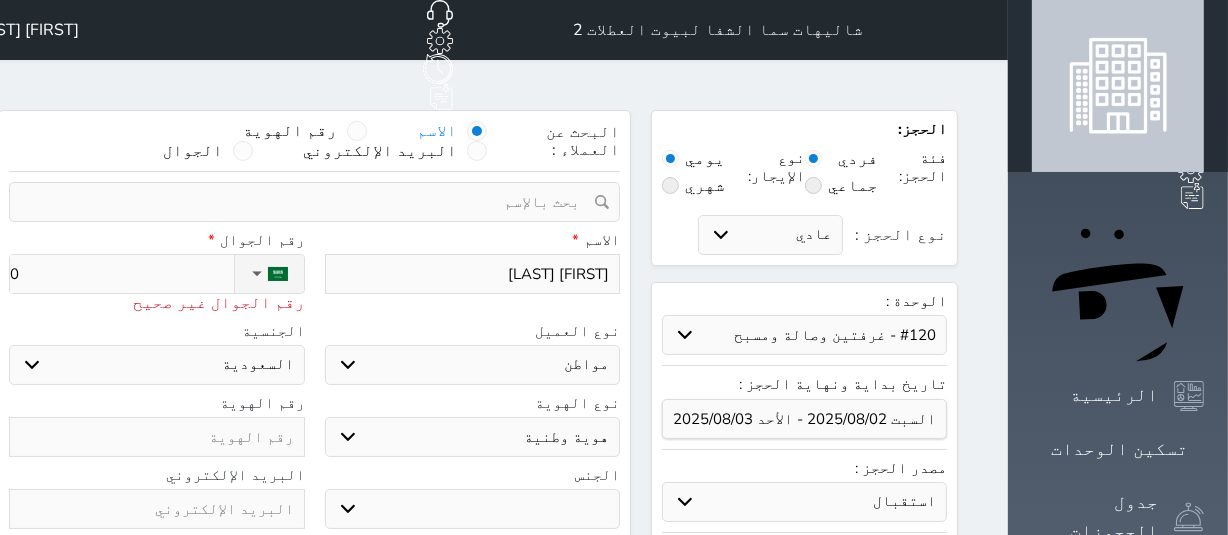 select 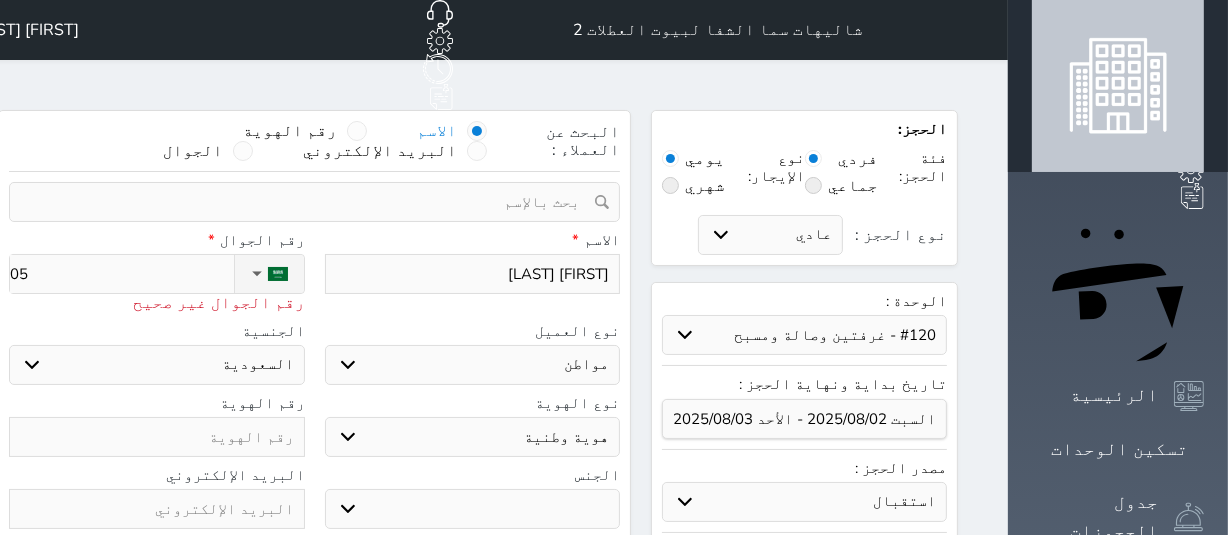 type on "053" 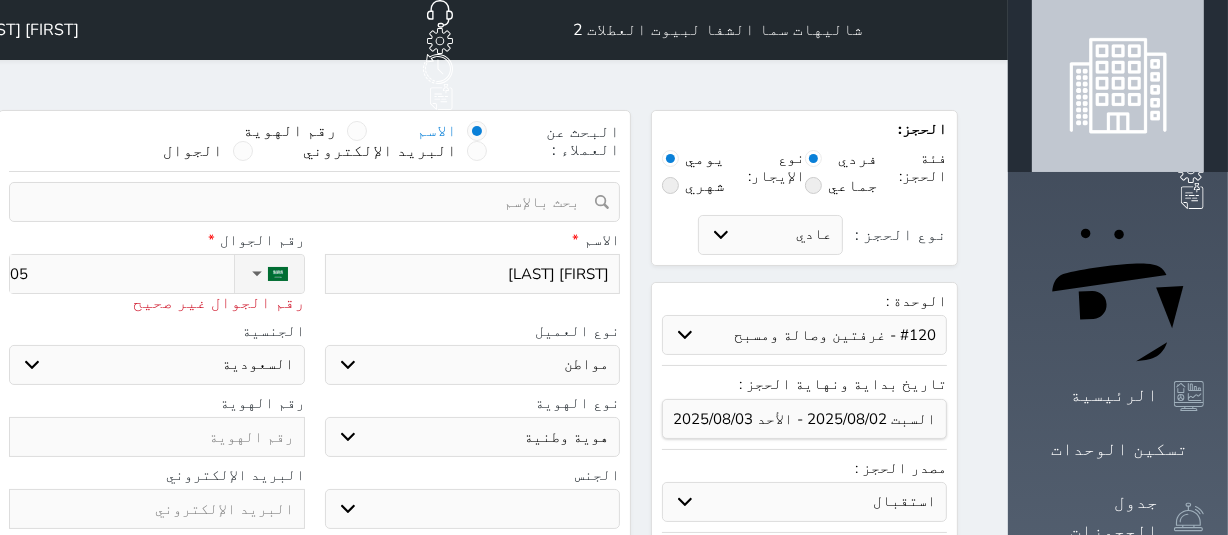 select 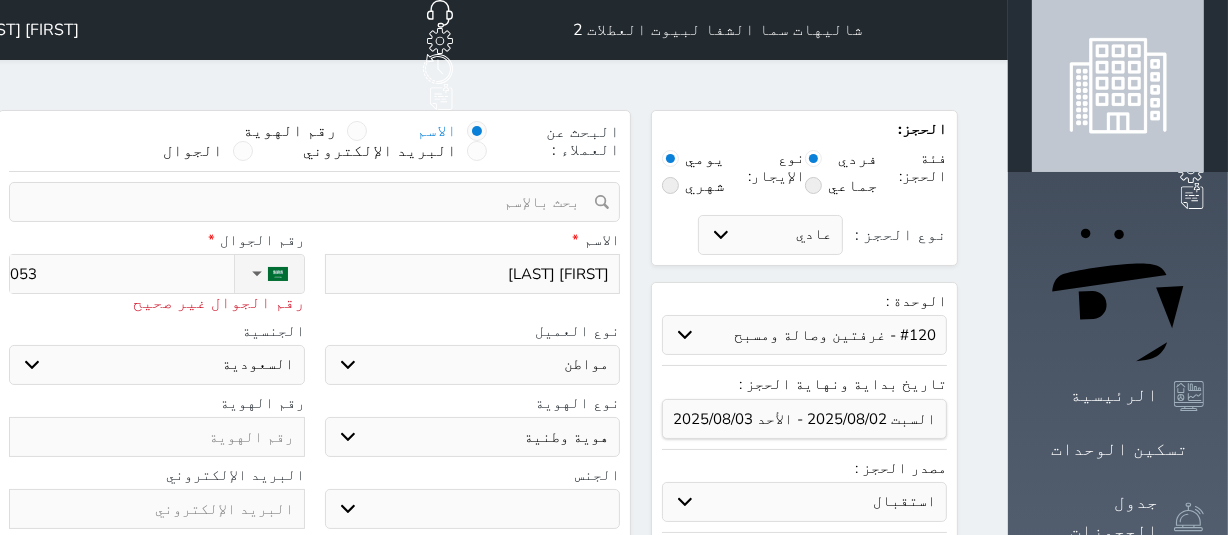 type on "0532" 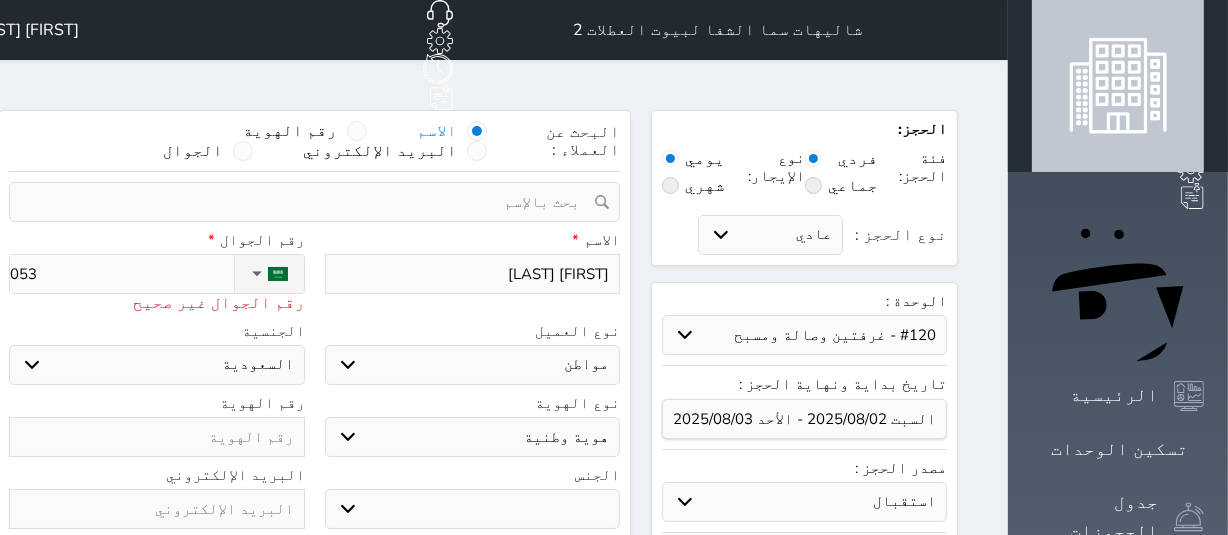 select 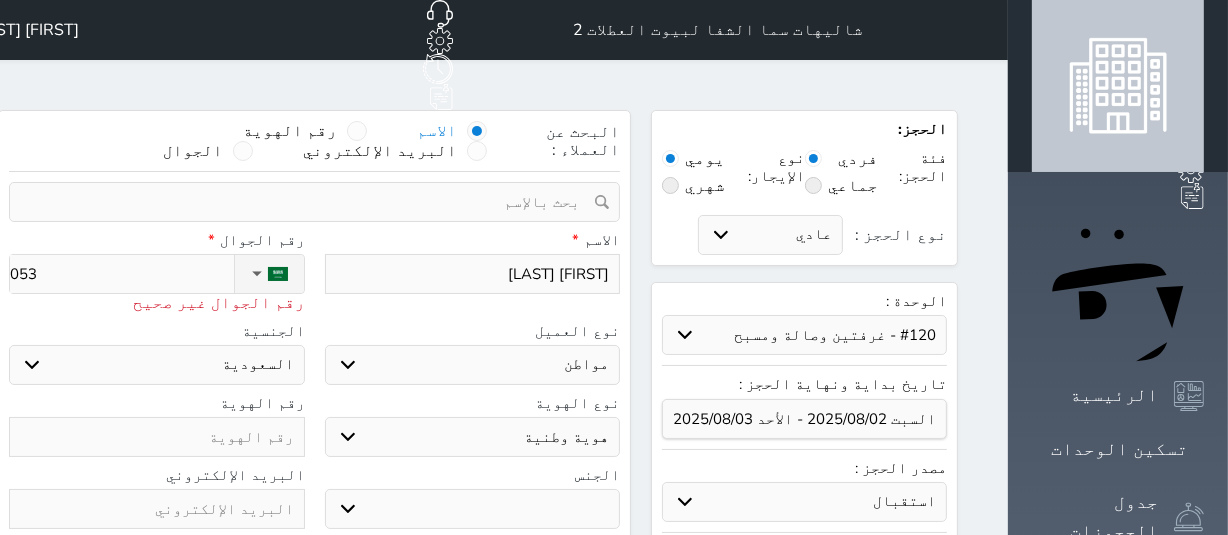 select 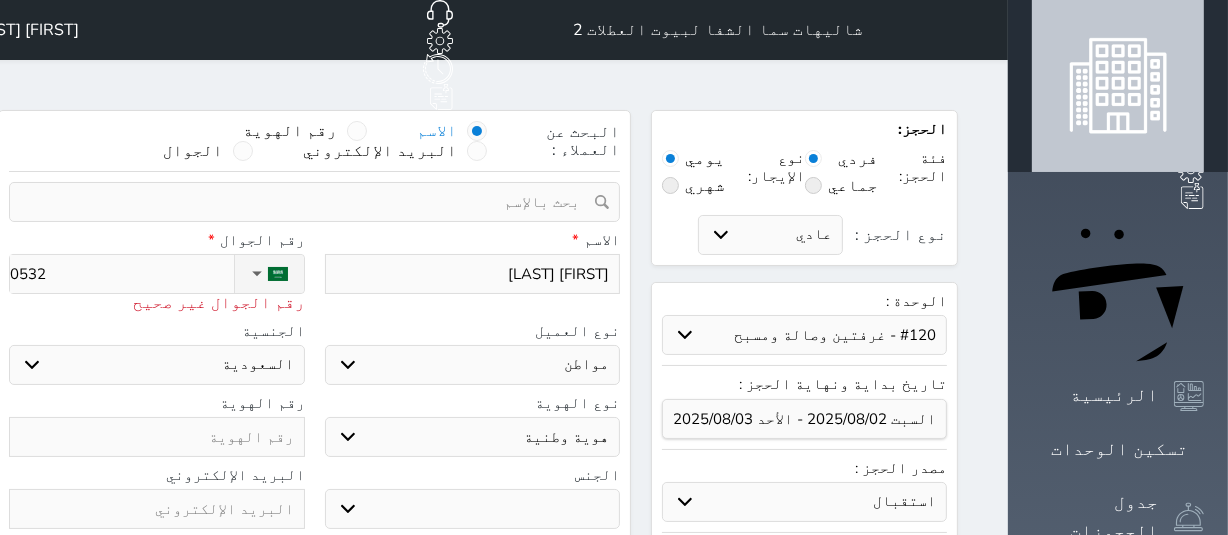 type on "[PHONE]" 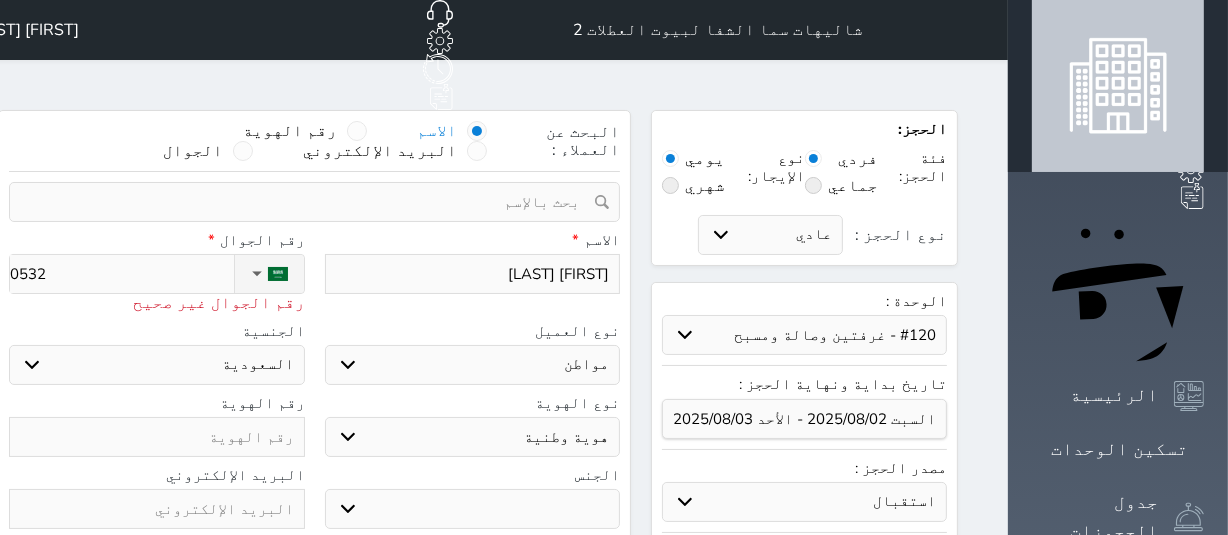 select 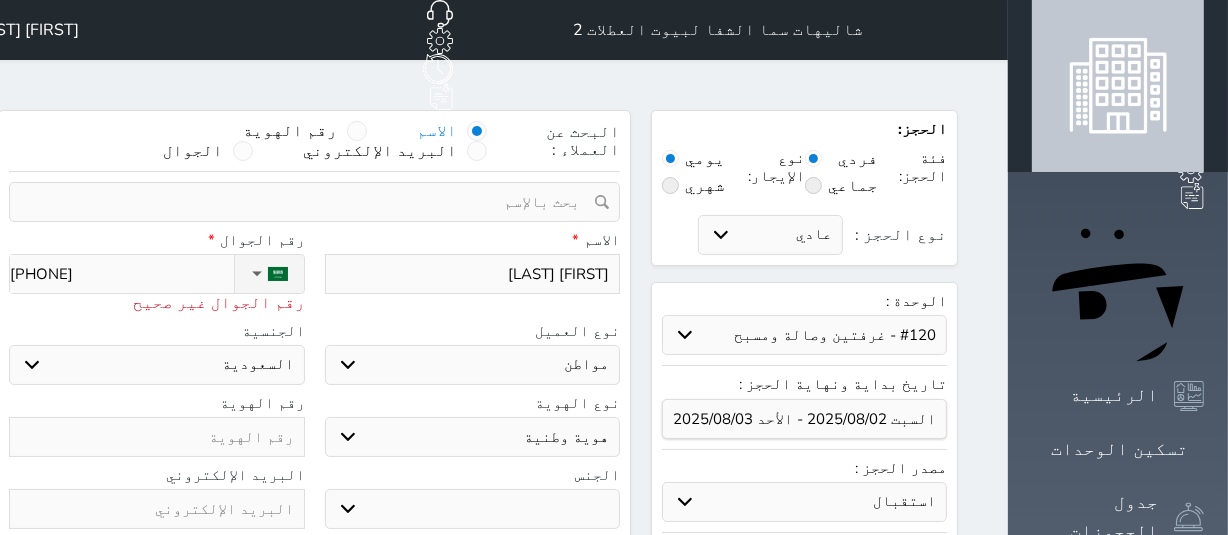 type on "[PHONE]" 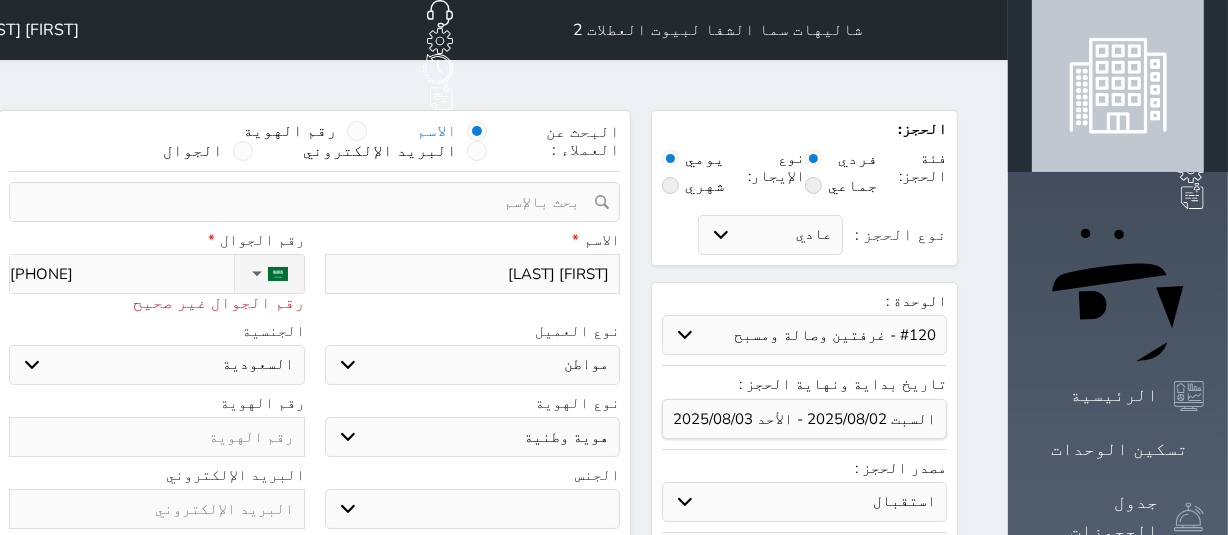 select 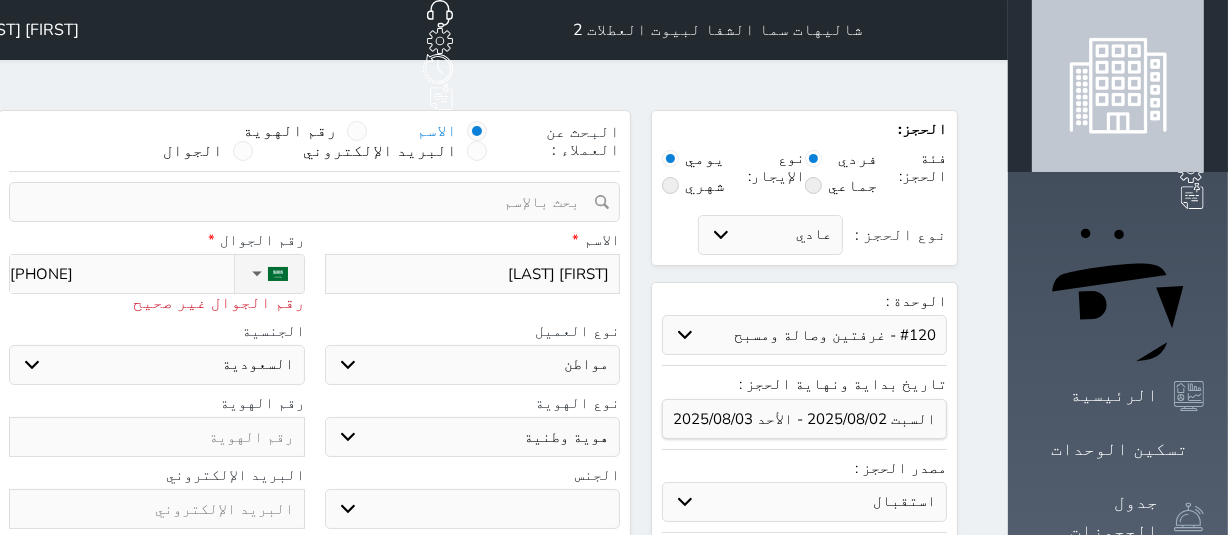 select 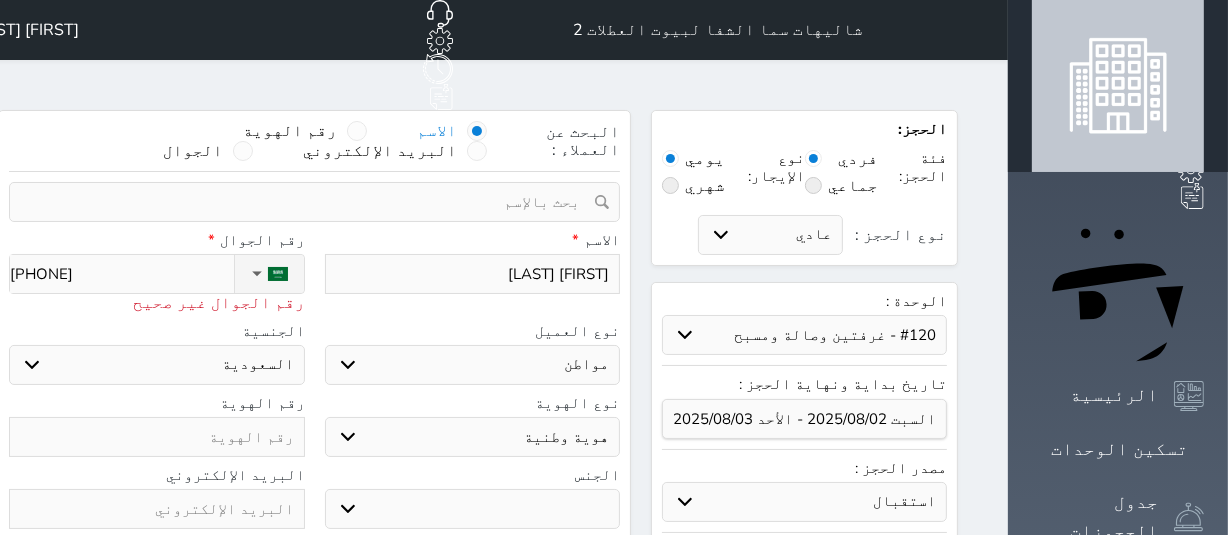 type on "[PHONE]" 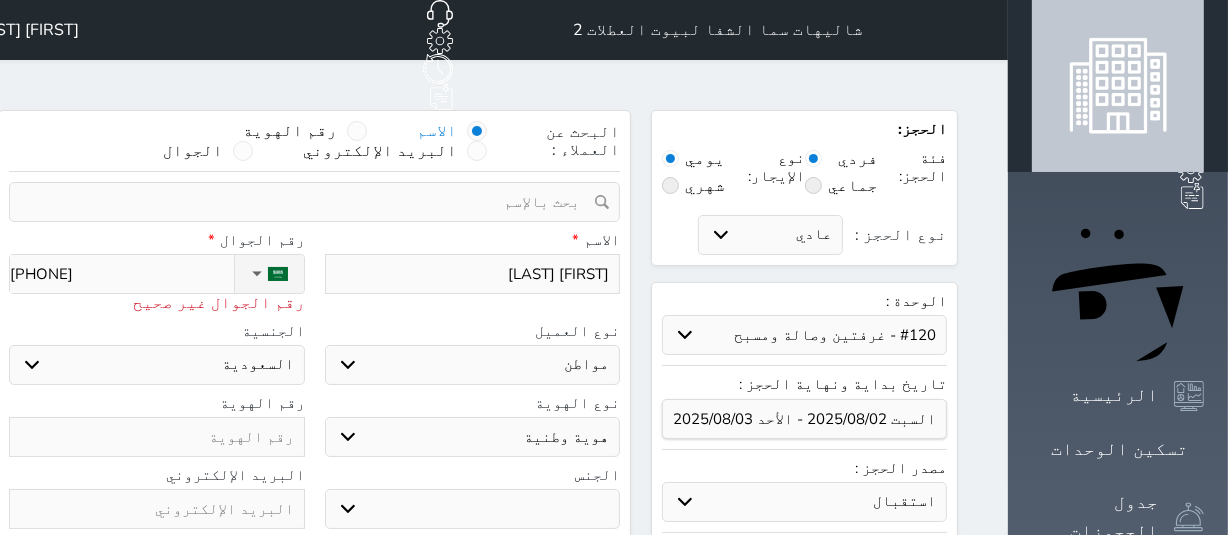 select 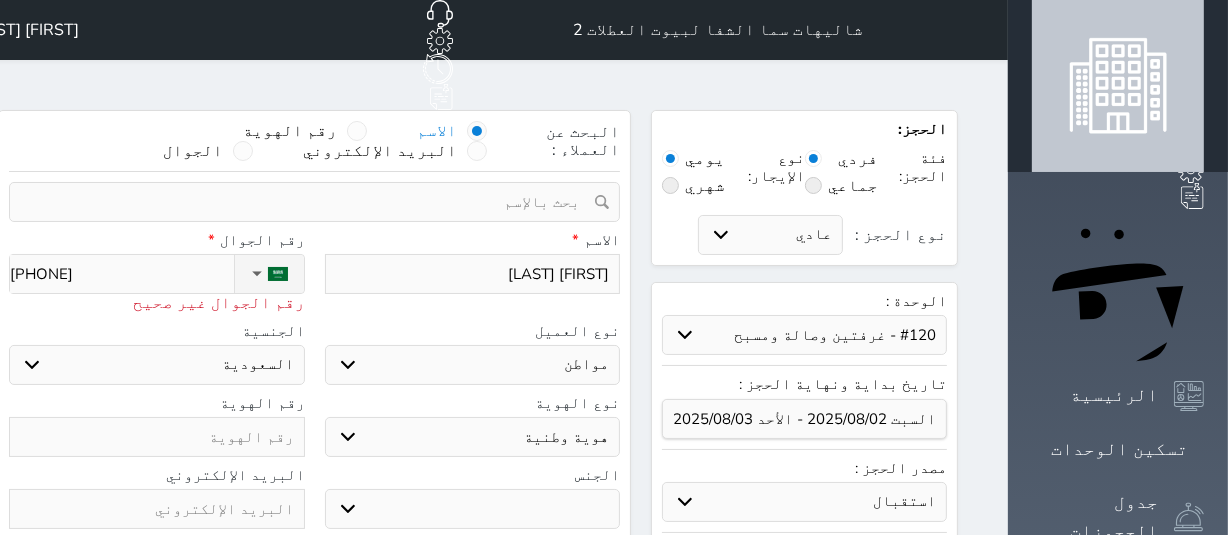 select 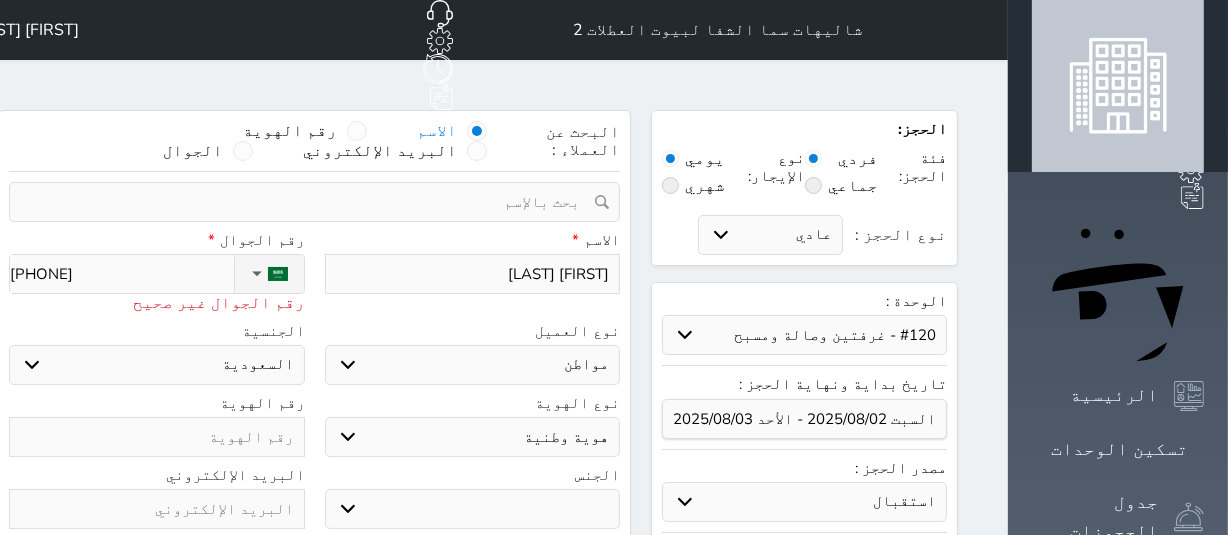type on "[PHONE]" 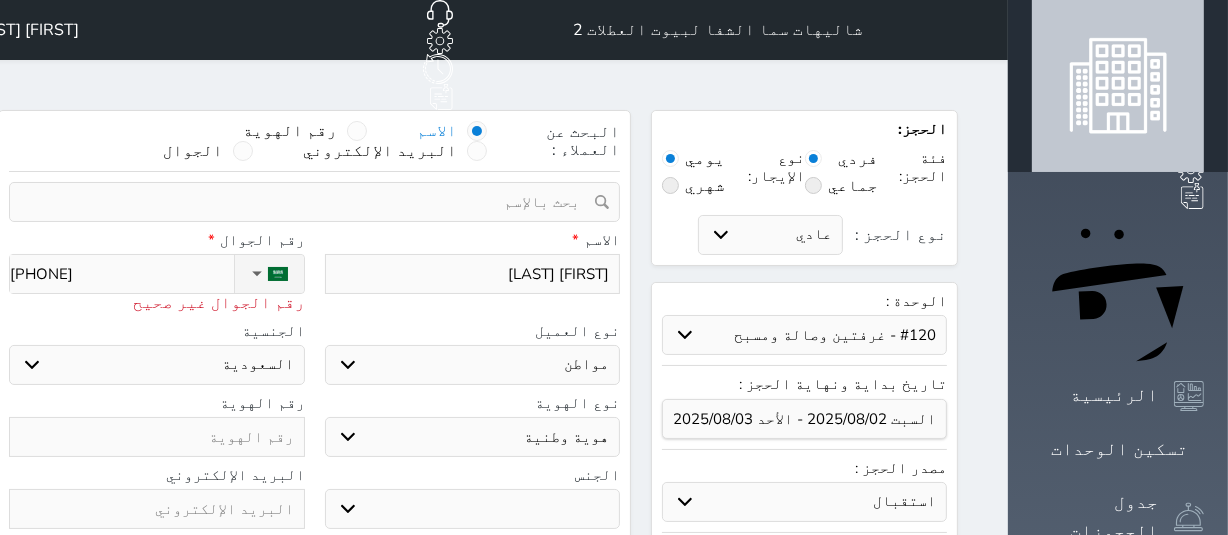 select 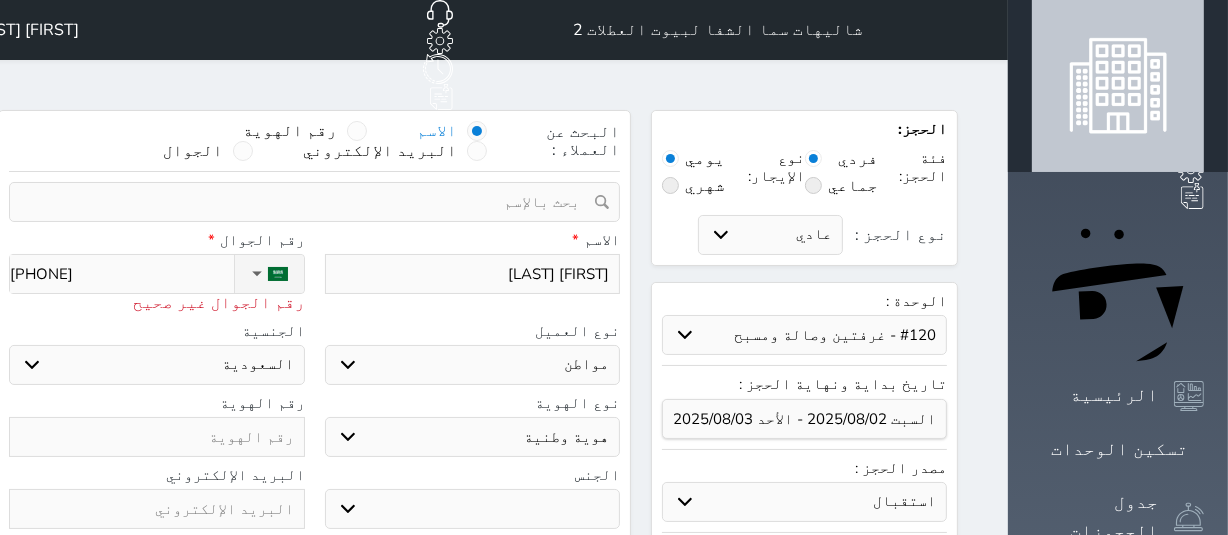select 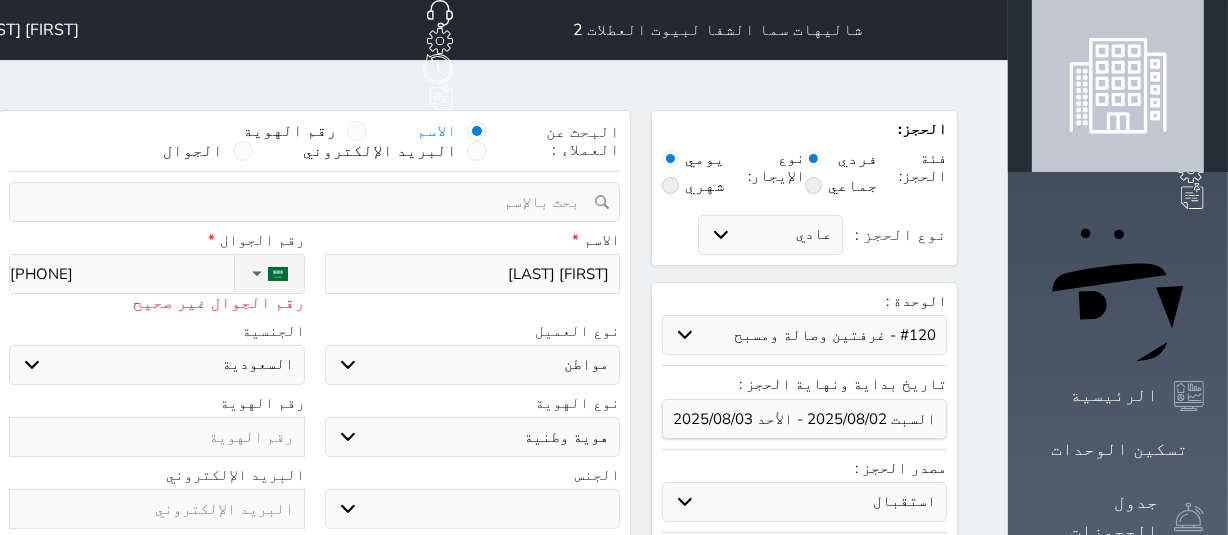 type on "[PHONE]" 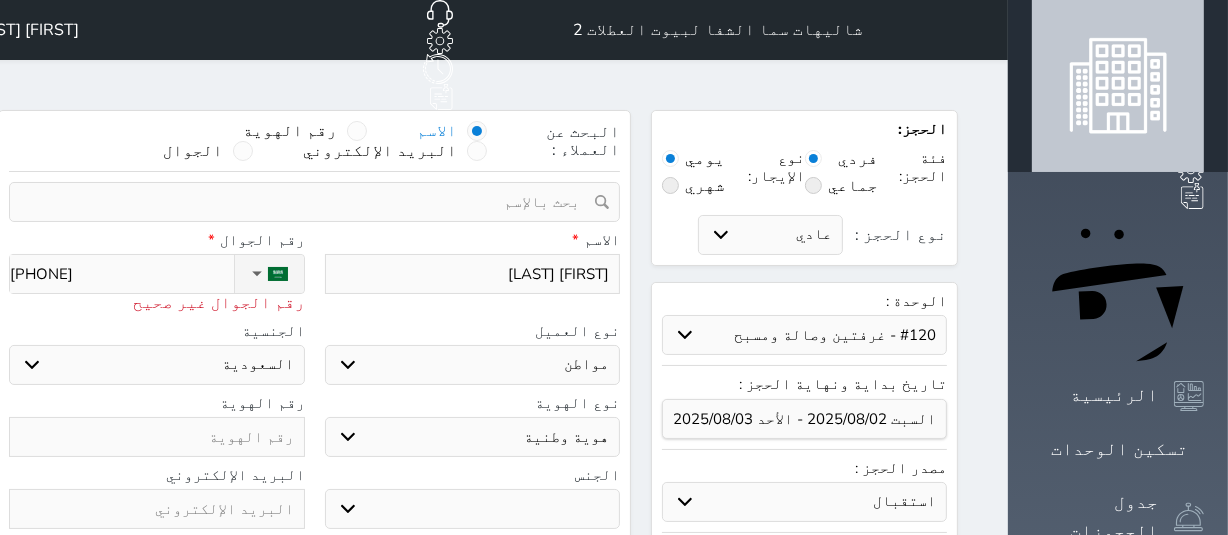 select 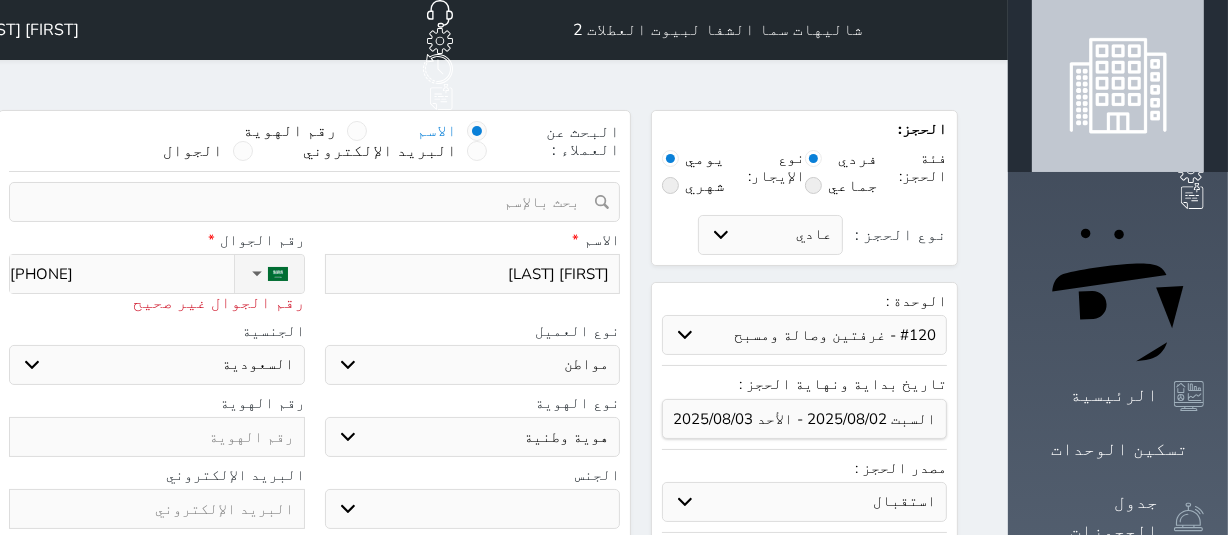 type on "[PHONE]" 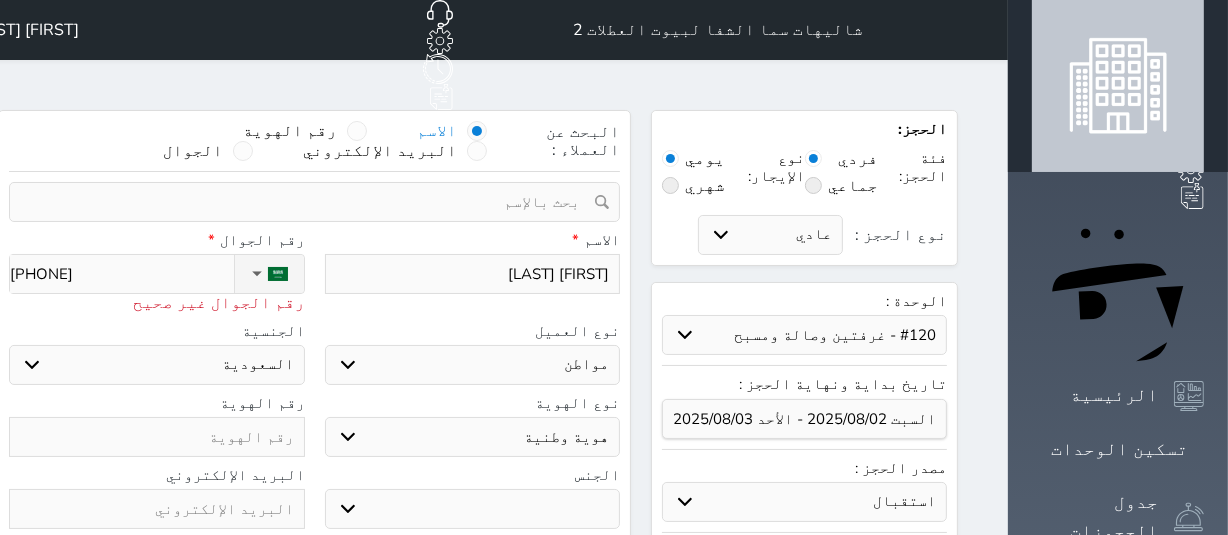 select 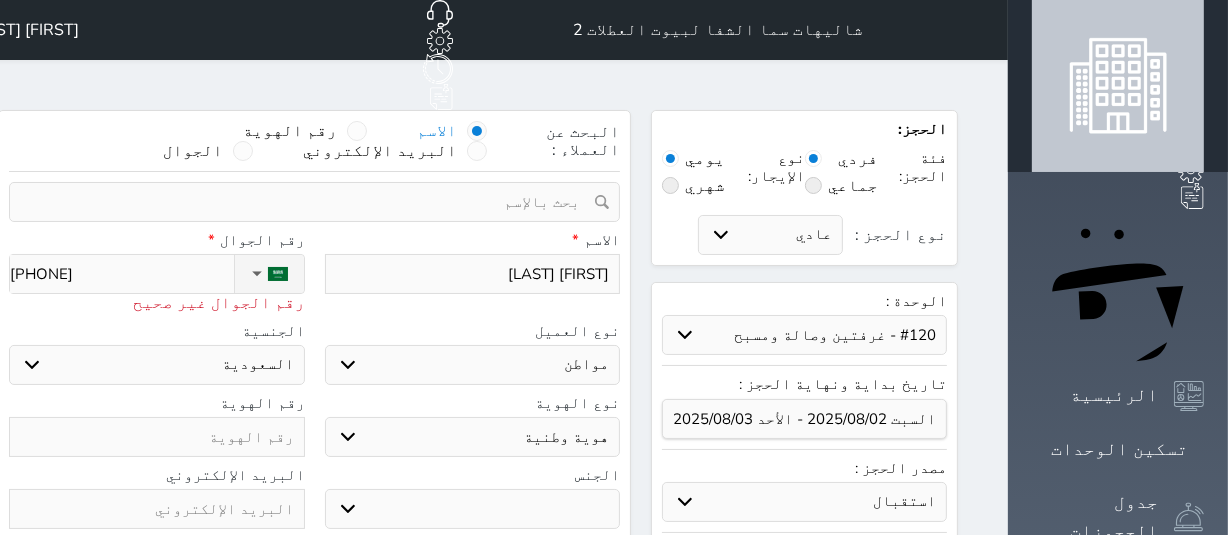 type on "[PHONE]" 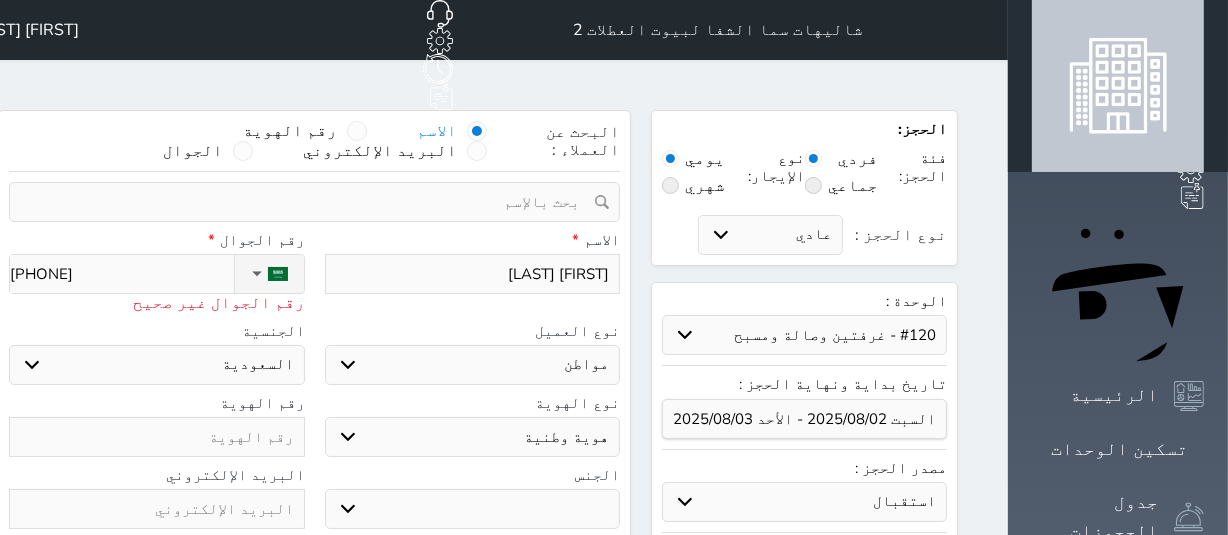 select 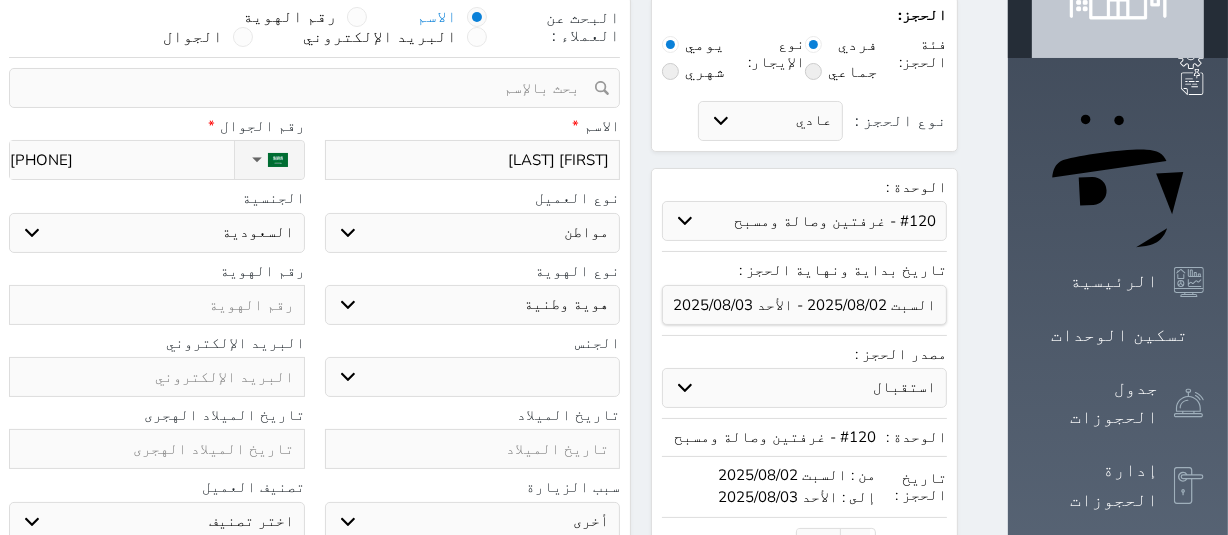 scroll, scrollTop: 154, scrollLeft: 0, axis: vertical 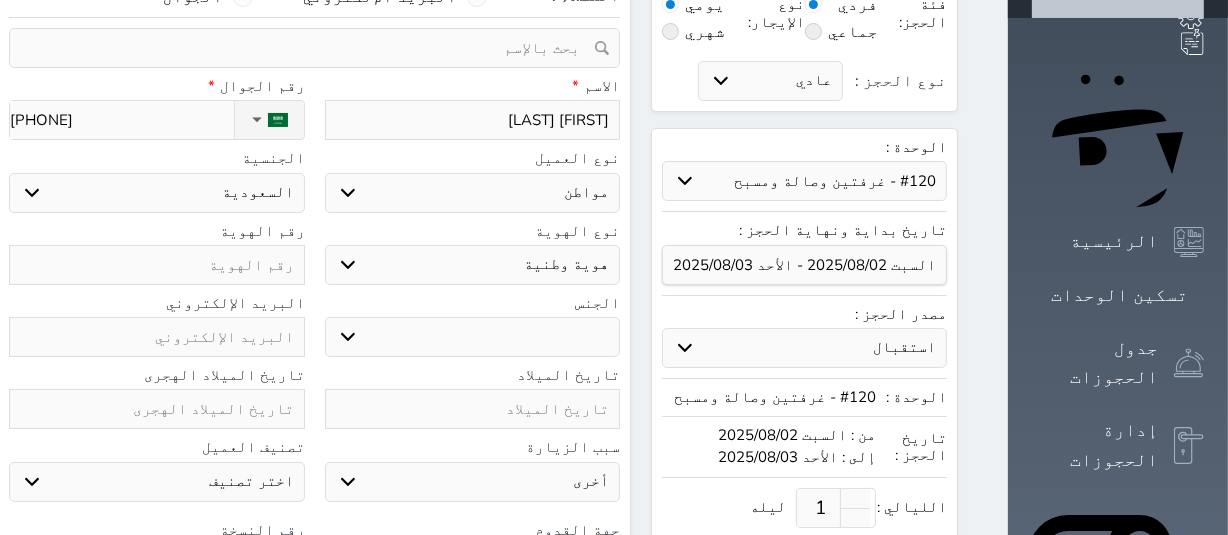 type on "[PHONE]" 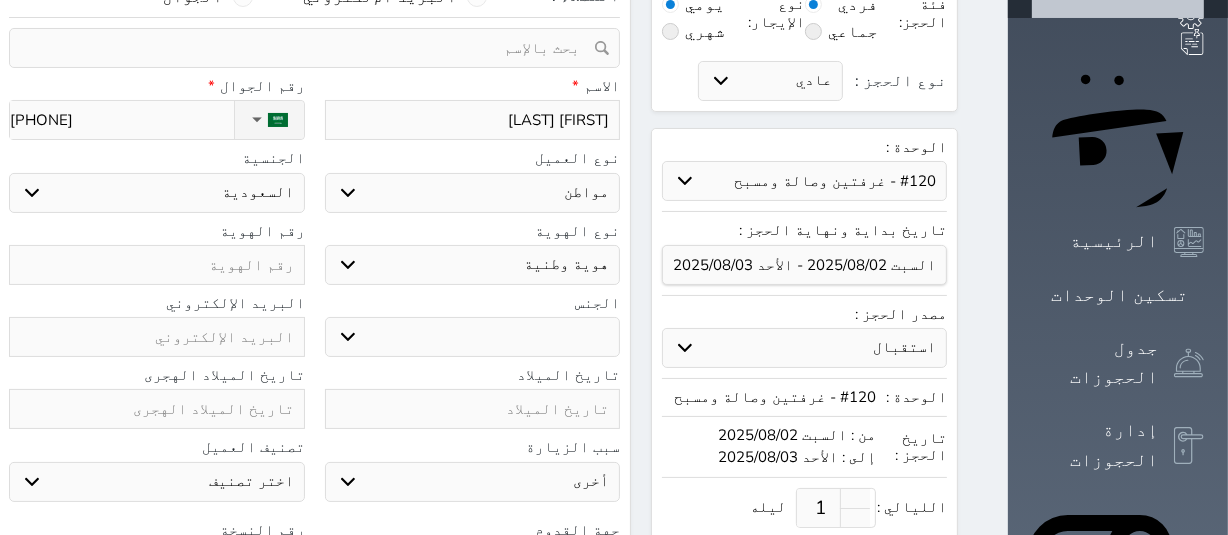click at bounding box center [157, 265] 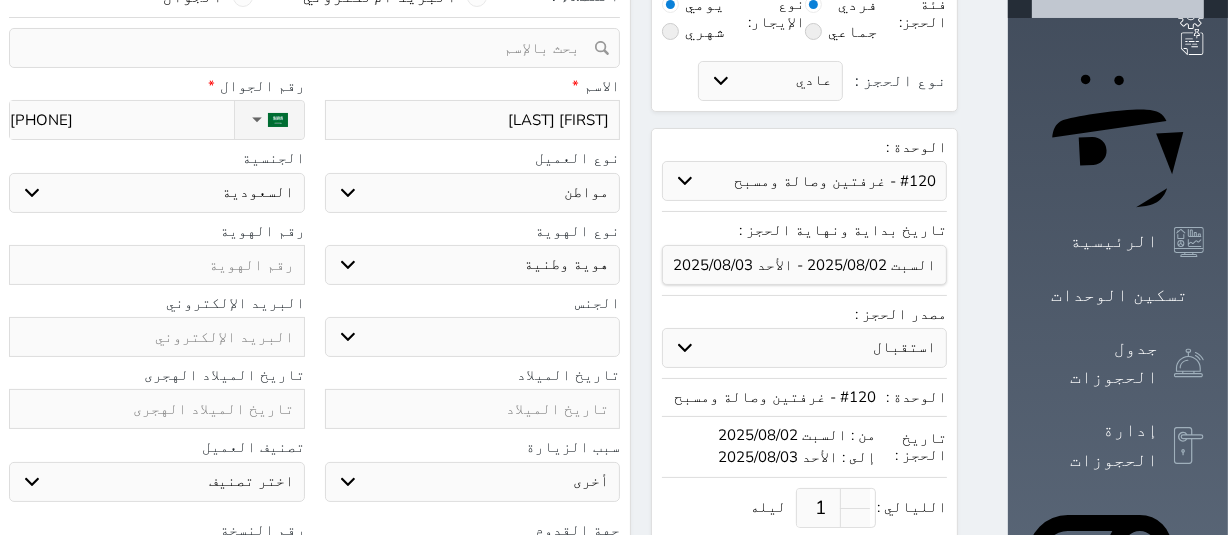 type on "1" 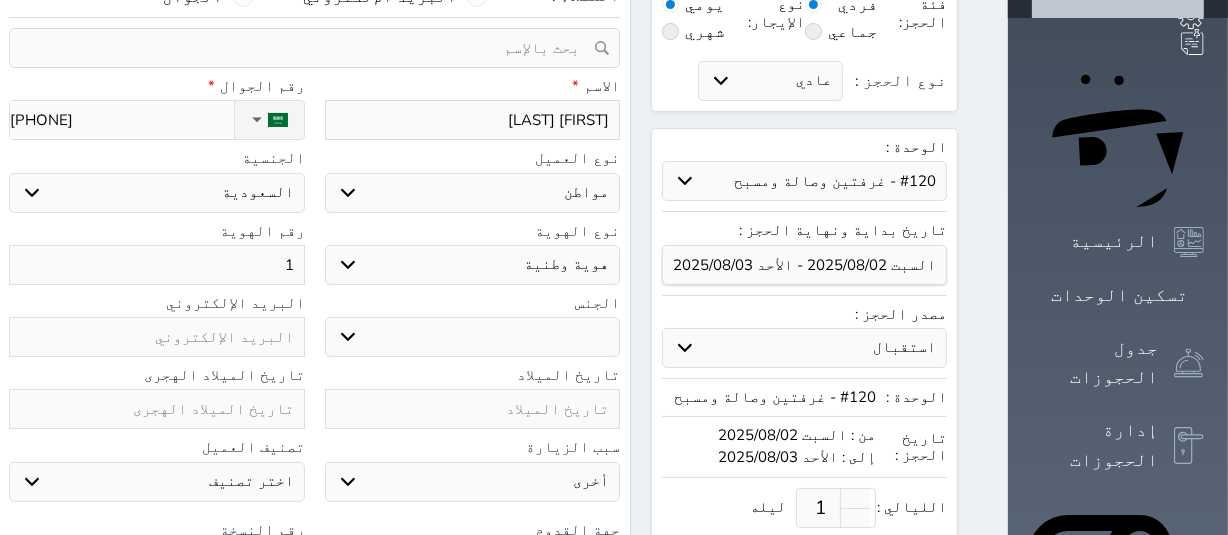 select 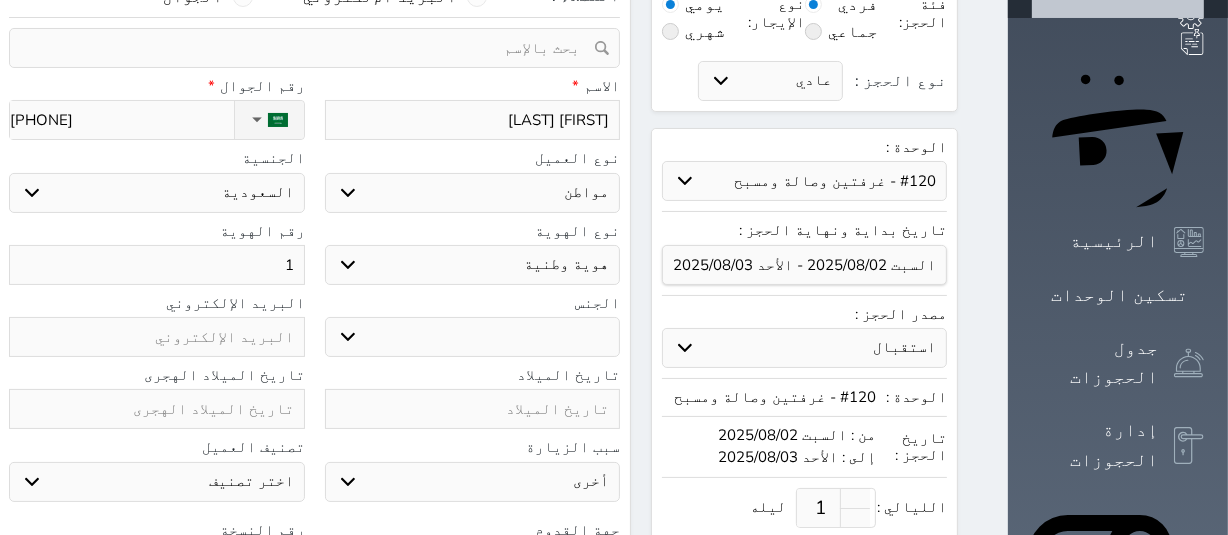 select 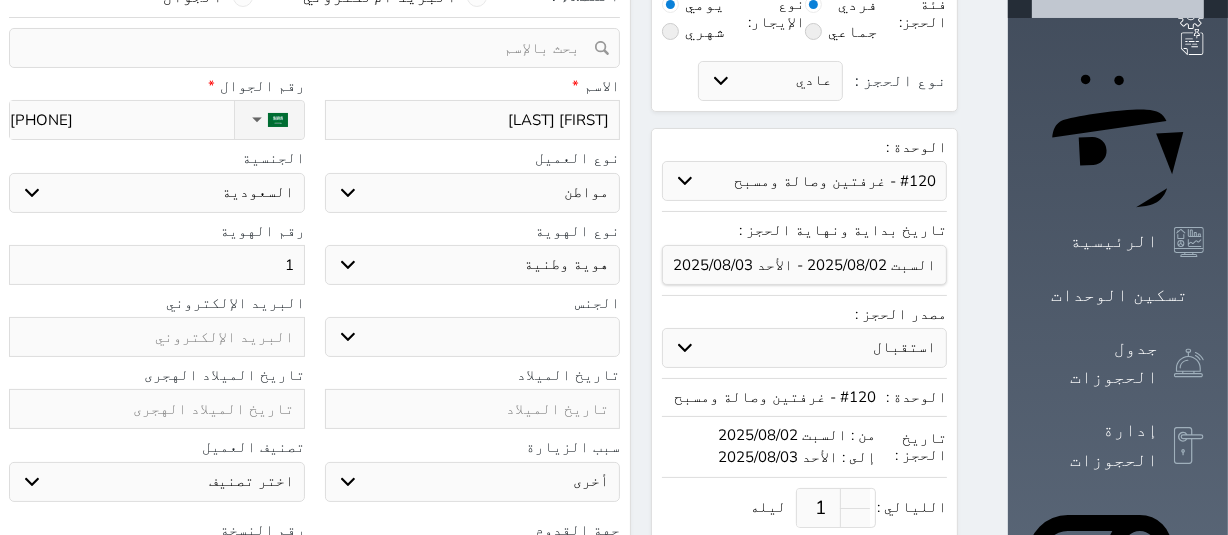 select 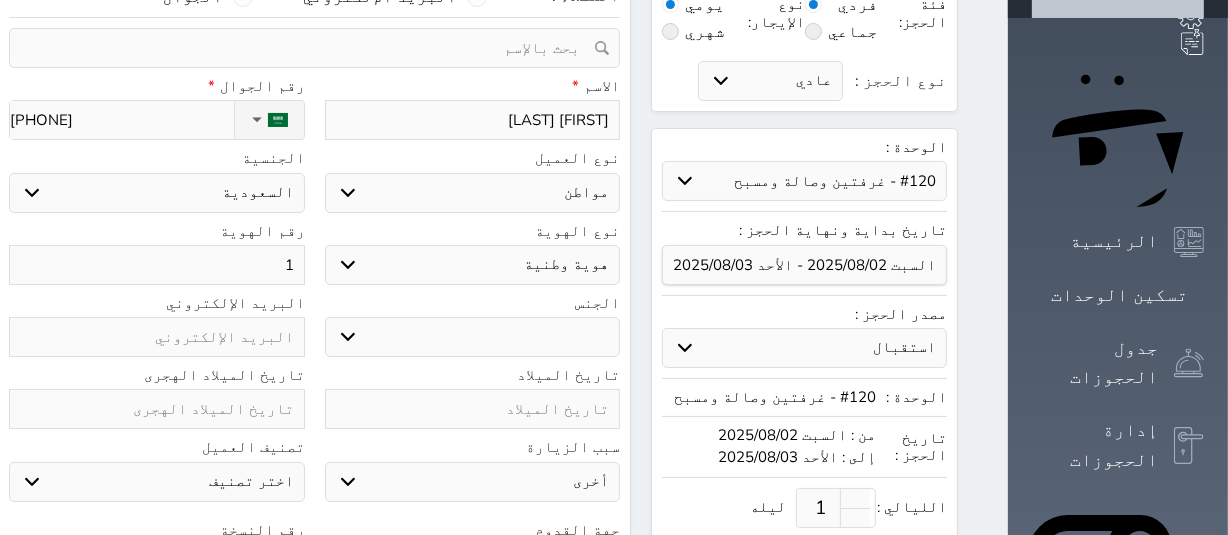 select 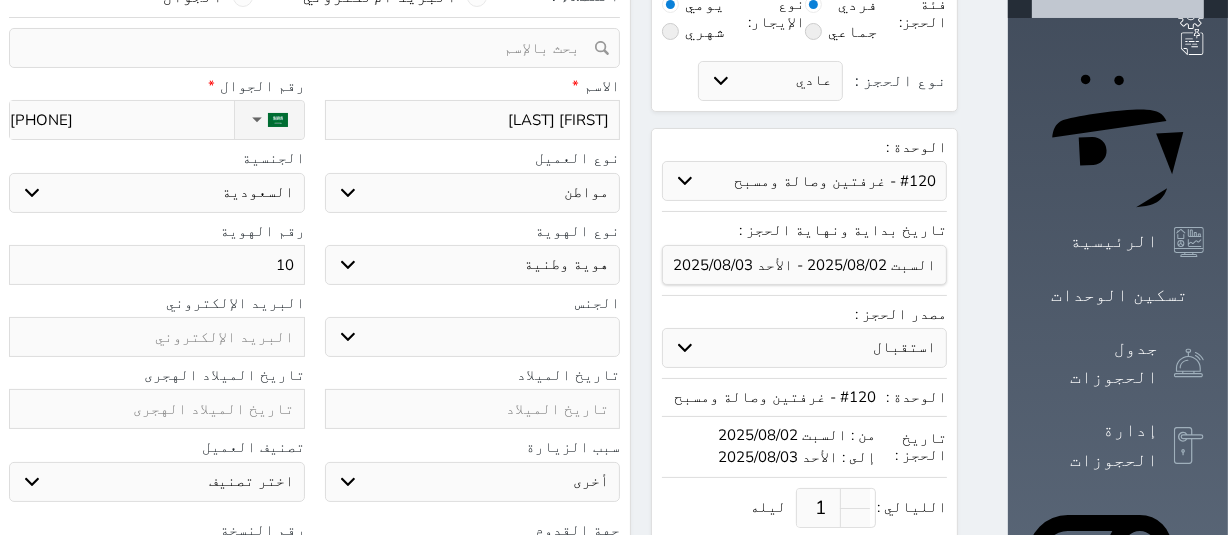 type on "101" 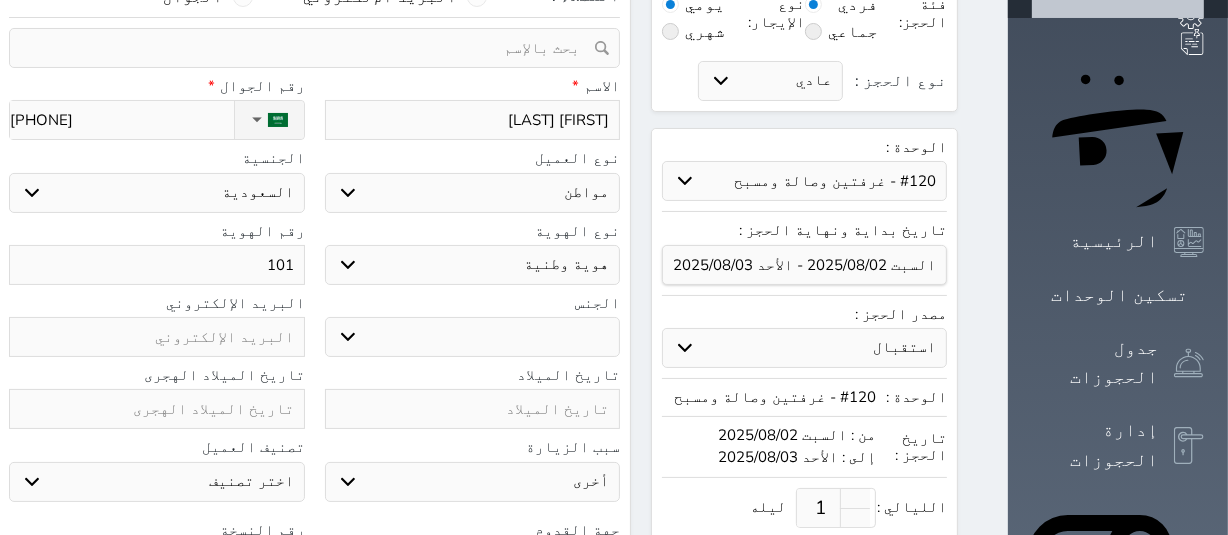 select 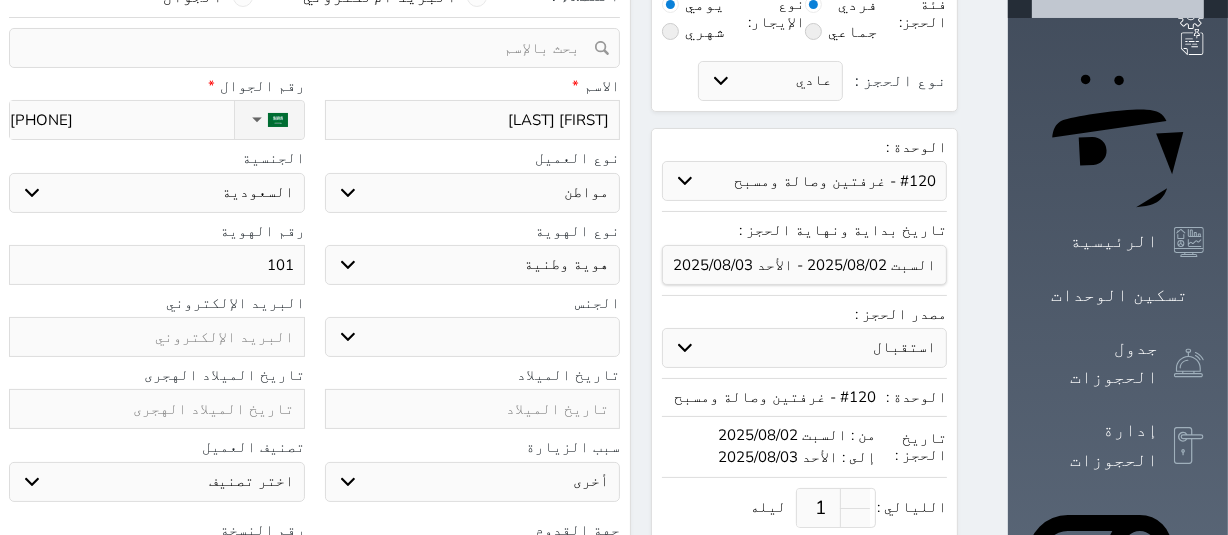 select 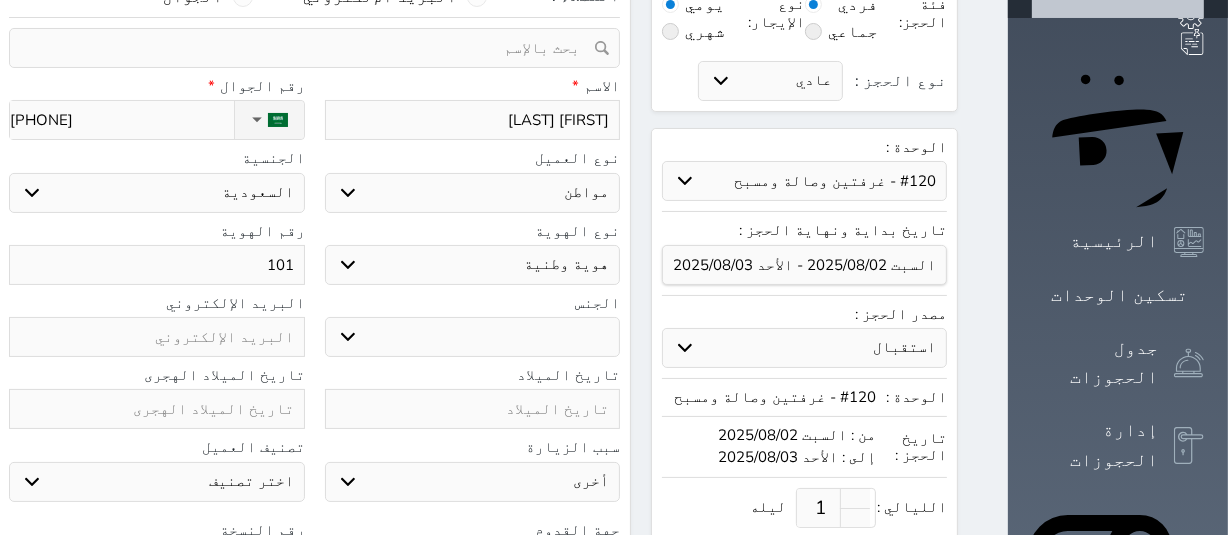 type on "1012" 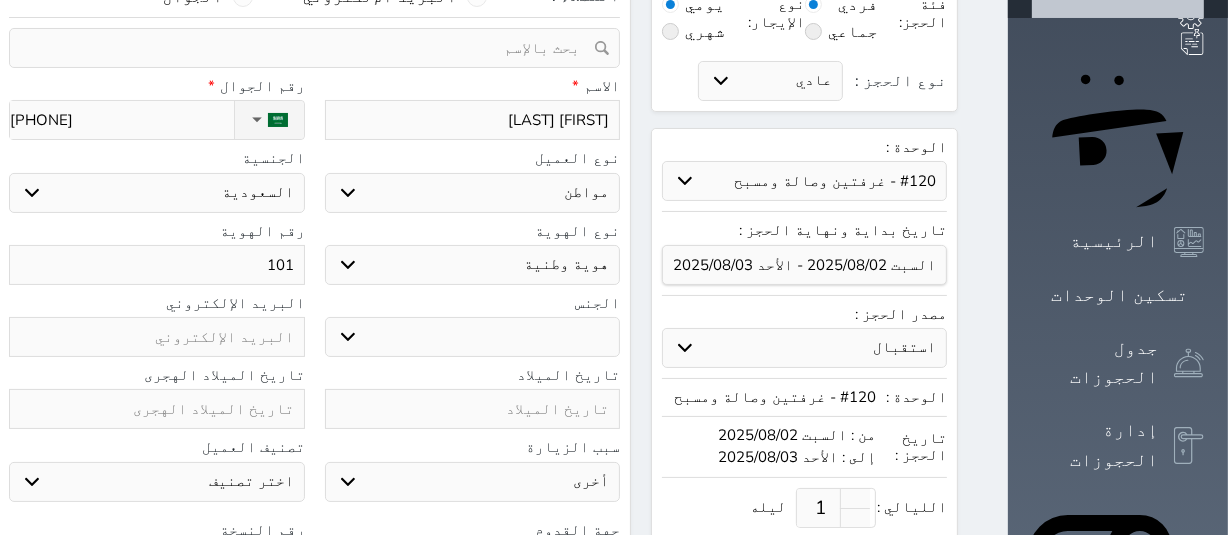 select 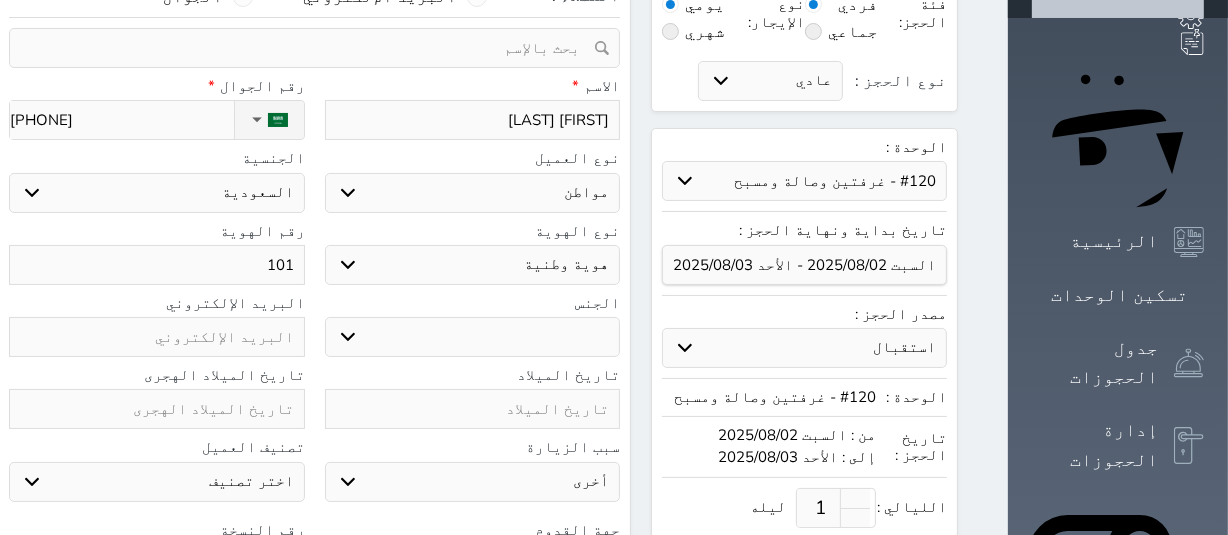 select 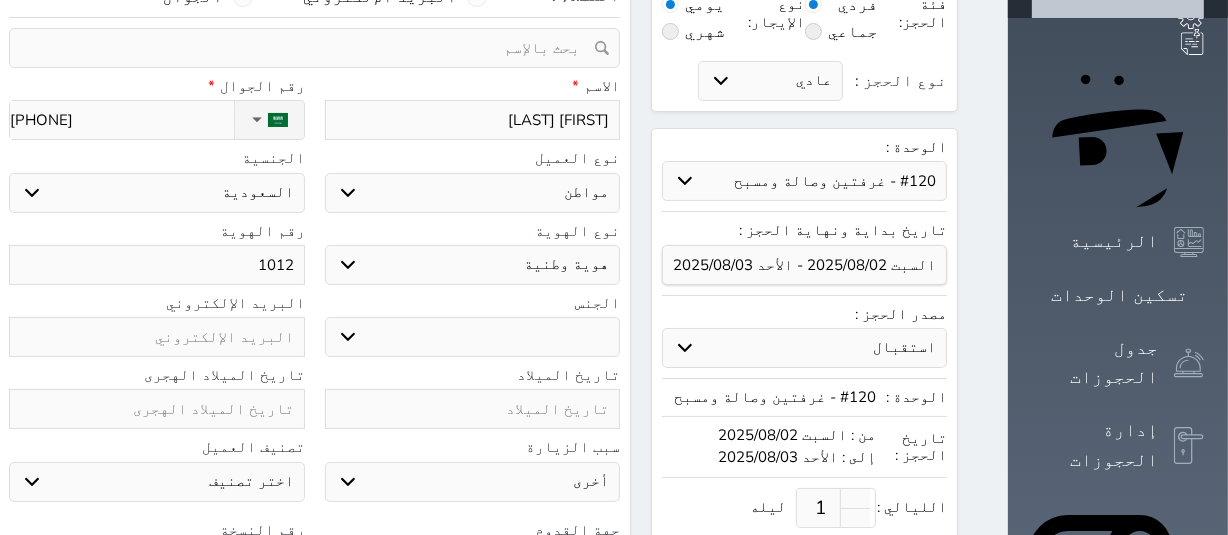 type on "[PHONE]" 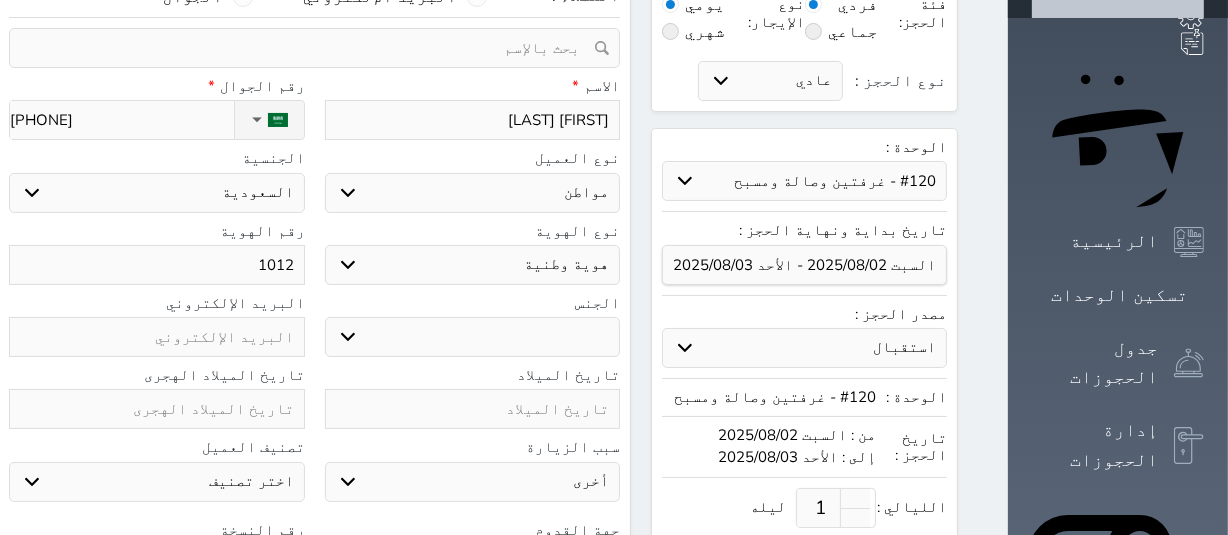 select 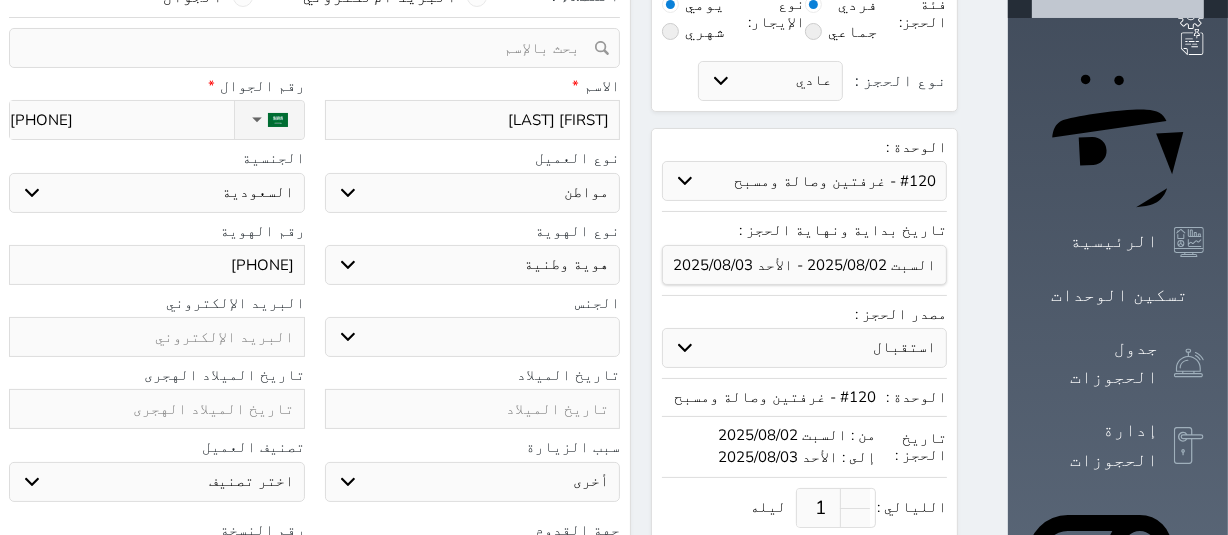 type on "101217" 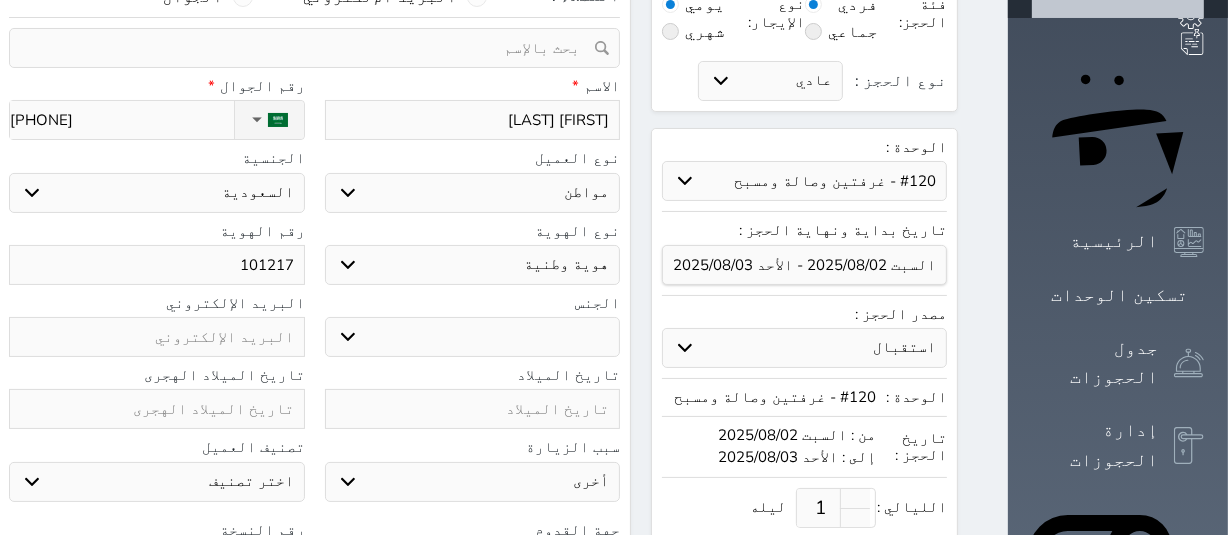 select 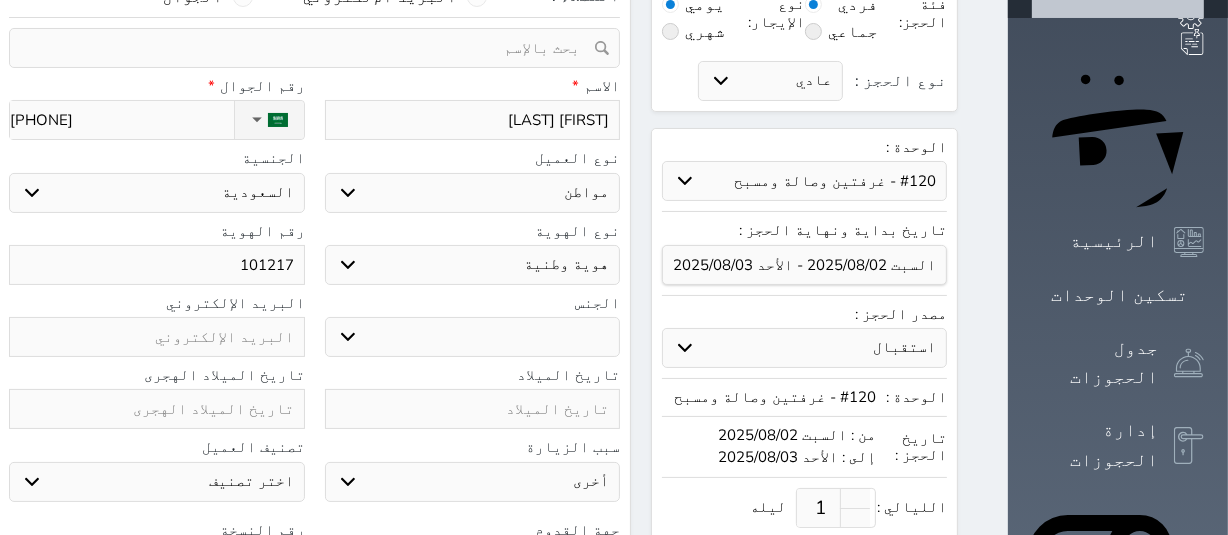 select 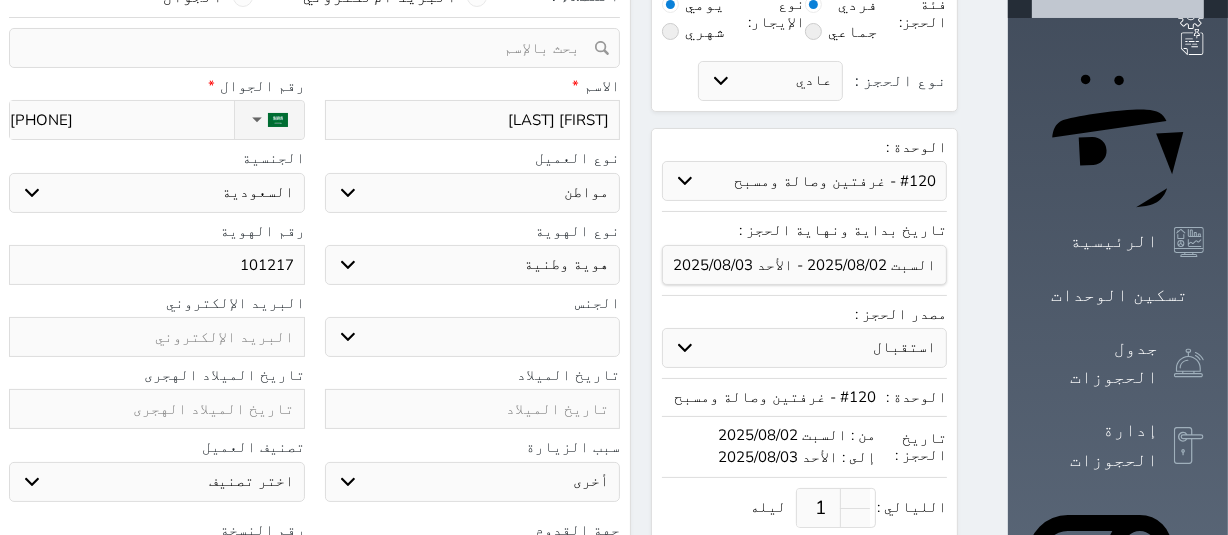 select 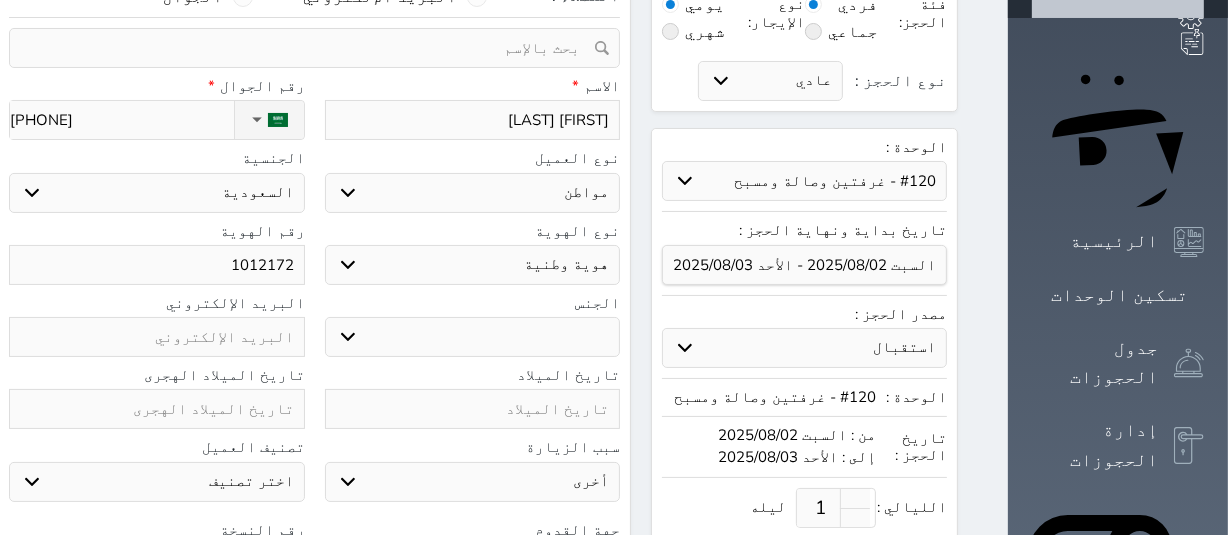 type on "10121725" 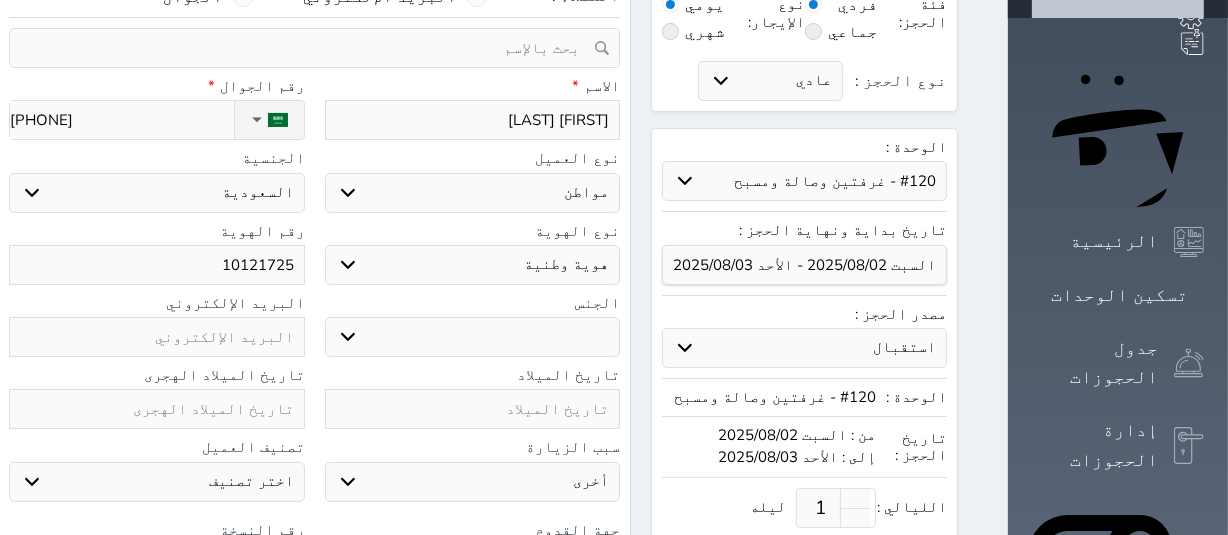 select 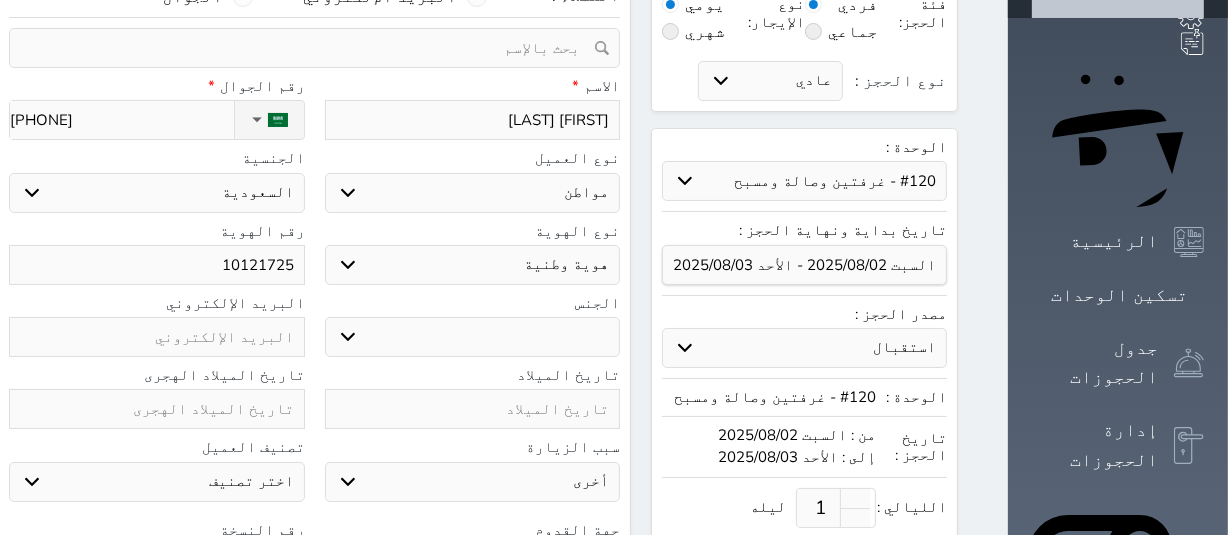 select 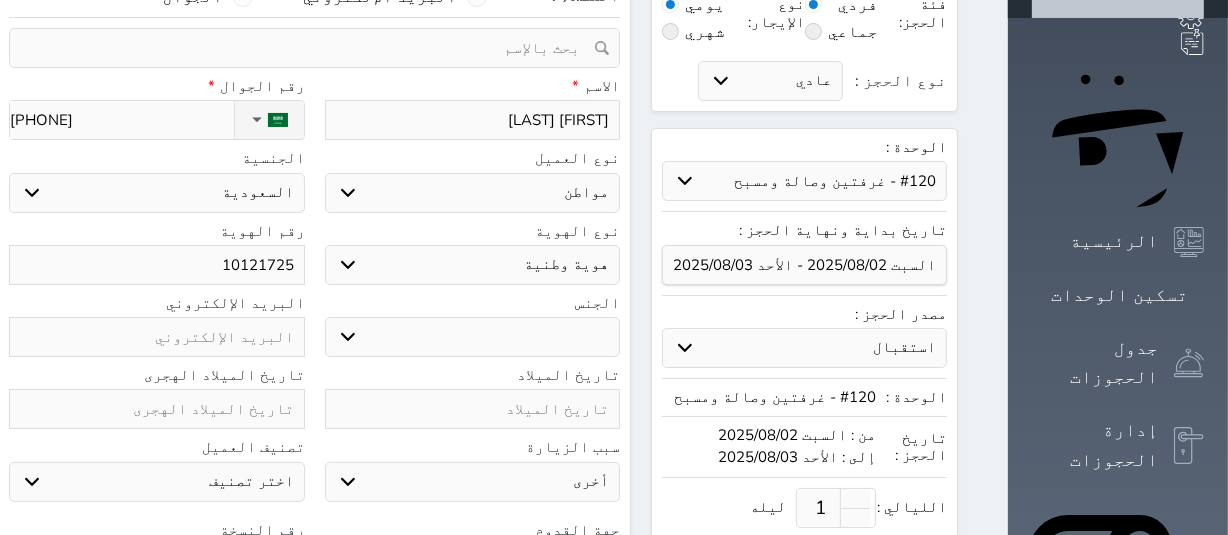 select 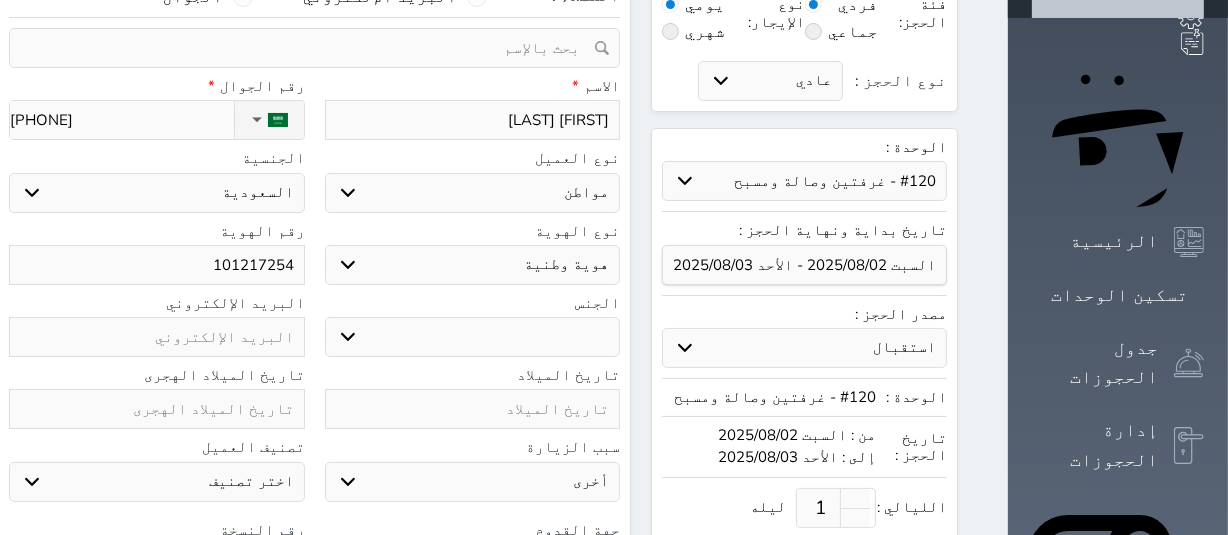 type on "1012172546" 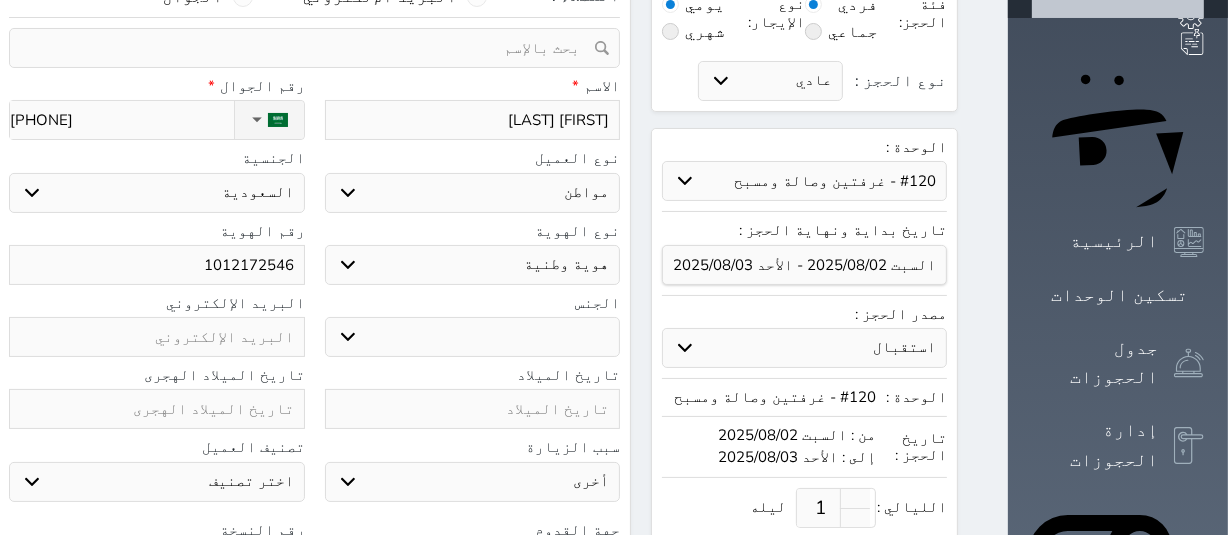 type on "10121725468" 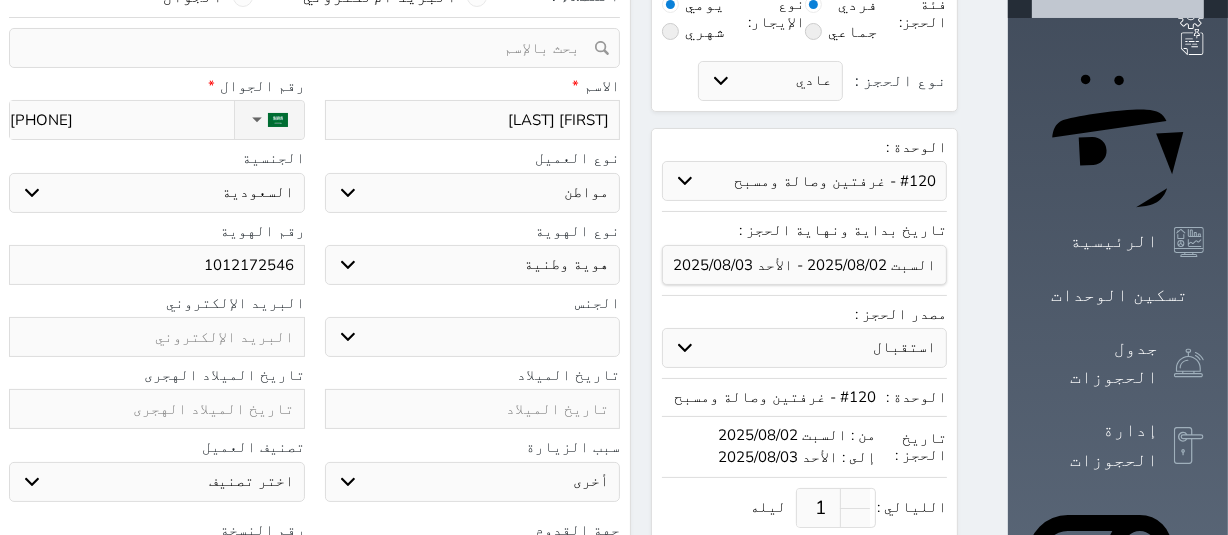 select 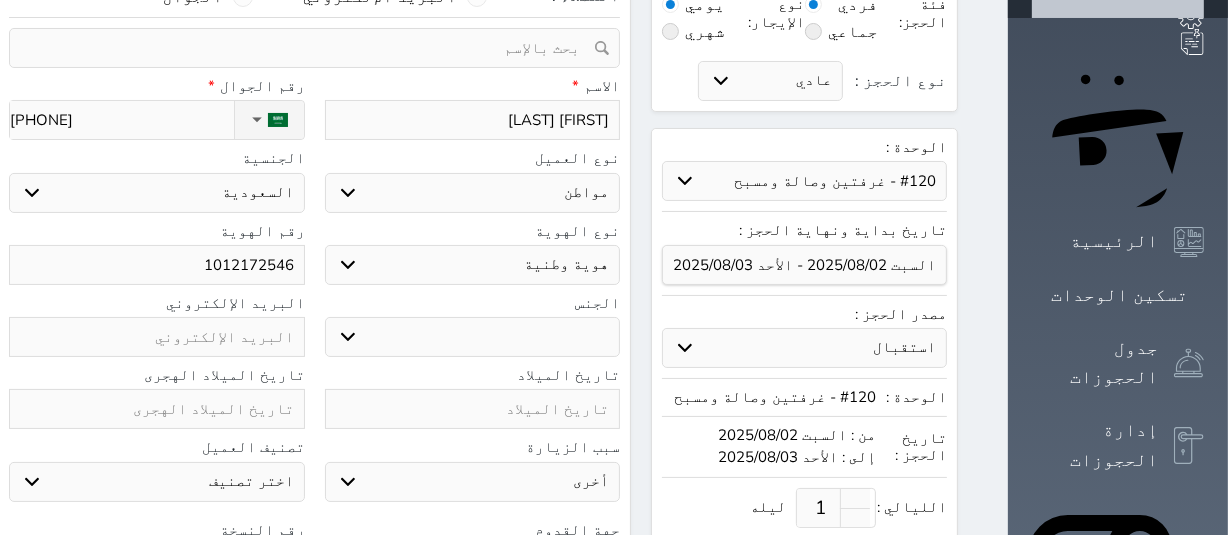 select 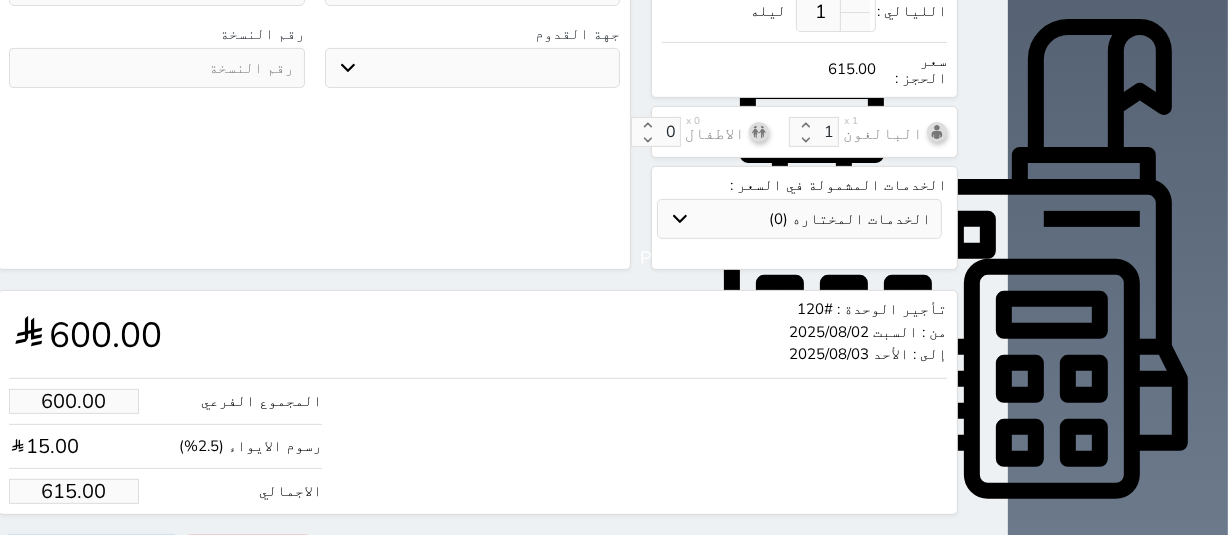 scroll, scrollTop: 650, scrollLeft: 0, axis: vertical 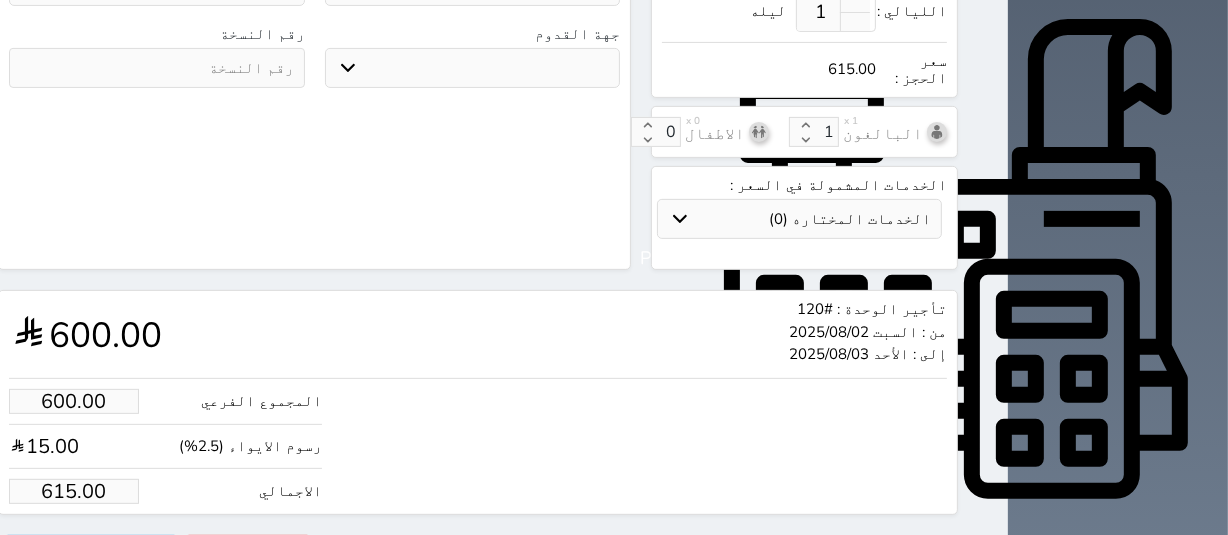 click on "615.00" at bounding box center [74, 491] 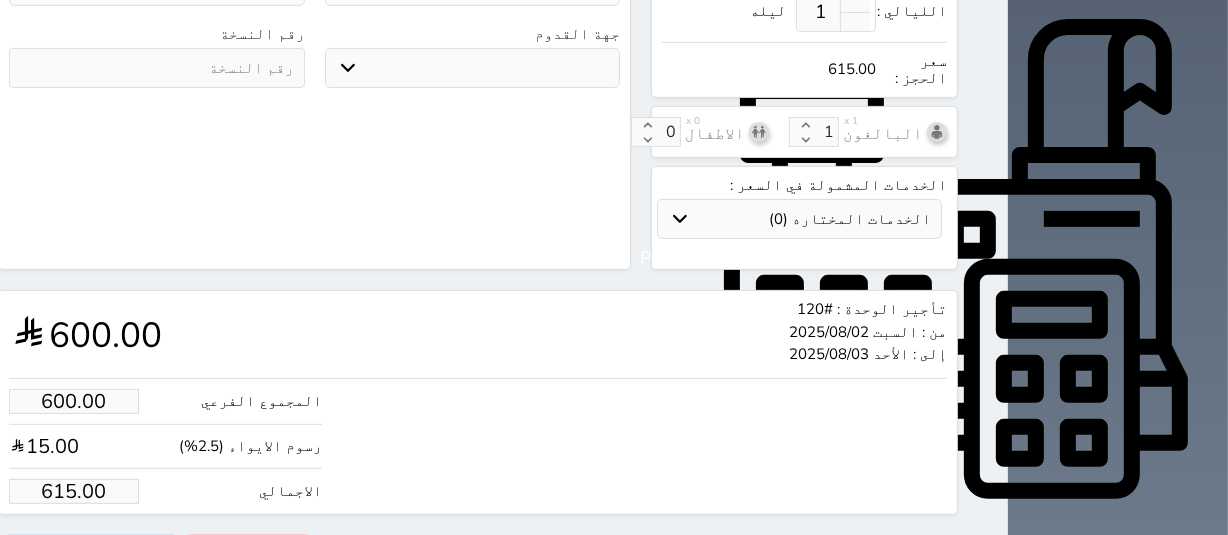 click on "615.00" at bounding box center [74, 491] 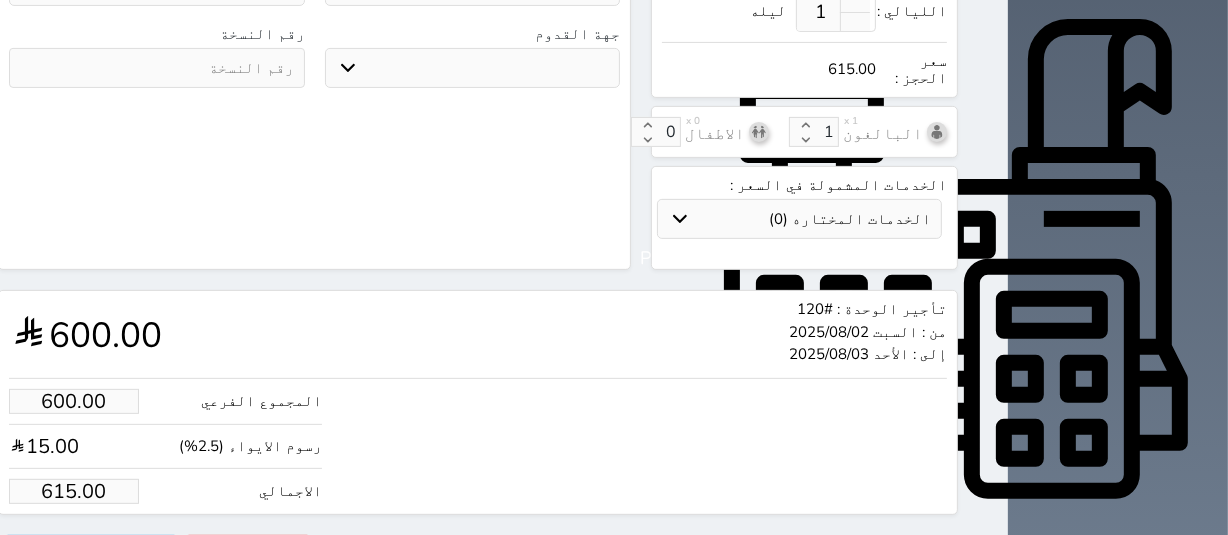 type on "1.025" 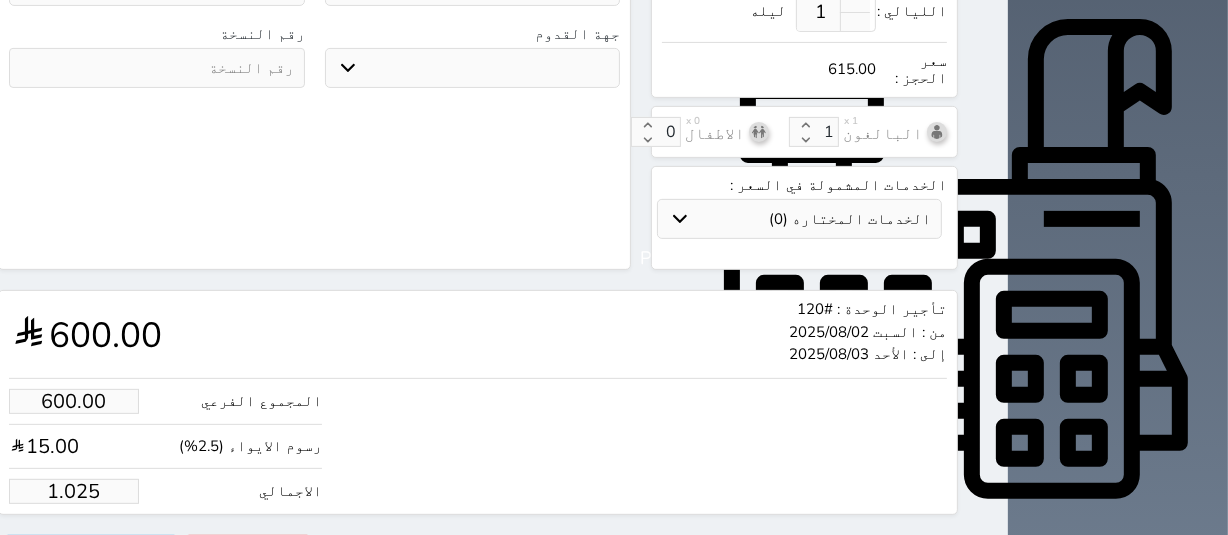 type on "1.00" 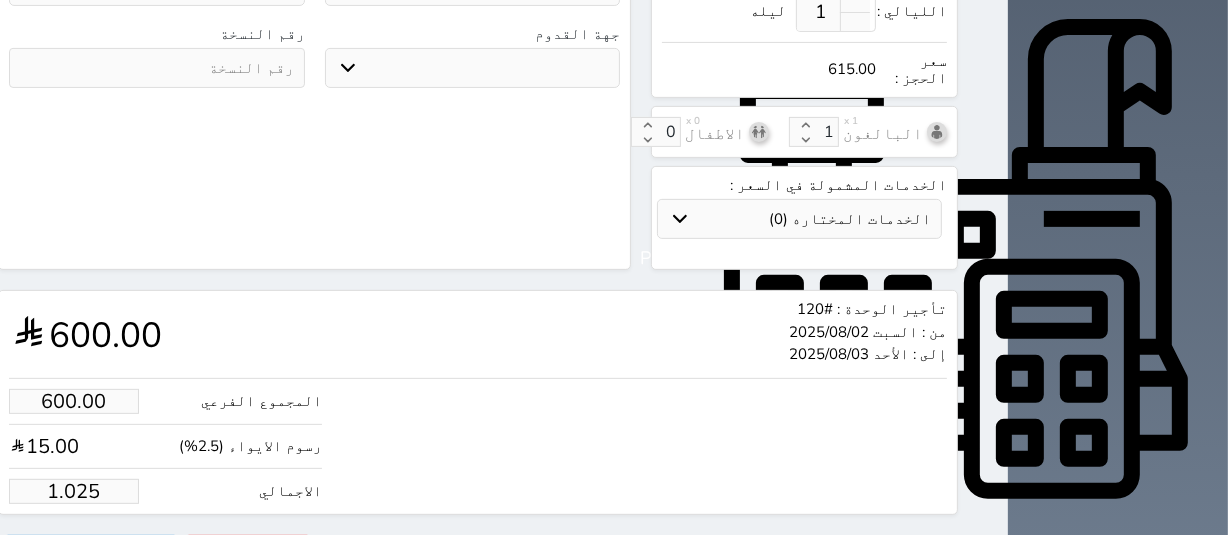 select 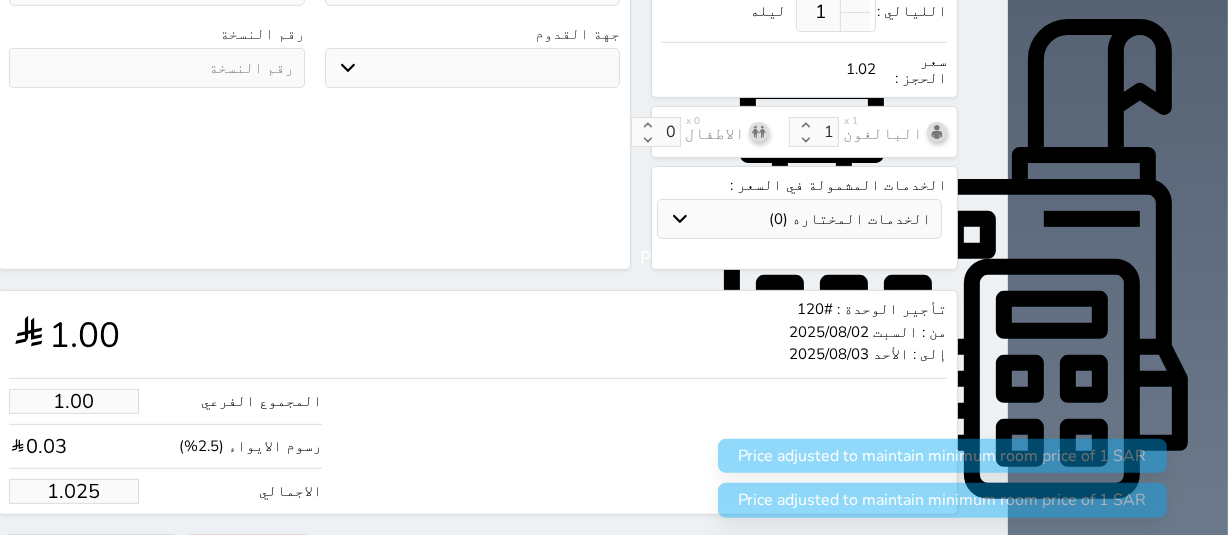 type on "1.02" 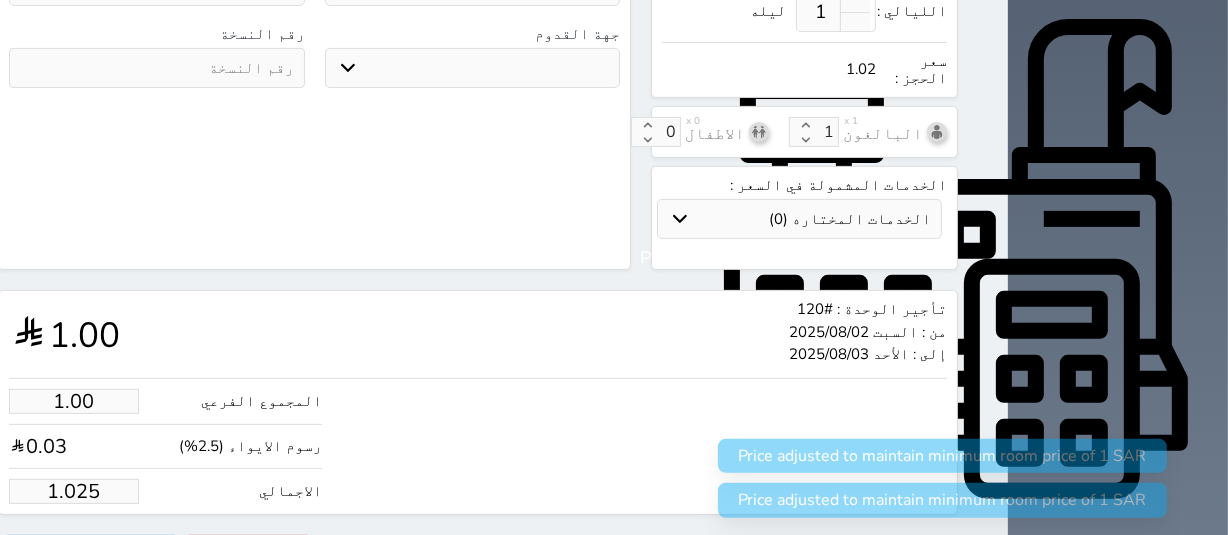 select 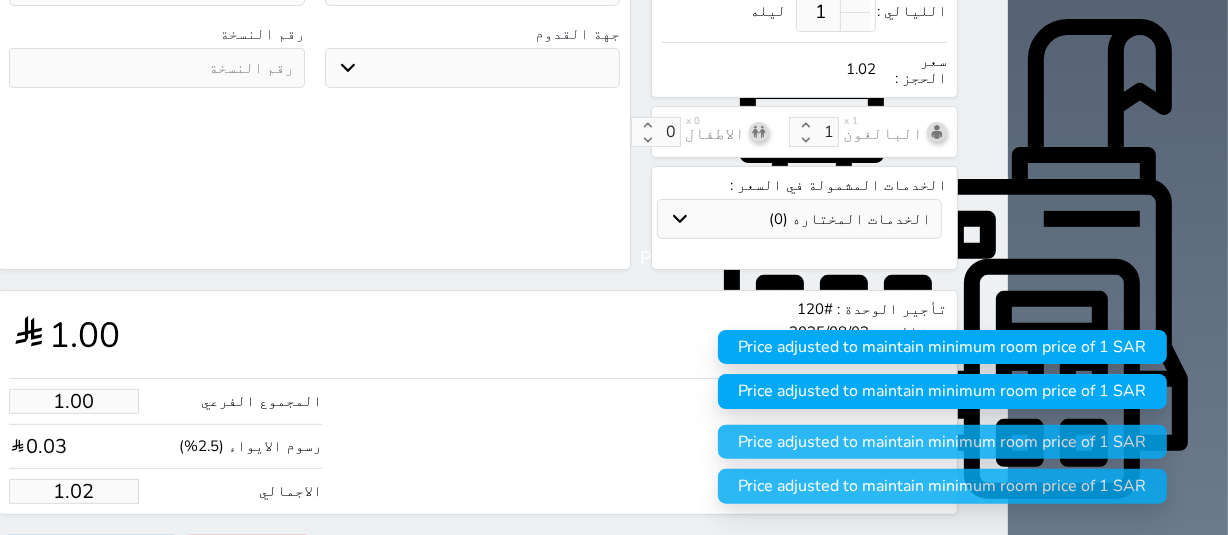 type on "1.0" 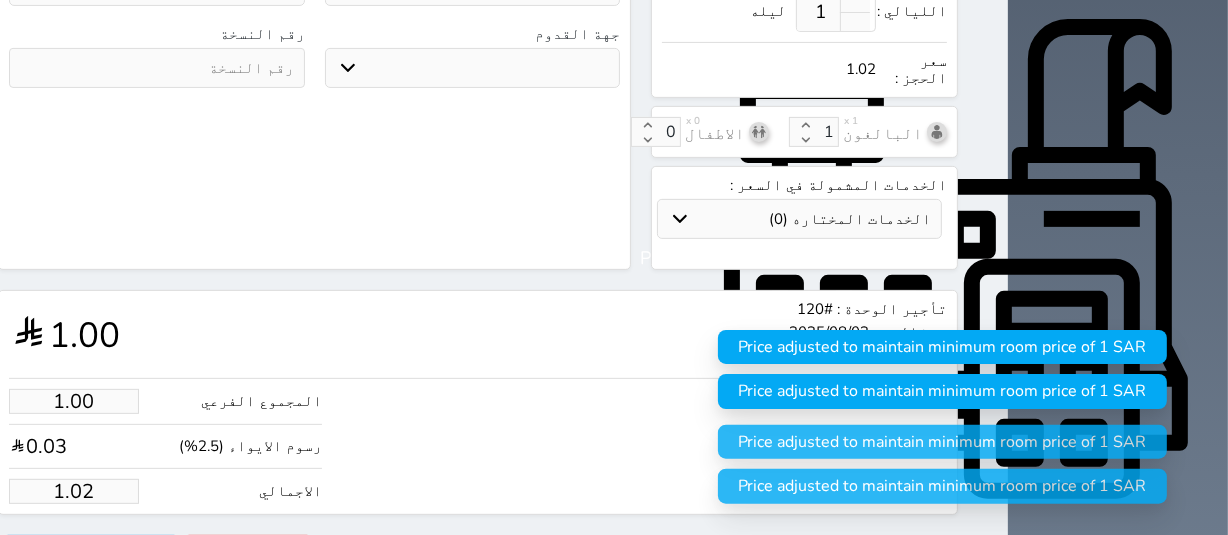 select 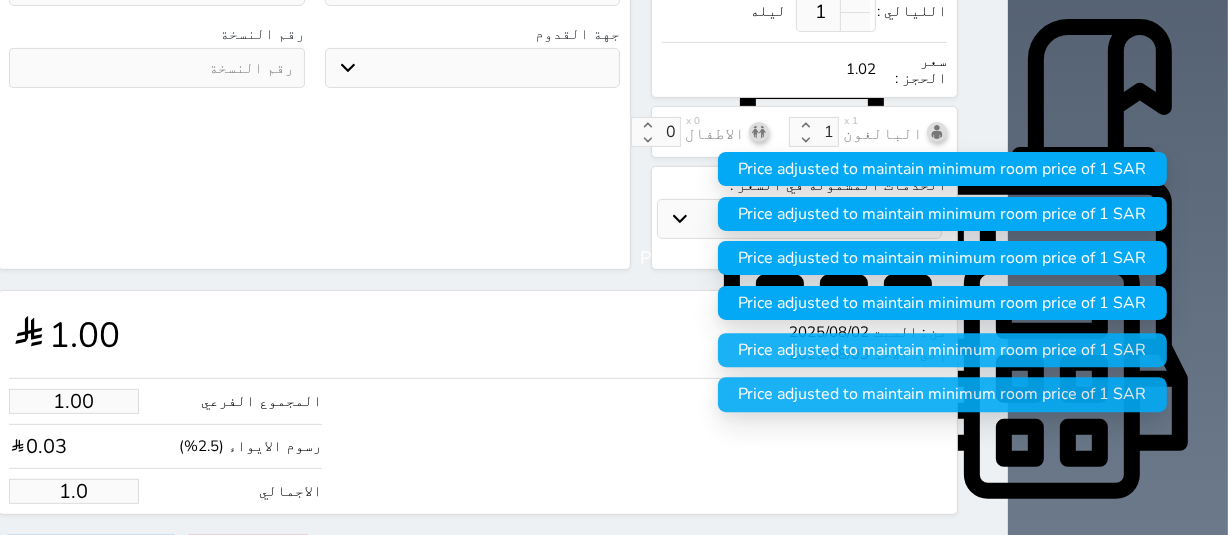type on "1." 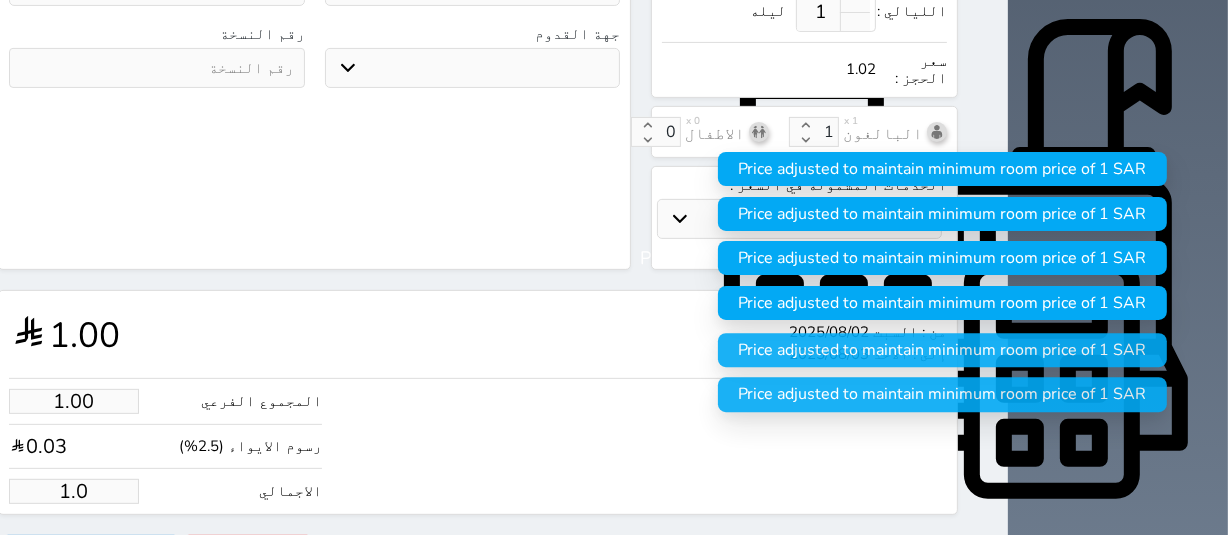 select 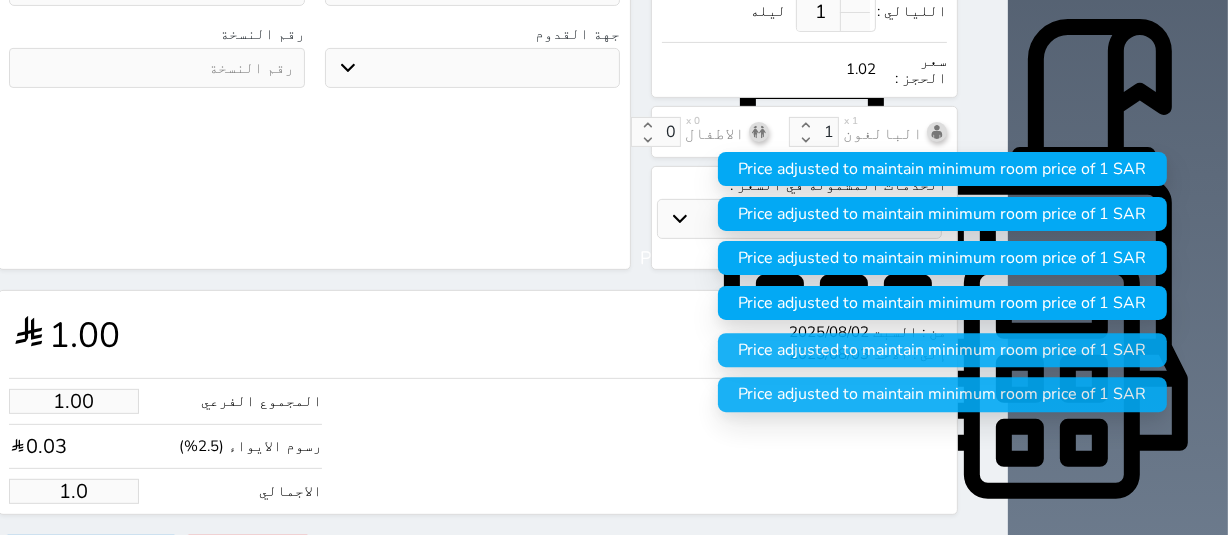 select 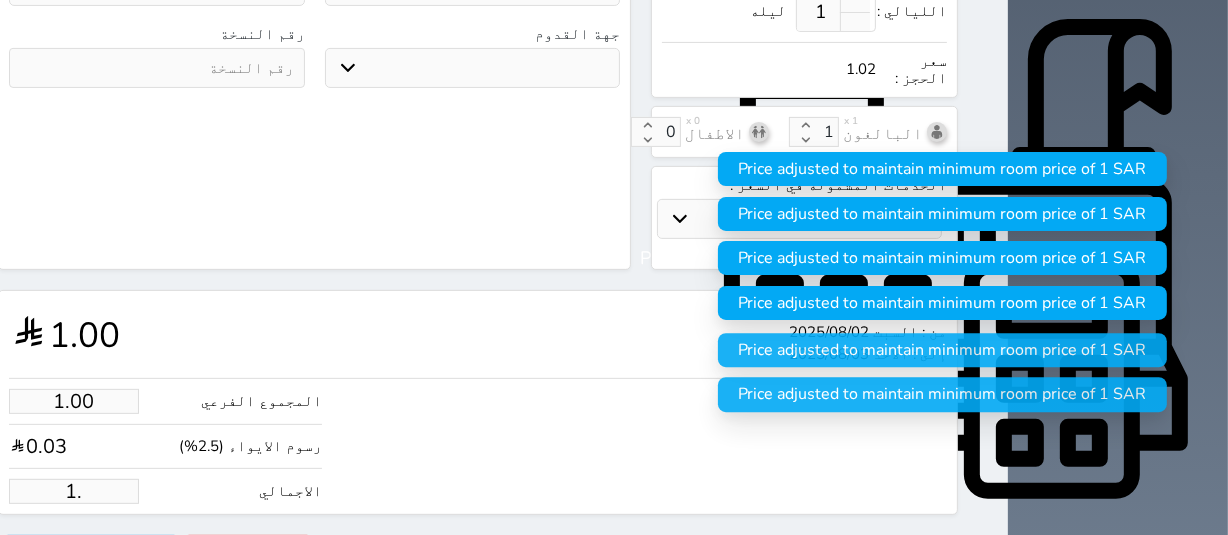 type on "1" 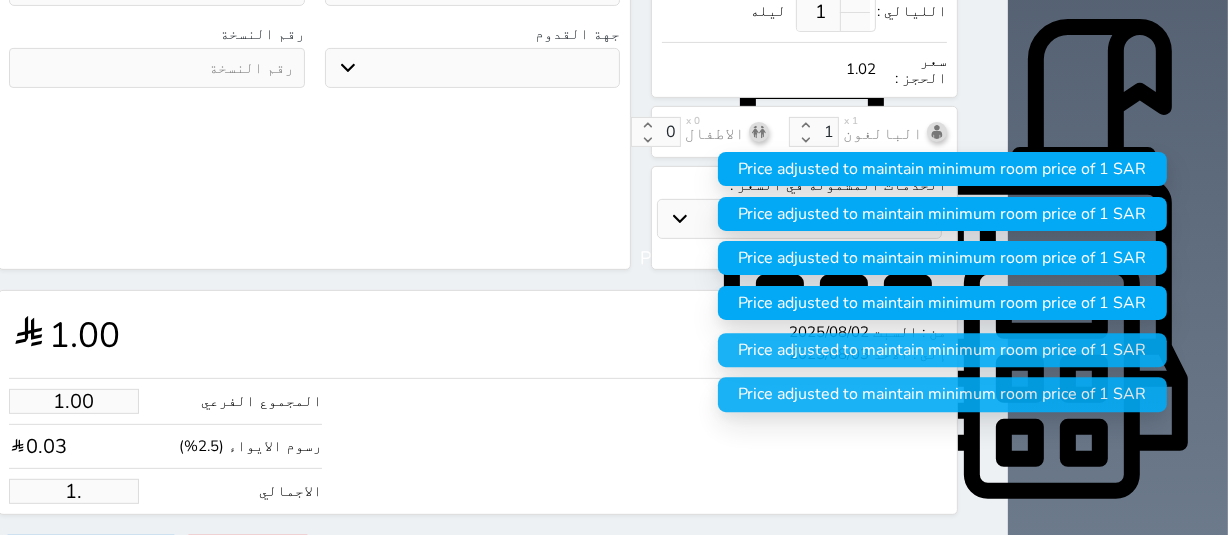 select 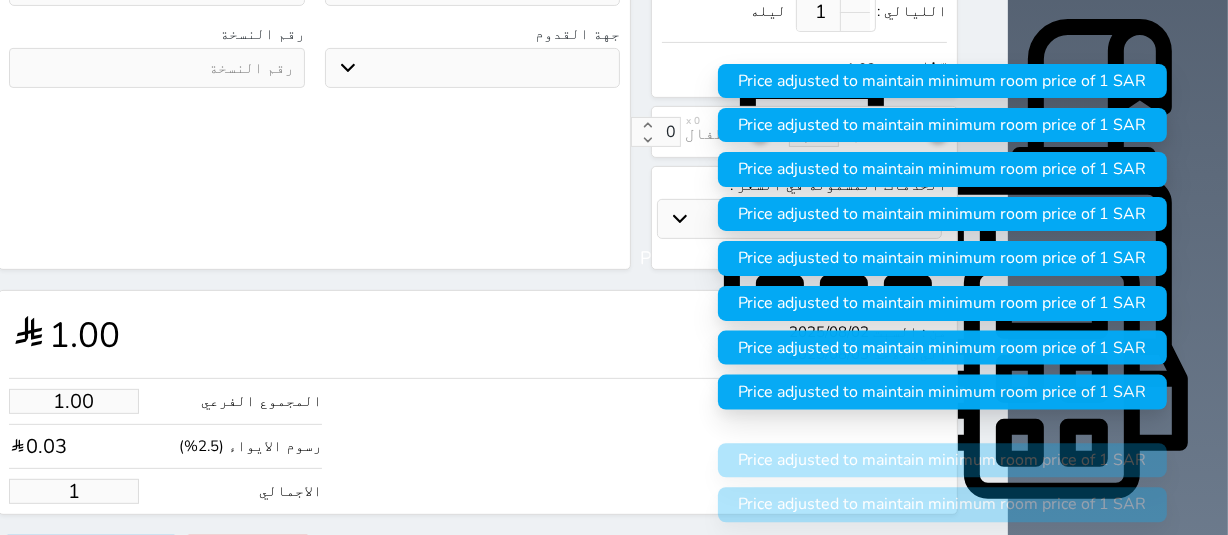 type 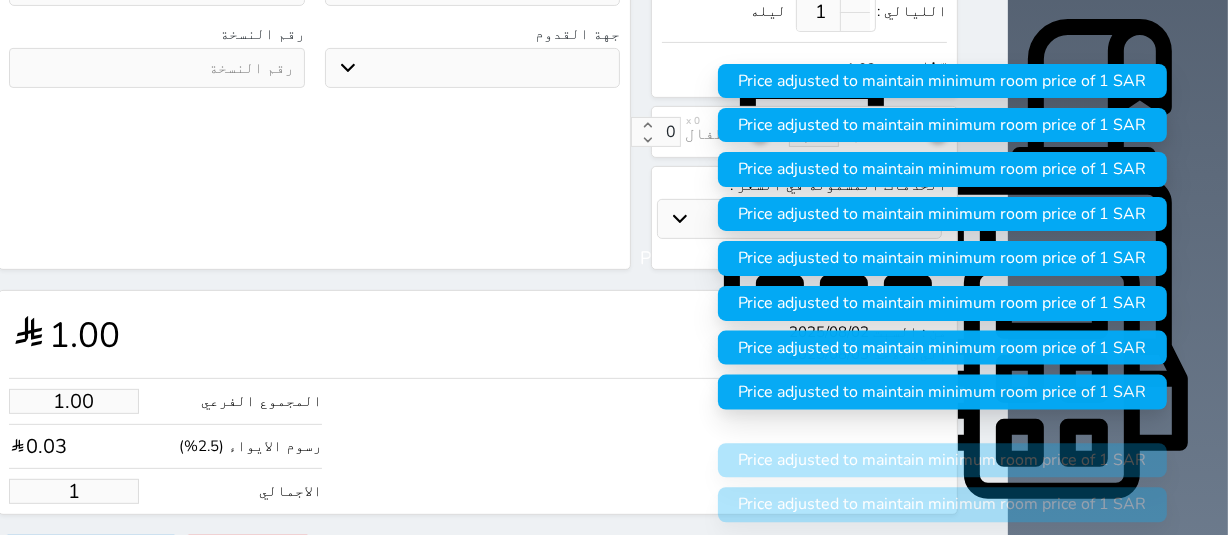 select 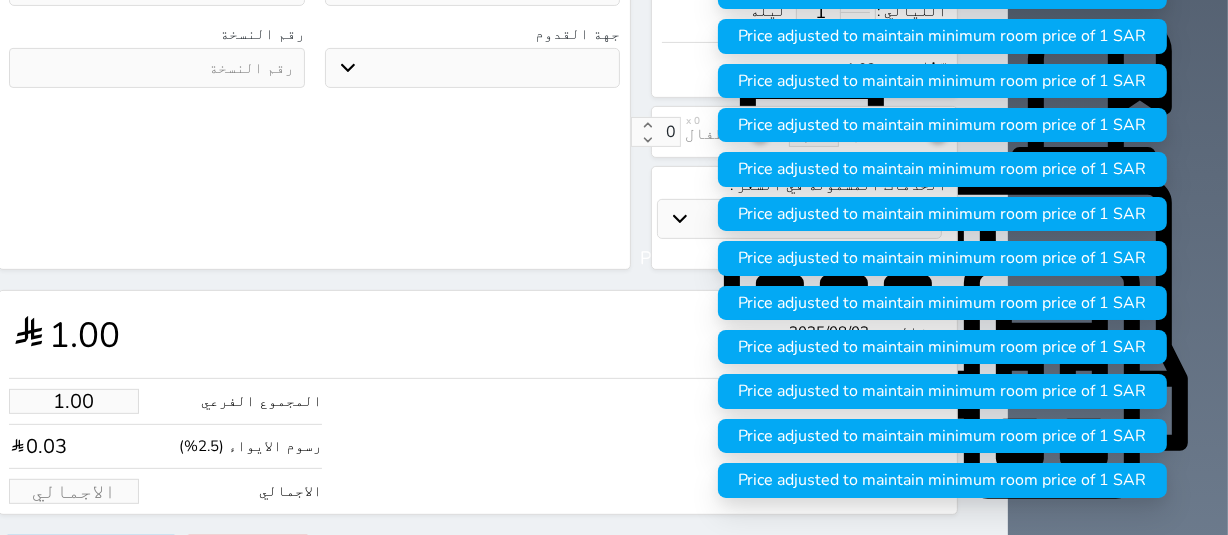 type on "1" 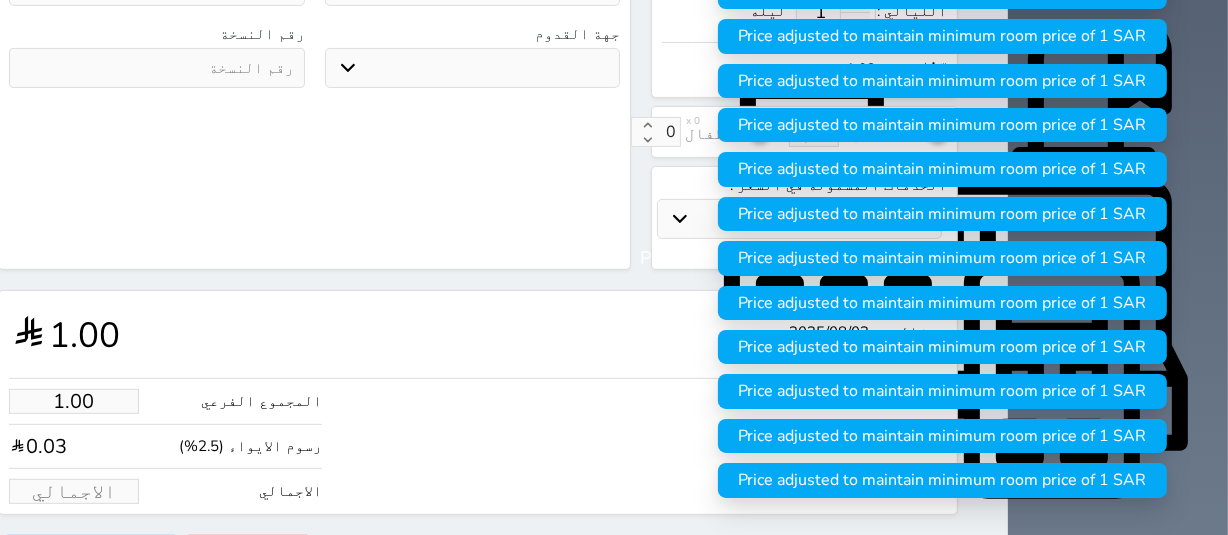 select 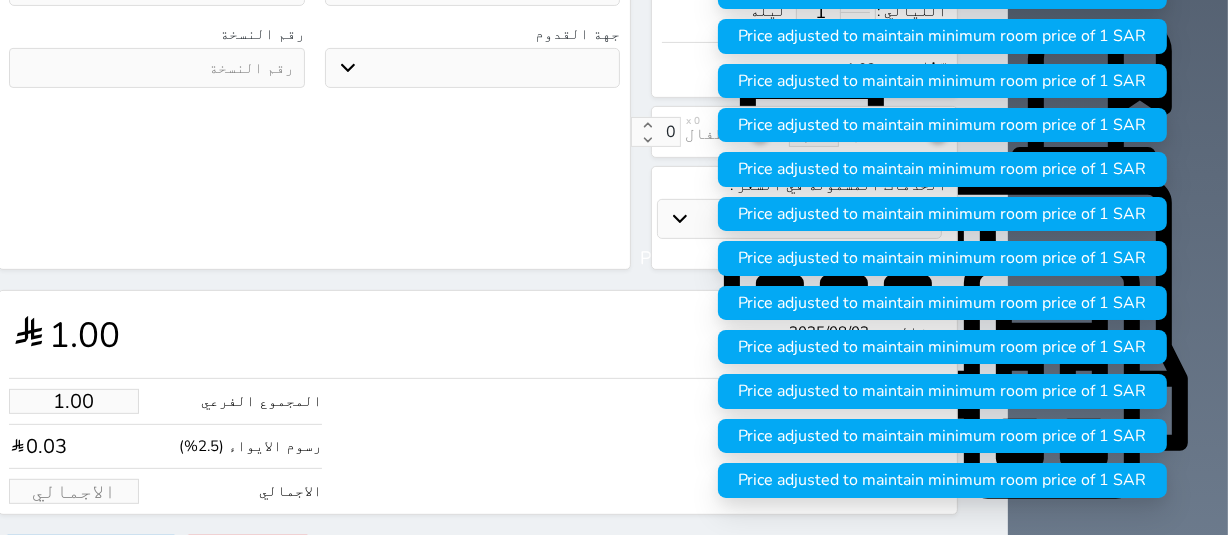 select 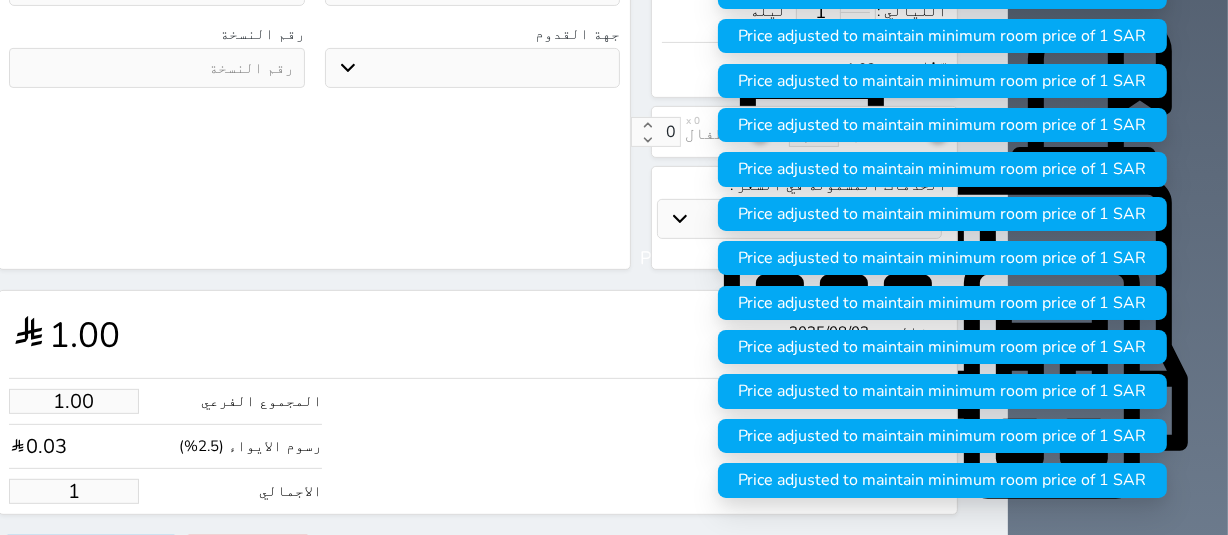 type on "14.63" 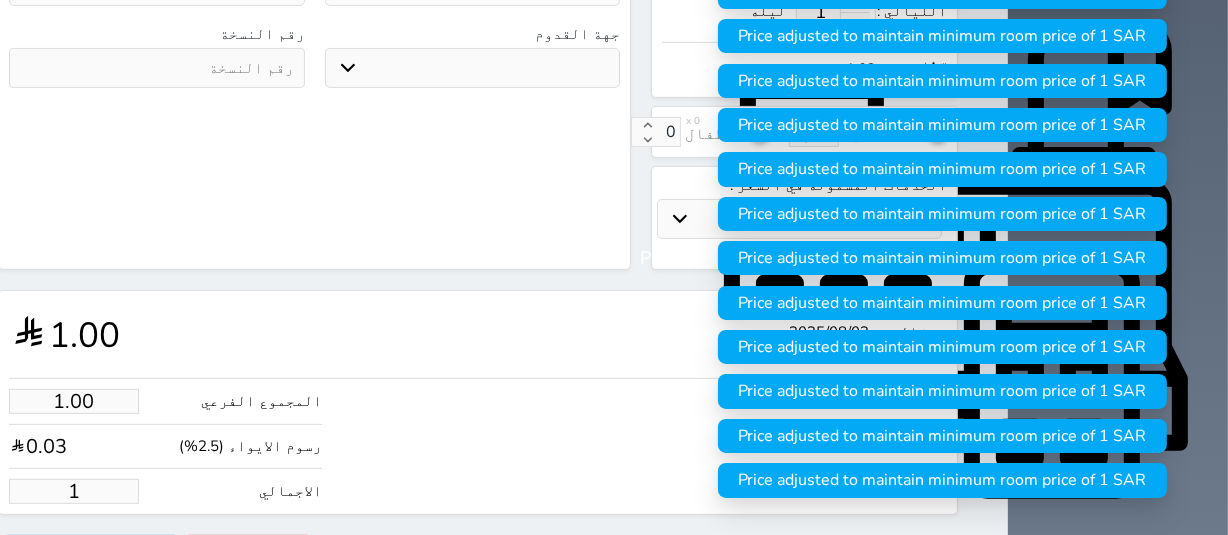 type on "15" 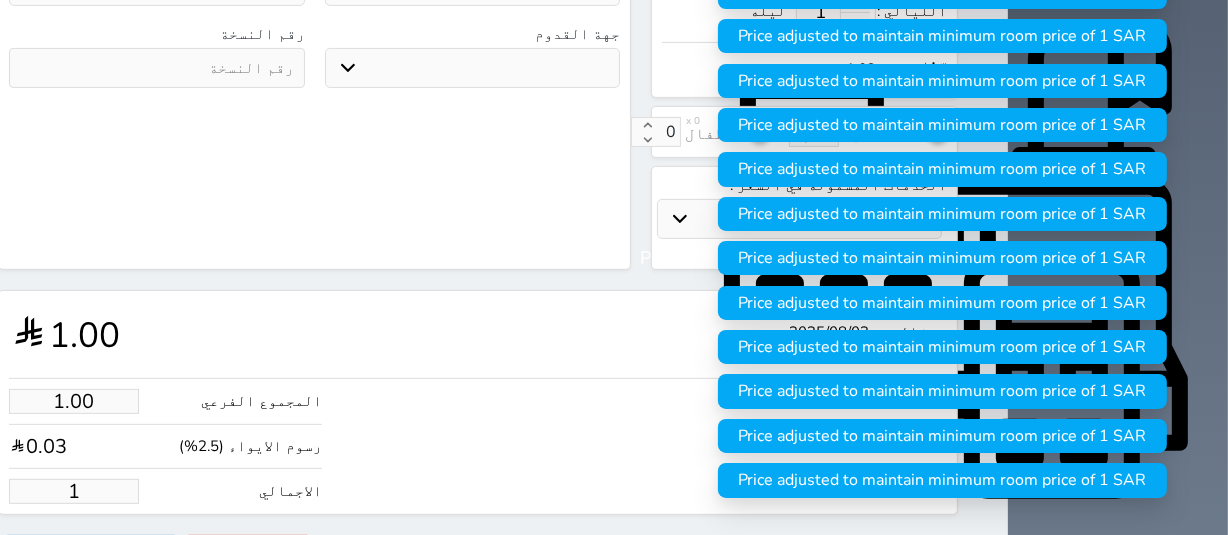 select 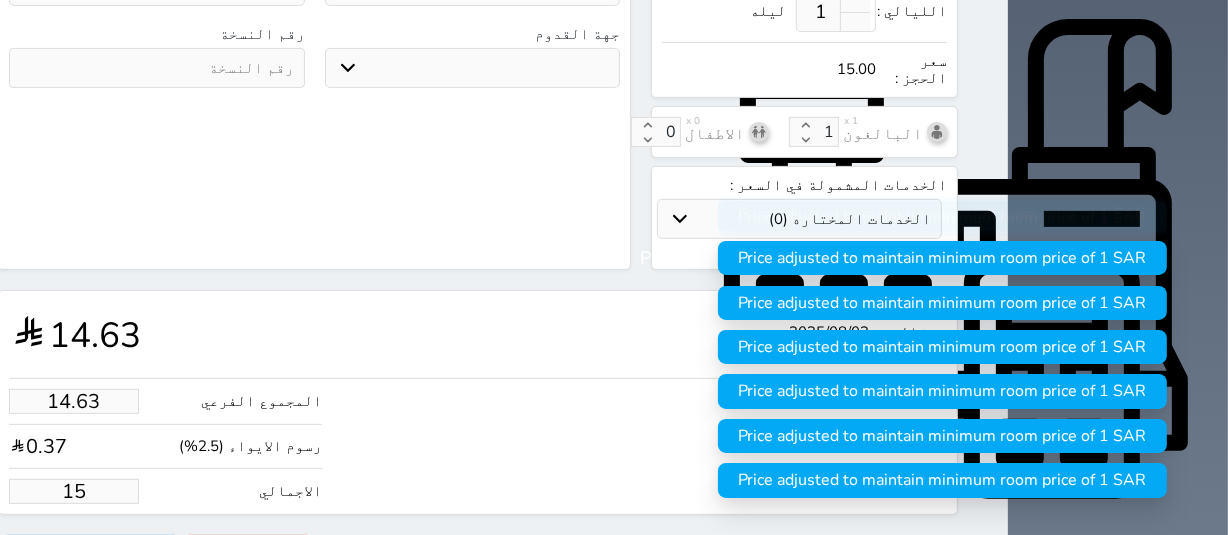 type on "146.34" 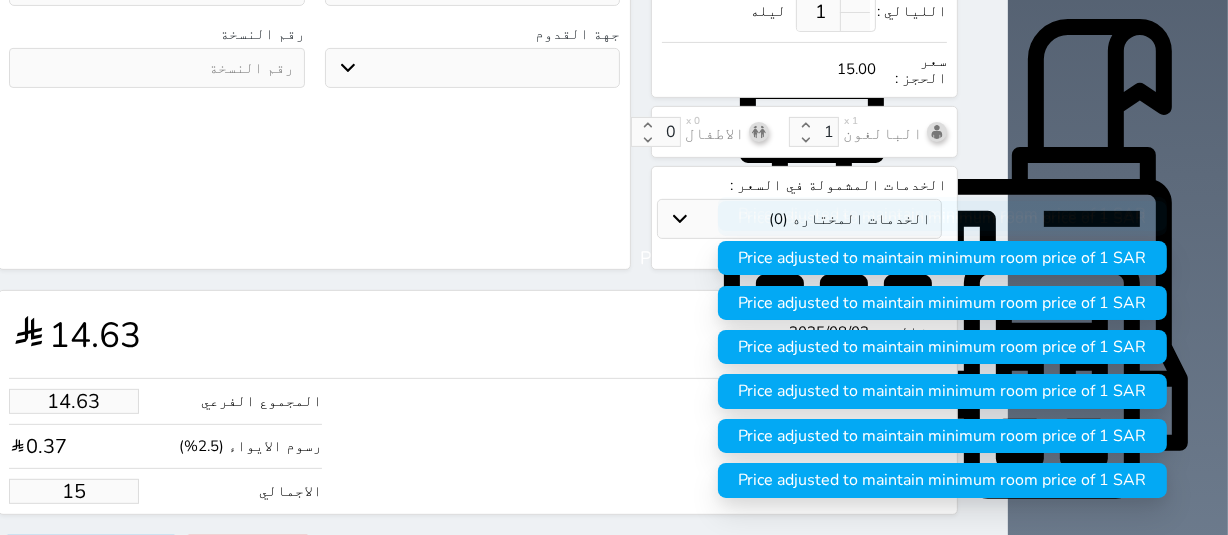 type on "150" 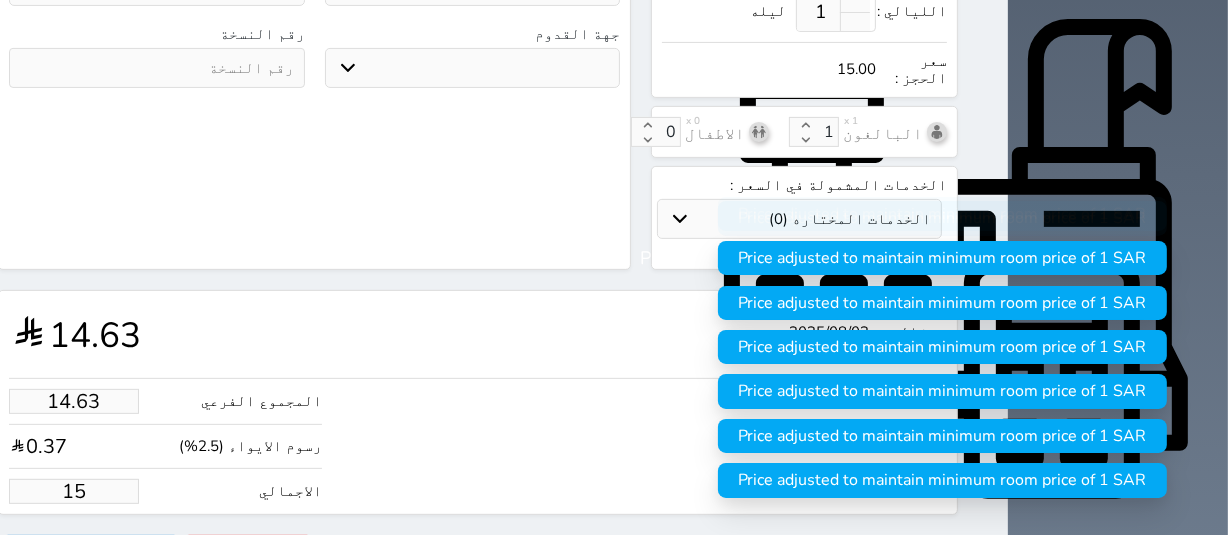 select 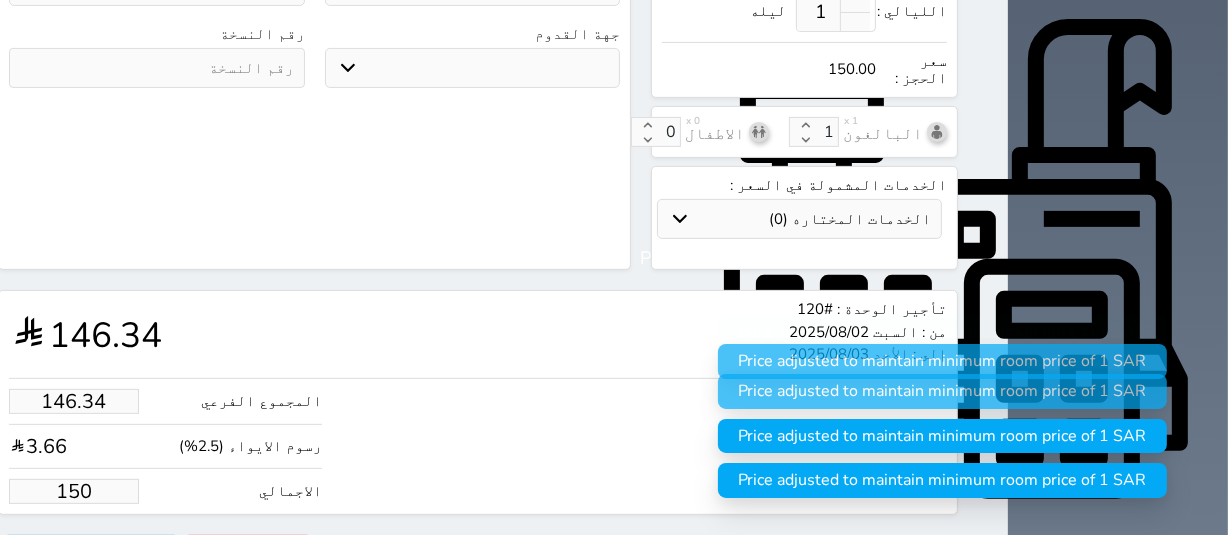 type on "1463.41" 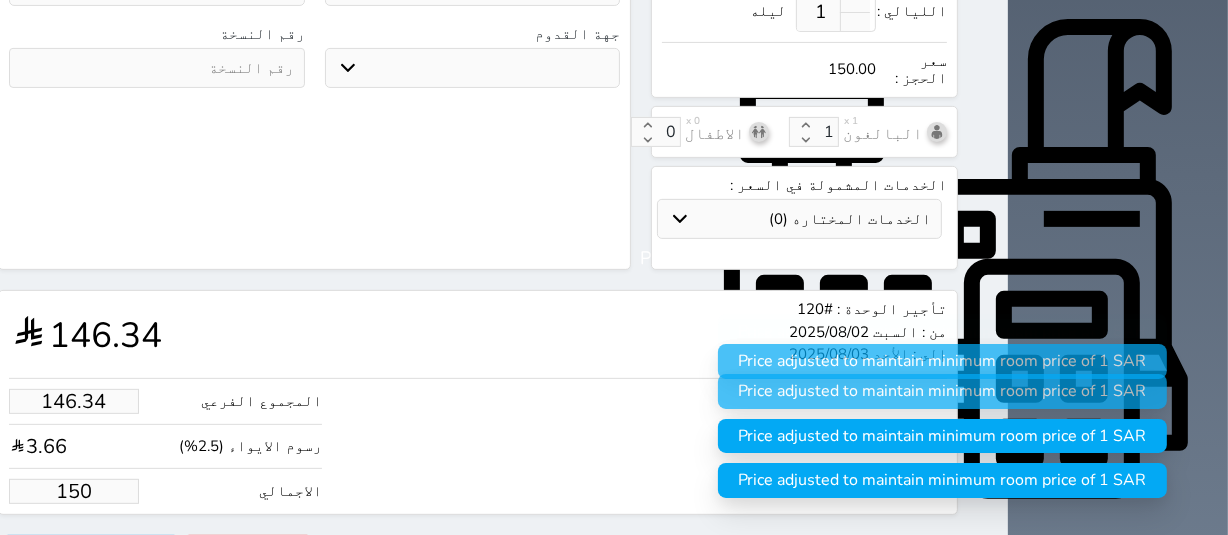 type on "1500" 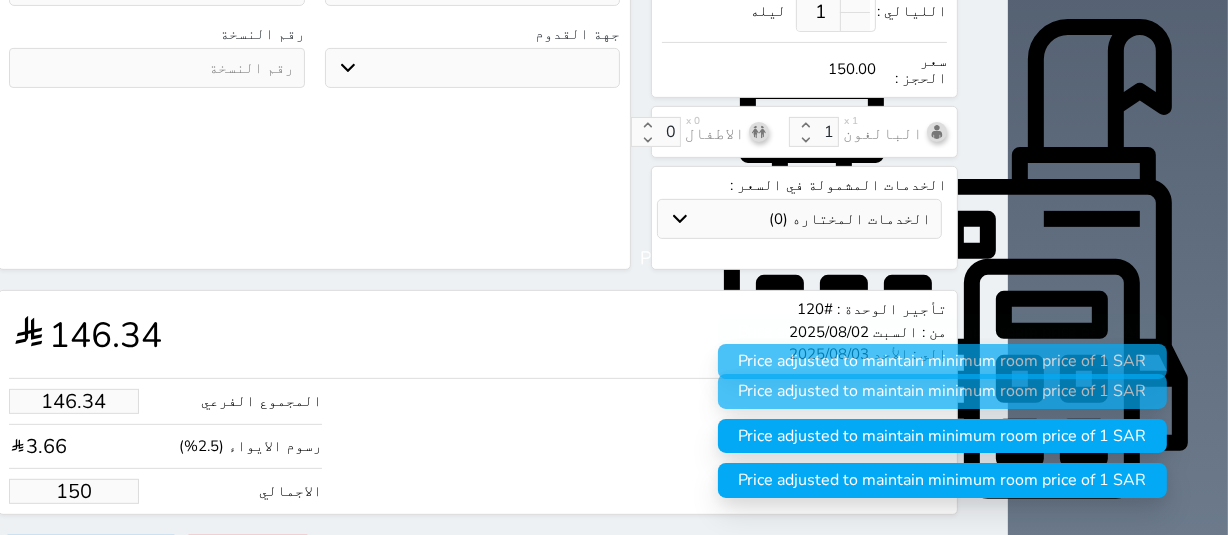 select 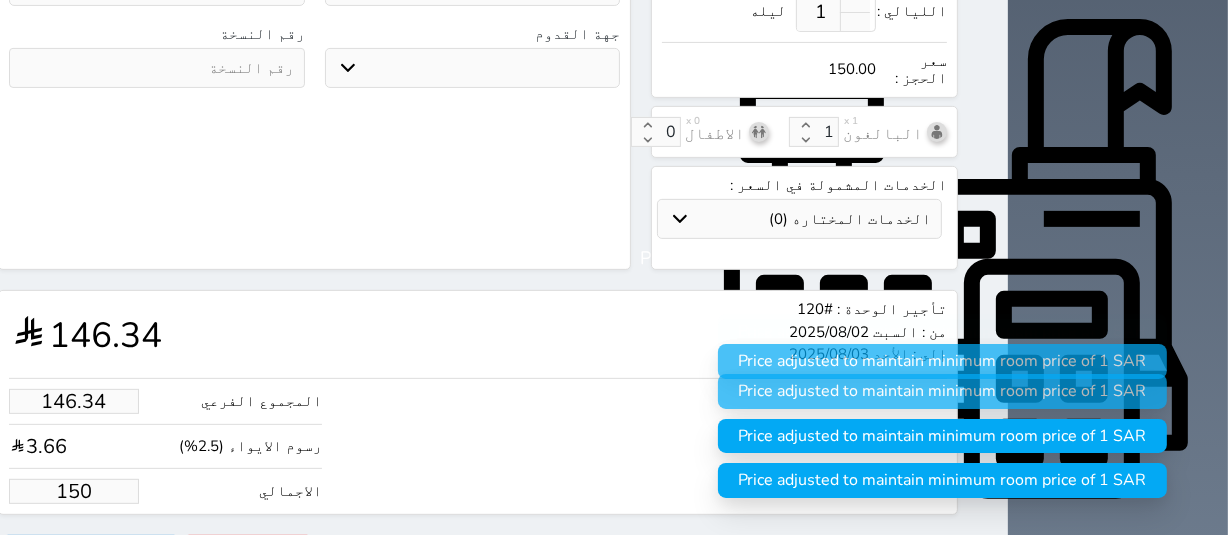 type 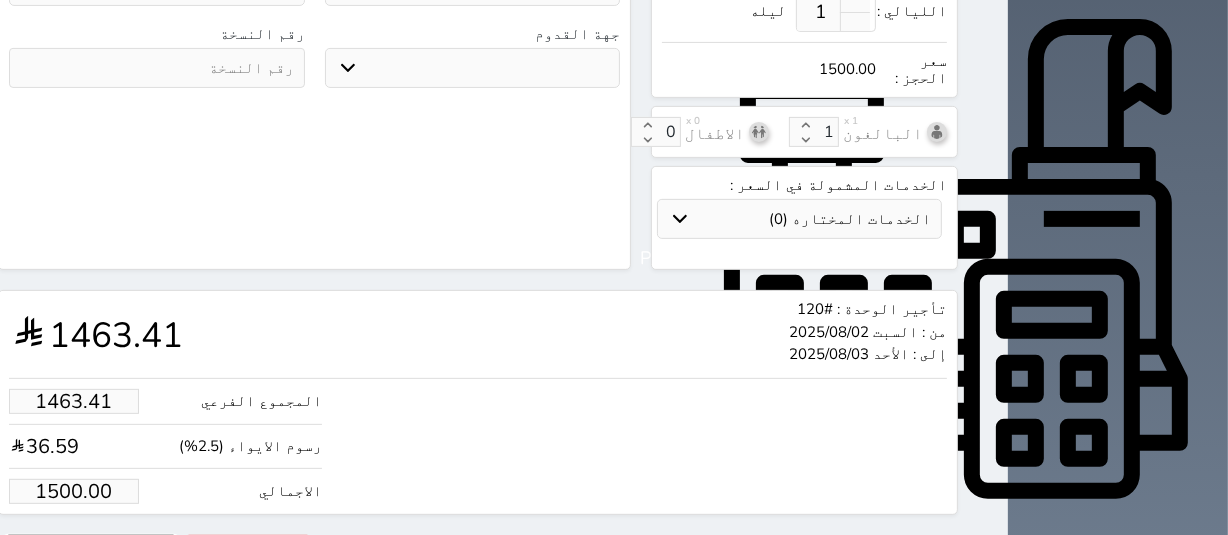 click on "حجز" at bounding box center (91, 552) 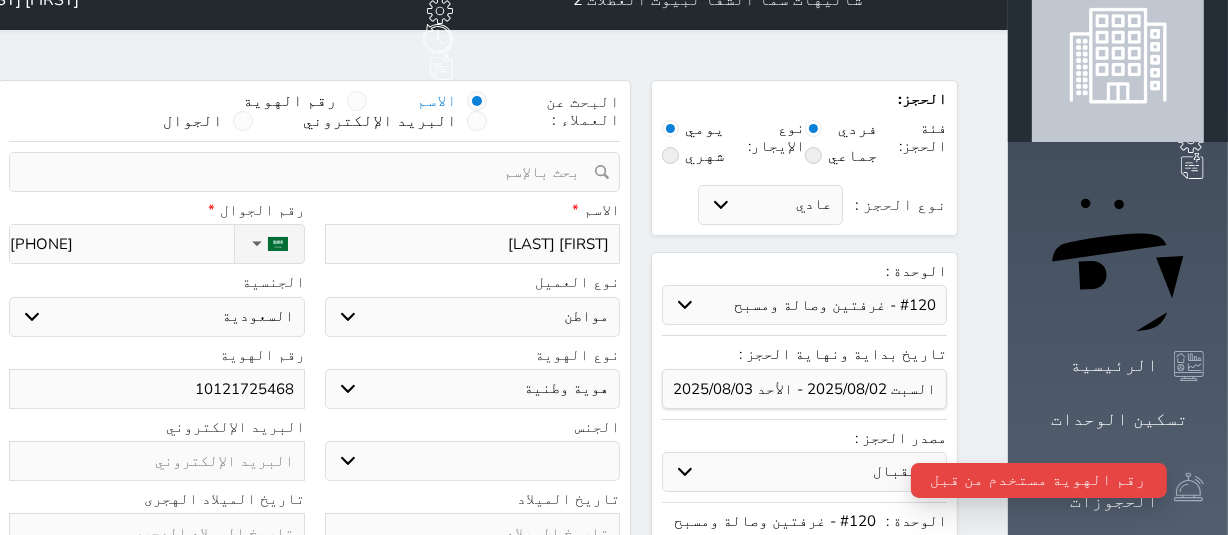 scroll, scrollTop: 0, scrollLeft: 0, axis: both 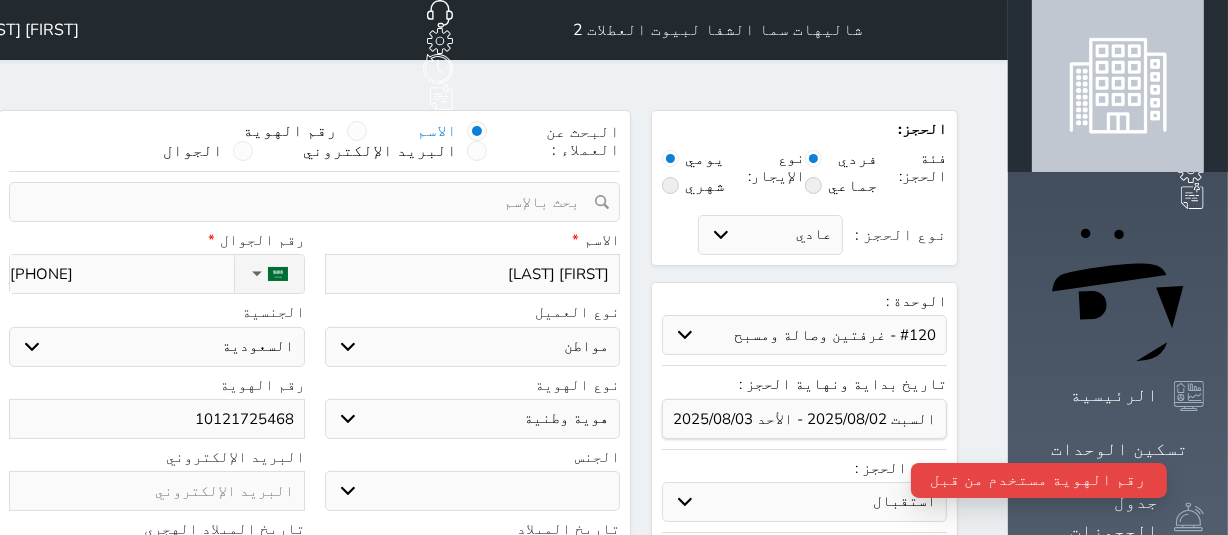 click on "10121725468" at bounding box center (157, 419) 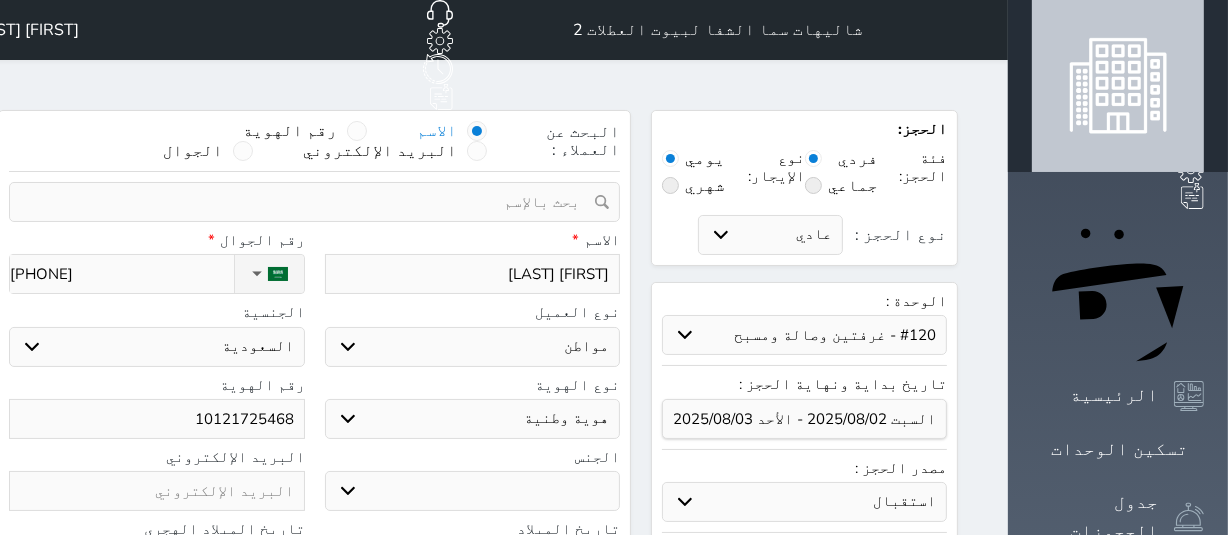 click at bounding box center (307, 202) 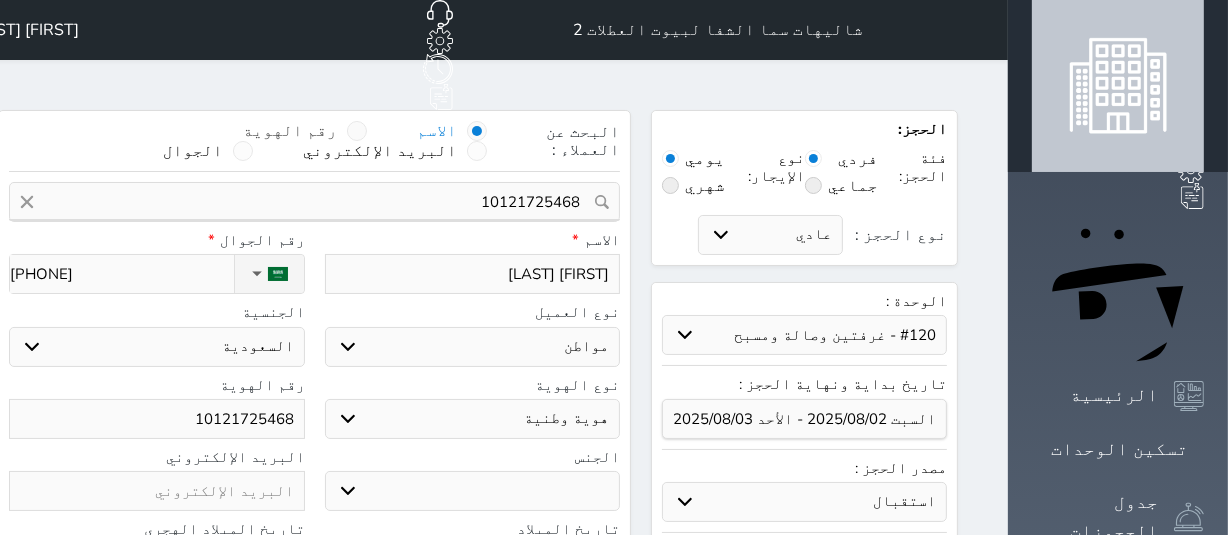 click at bounding box center (357, 131) 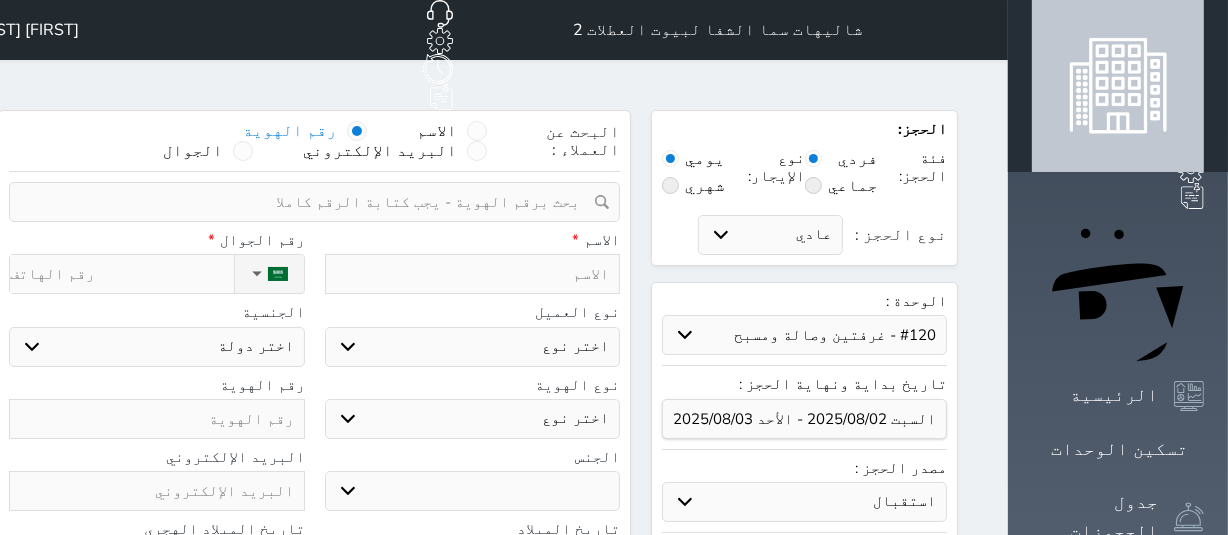 click at bounding box center (307, 202) 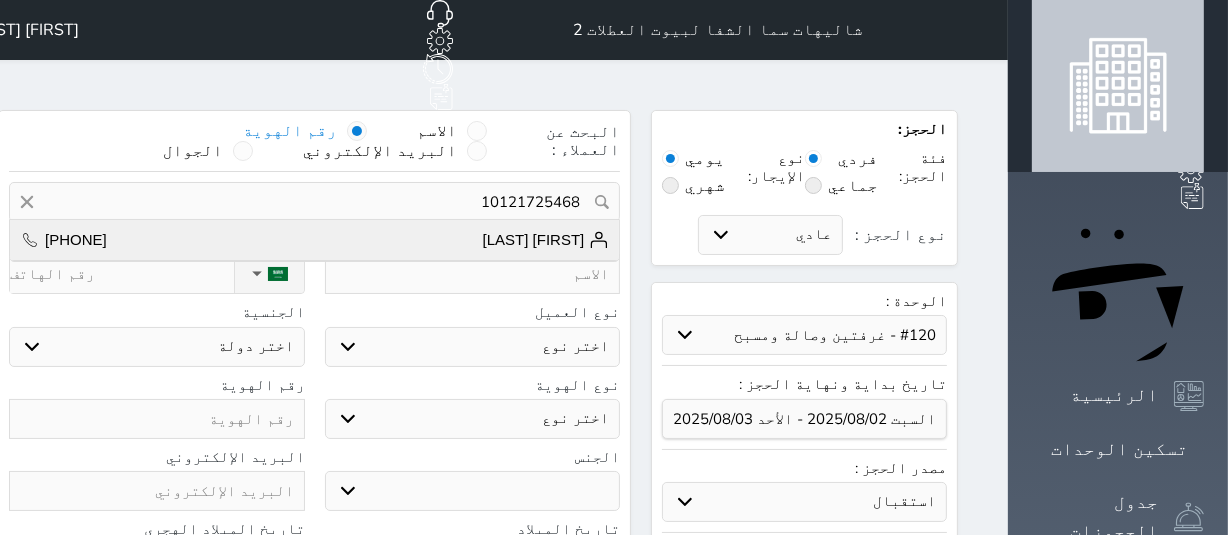 click on "[FIRST] [LAST] [PHONE]" at bounding box center [314, 240] 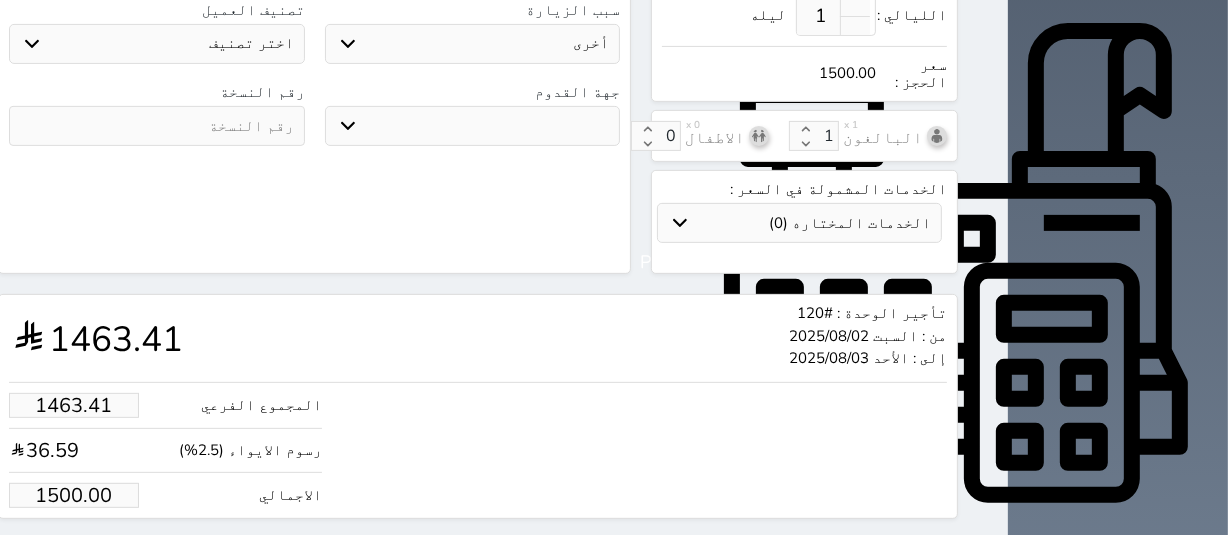 scroll, scrollTop: 650, scrollLeft: 0, axis: vertical 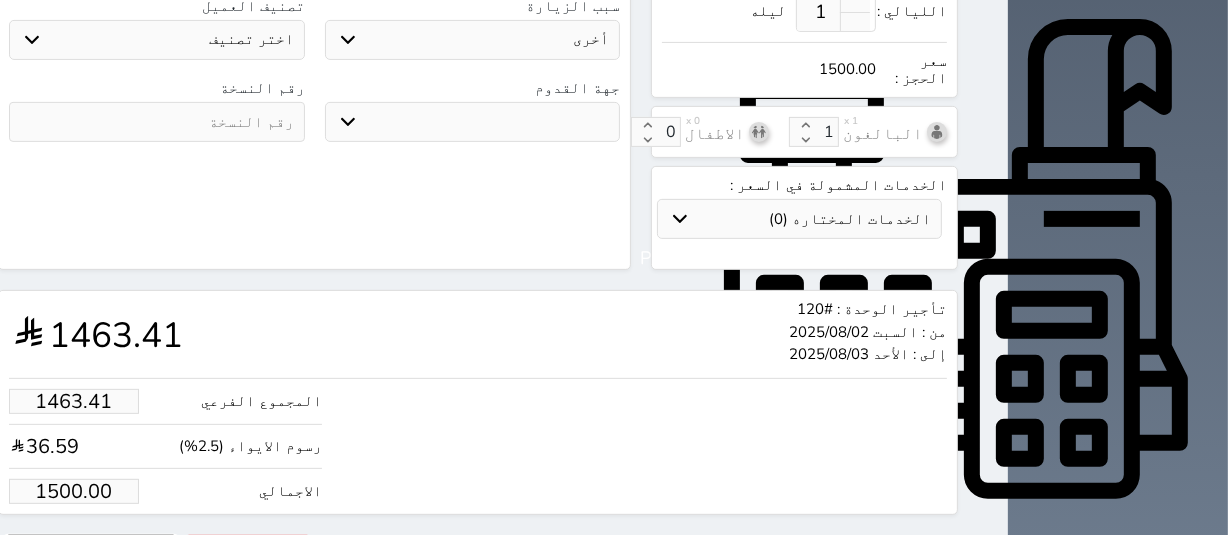 click on "حجز" at bounding box center (91, 552) 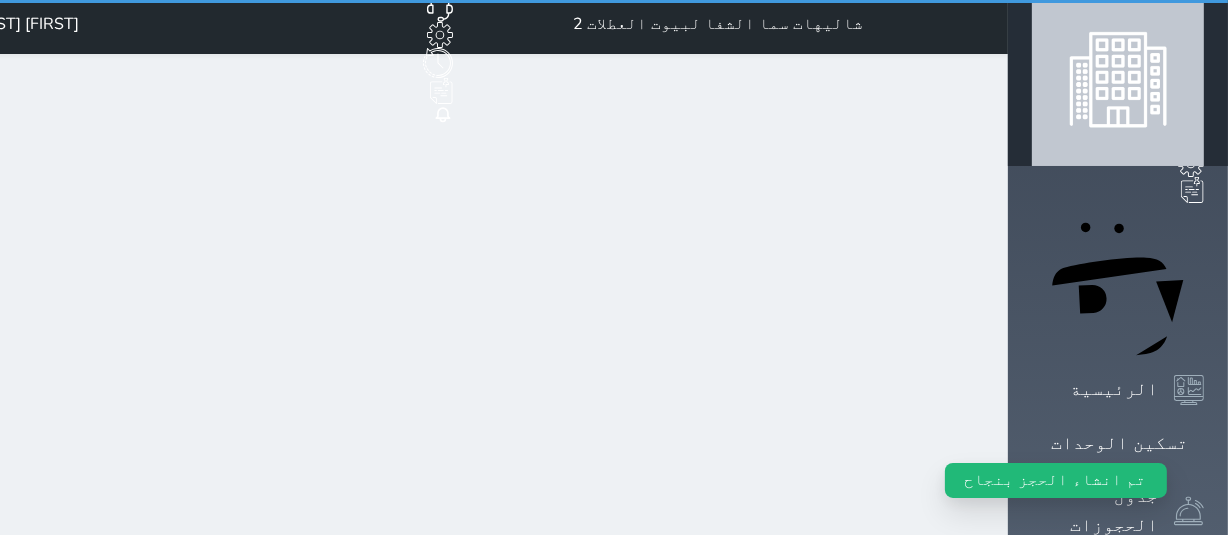 scroll, scrollTop: 0, scrollLeft: 0, axis: both 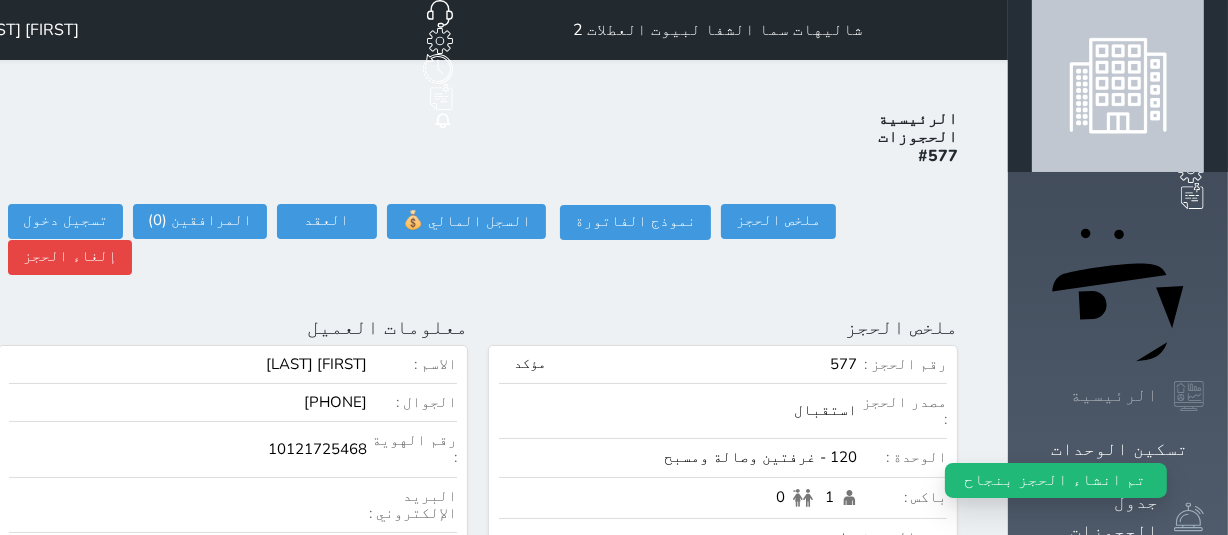 click at bounding box center [1189, 396] 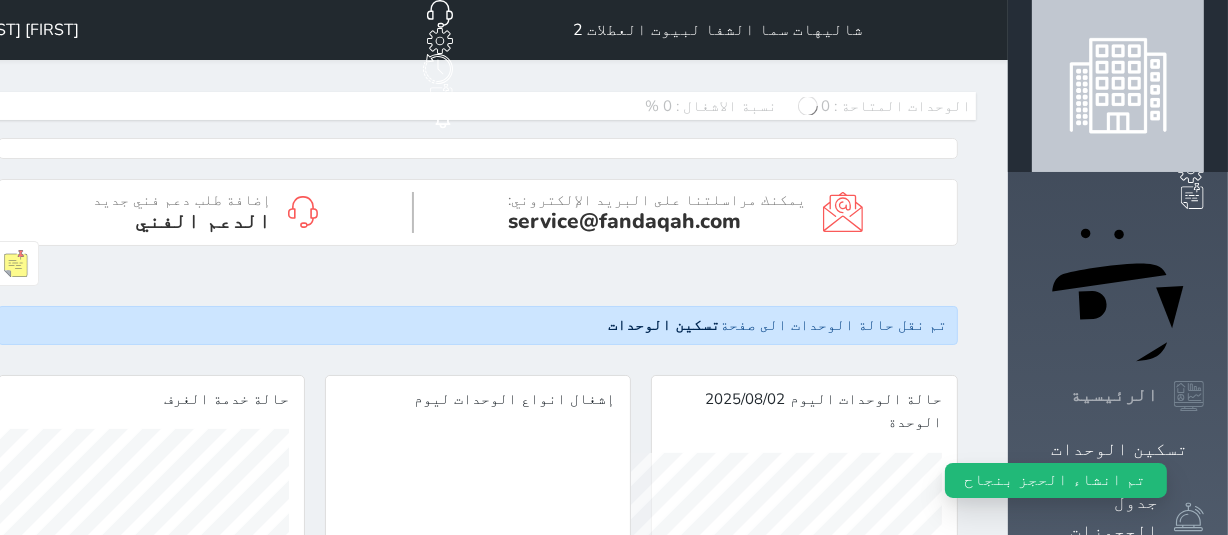 scroll, scrollTop: 999689, scrollLeft: 999689, axis: both 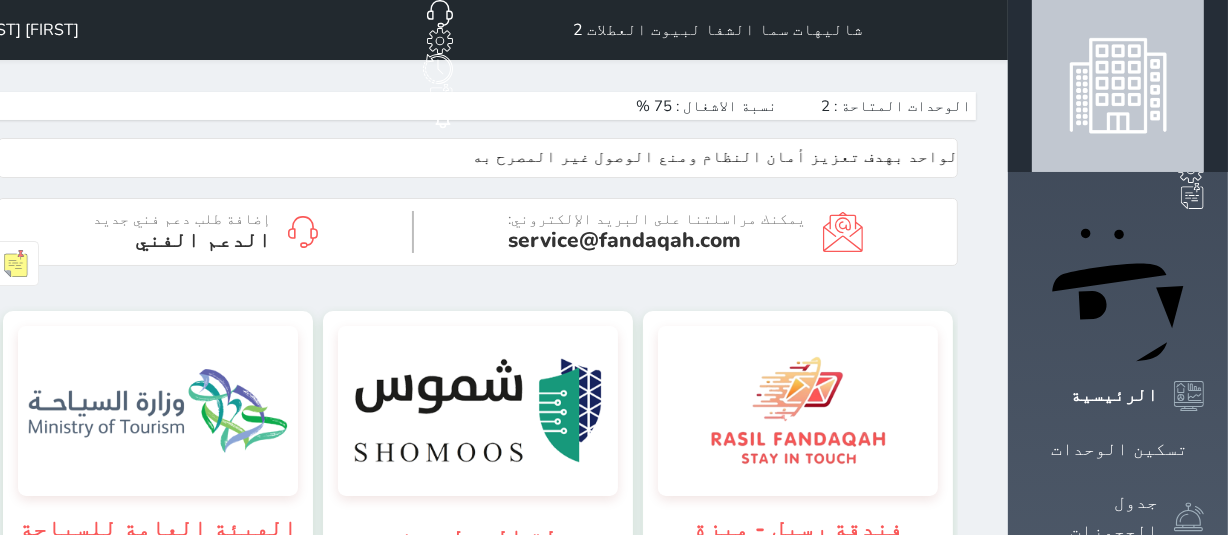 click on "حجز جماعي جديد   حجز جديد             الرئيسية     تسكين الوحدات     جدول الحجوزات     إدارة الحجوزات     POS     الإدارة المالية     العملاء     تقييمات العملاء     الوحدات     الخدمات     التقارير     الإعدادات     الدعم الفني" at bounding box center (1118, 1161) 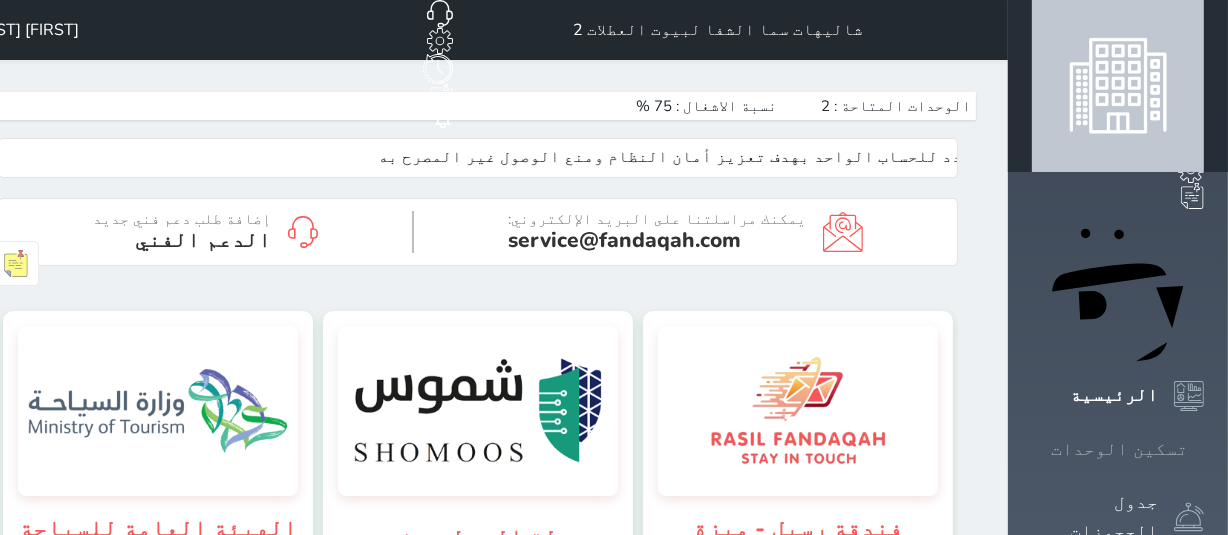 click on "تسكين الوحدات" at bounding box center [1119, 449] 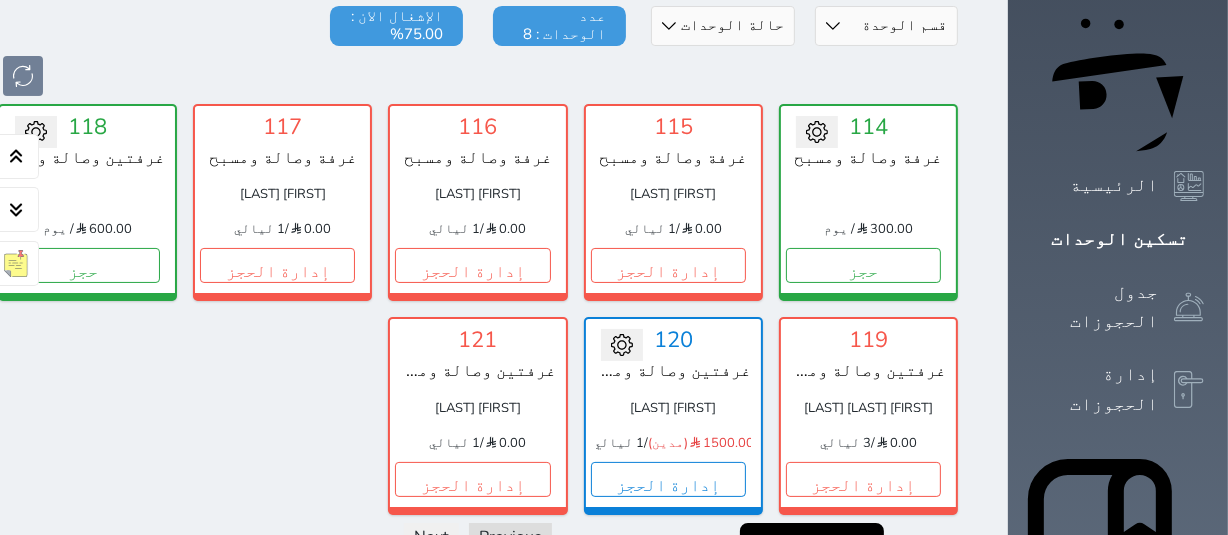 scroll, scrollTop: 120, scrollLeft: 0, axis: vertical 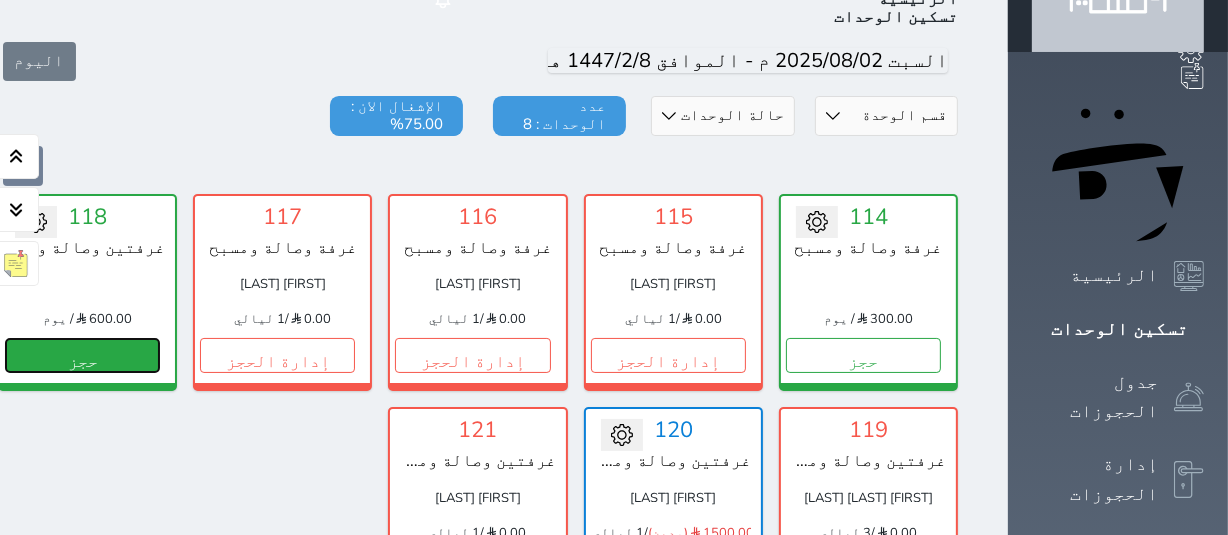 click on "حجز" at bounding box center (82, 355) 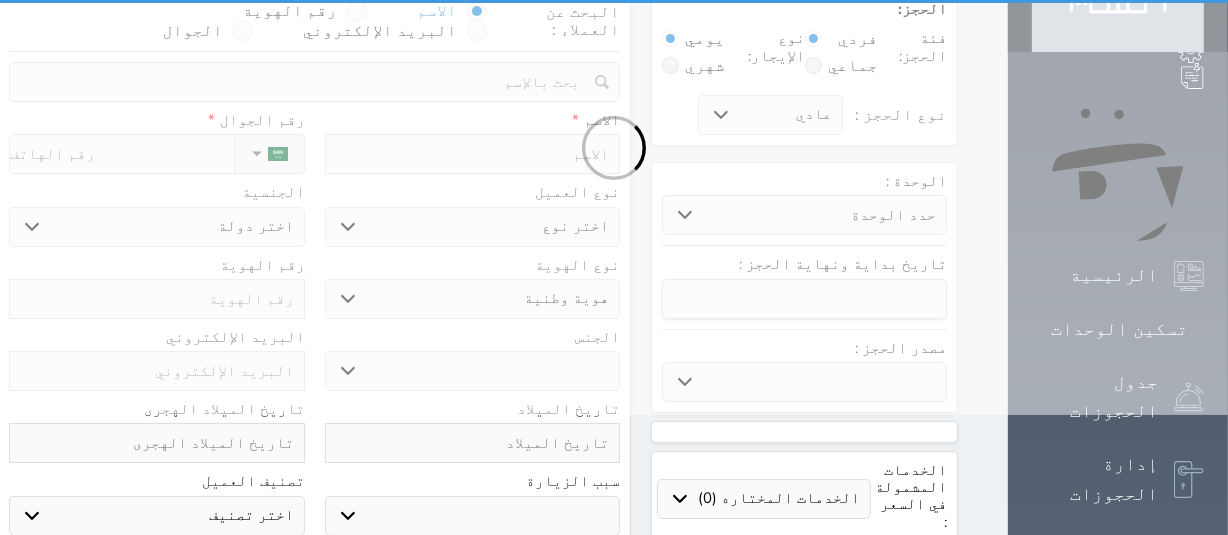 scroll, scrollTop: 0, scrollLeft: 0, axis: both 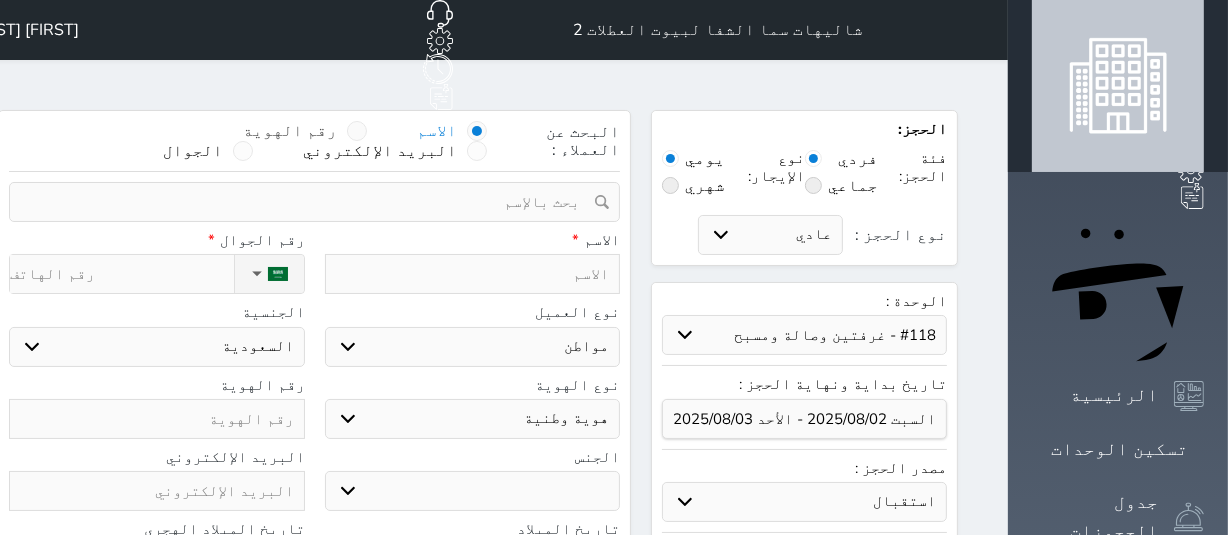 click on "رقم الهوية" at bounding box center (305, 131) 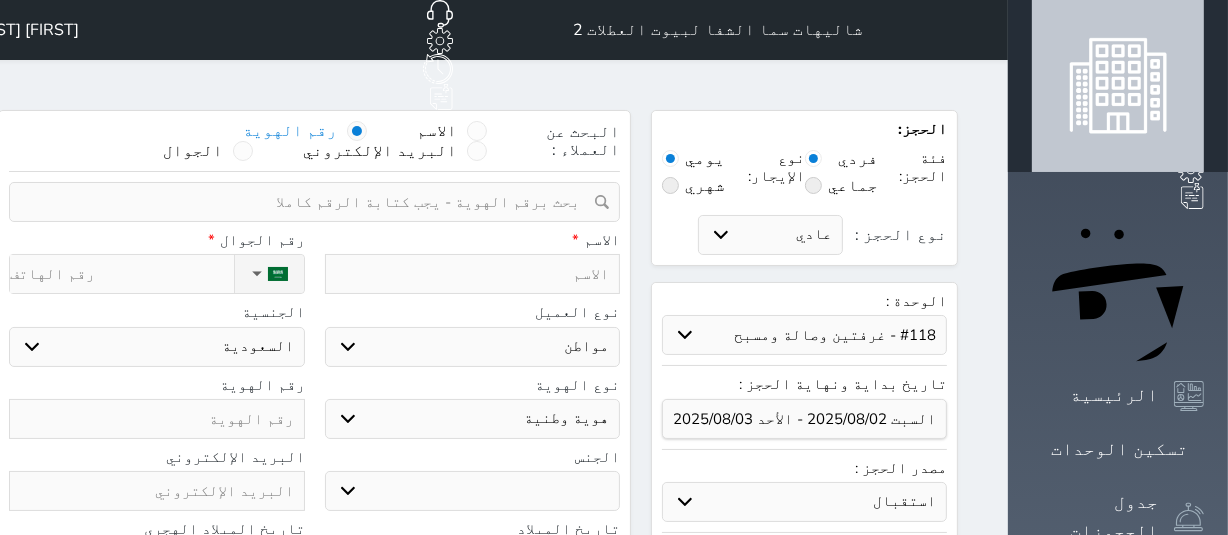 click at bounding box center [307, 202] 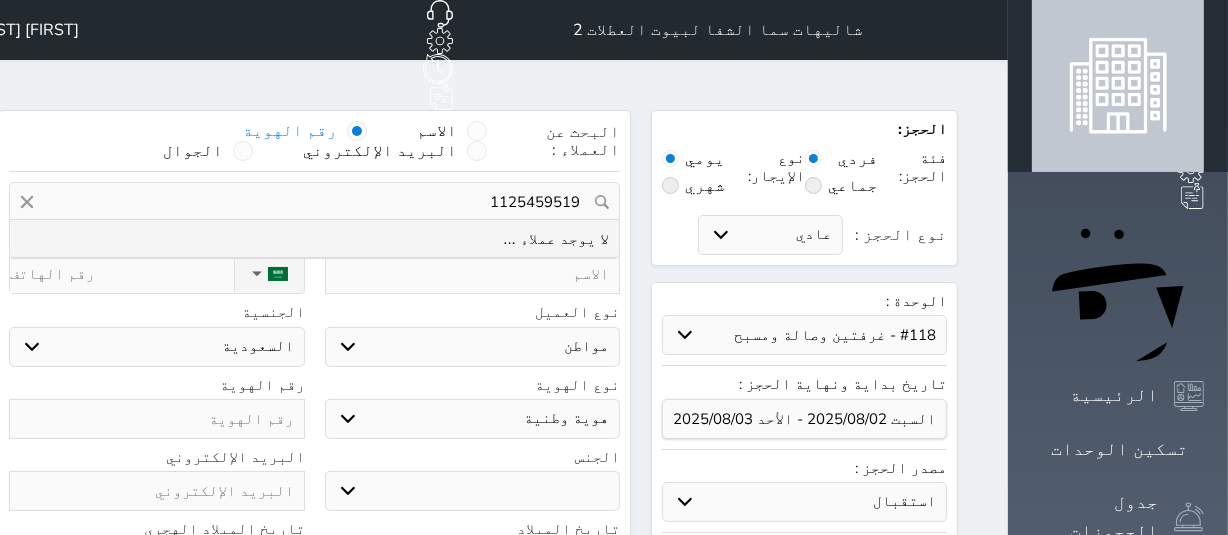 click on "1125459519" at bounding box center (314, 202) 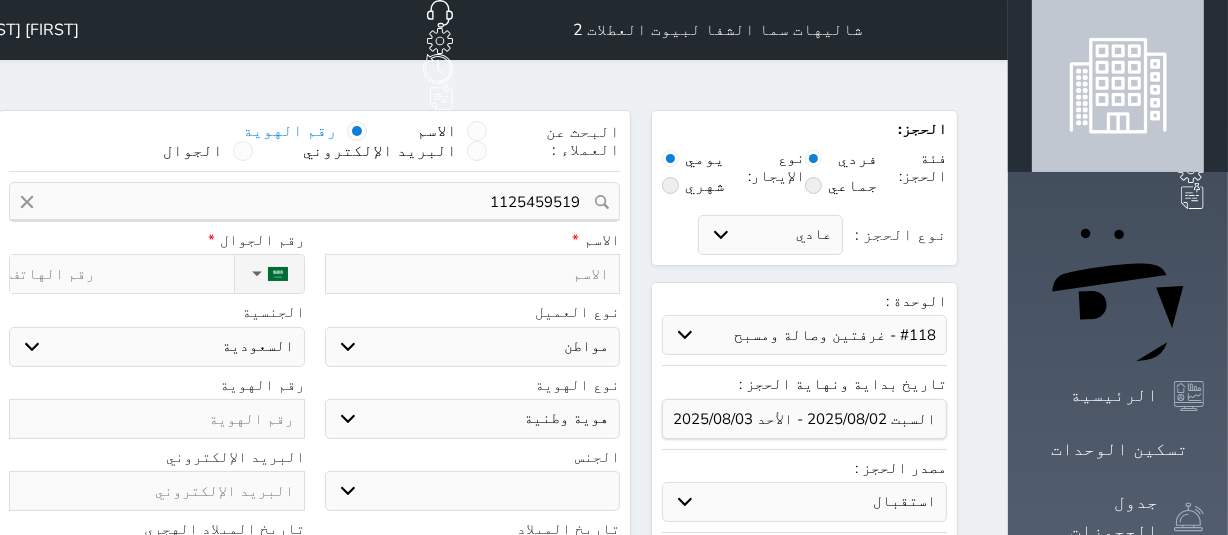 click at bounding box center (157, 419) 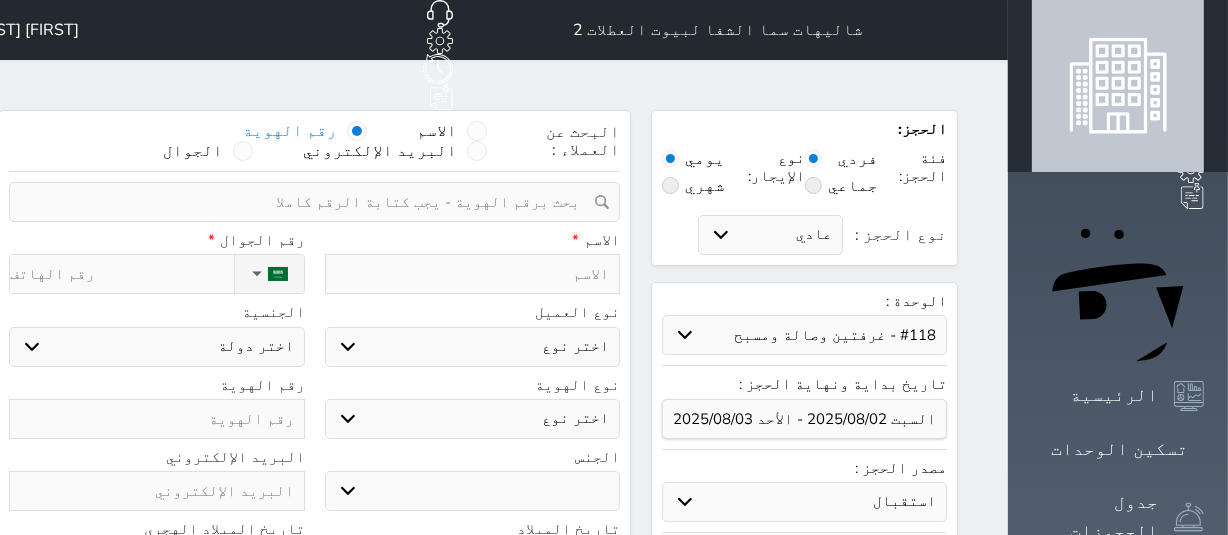 paste on "1125459519" 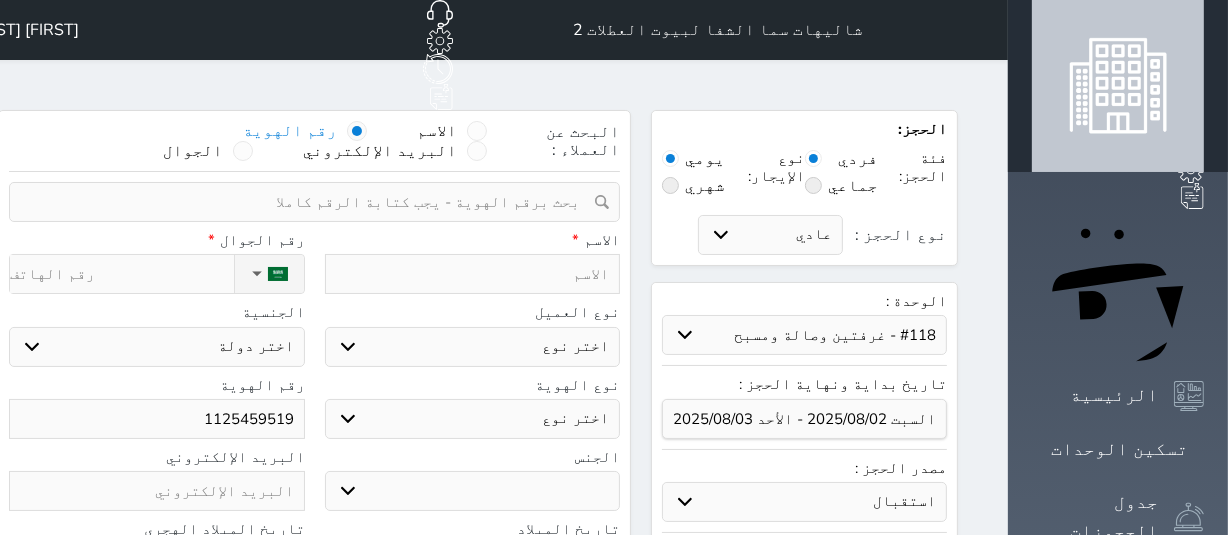 click at bounding box center (473, 274) 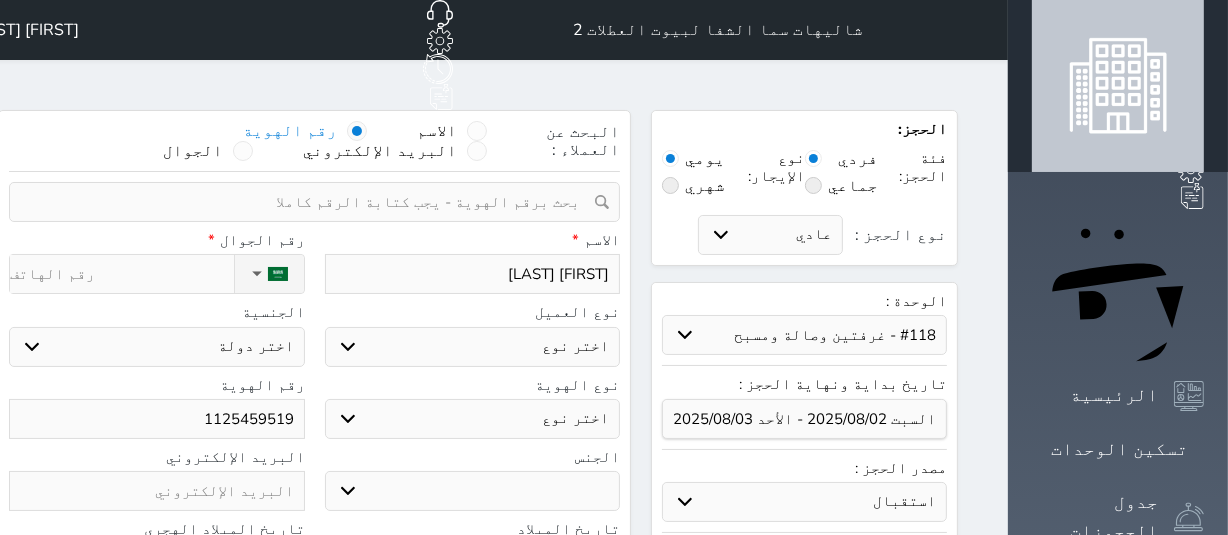 click on "نوع الحجز :" at bounding box center (121, 274) 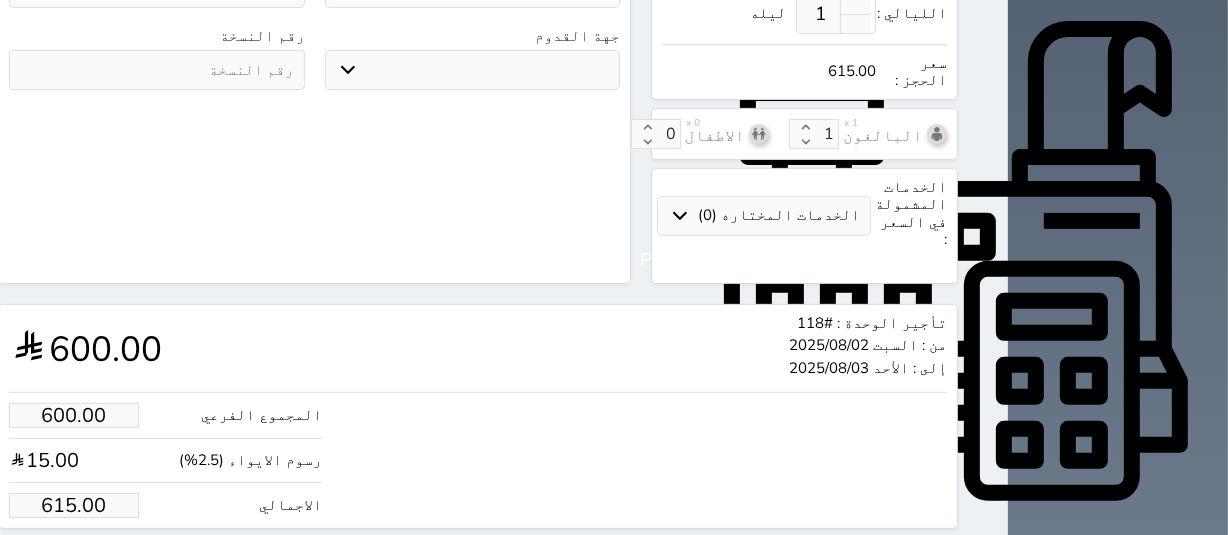scroll, scrollTop: 650, scrollLeft: 0, axis: vertical 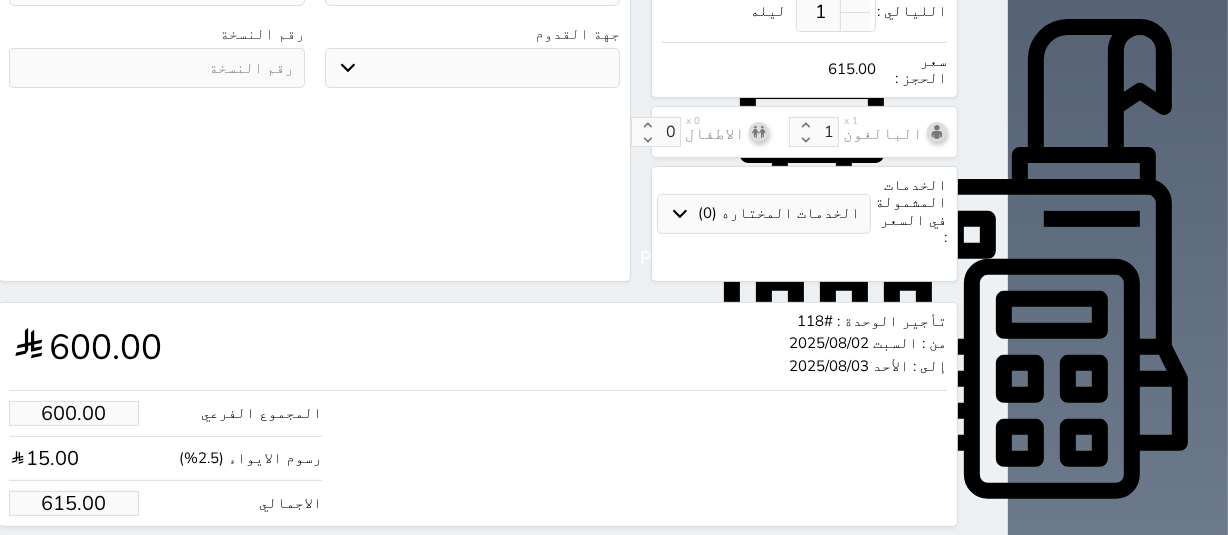 click on "615.00" at bounding box center (74, 503) 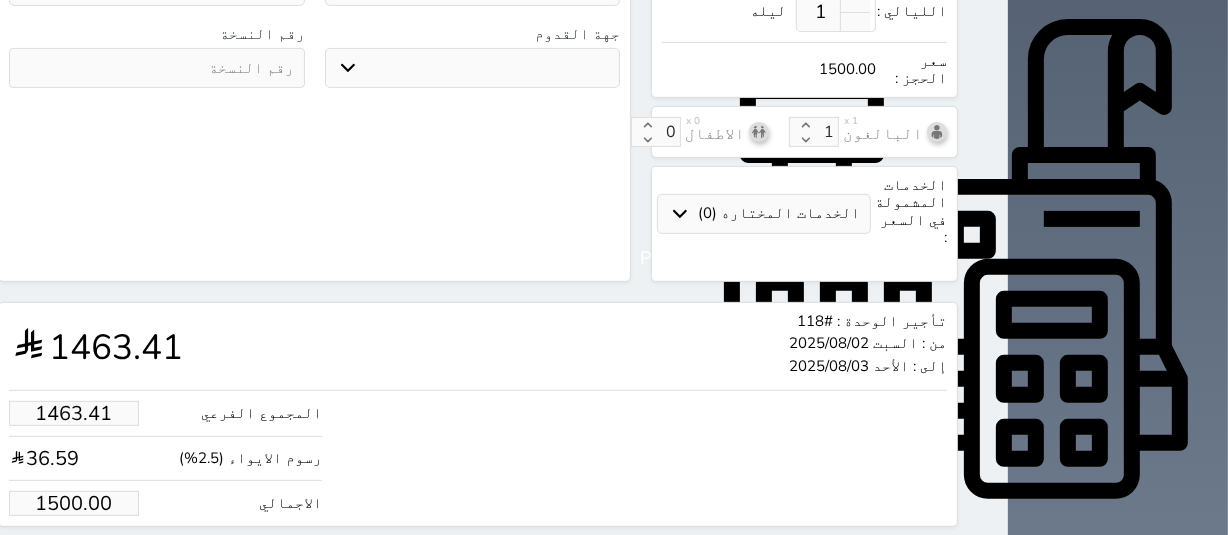 click on "حجز" at bounding box center (91, 564) 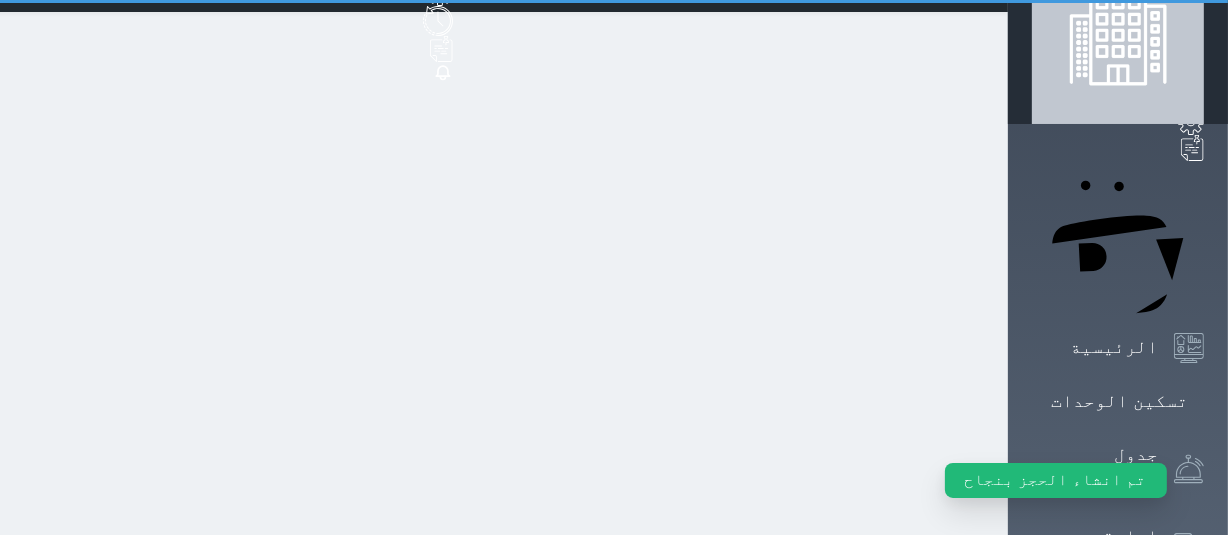 scroll, scrollTop: 0, scrollLeft: 0, axis: both 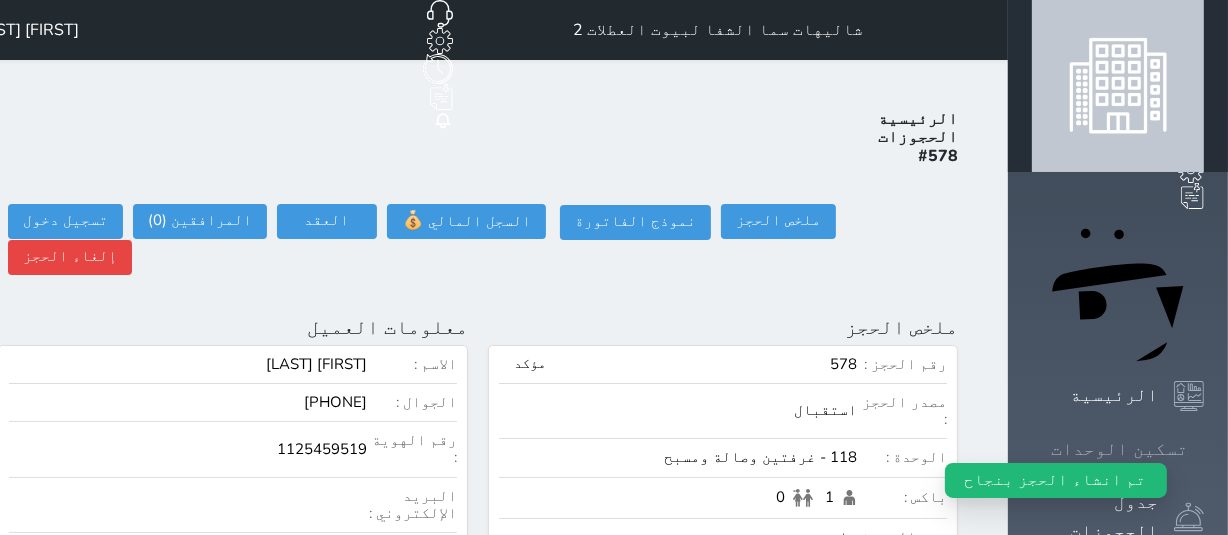 click on "تسكين الوحدات" at bounding box center (1119, 449) 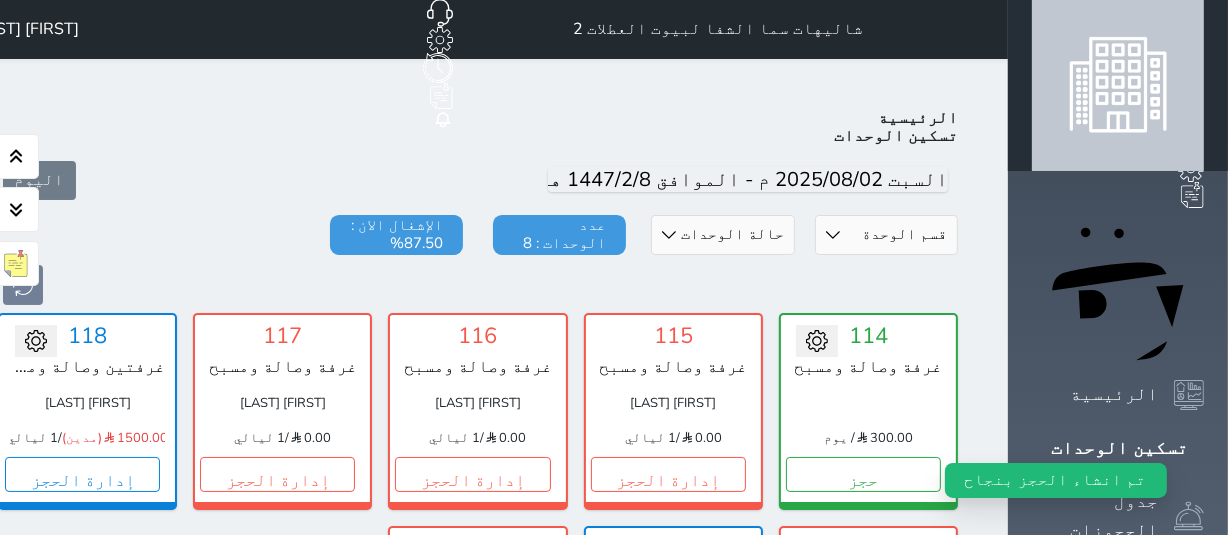 scroll, scrollTop: 78, scrollLeft: 0, axis: vertical 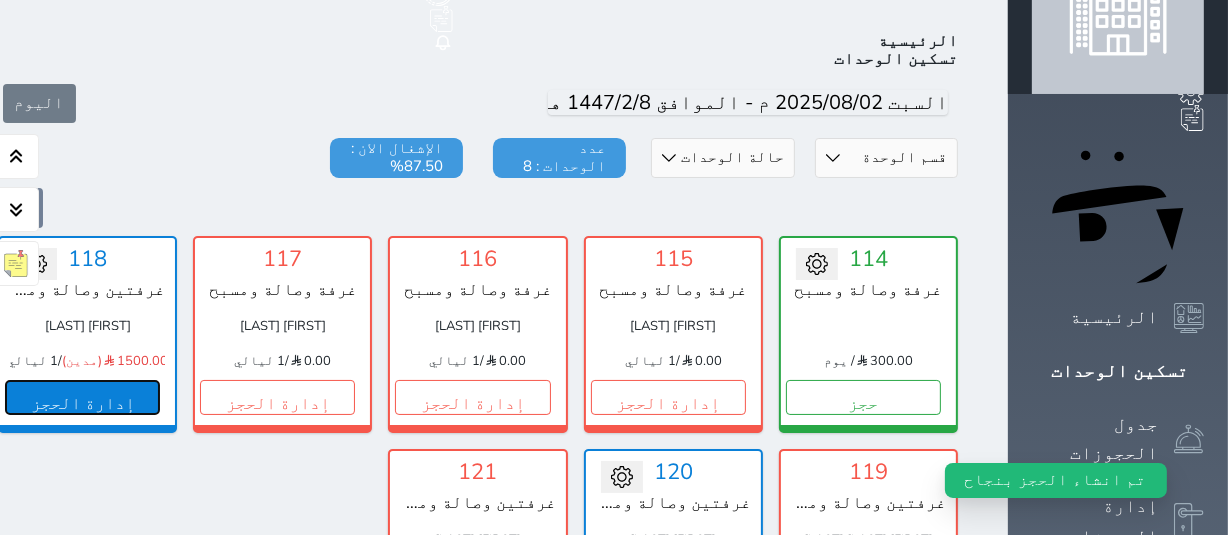 click on "إدارة الحجز" at bounding box center [82, 397] 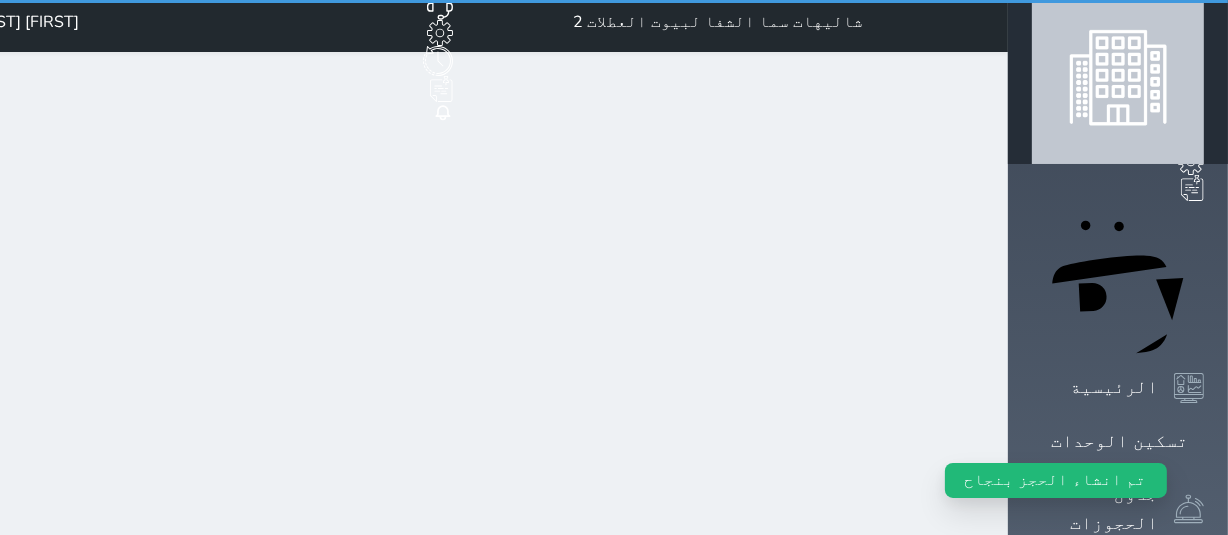 scroll, scrollTop: 0, scrollLeft: 0, axis: both 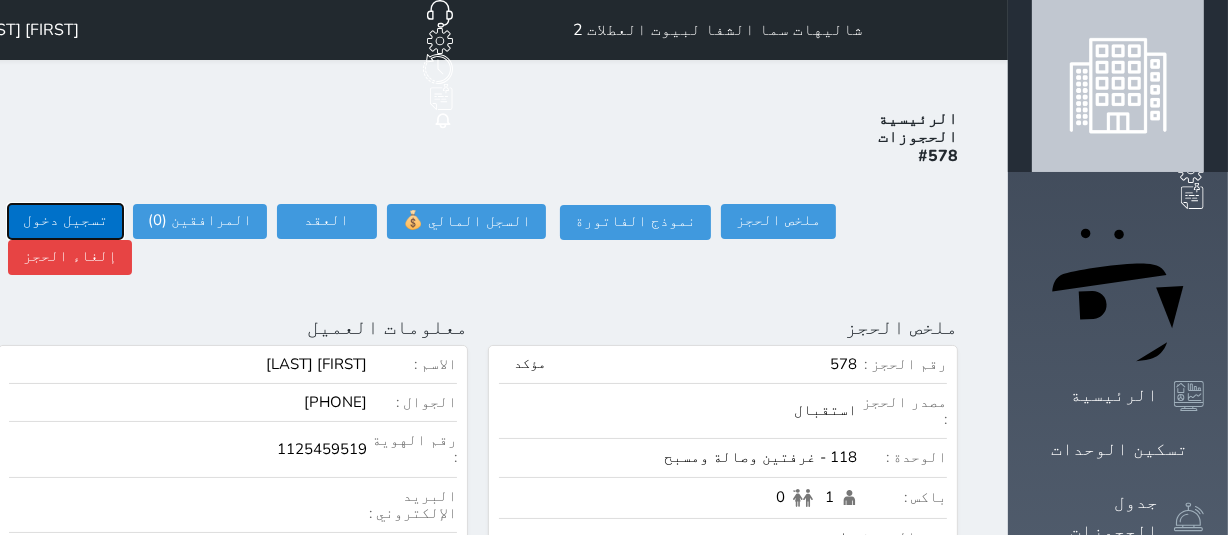 click on "تسجيل دخول" at bounding box center (65, 221) 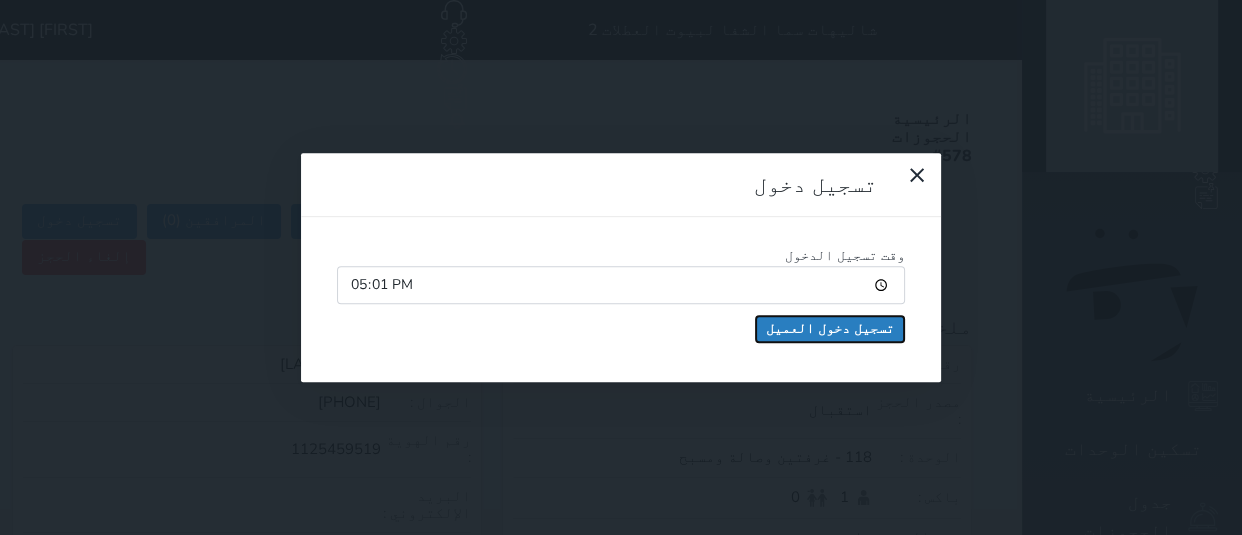 click on "تسجيل دخول العميل" at bounding box center (830, 329) 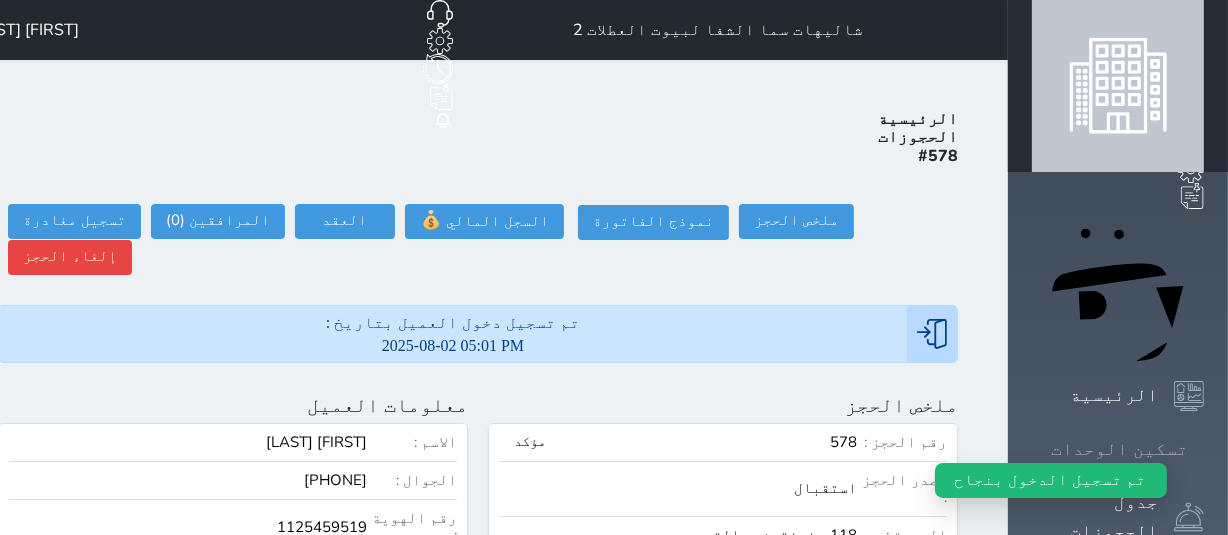 click on "تسكين الوحدات" at bounding box center (1119, 449) 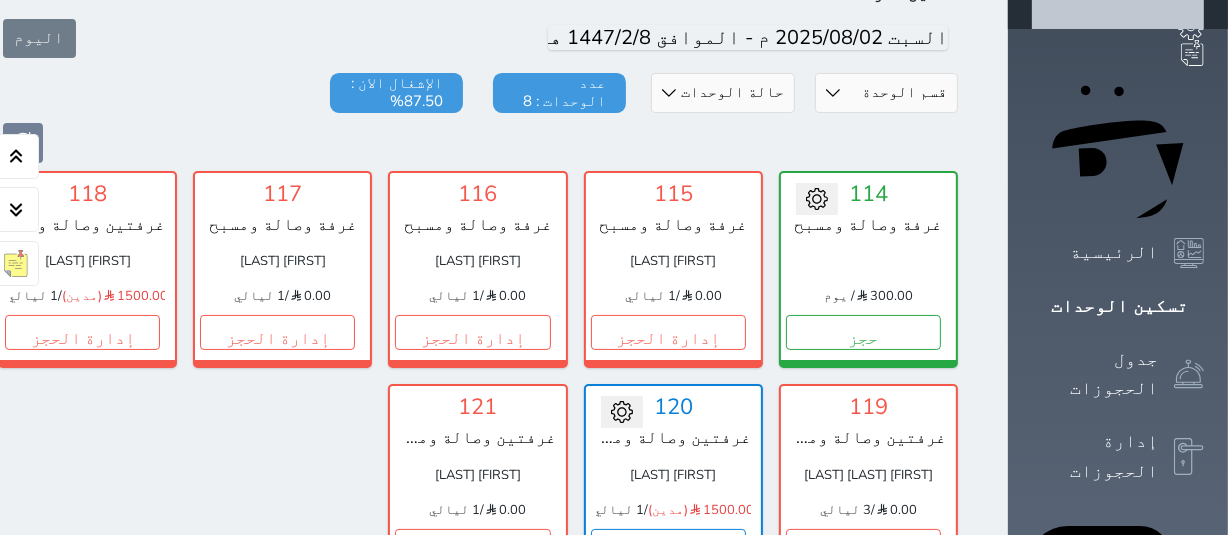 scroll, scrollTop: 78, scrollLeft: 0, axis: vertical 